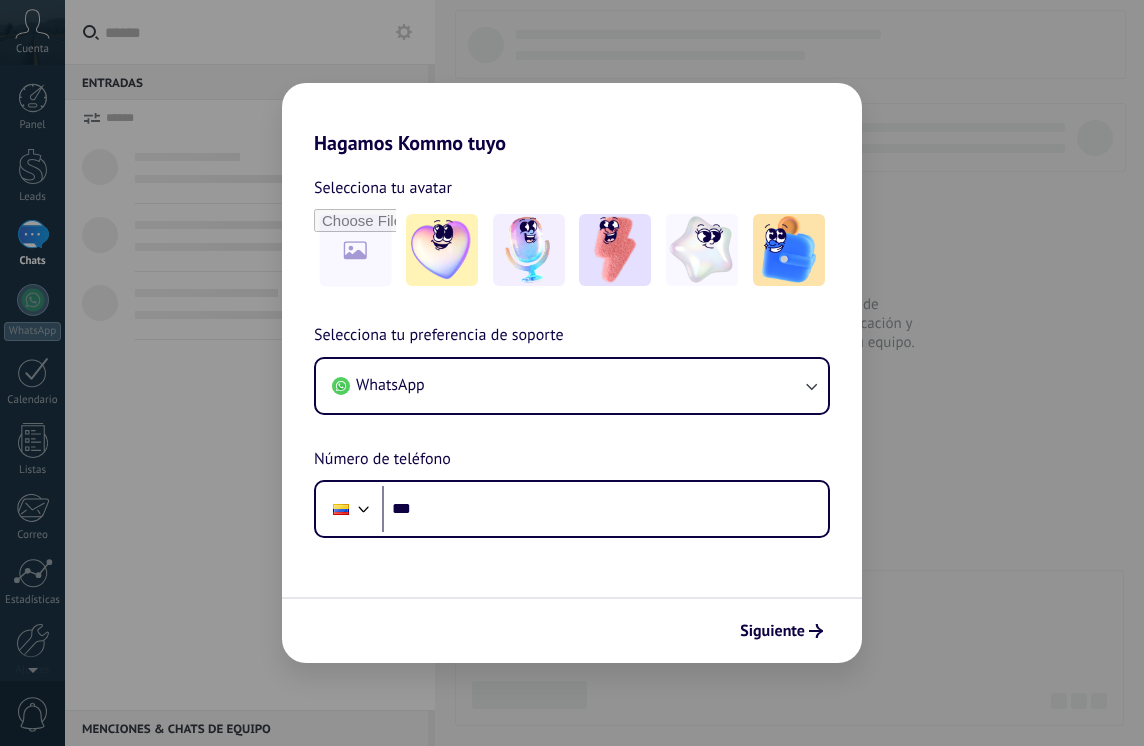 scroll, scrollTop: 0, scrollLeft: 0, axis: both 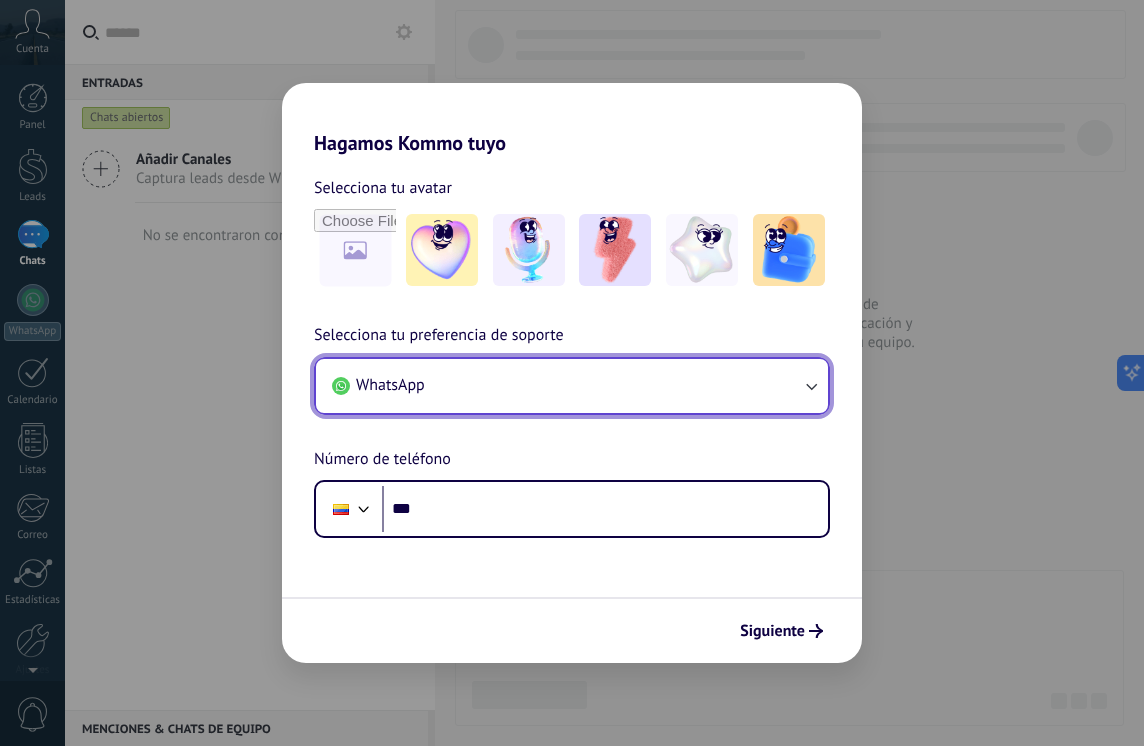 click on "WhatsApp" at bounding box center (572, 386) 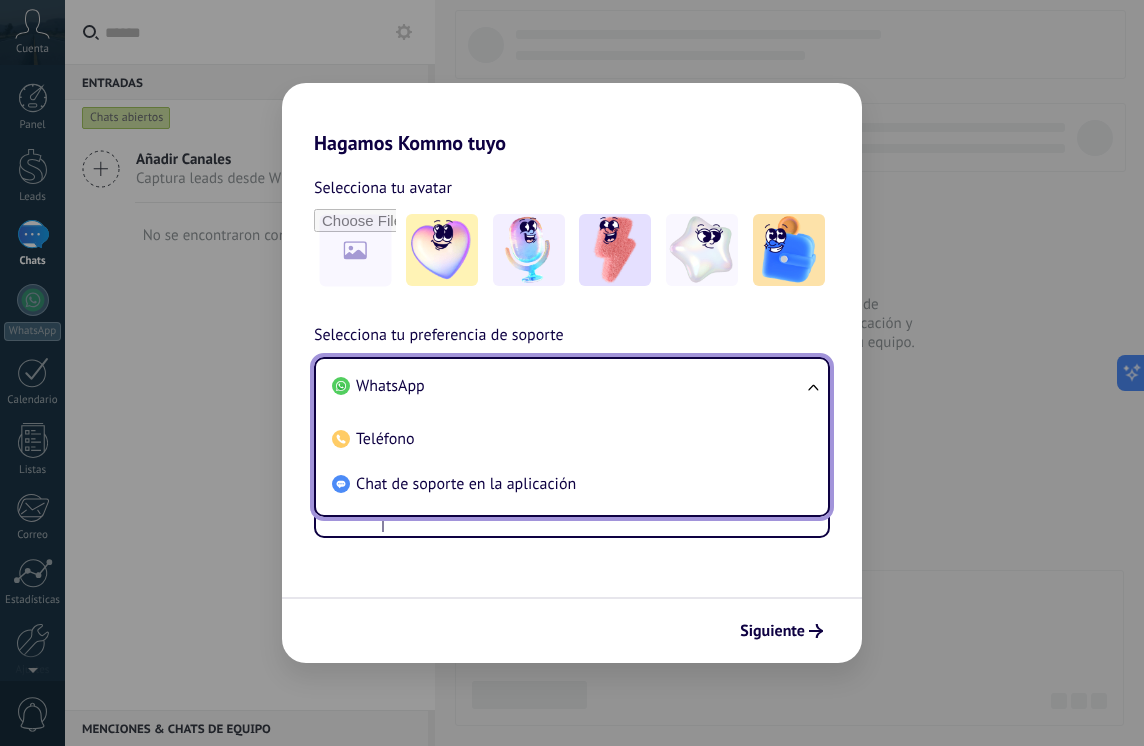 click on "WhatsApp" at bounding box center [568, 386] 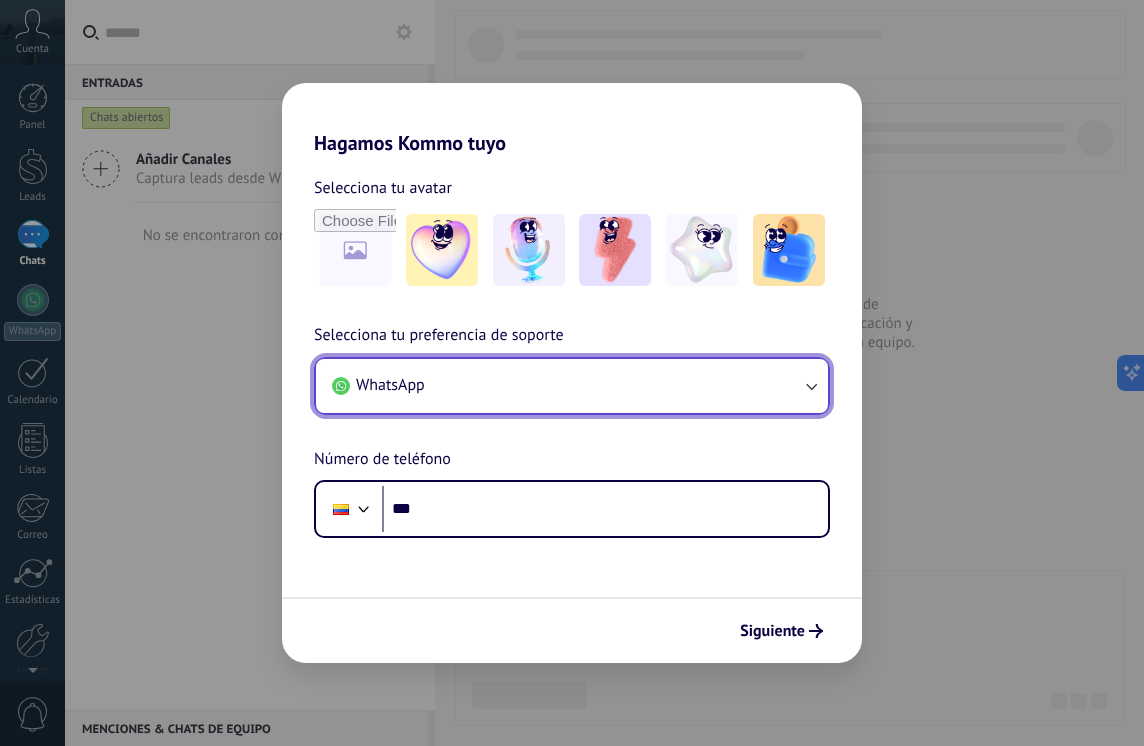 scroll, scrollTop: 0, scrollLeft: 0, axis: both 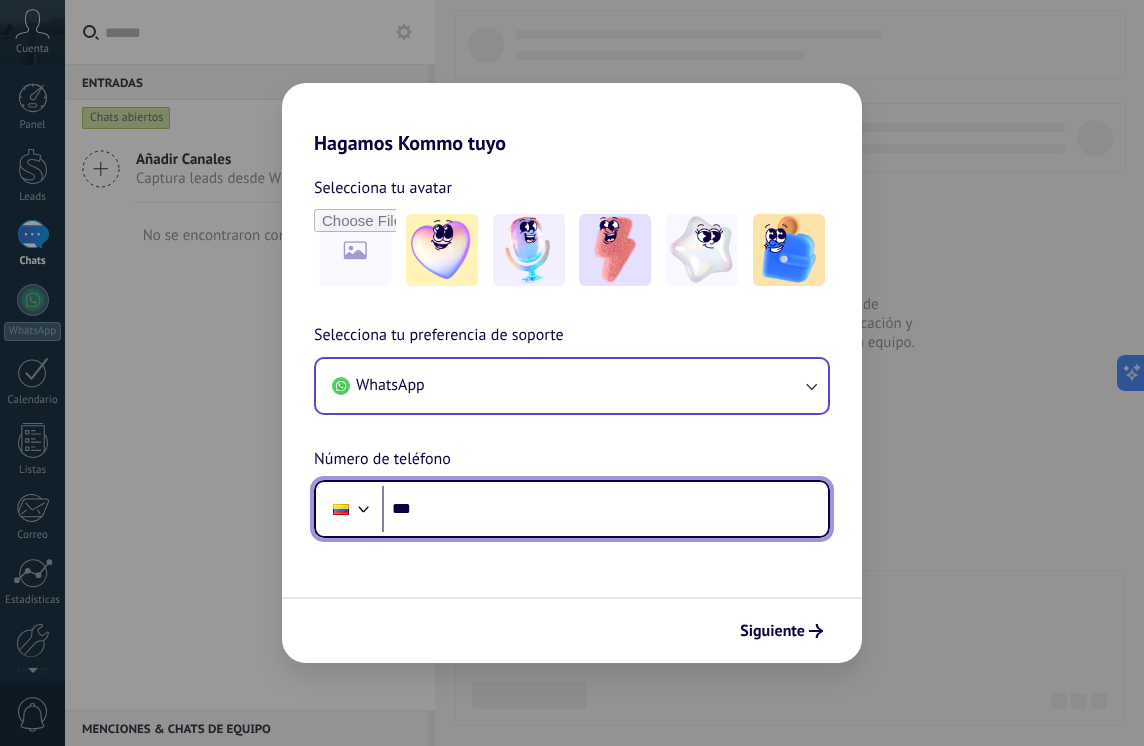 click on "***" at bounding box center (605, 509) 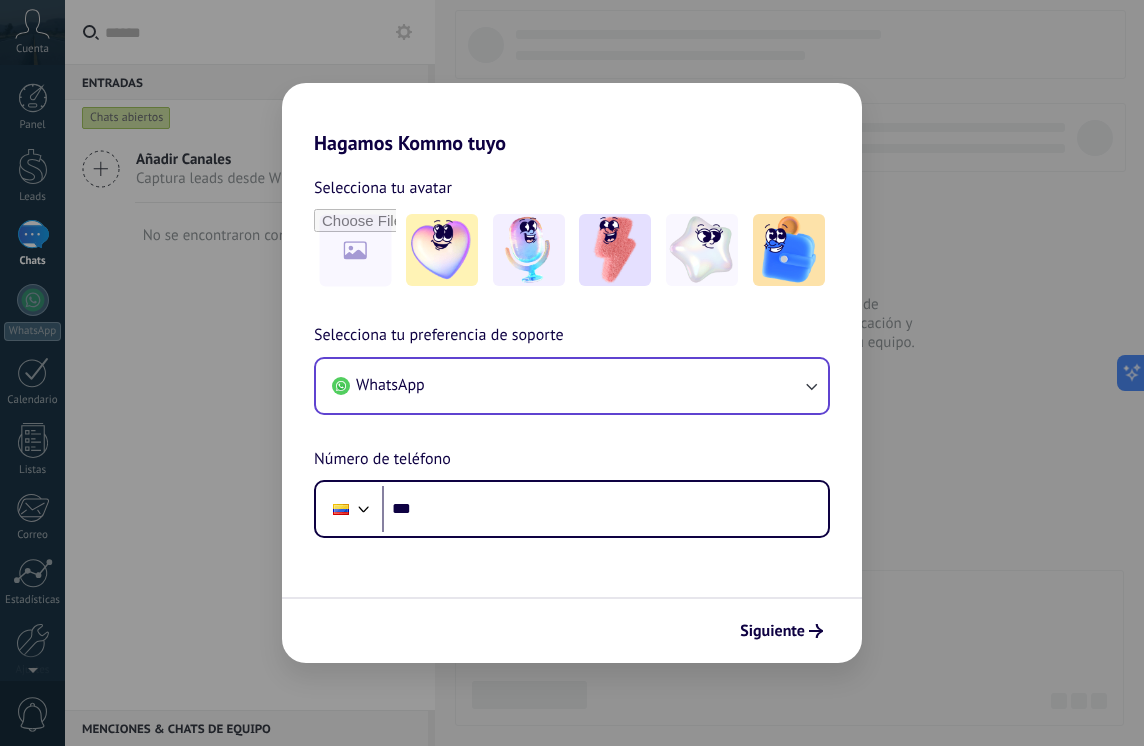 drag, startPoint x: 172, startPoint y: 94, endPoint x: 246, endPoint y: 153, distance: 94.641426 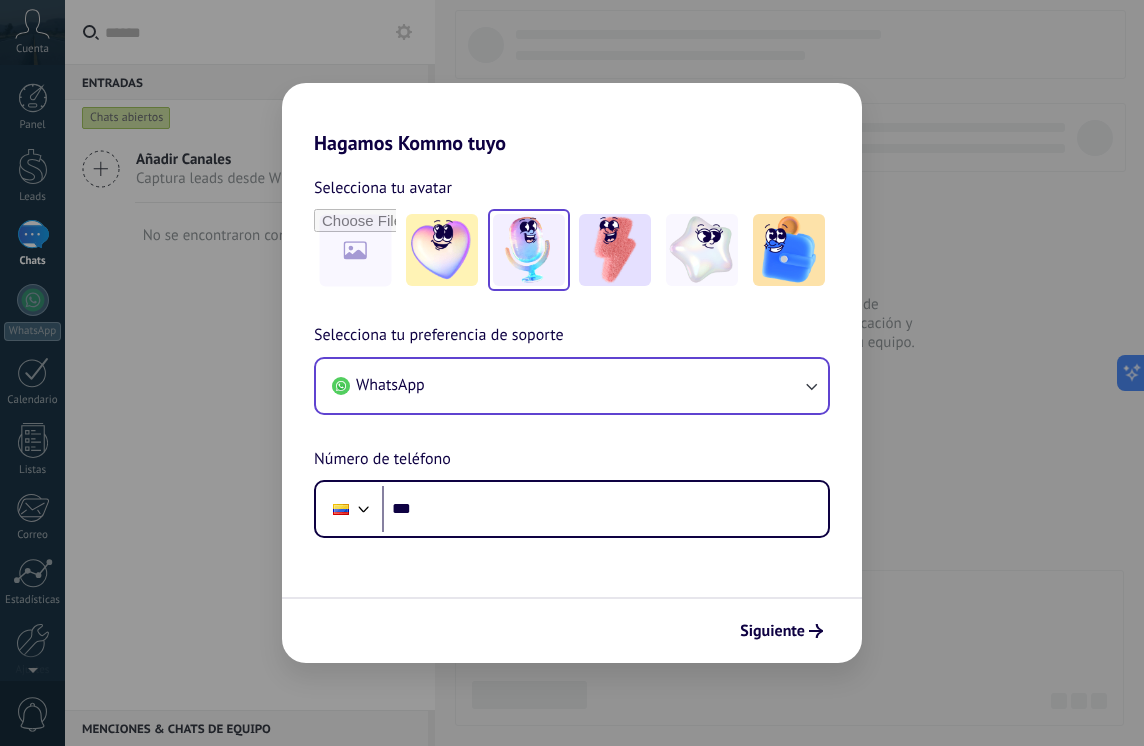 click at bounding box center (529, 250) 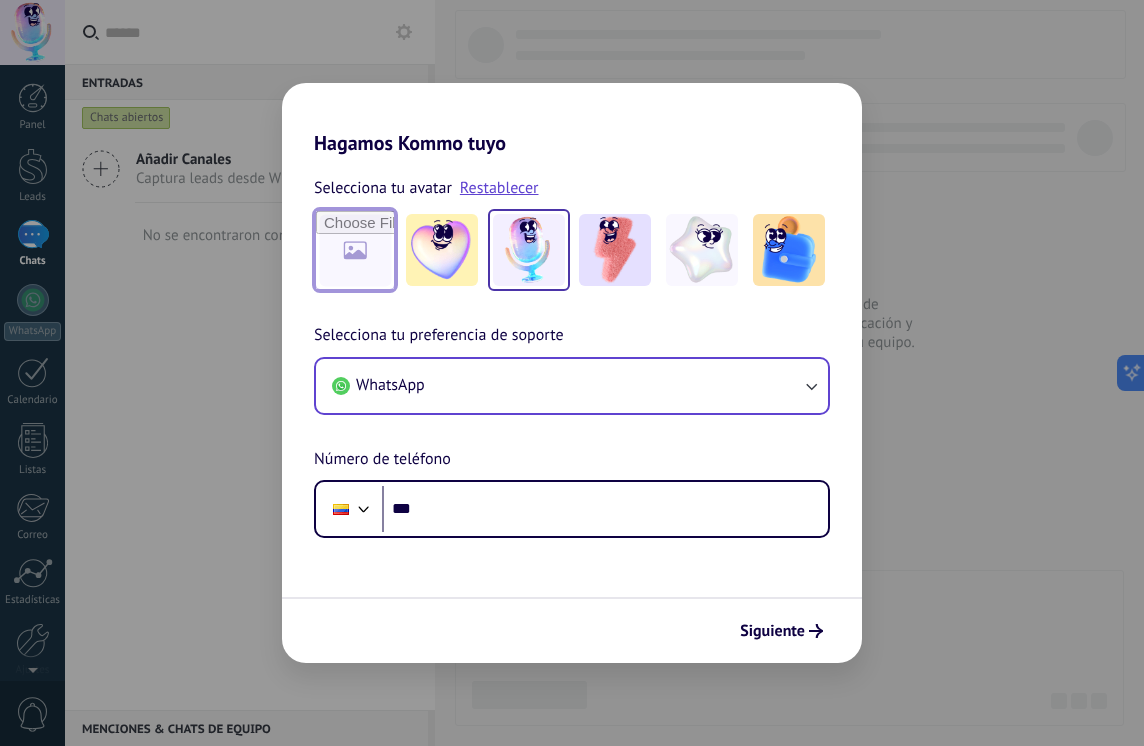click at bounding box center (355, 250) 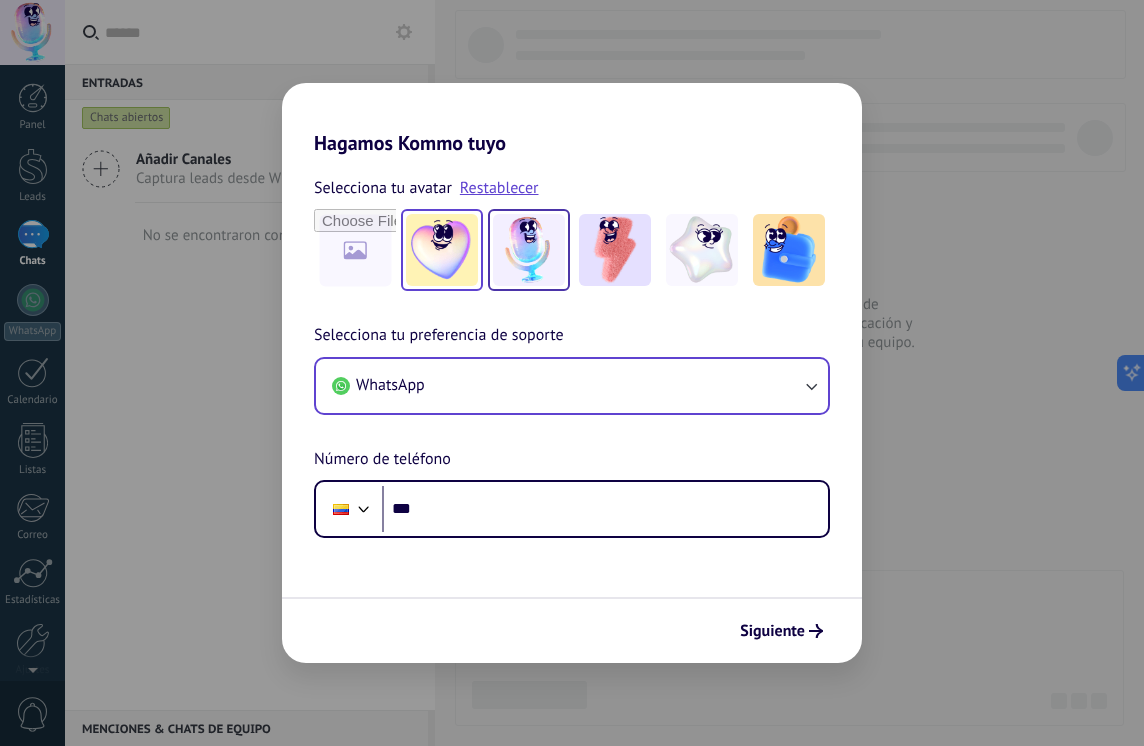 click at bounding box center (442, 250) 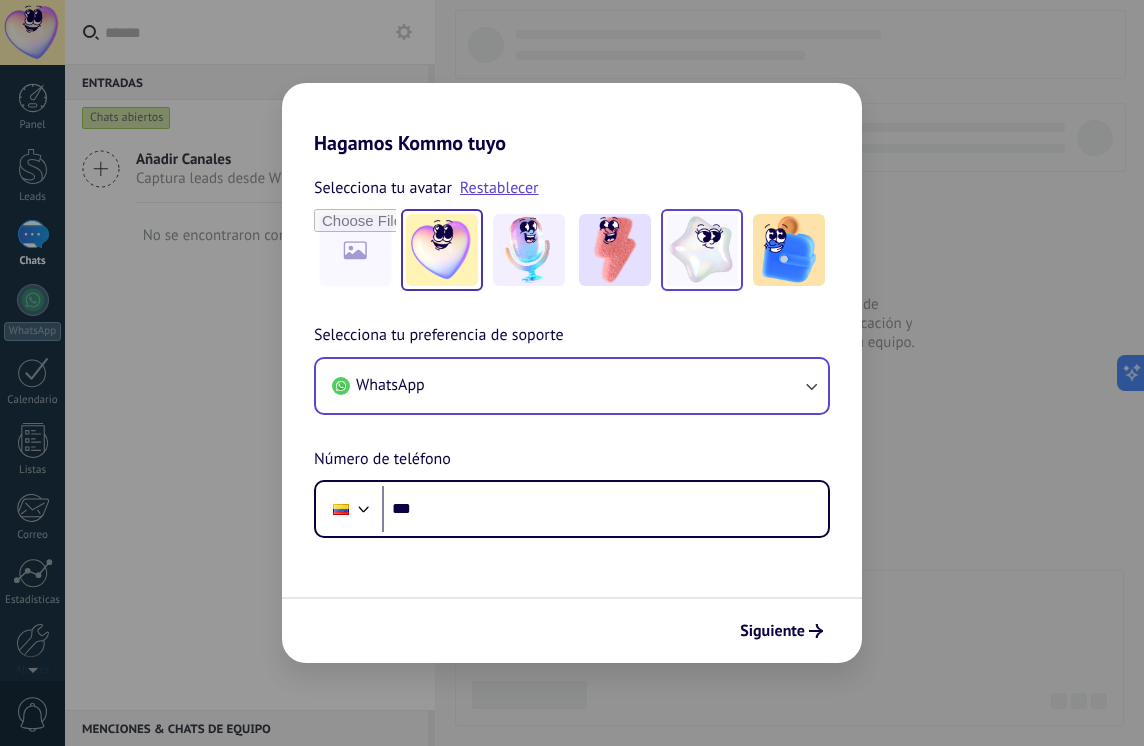 click at bounding box center (702, 250) 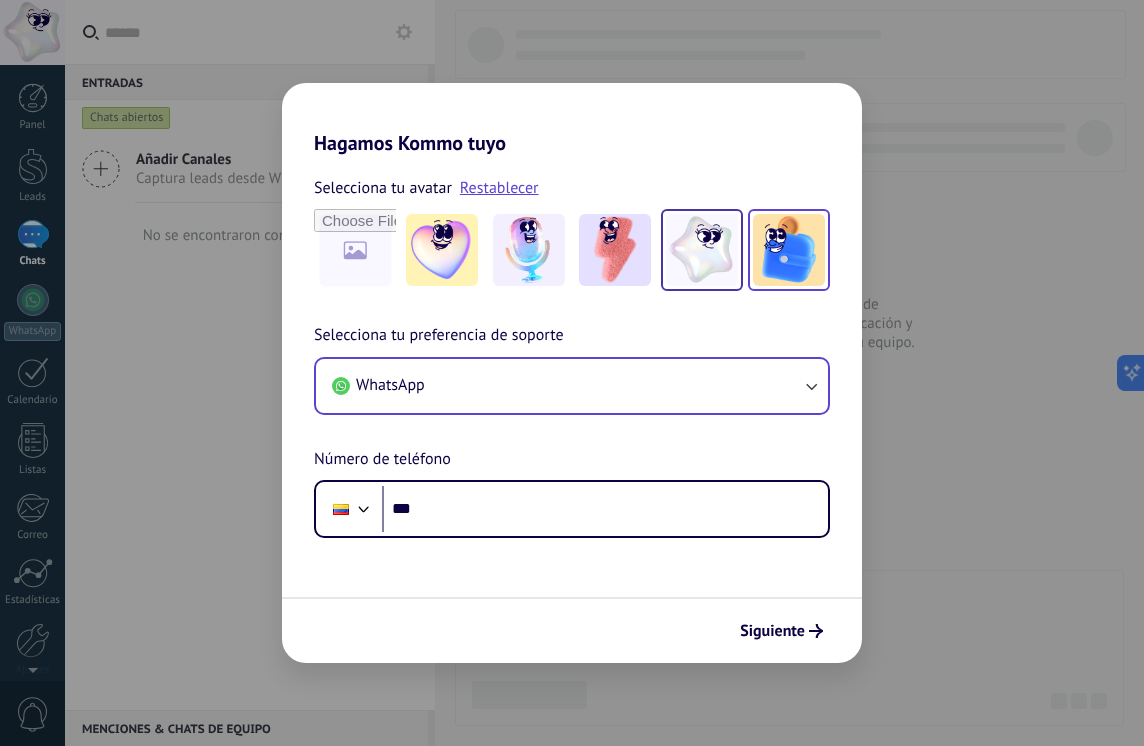 click at bounding box center (789, 250) 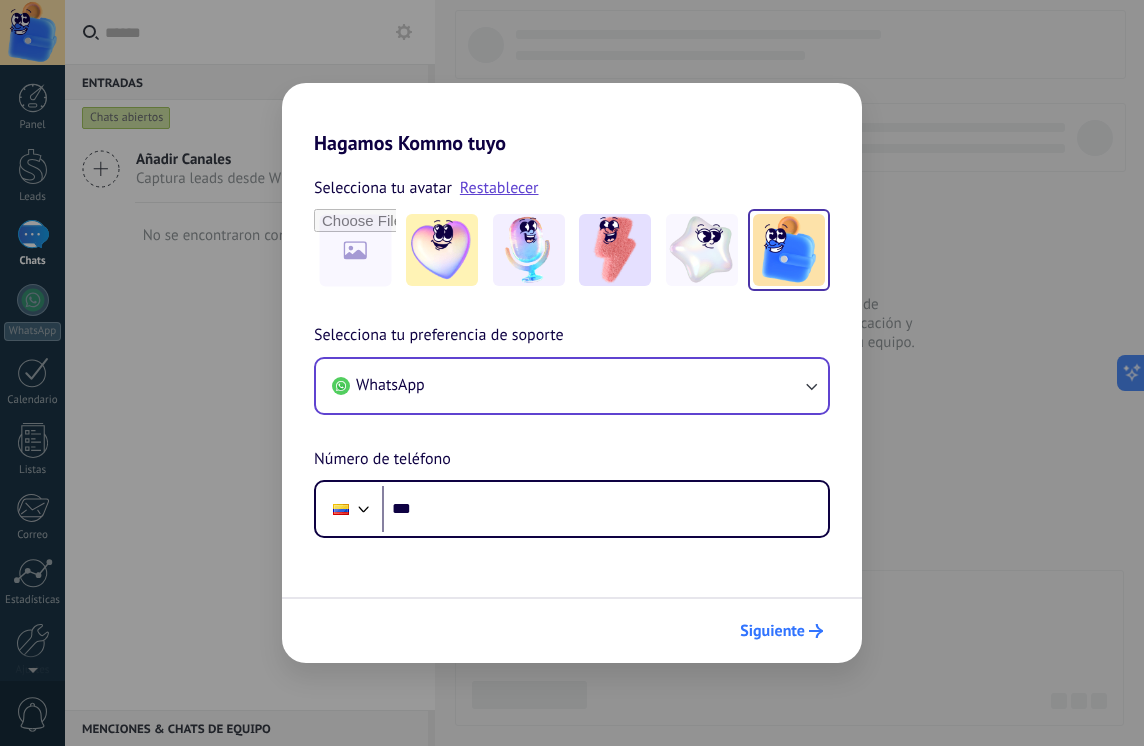 click on "Siguiente" at bounding box center (781, 631) 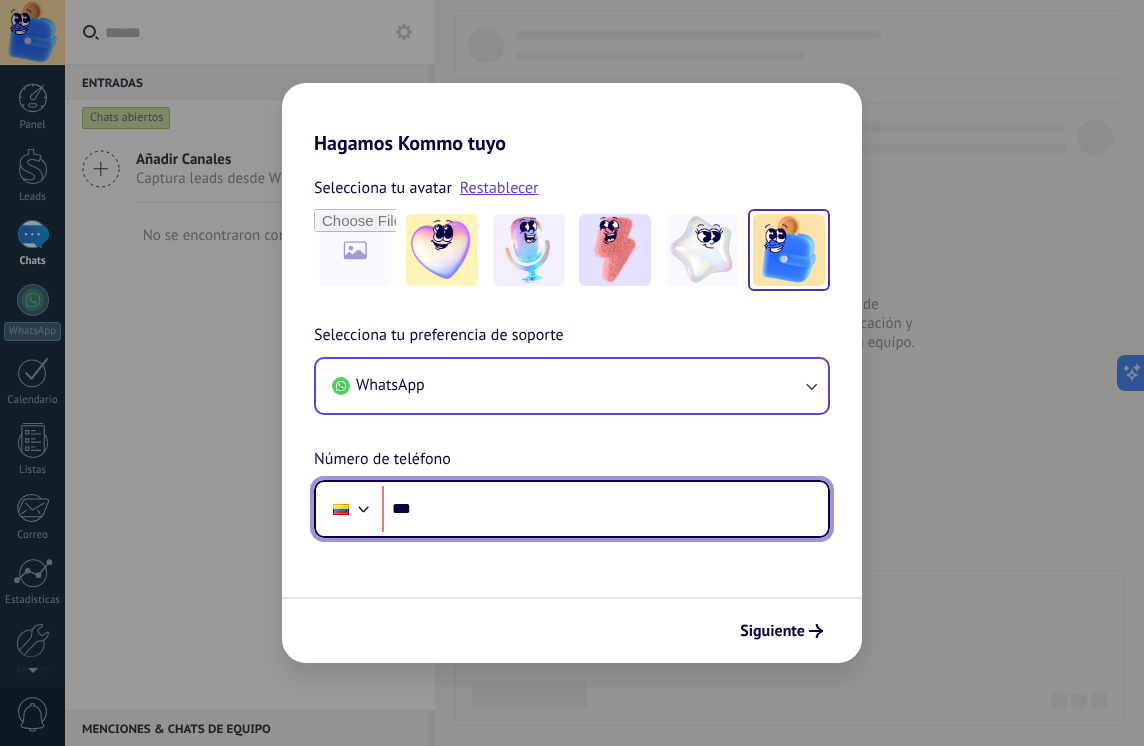 click on "***" at bounding box center [605, 509] 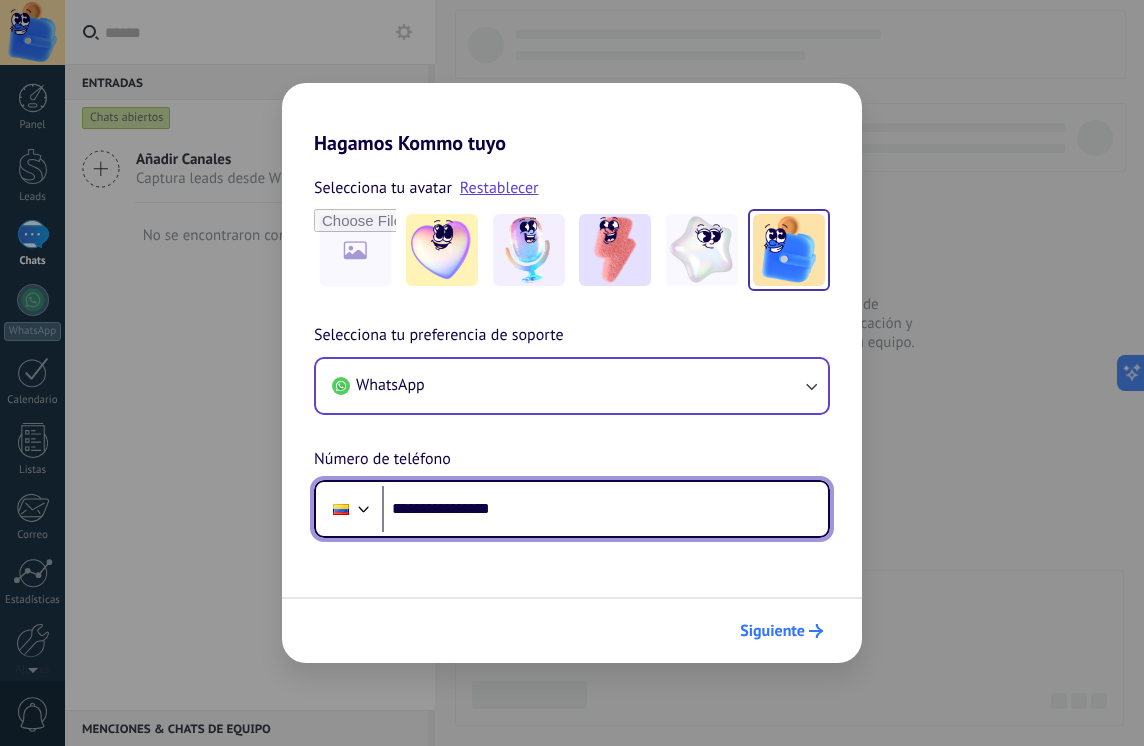 type on "**********" 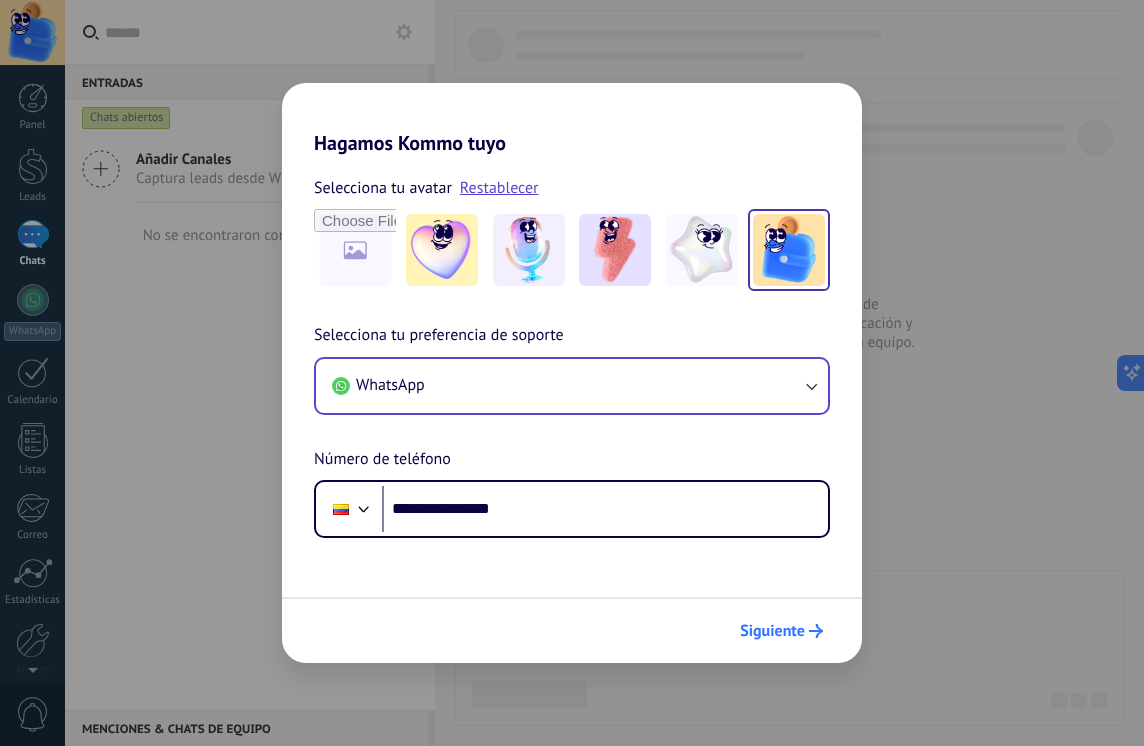 click on "Siguiente" at bounding box center (772, 631) 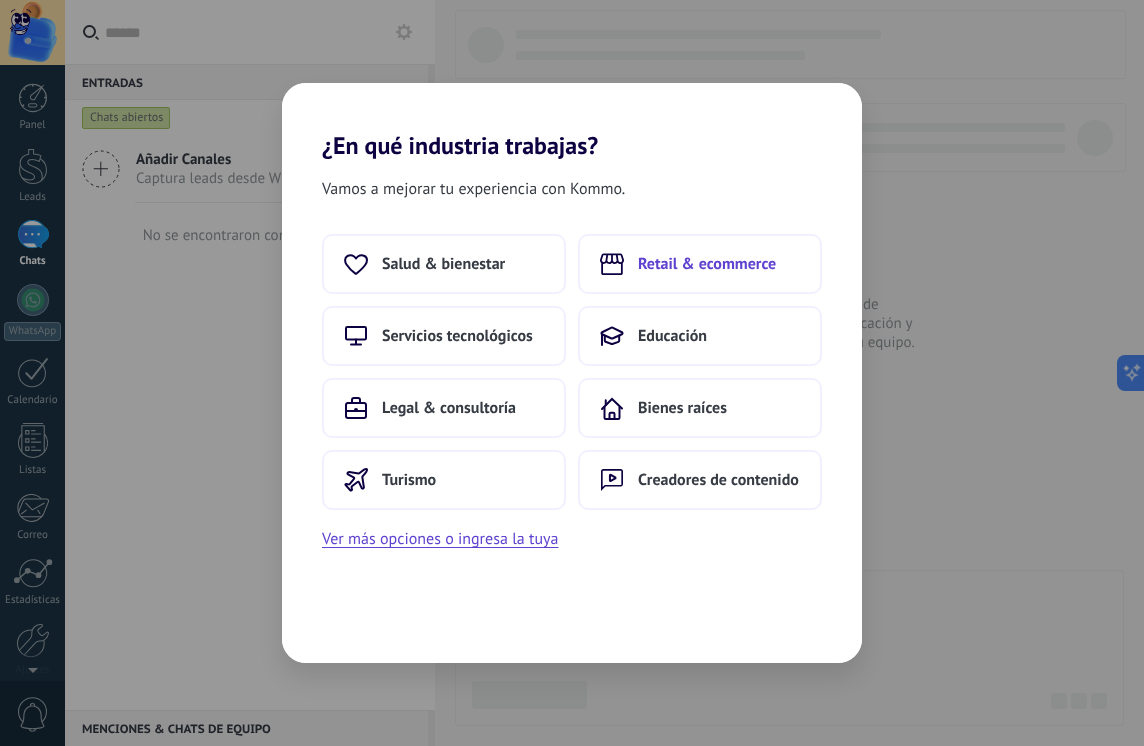 click on "Retail & ecommerce" at bounding box center (707, 264) 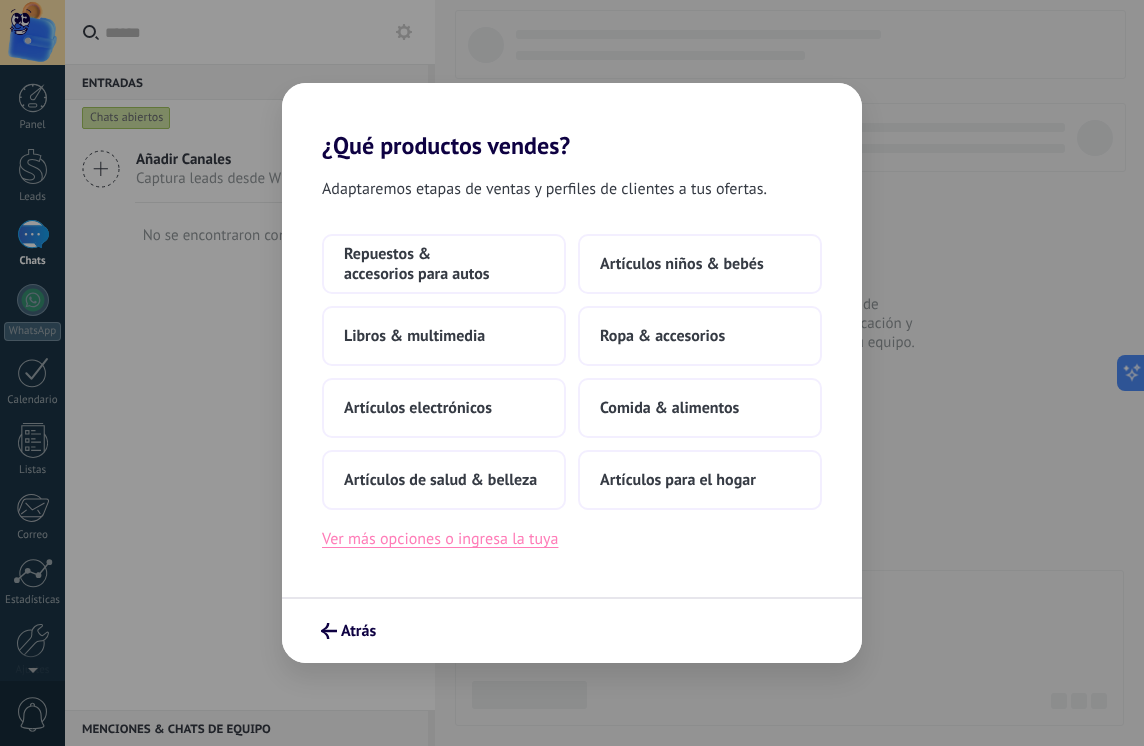 click on "Ver más opciones o ingresa la tuya" at bounding box center (440, 539) 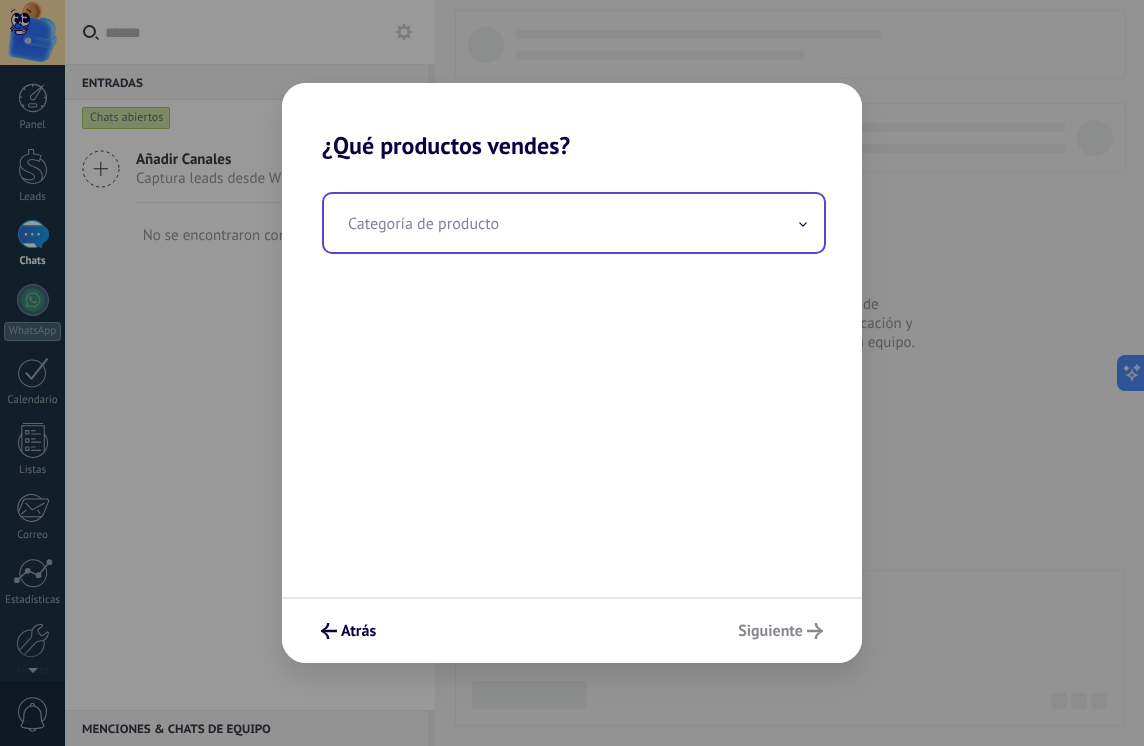 click at bounding box center (574, 223) 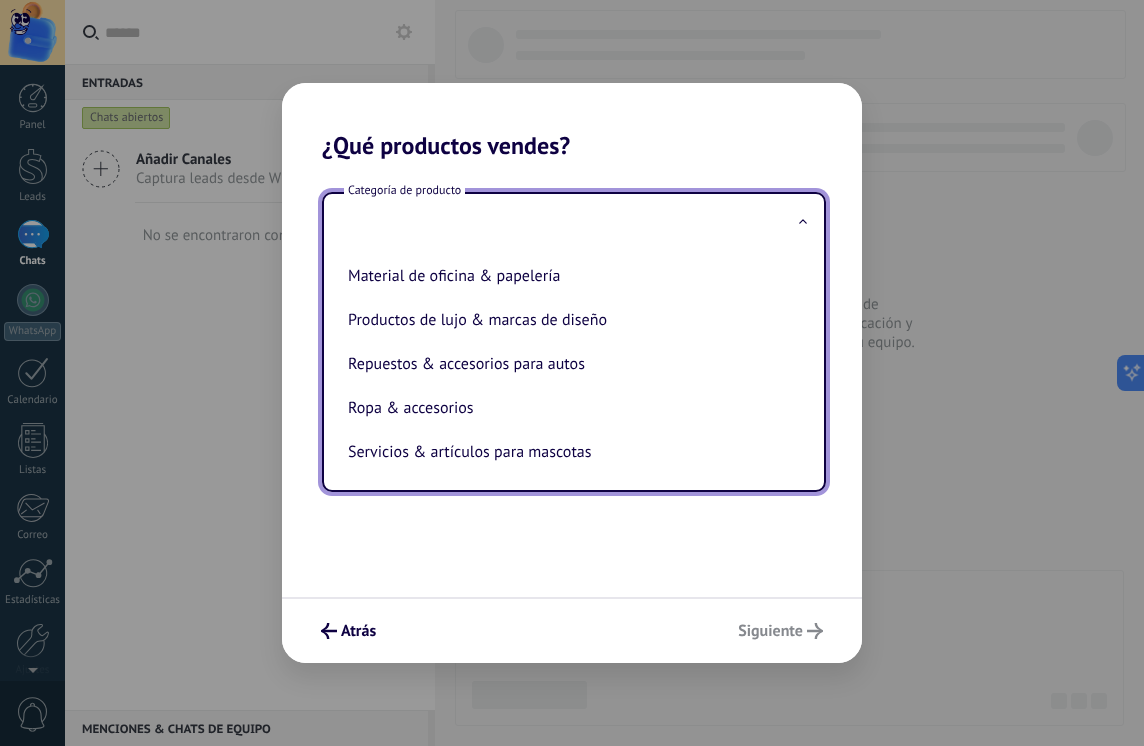 scroll, scrollTop: 0, scrollLeft: 0, axis: both 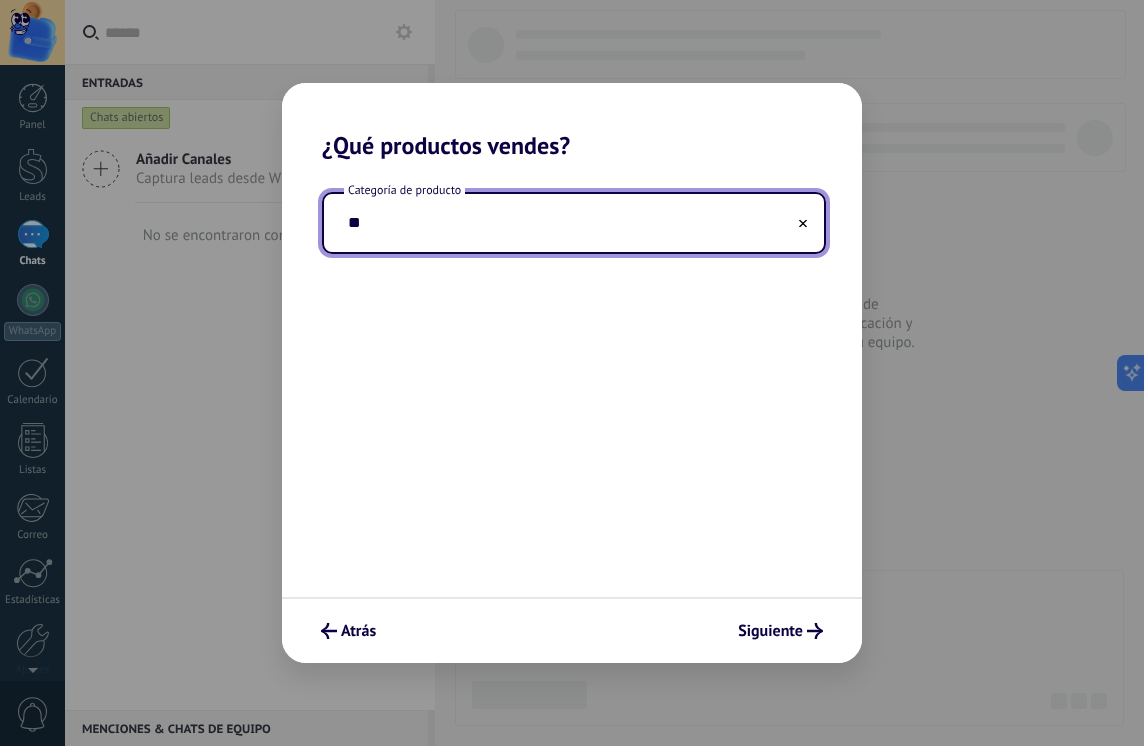 type on "*" 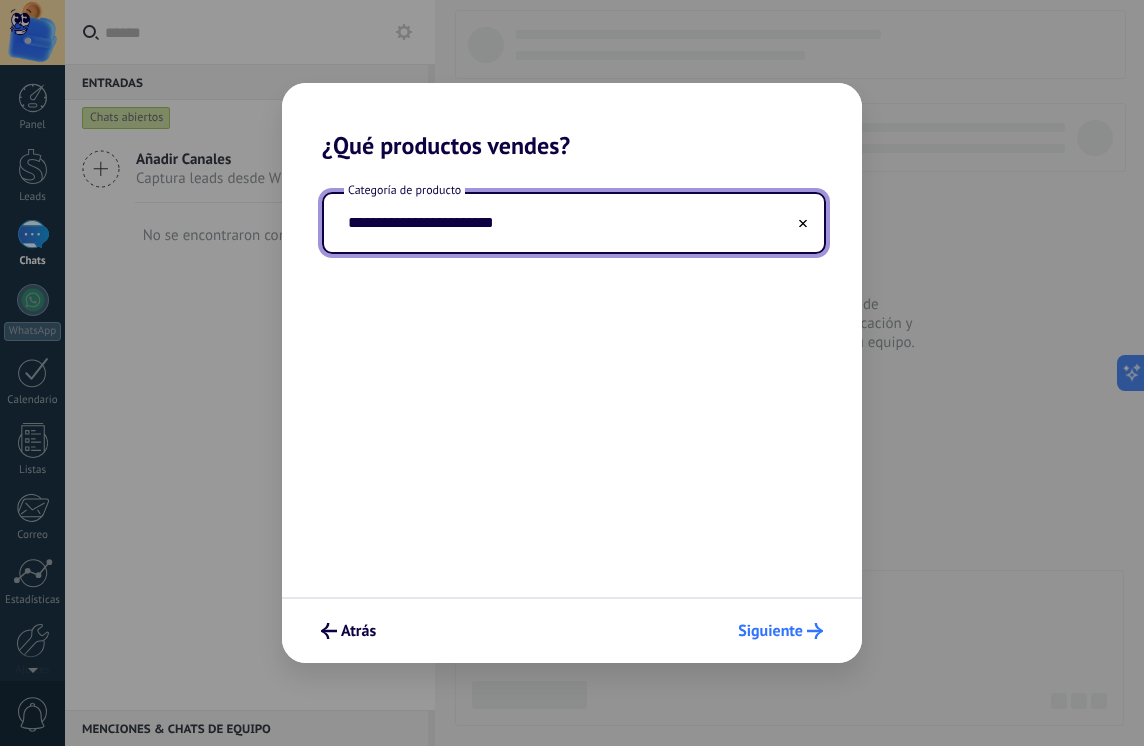 type on "**********" 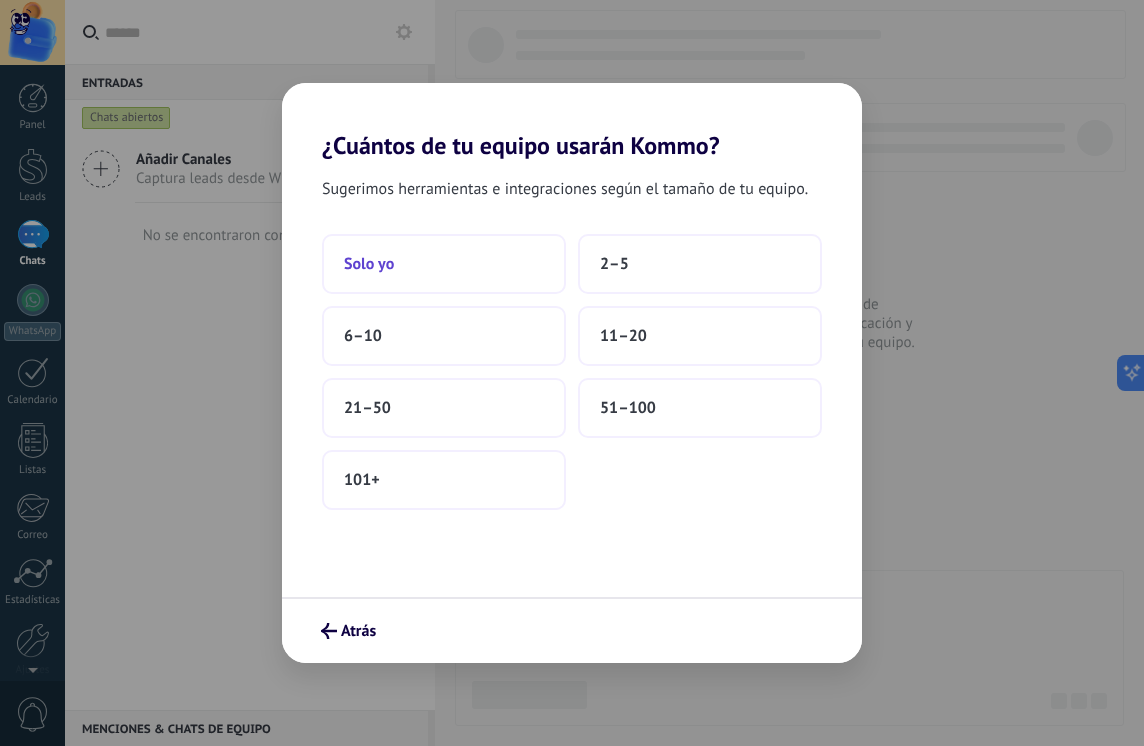 click on "Solo yo" at bounding box center [444, 264] 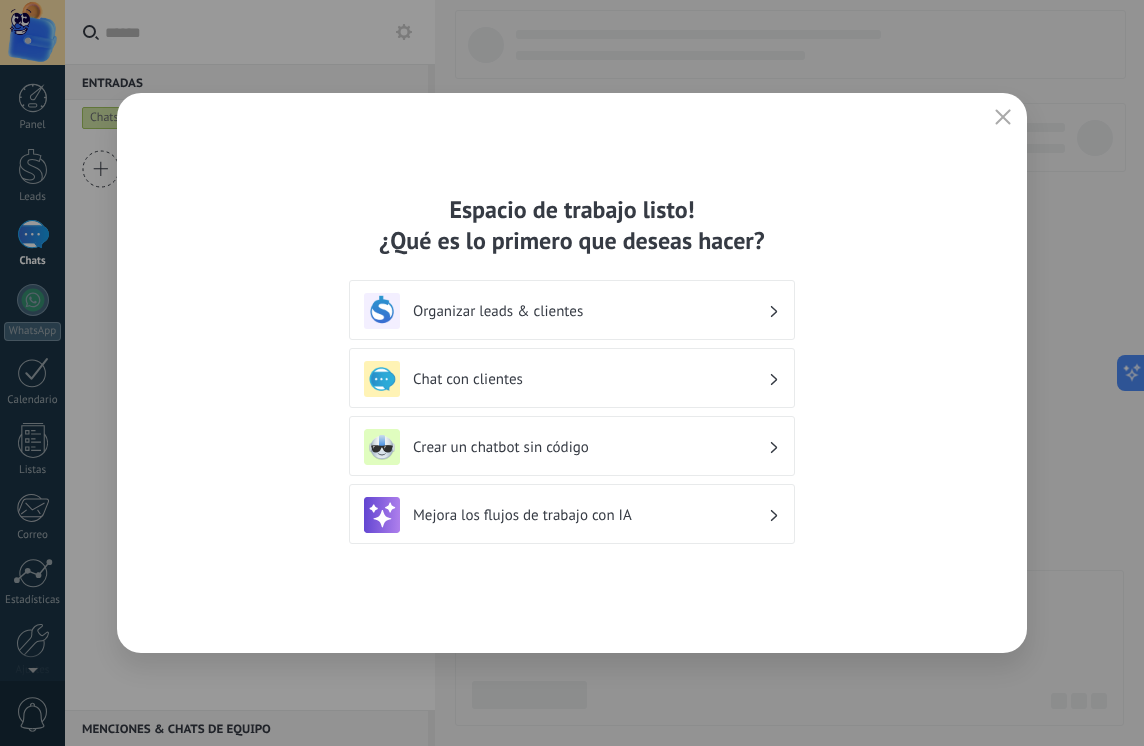 click on "Crear un chatbot sin código" at bounding box center [590, 447] 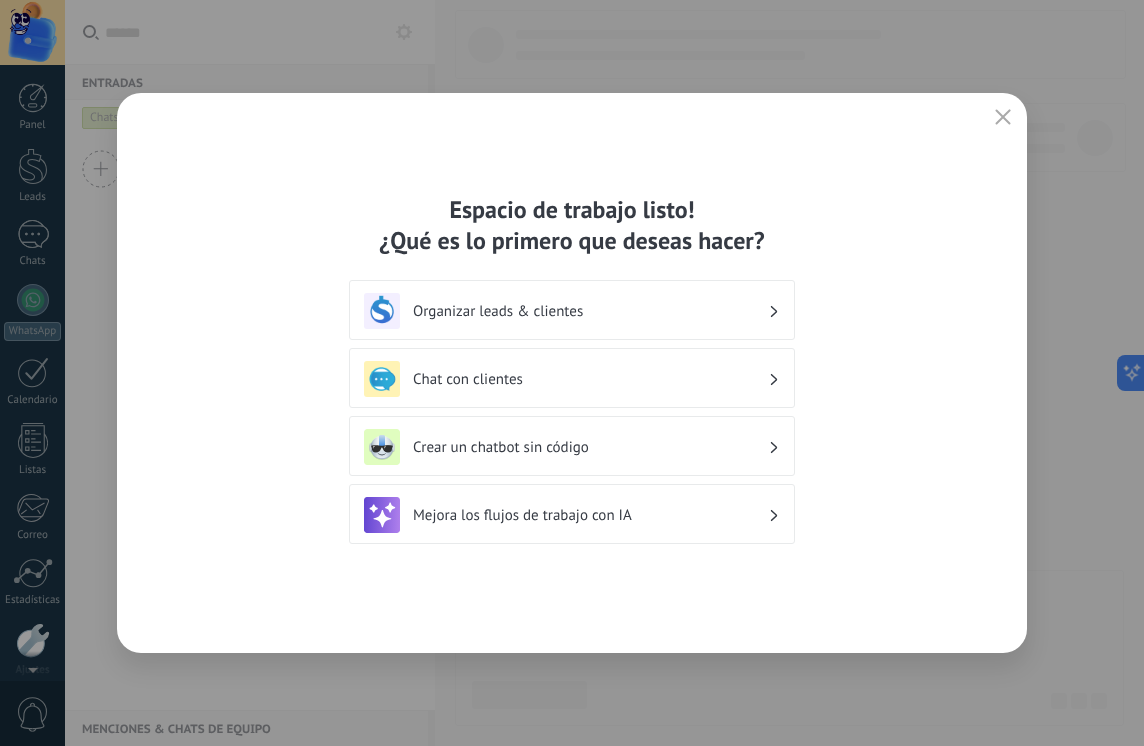scroll, scrollTop: 86, scrollLeft: 0, axis: vertical 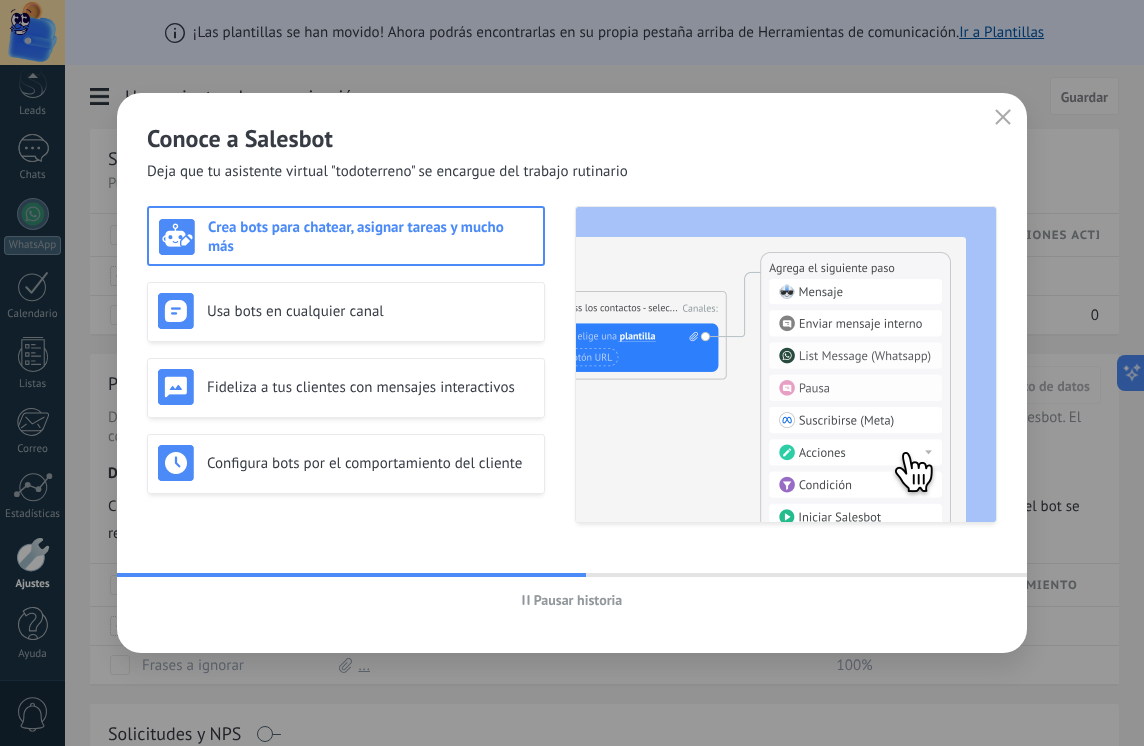 click on "Pausar historia" at bounding box center (578, 600) 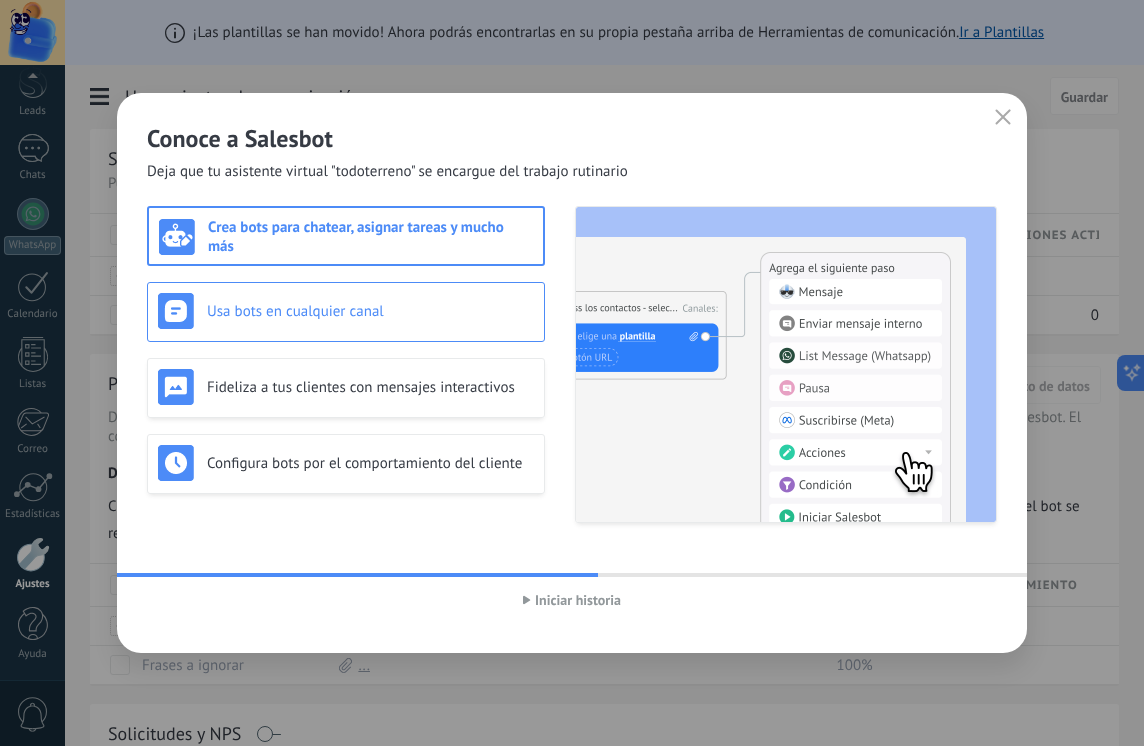 click on "Usa bots en cualquier canal" at bounding box center (346, 311) 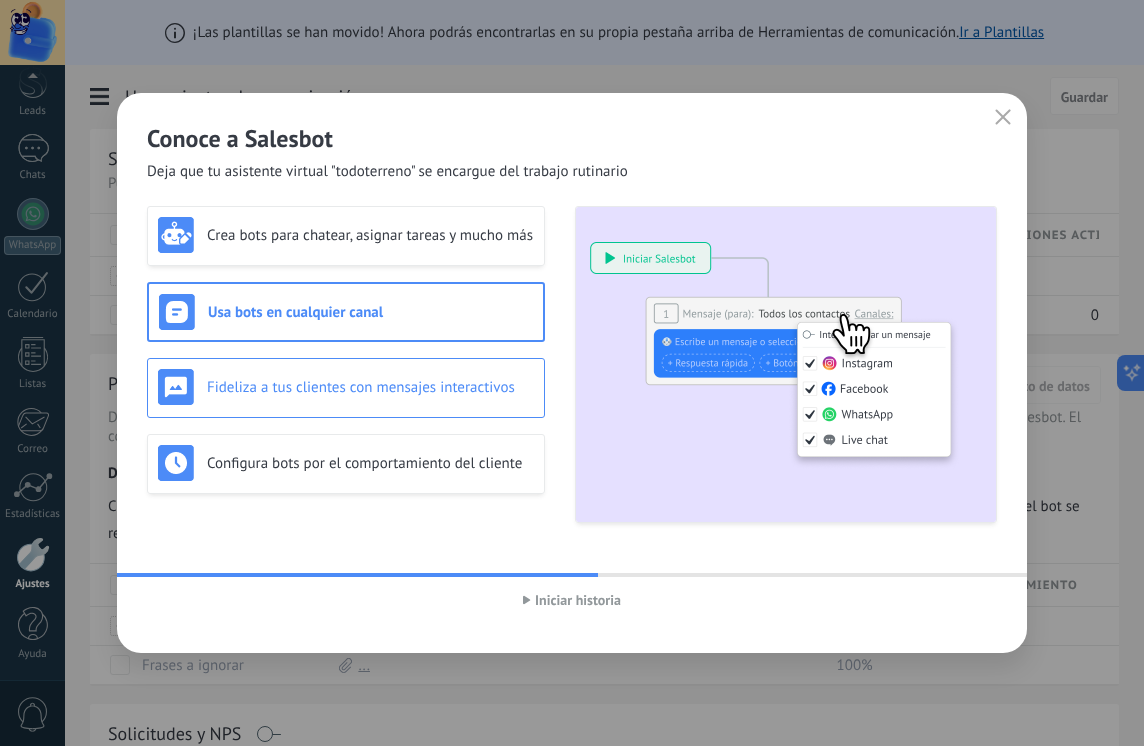 click on "Fideliza a tus clientes con mensajes interactivos" at bounding box center (346, 388) 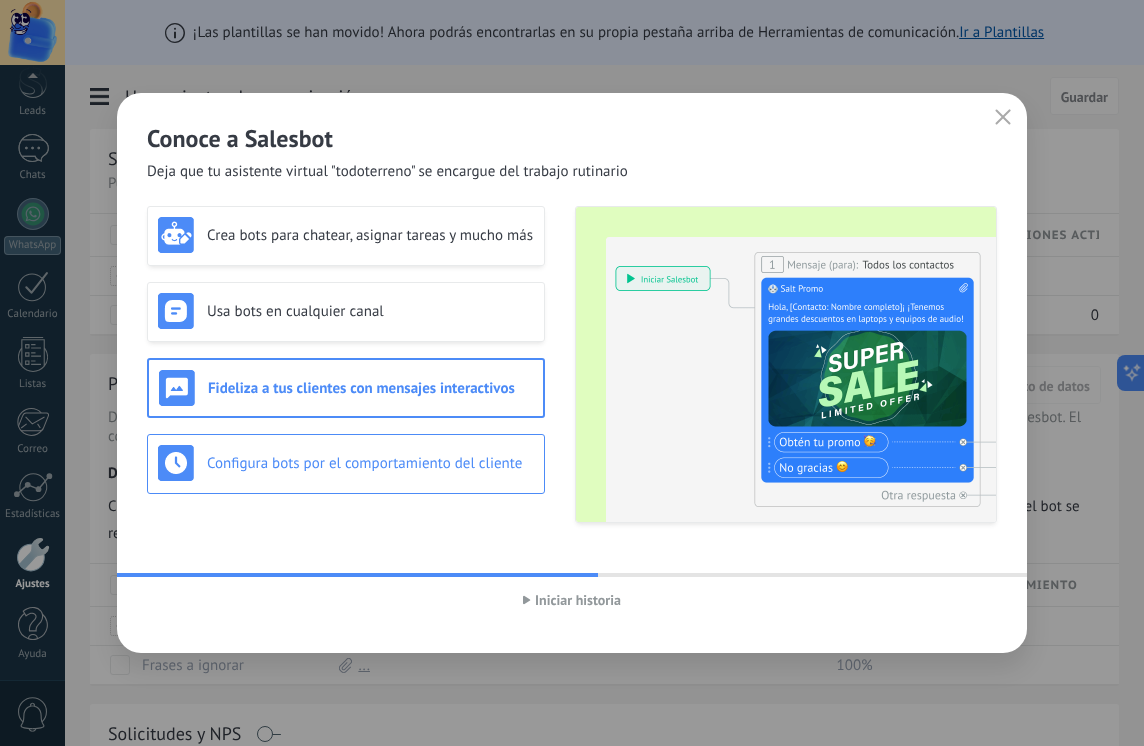 click on "Configura bots por el comportamiento del cliente" at bounding box center (370, 463) 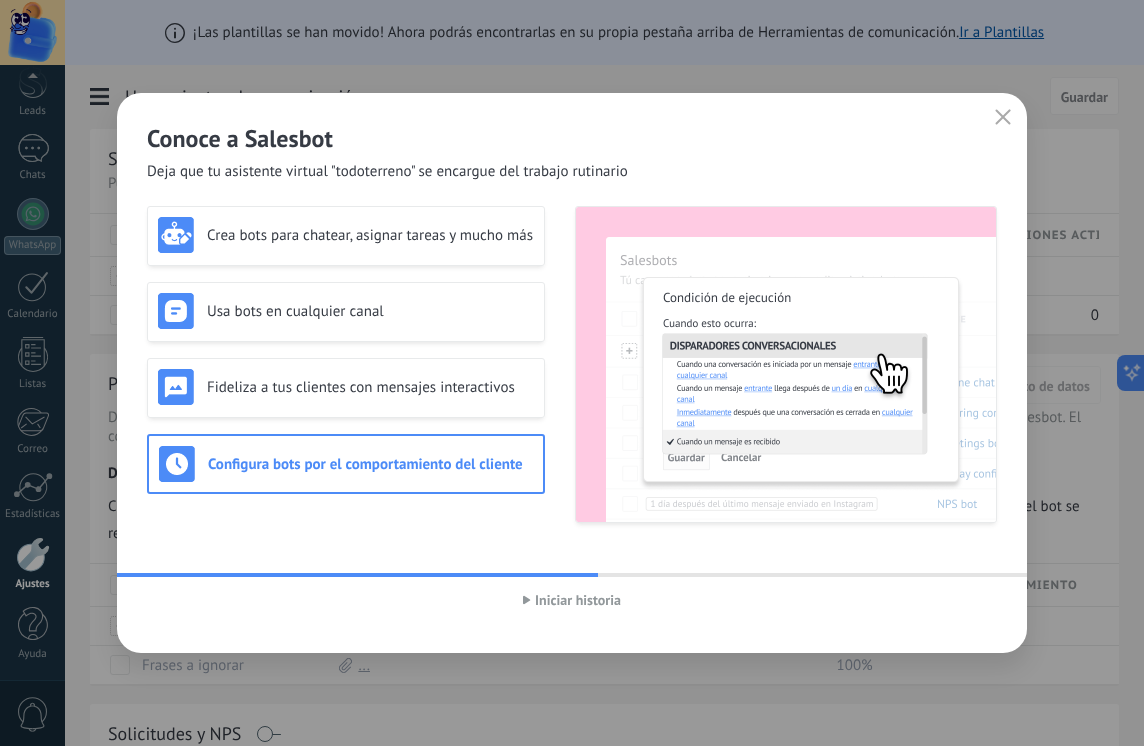 click on "Iniciar historia" at bounding box center (578, 600) 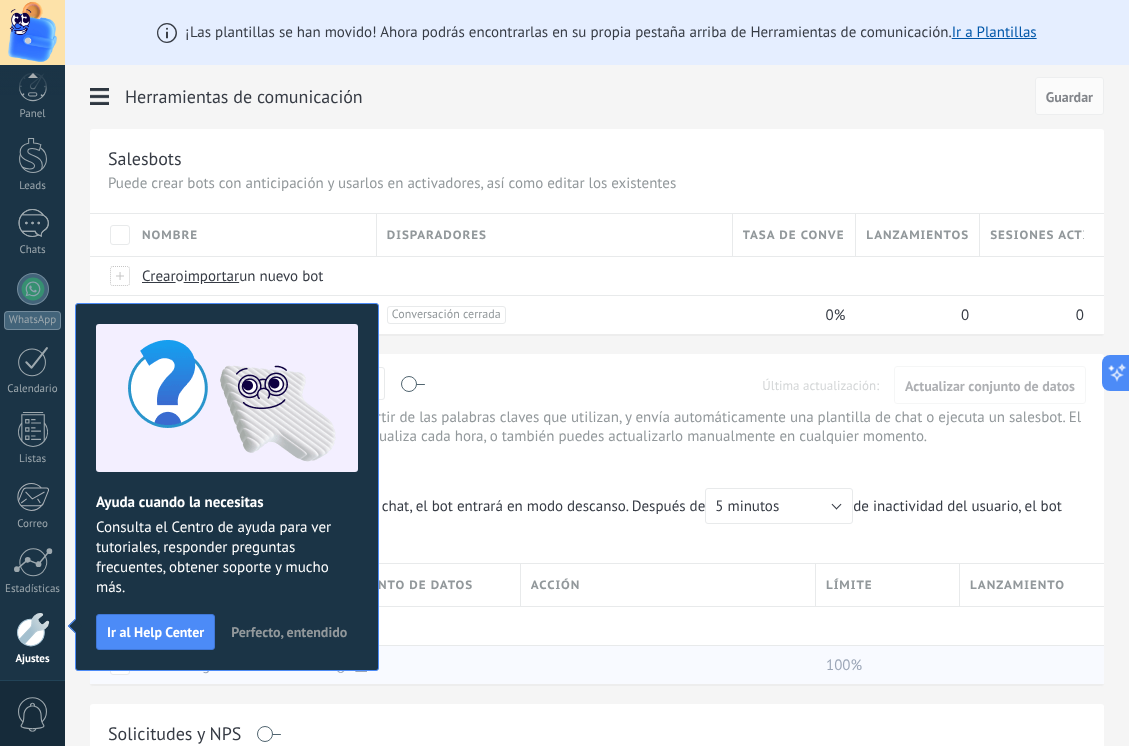 scroll, scrollTop: 86, scrollLeft: 0, axis: vertical 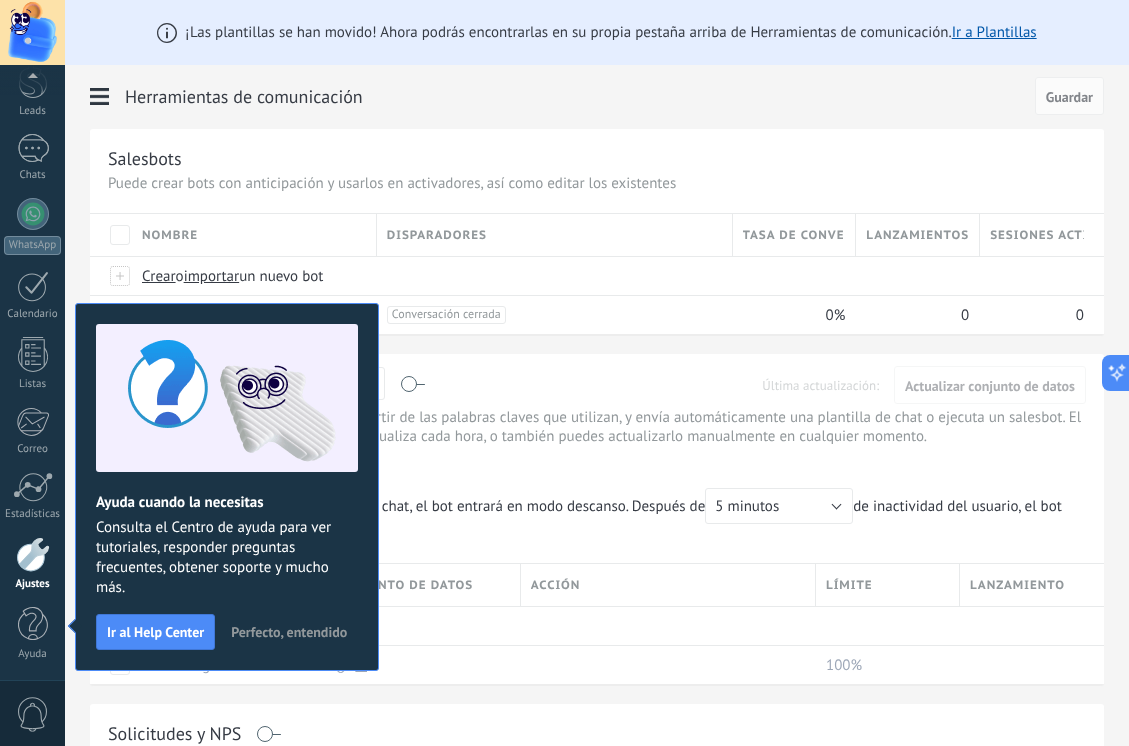 click on "Perfecto, entendido" at bounding box center (289, 632) 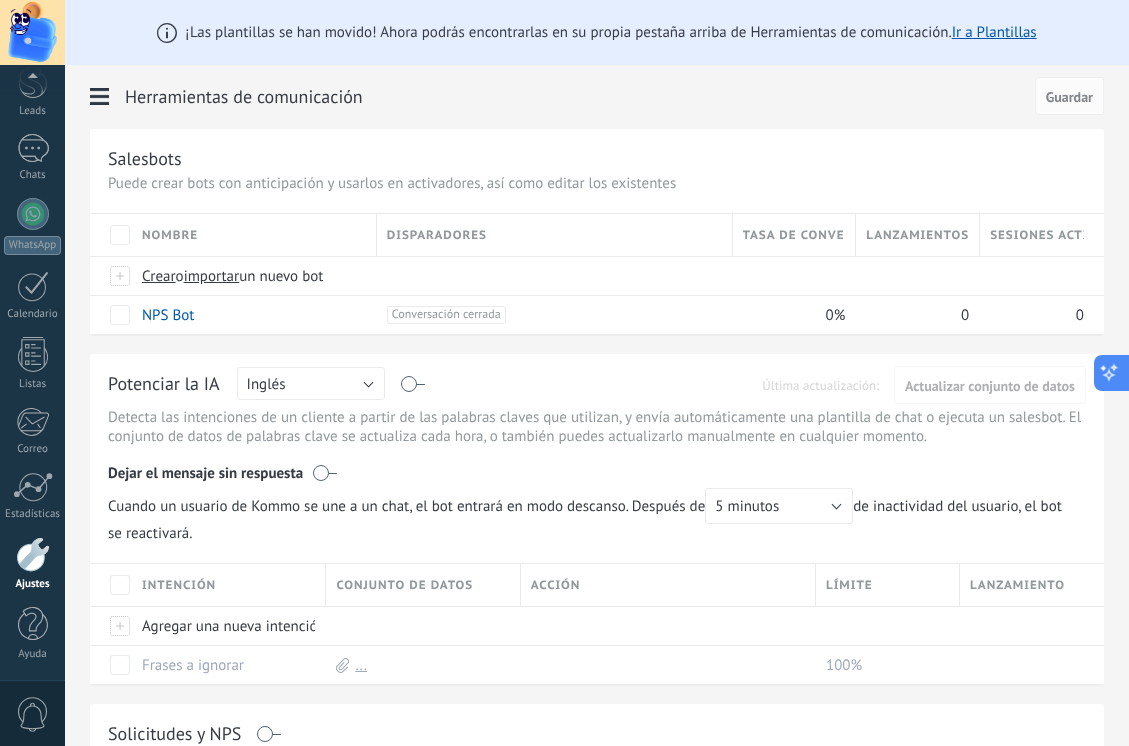 click 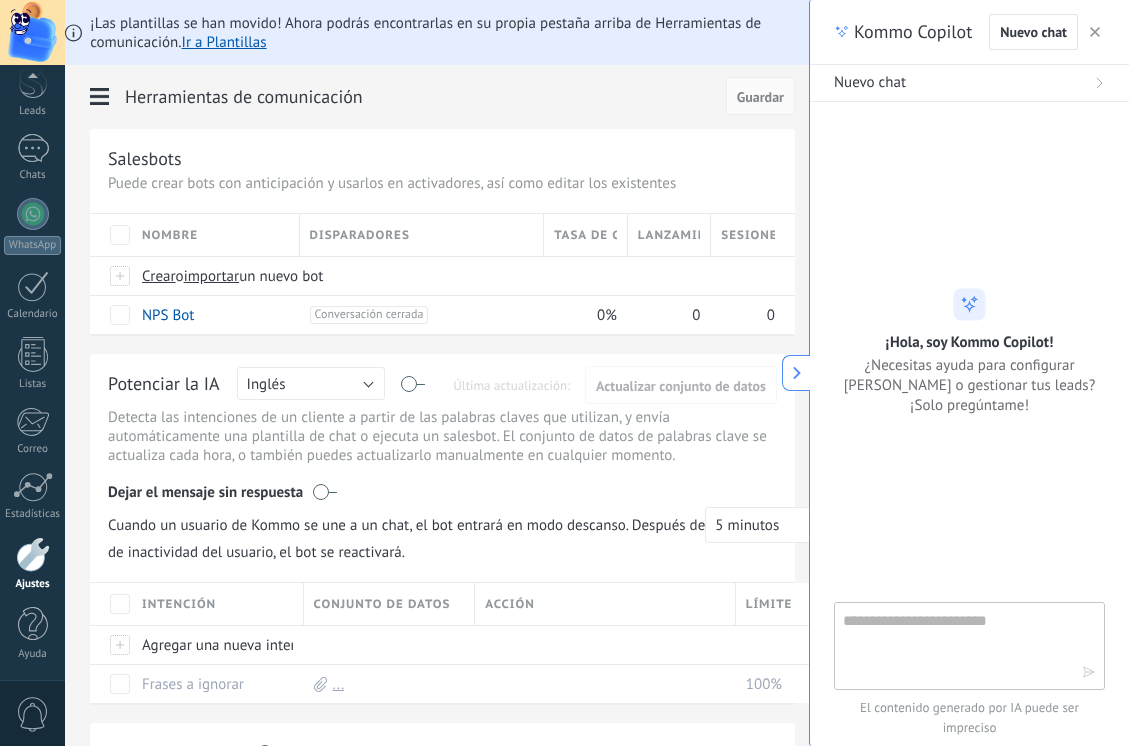 click at bounding box center [955, 645] 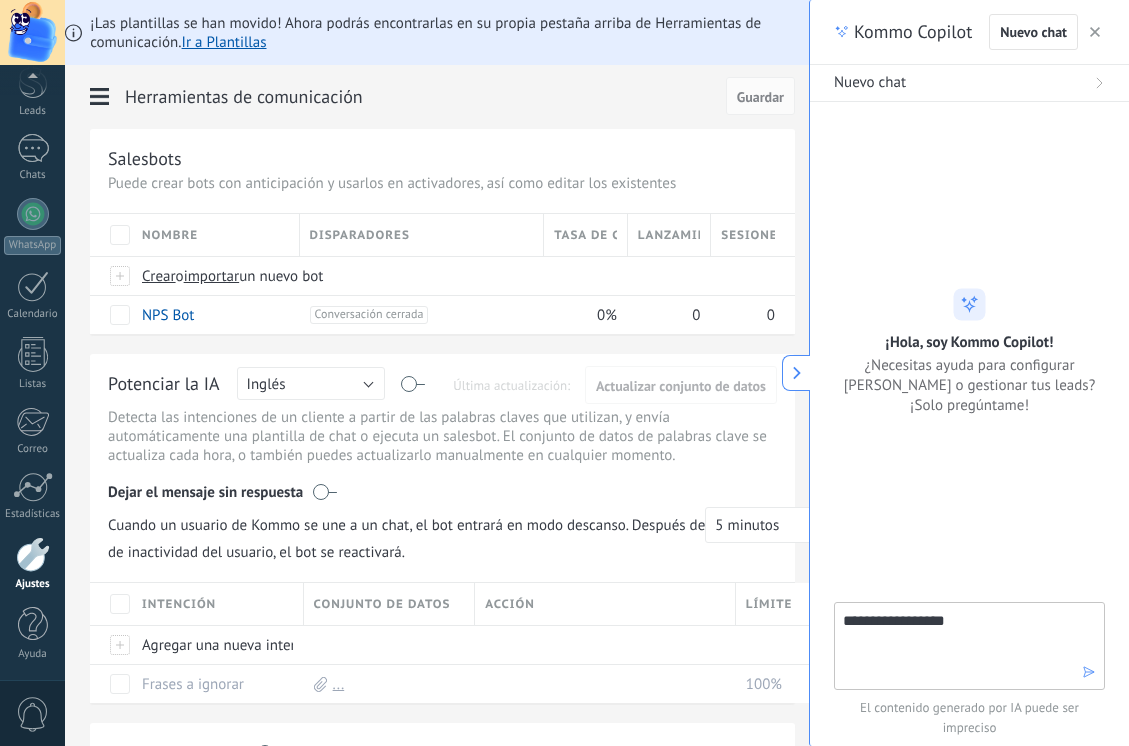click on "**********" at bounding box center (955, 645) 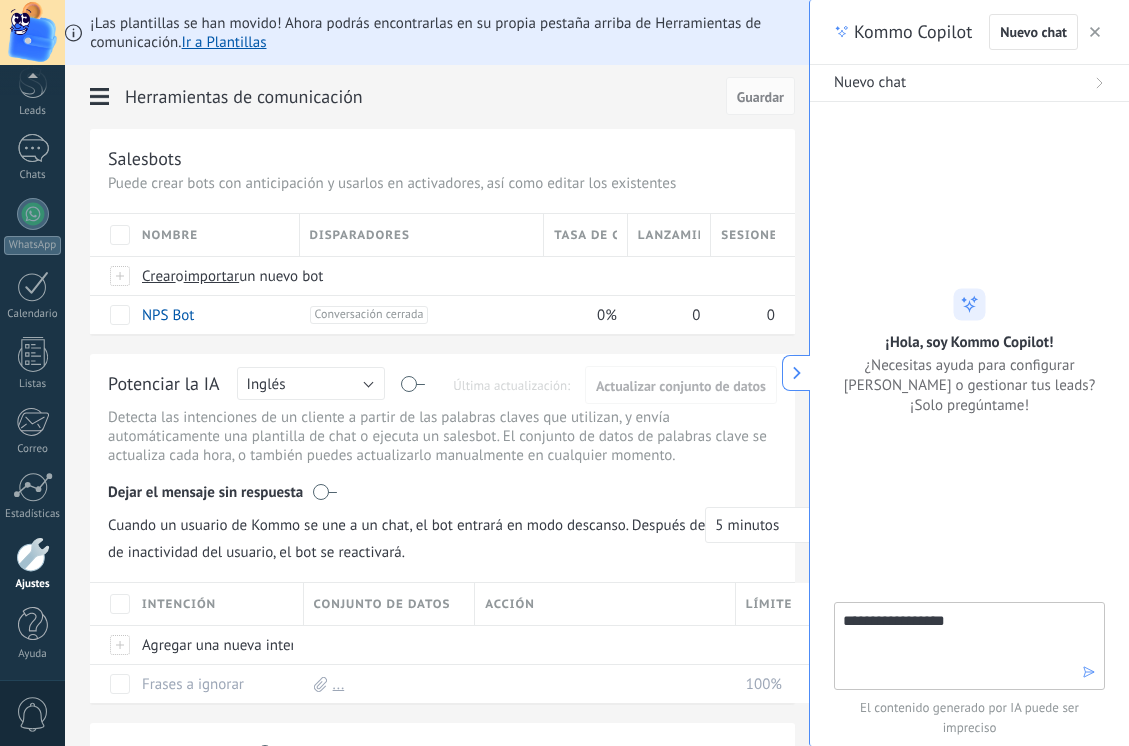 drag, startPoint x: 962, startPoint y: 630, endPoint x: 943, endPoint y: 631, distance: 19.026299 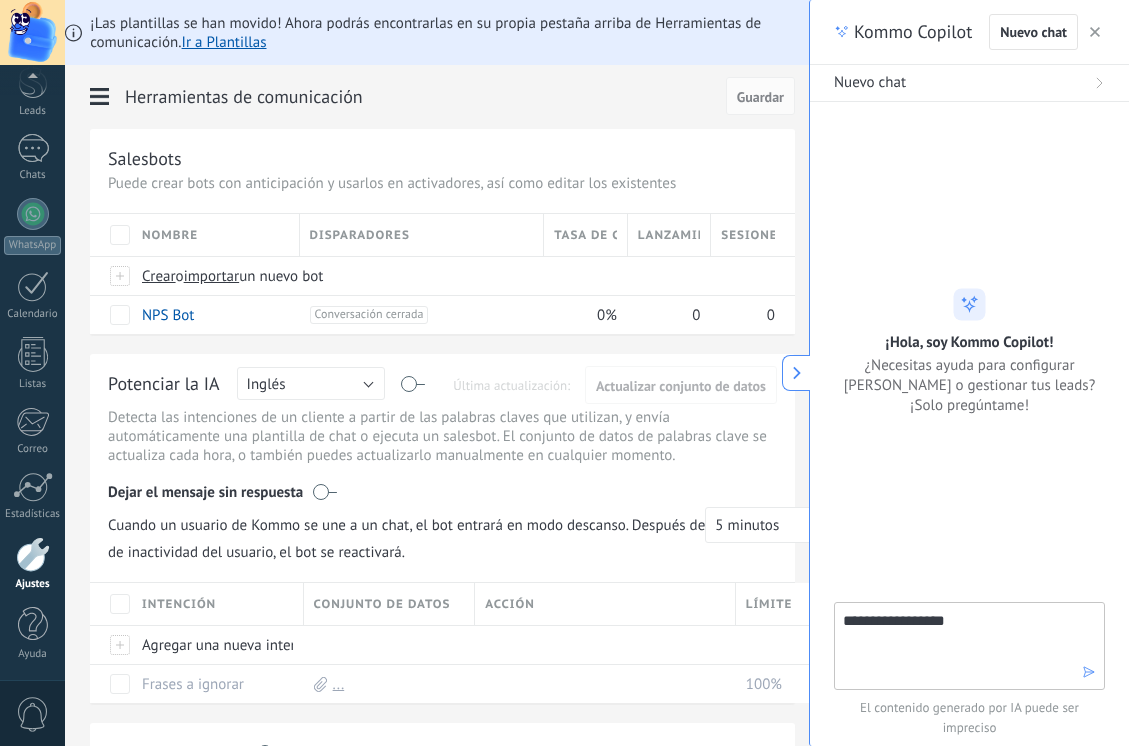 type on "**********" 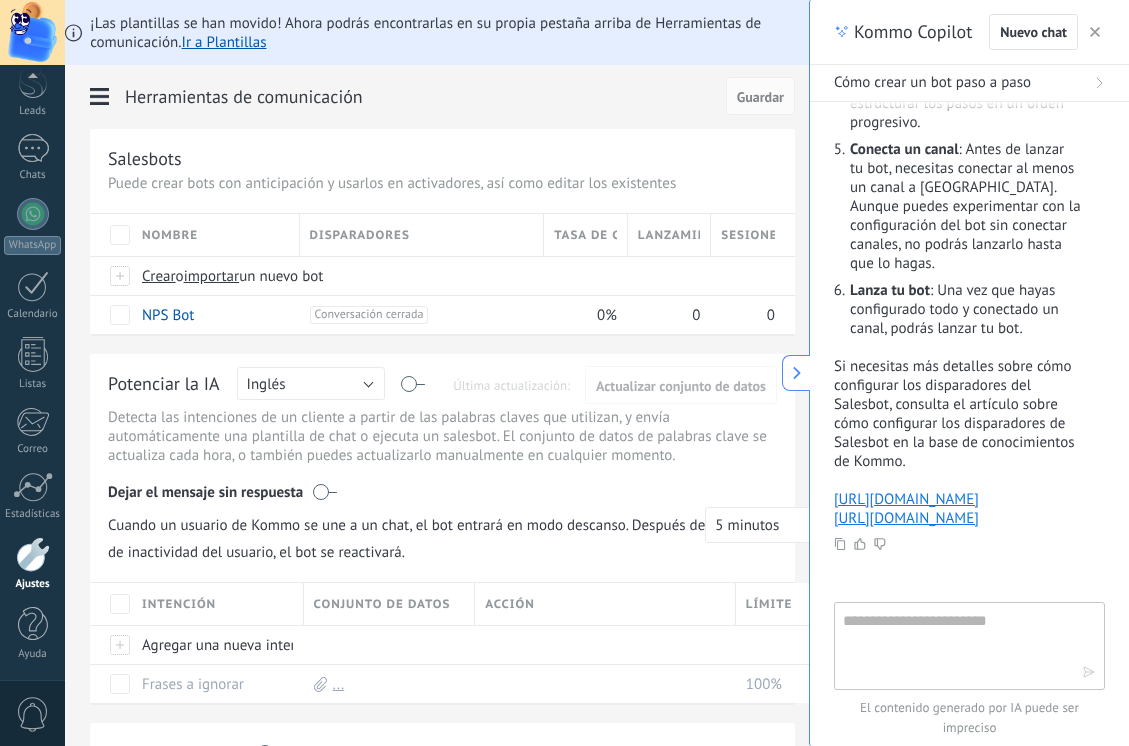 scroll, scrollTop: 700, scrollLeft: 0, axis: vertical 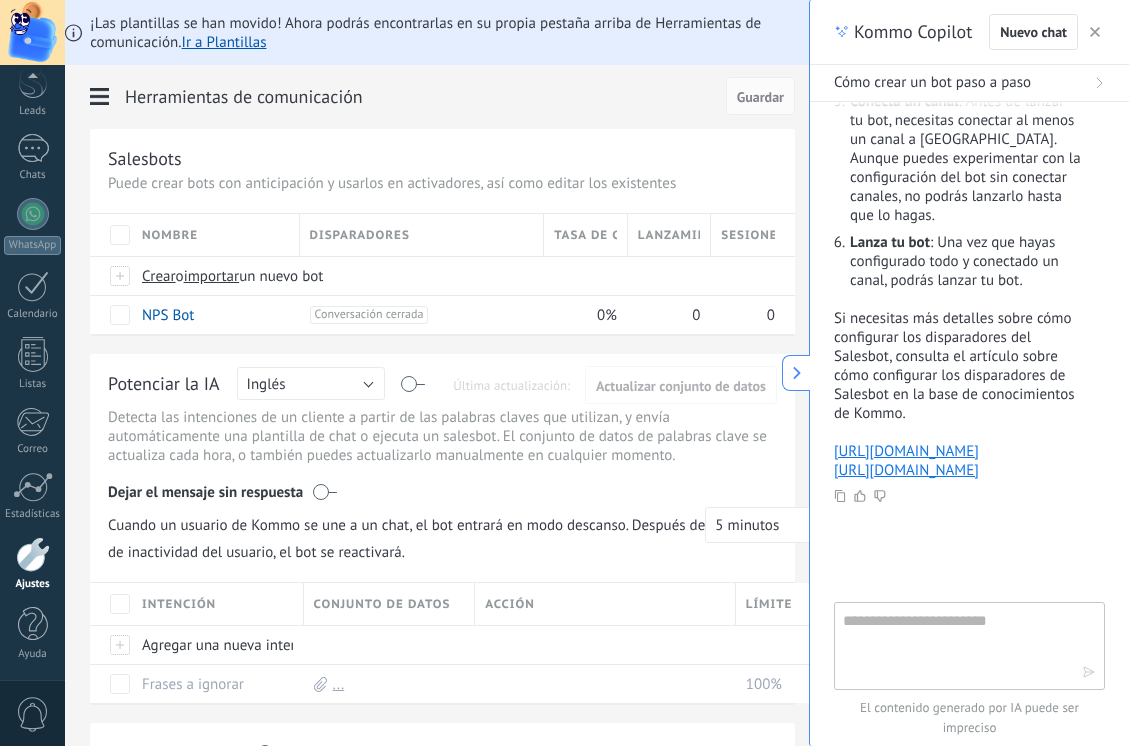 click at bounding box center (955, 645) 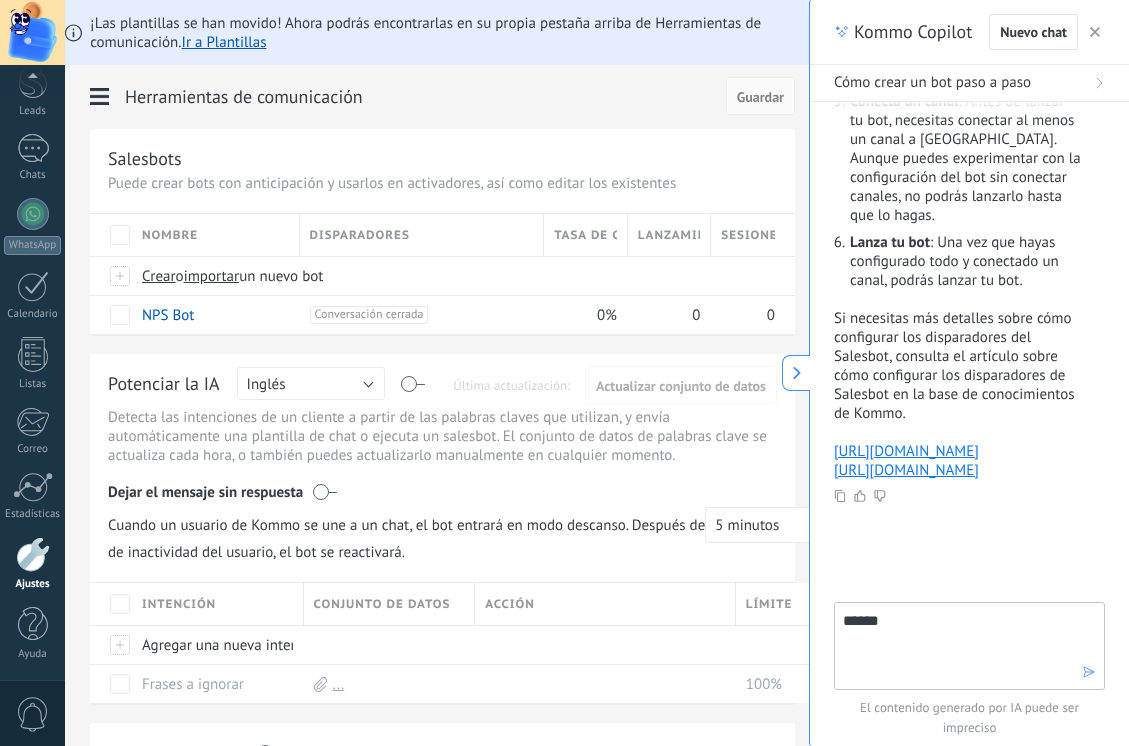 type on "*******" 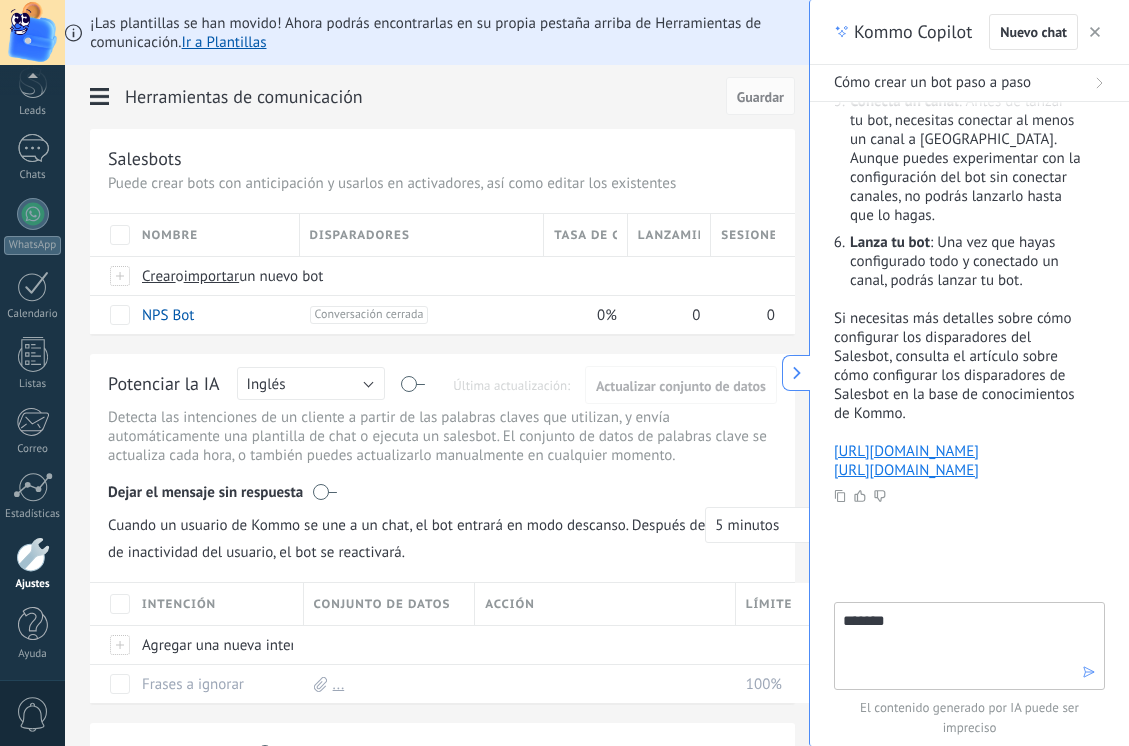 type 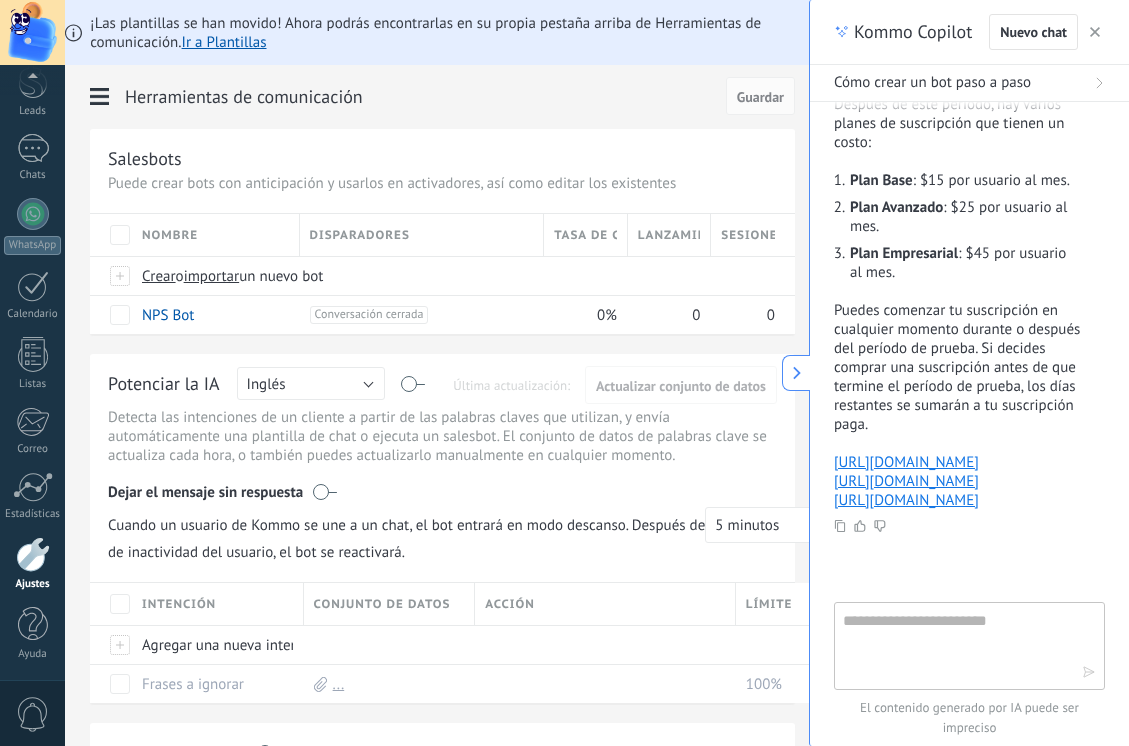 scroll, scrollTop: 1408, scrollLeft: 0, axis: vertical 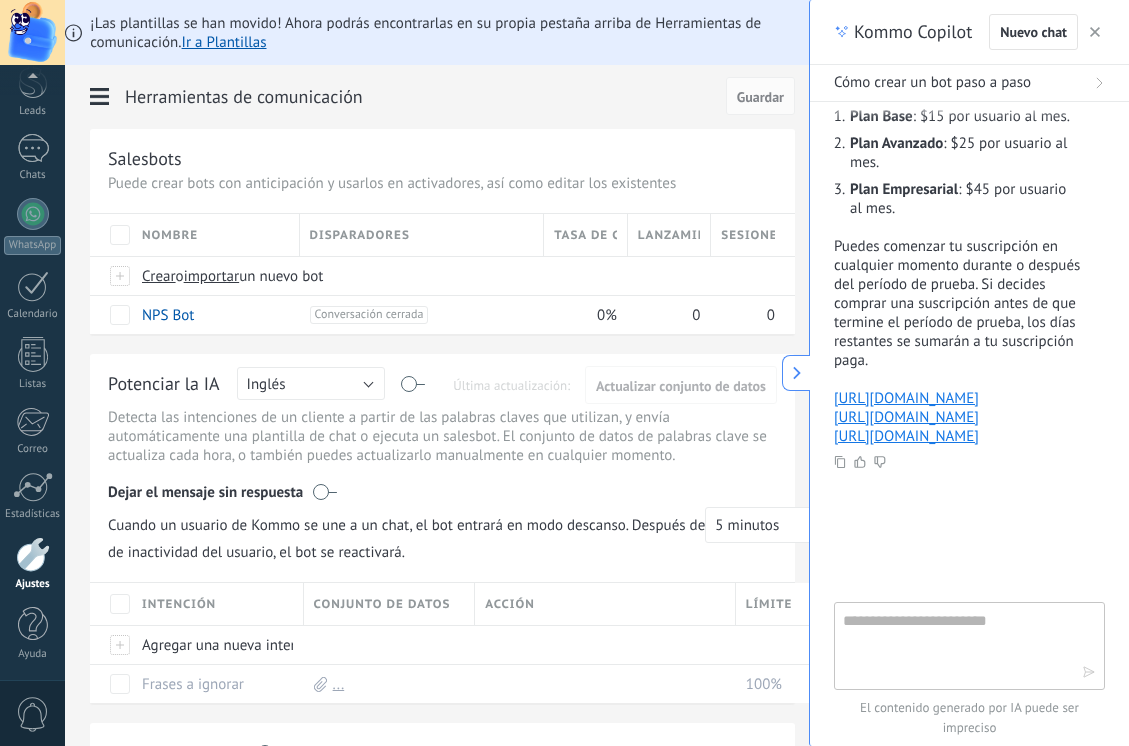 click at bounding box center [1095, 32] 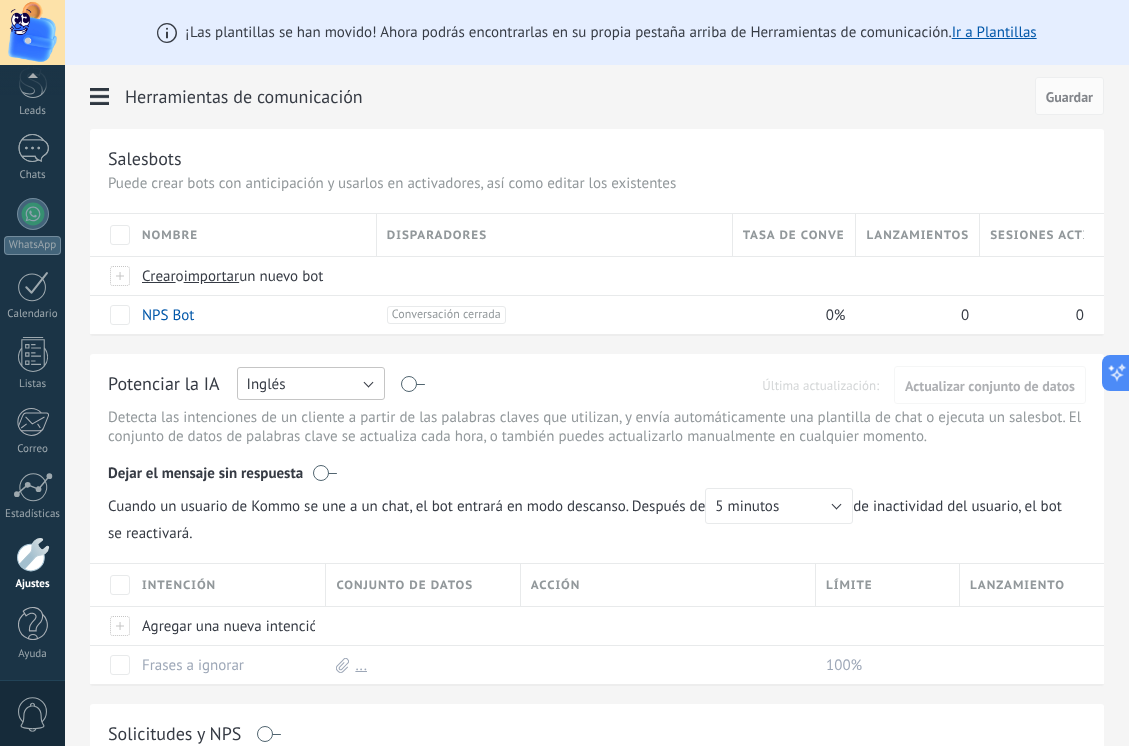 click on "Inglés" at bounding box center [311, 383] 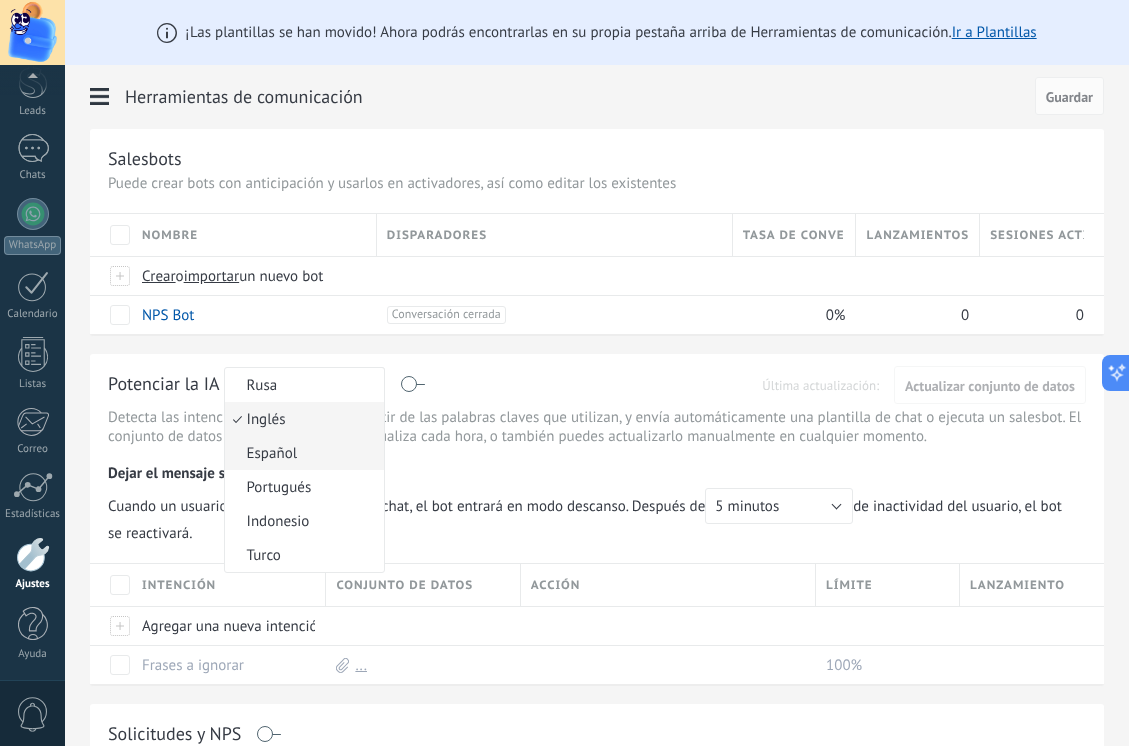 click on "Español" at bounding box center [301, 453] 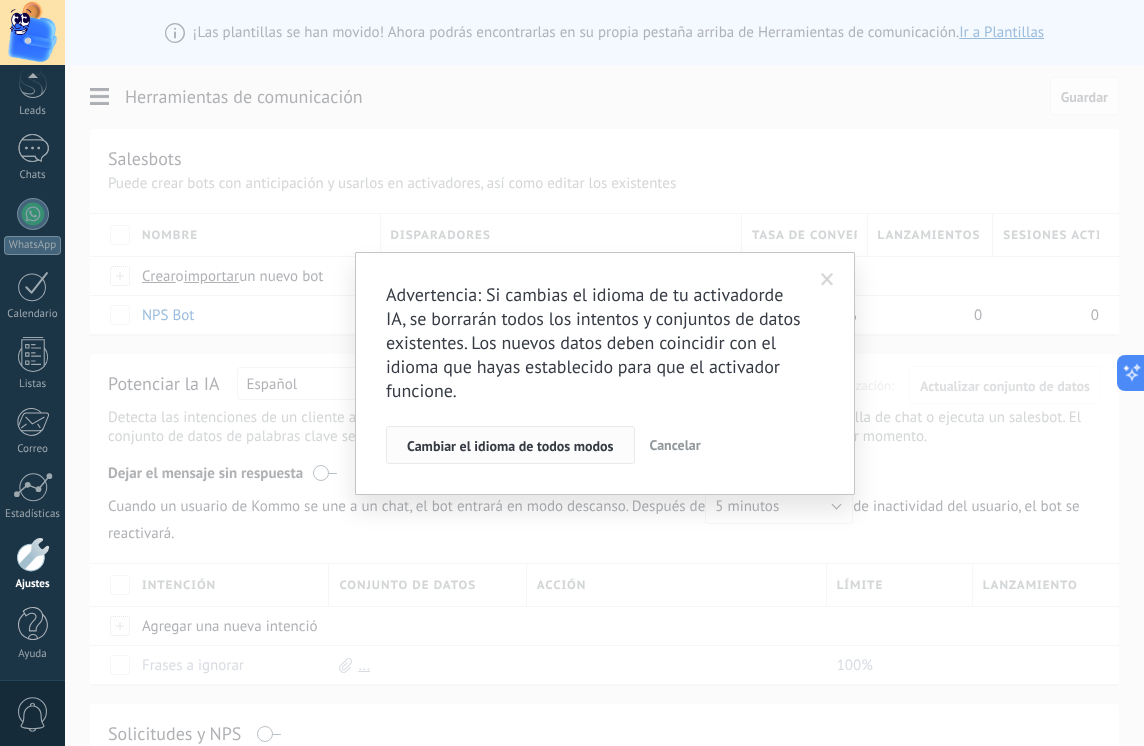 click on "Cambiar el idioma de todos modos" at bounding box center [510, 446] 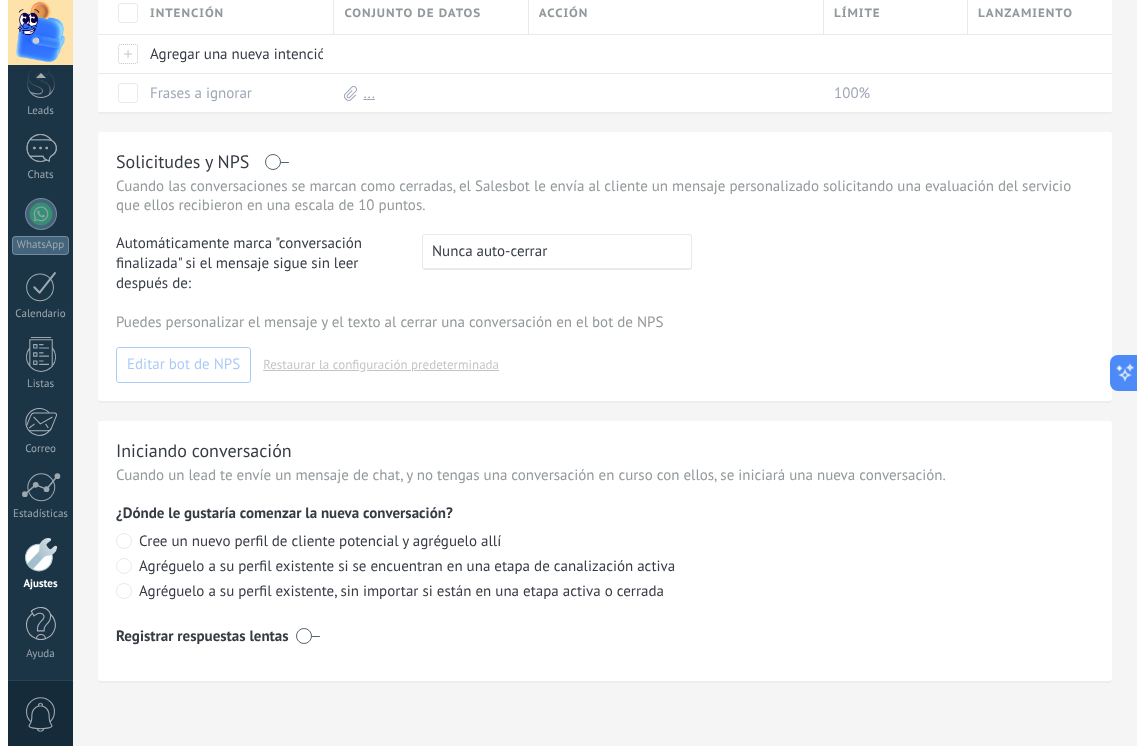 scroll, scrollTop: 0, scrollLeft: 0, axis: both 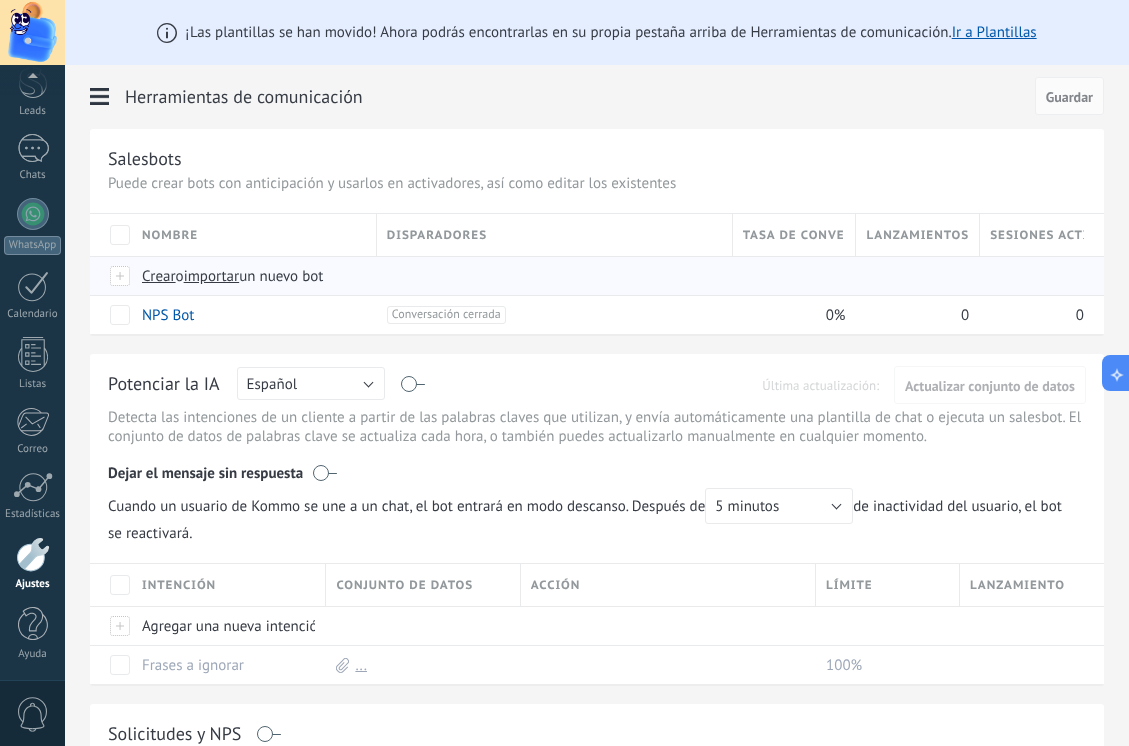 click at bounding box center [121, 276] 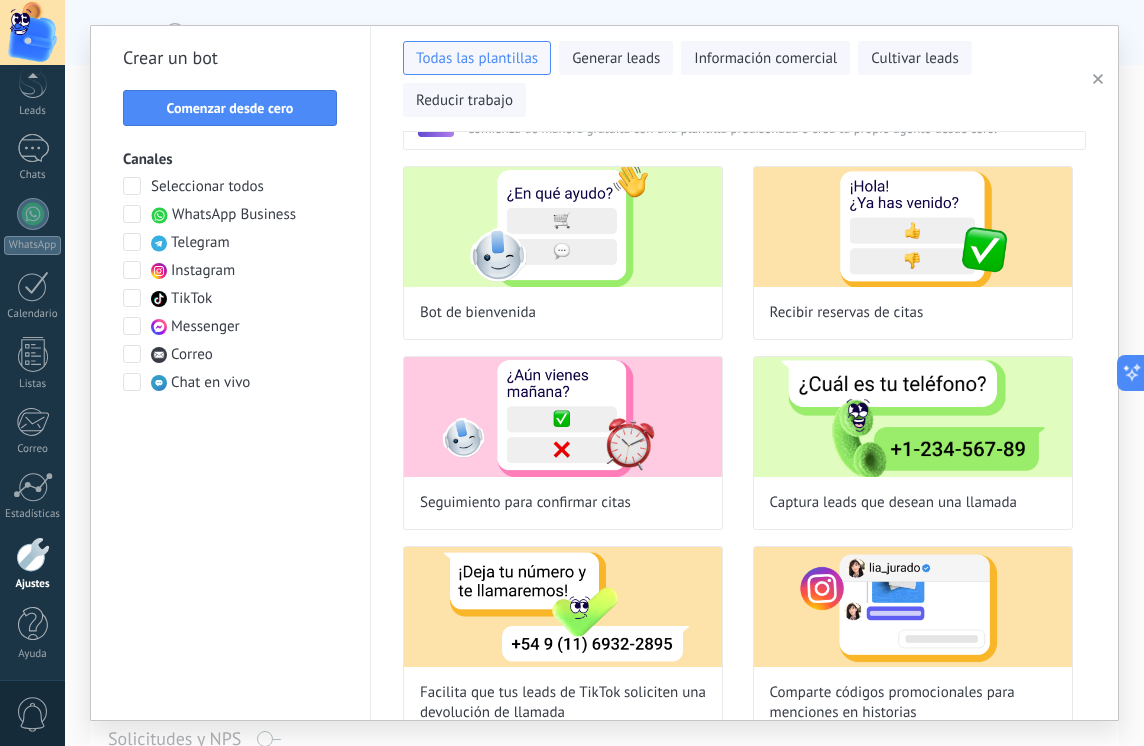 scroll, scrollTop: 0, scrollLeft: 0, axis: both 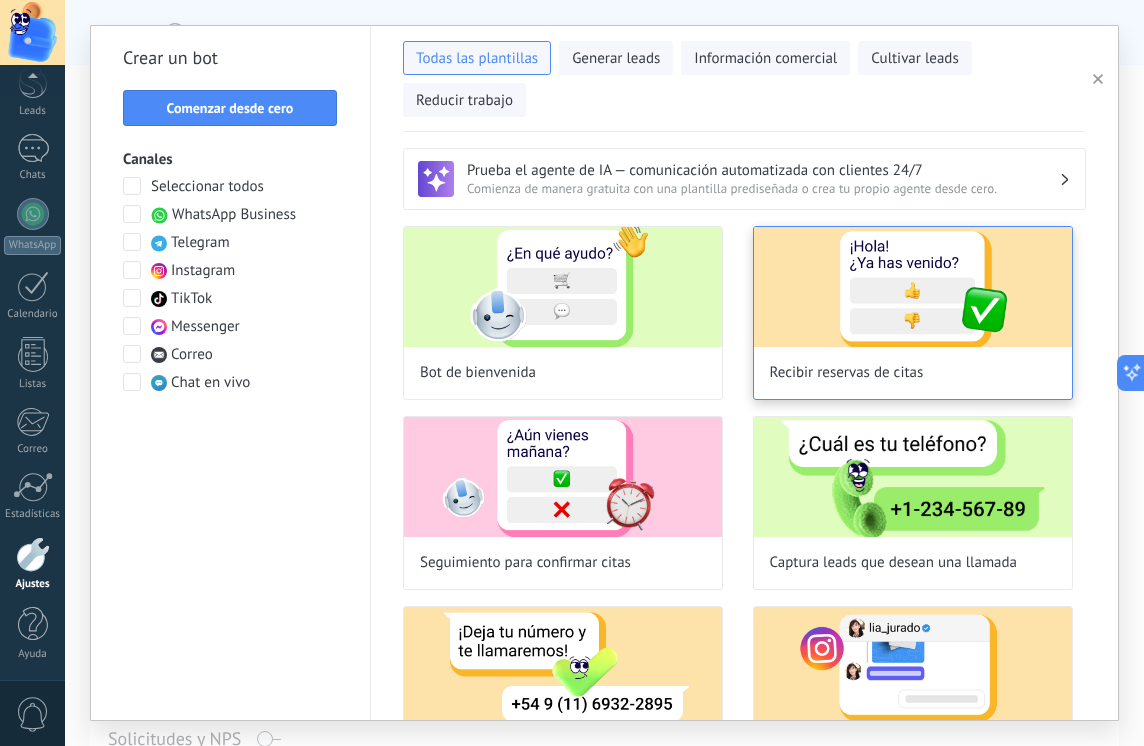 click at bounding box center (913, 287) 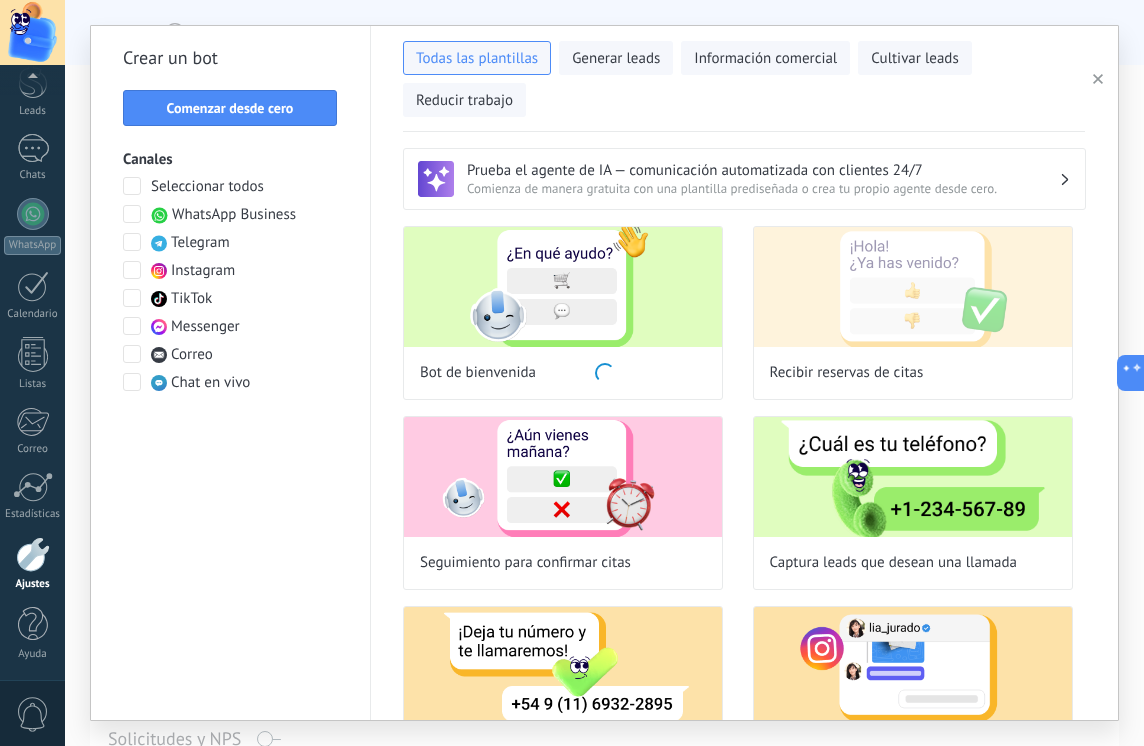 type on "**********" 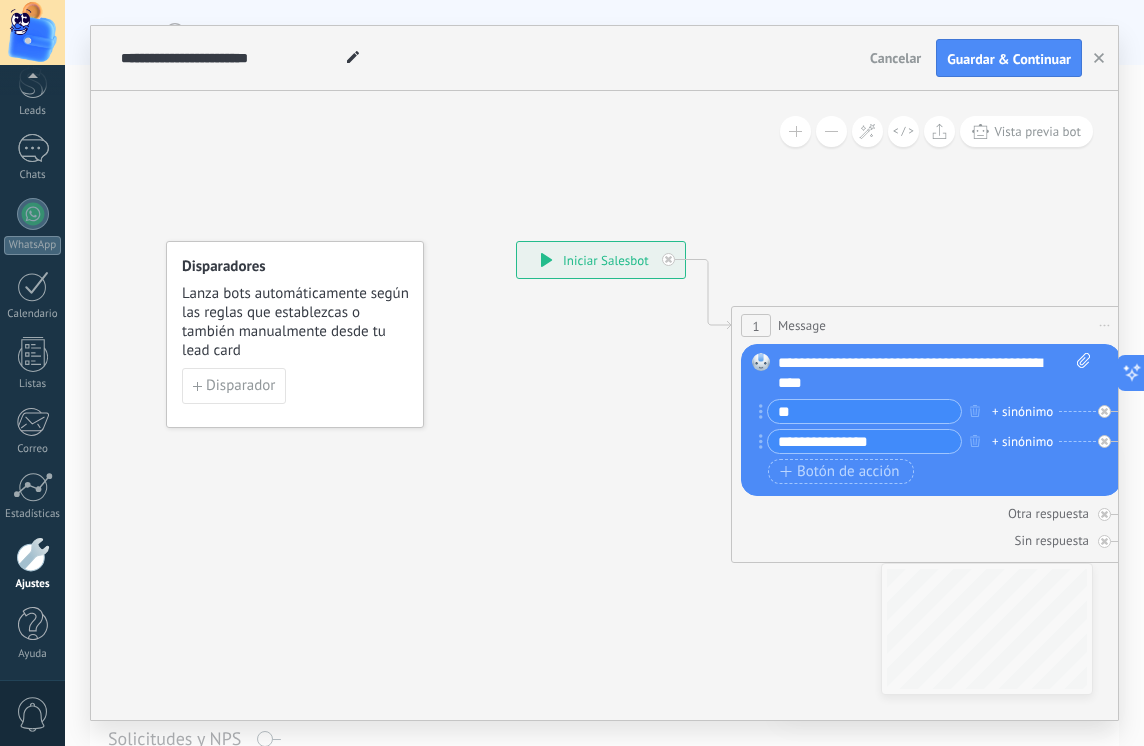 click on "**********" at bounding box center [601, 260] 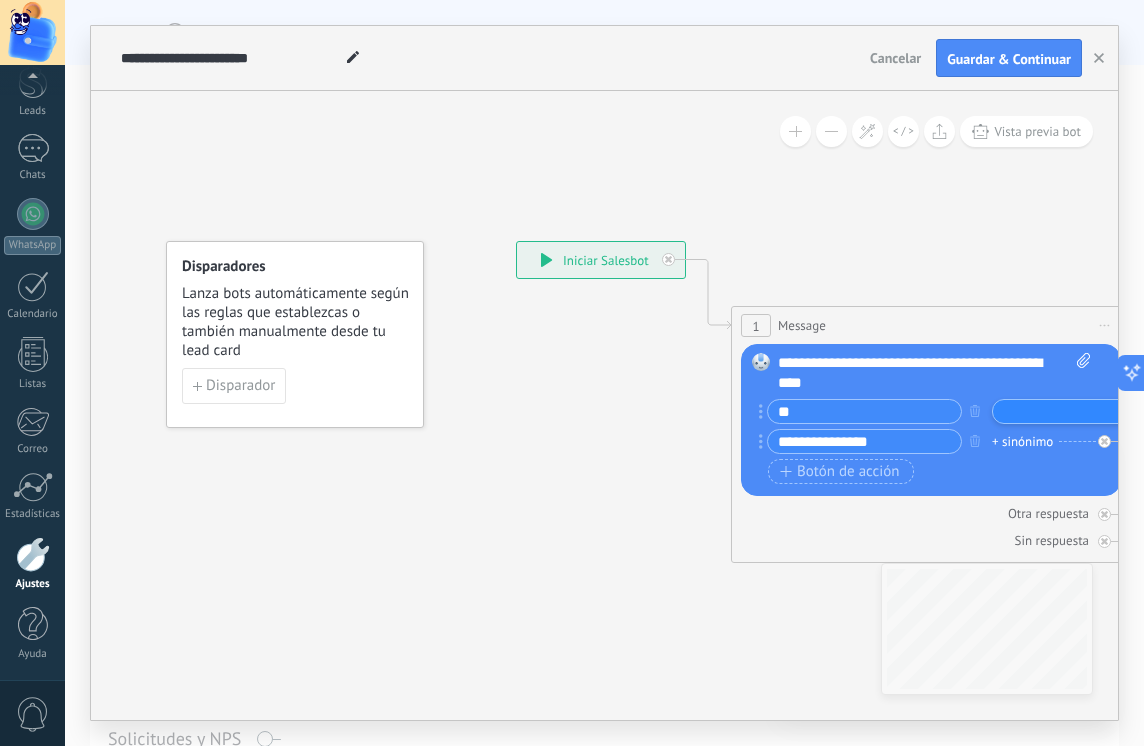 scroll, scrollTop: 0, scrollLeft: 0, axis: both 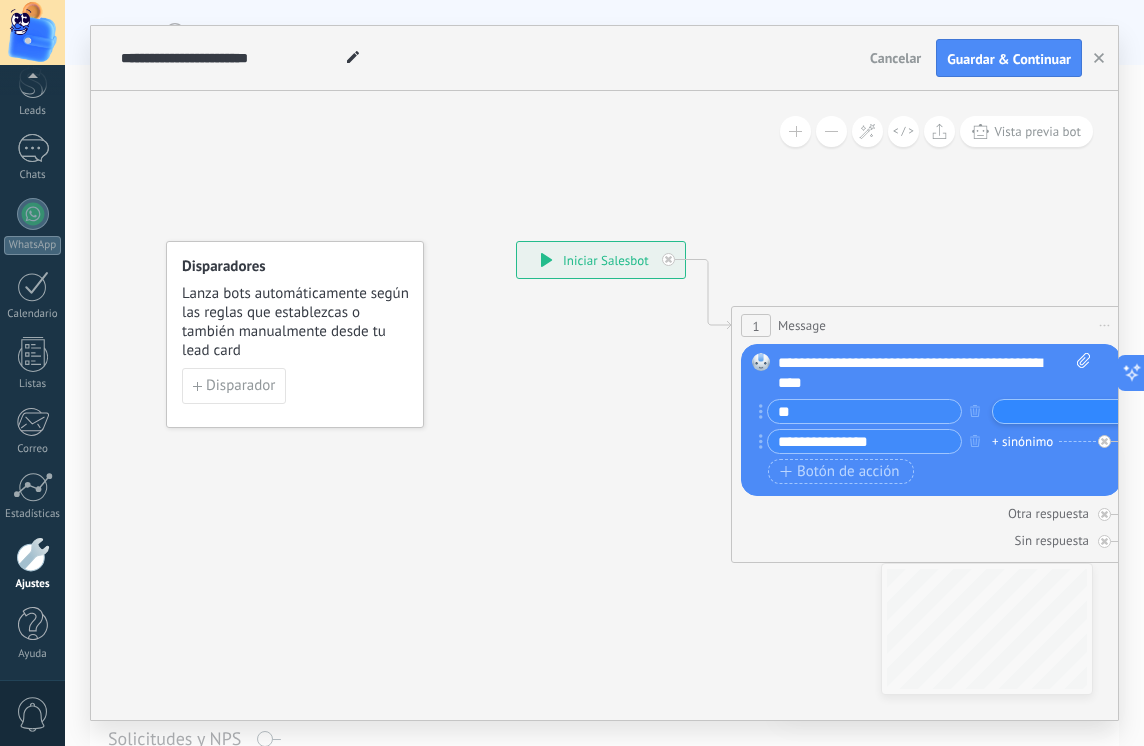 click on "**********" at bounding box center (934, 373) 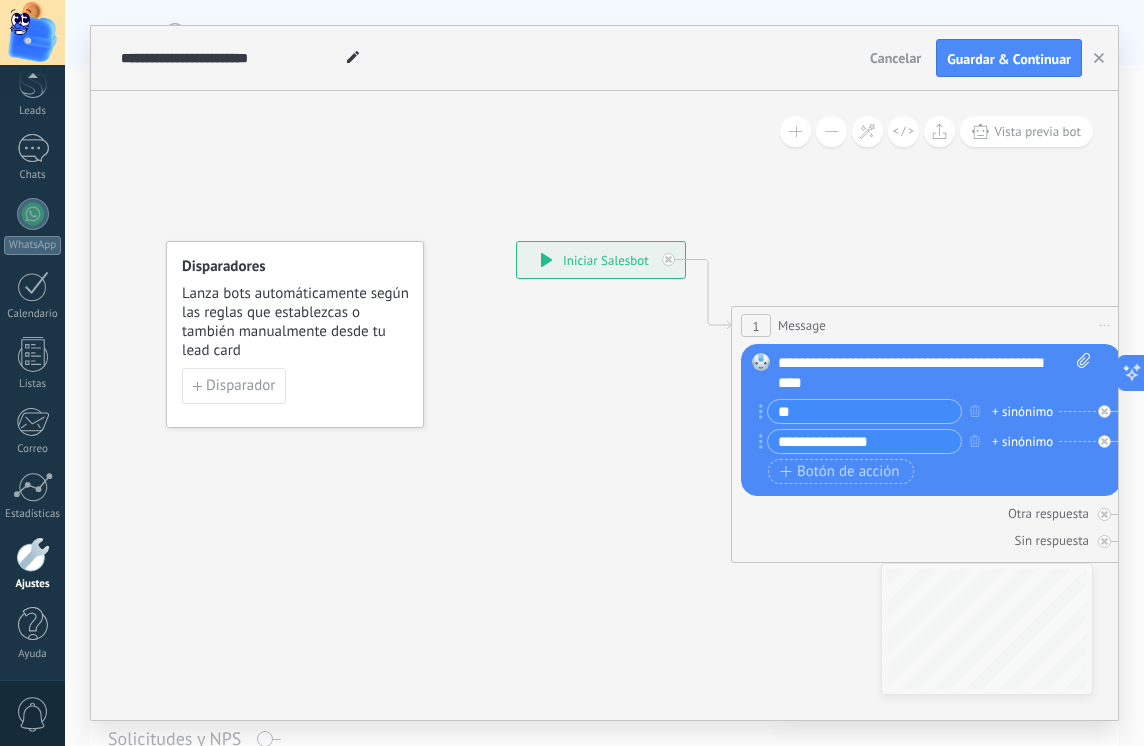 click on "+ sinónimo" at bounding box center (1022, 442) 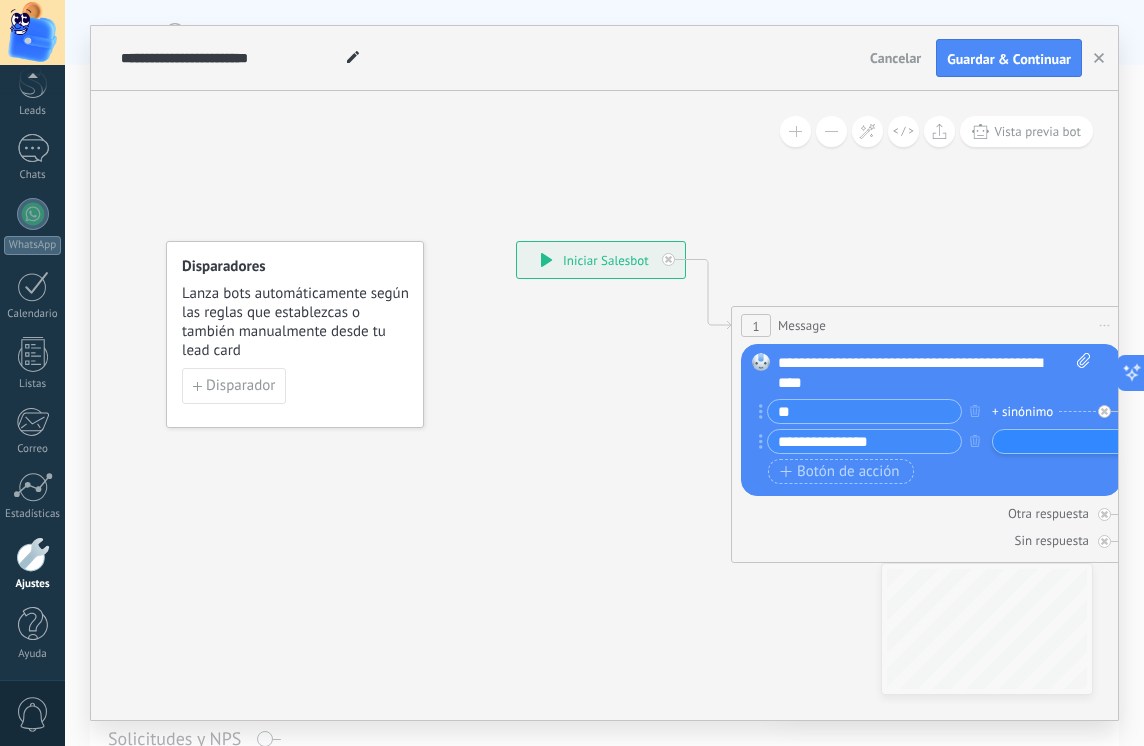 scroll, scrollTop: 0, scrollLeft: 0, axis: both 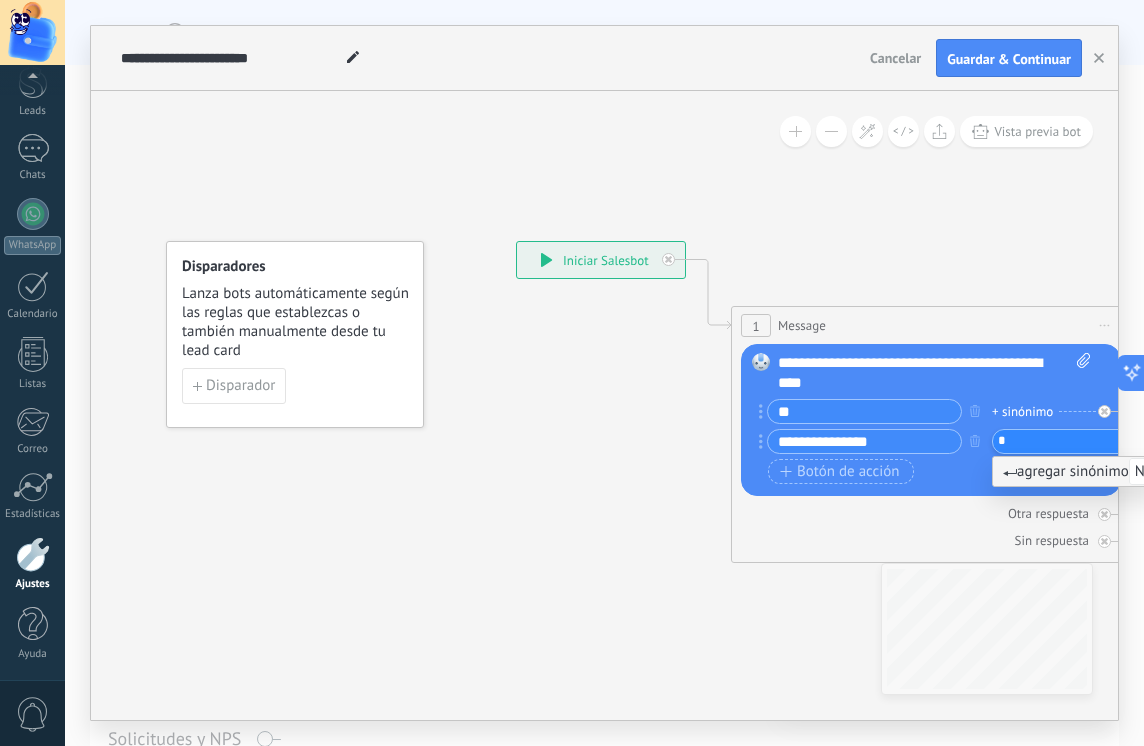 type on "**" 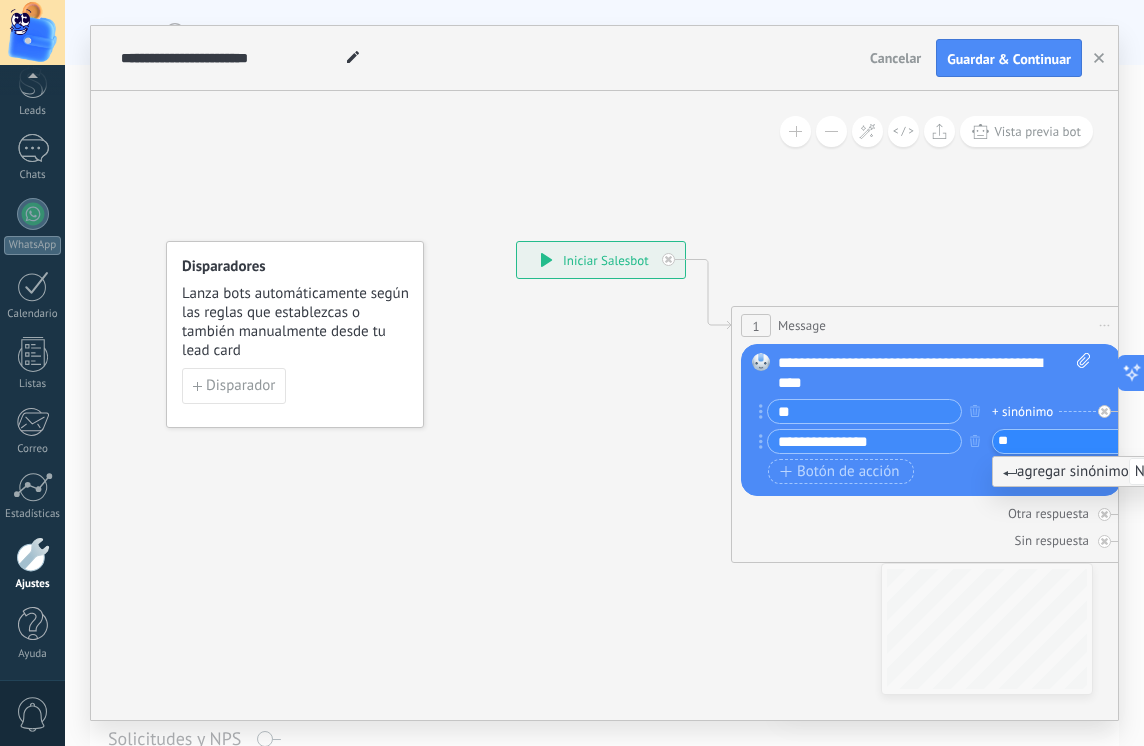 type 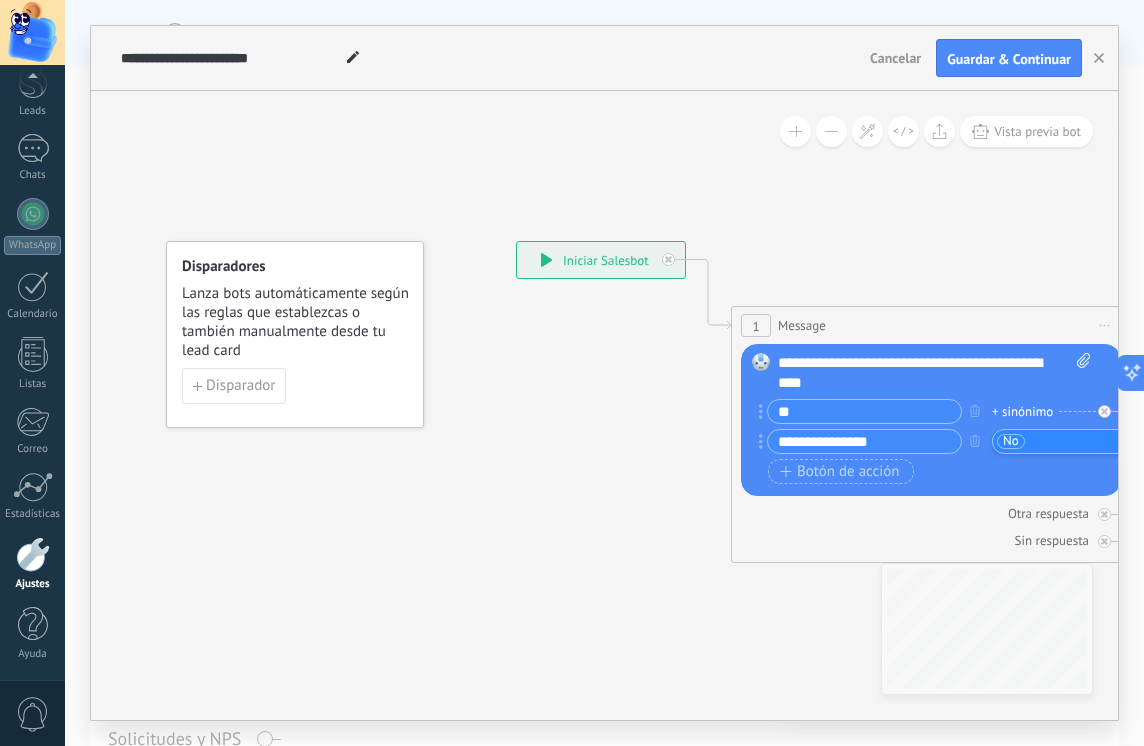 scroll, scrollTop: 0, scrollLeft: 0, axis: both 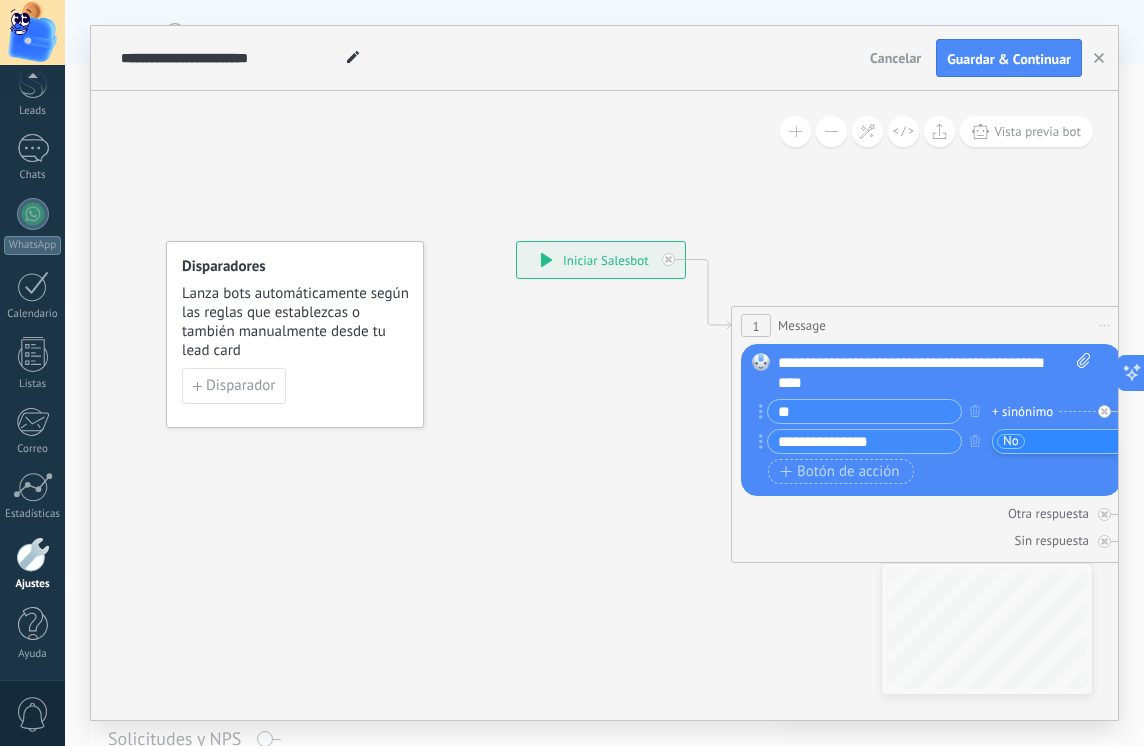 click on "Botón de acción
Enlace de web" at bounding box center [929, 471] 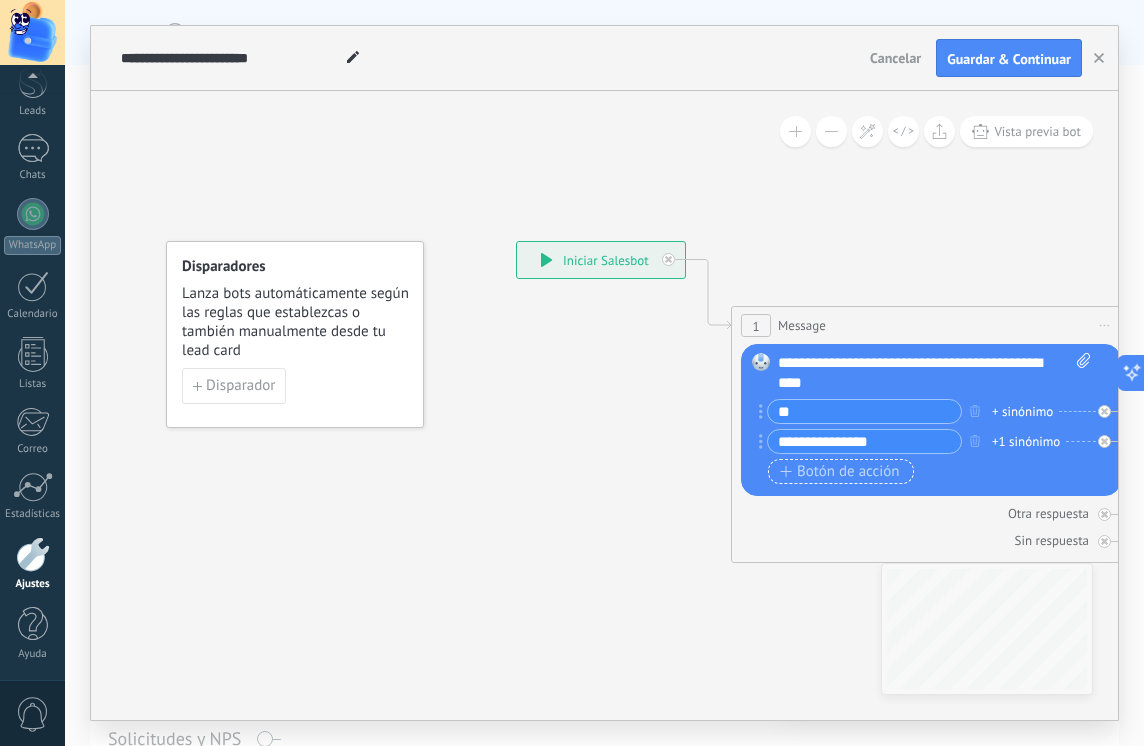 click on "Botón de acción" at bounding box center [840, 472] 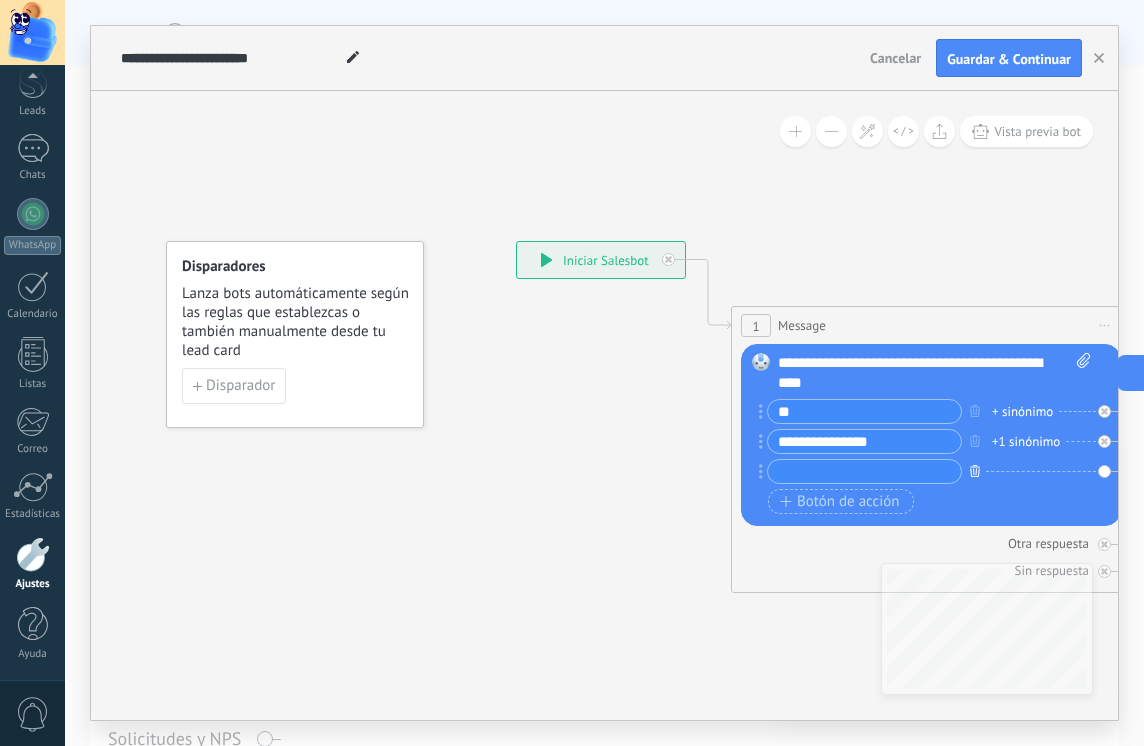 click 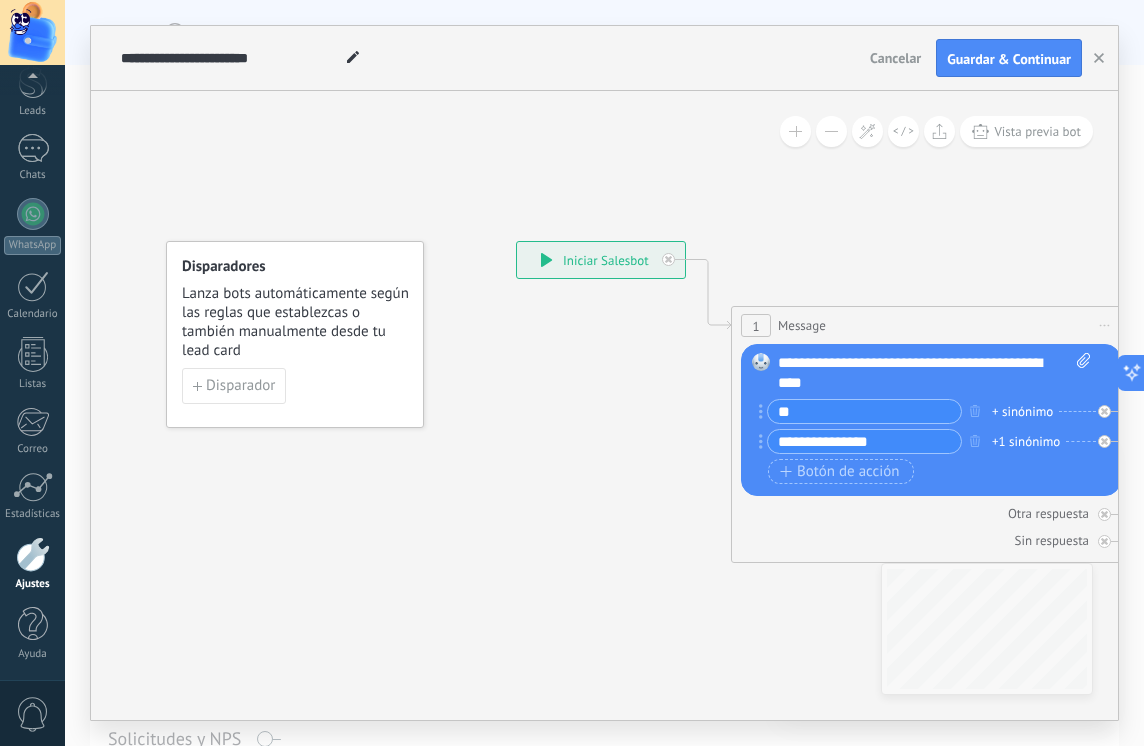 click on "**" at bounding box center (864, 411) 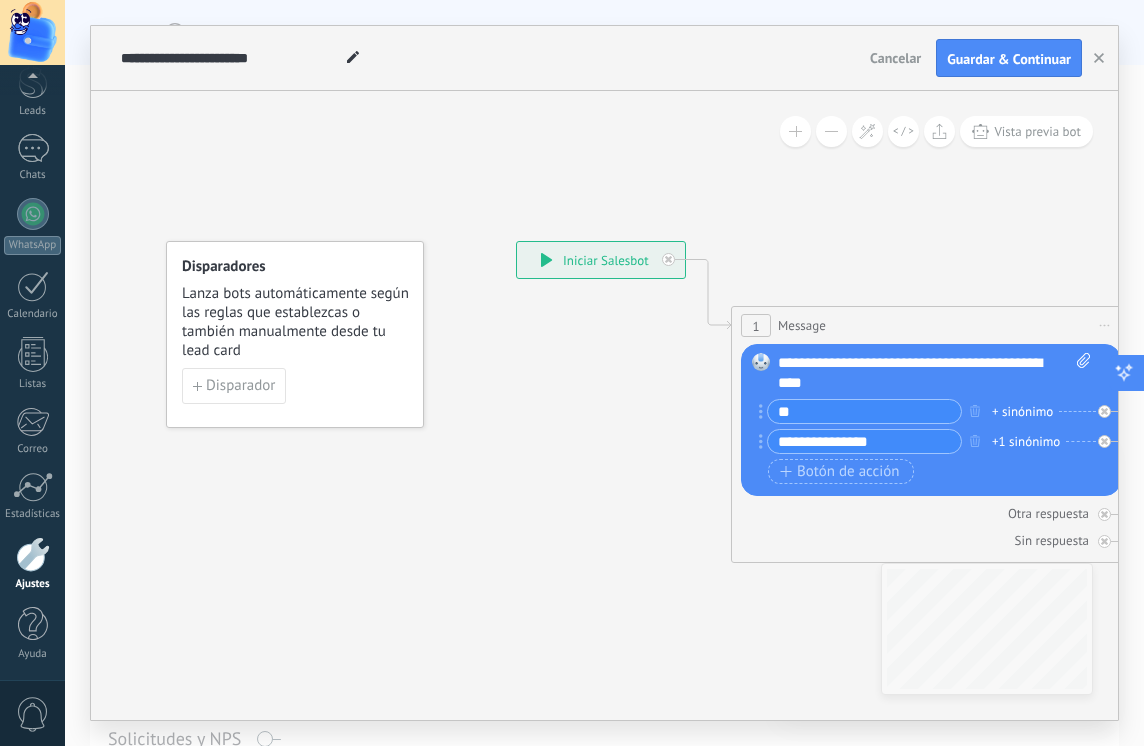 click 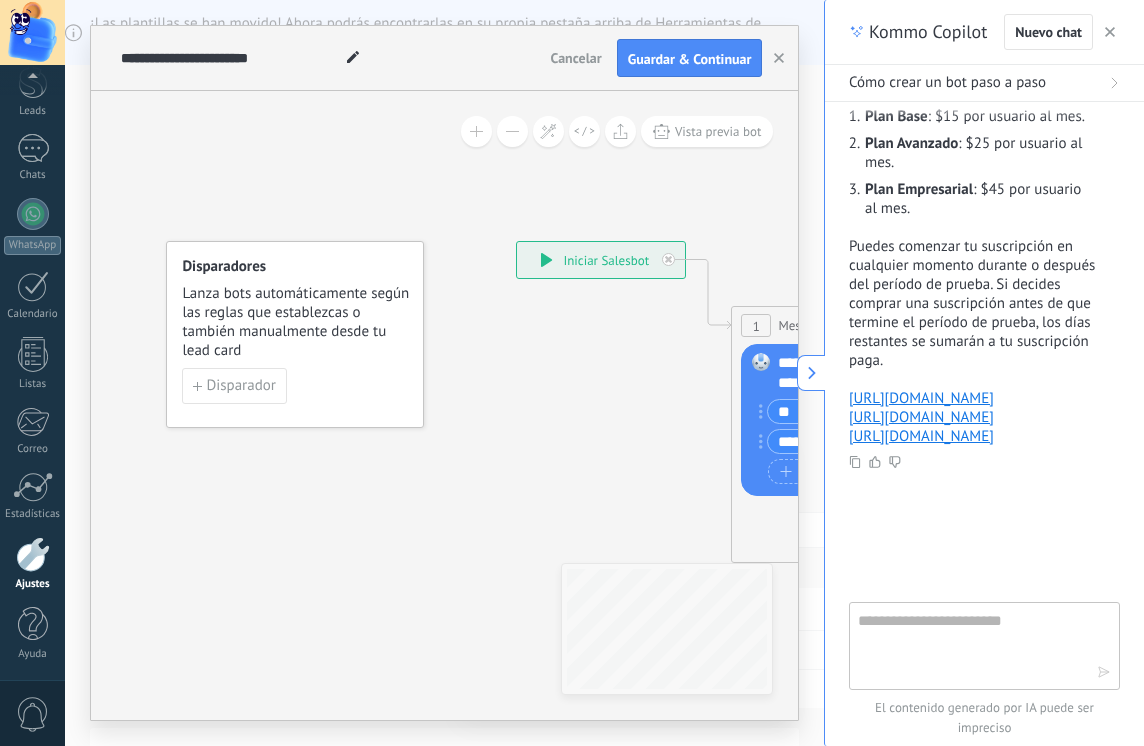 click 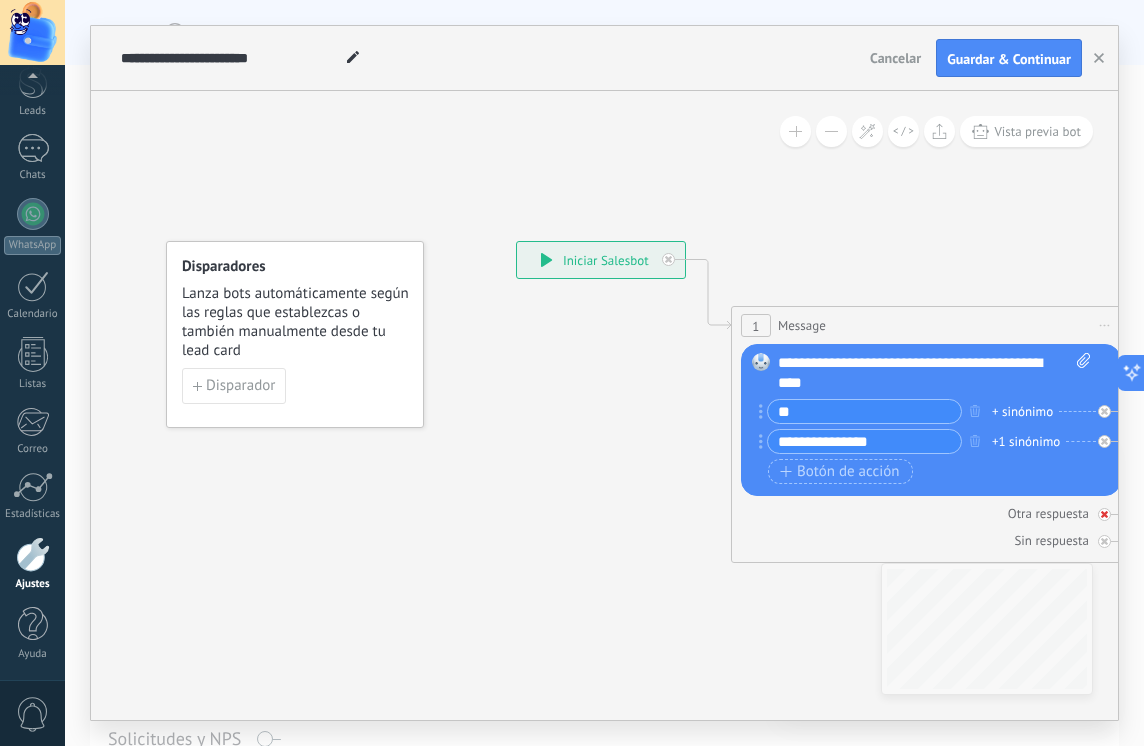 click on "Otra respuesta" at bounding box center [1048, 513] 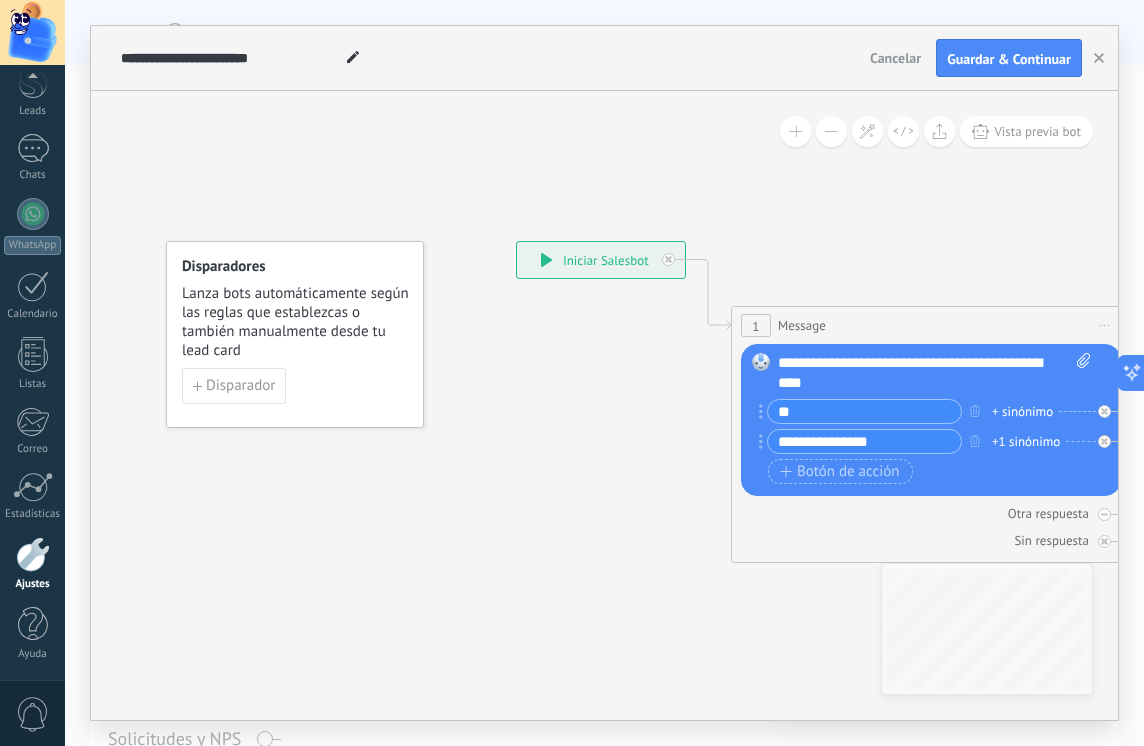 click on "Otra respuesta" at bounding box center (1048, 513) 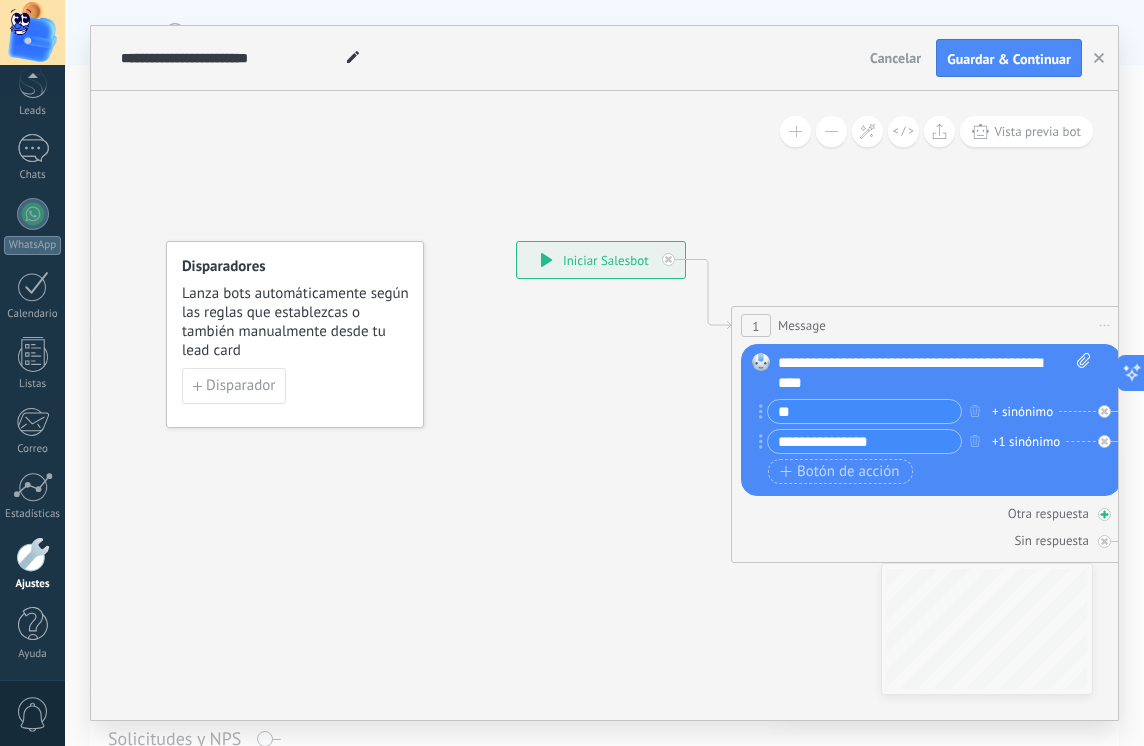click at bounding box center [1104, 514] 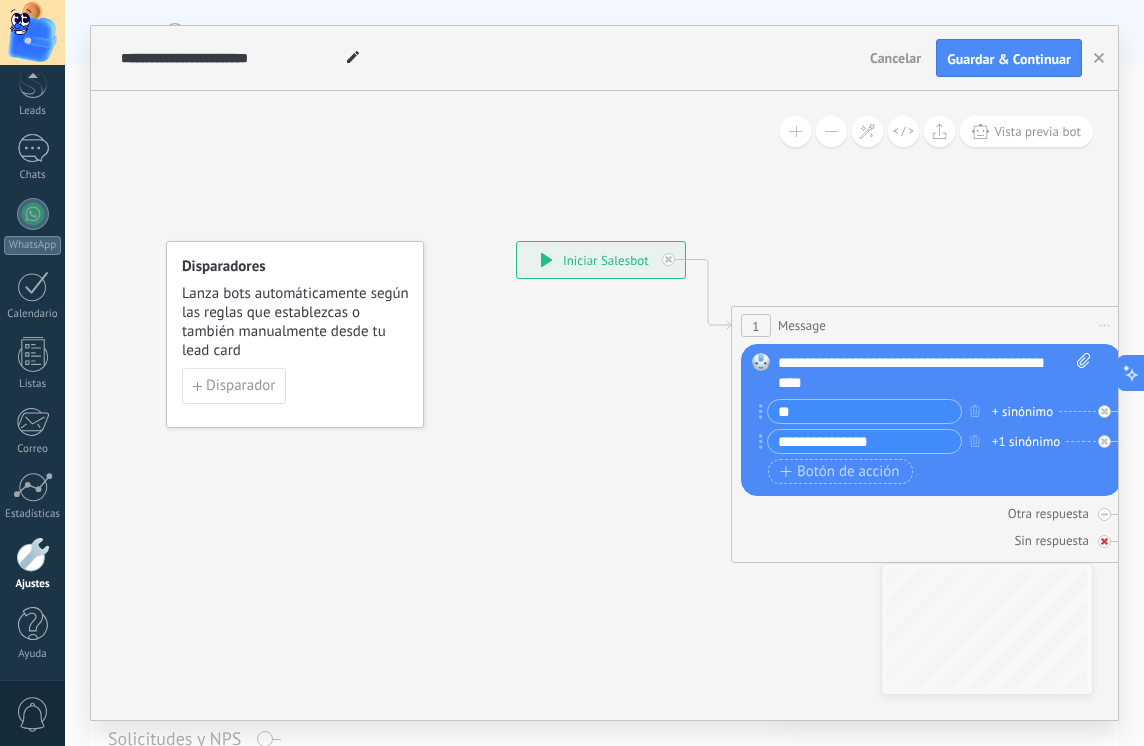 click at bounding box center (1104, 541) 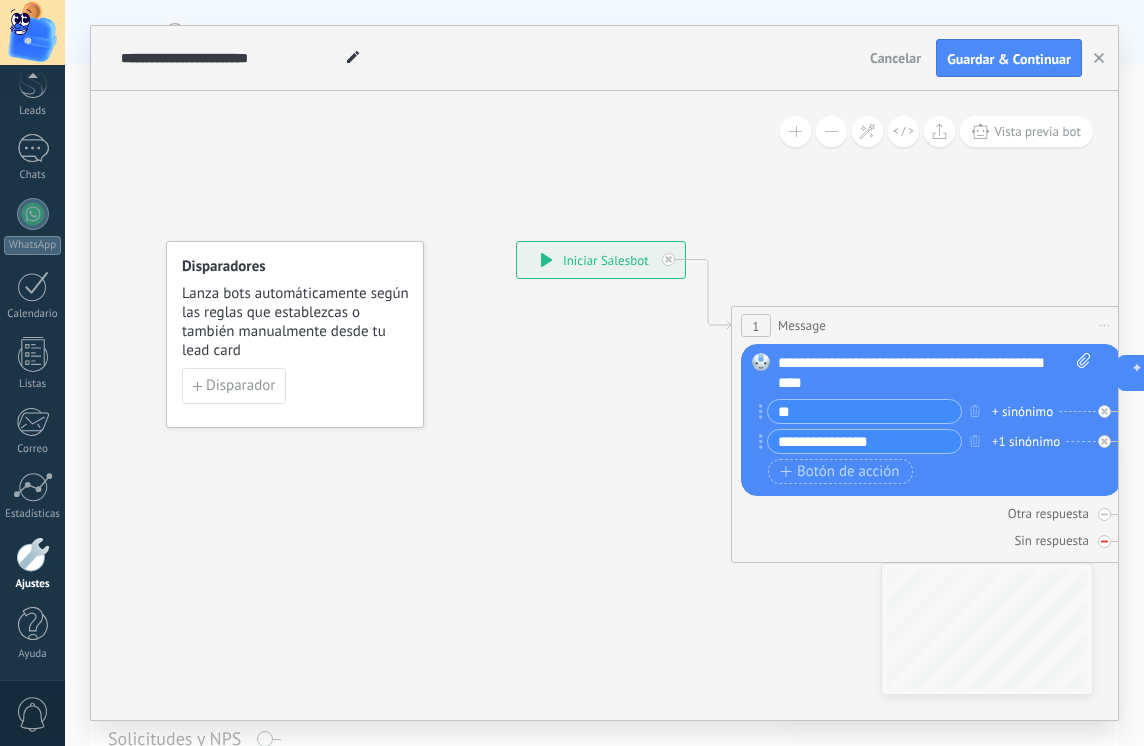 click 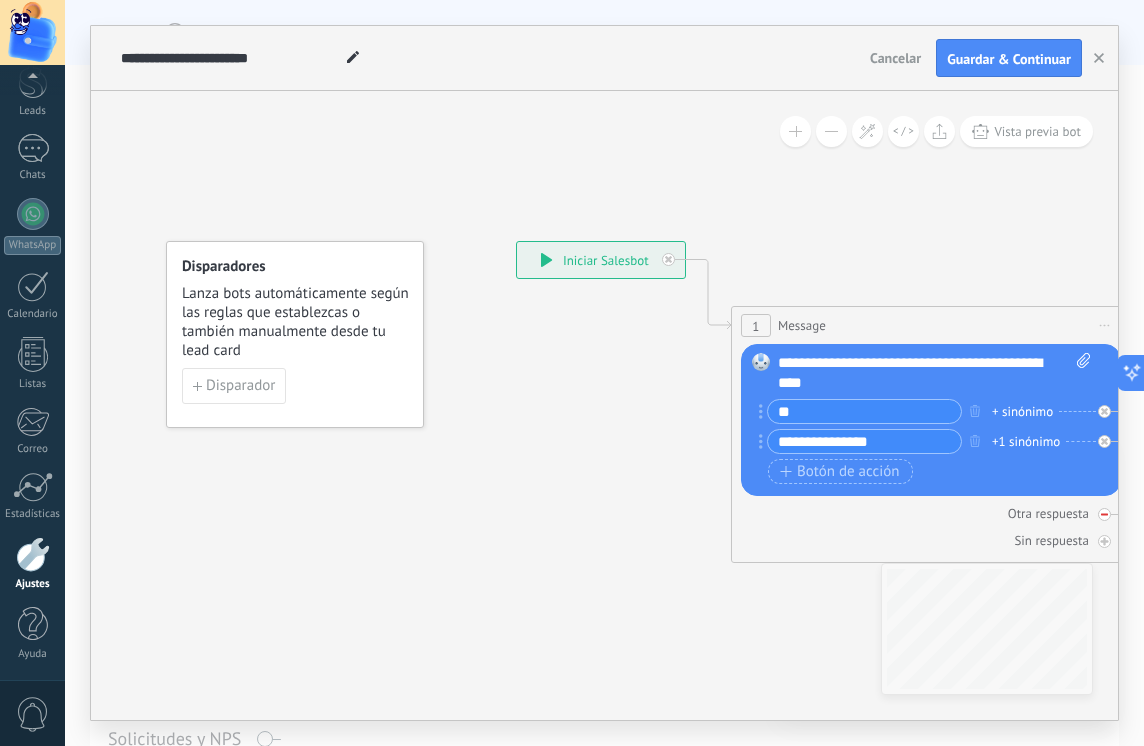 click at bounding box center [1104, 514] 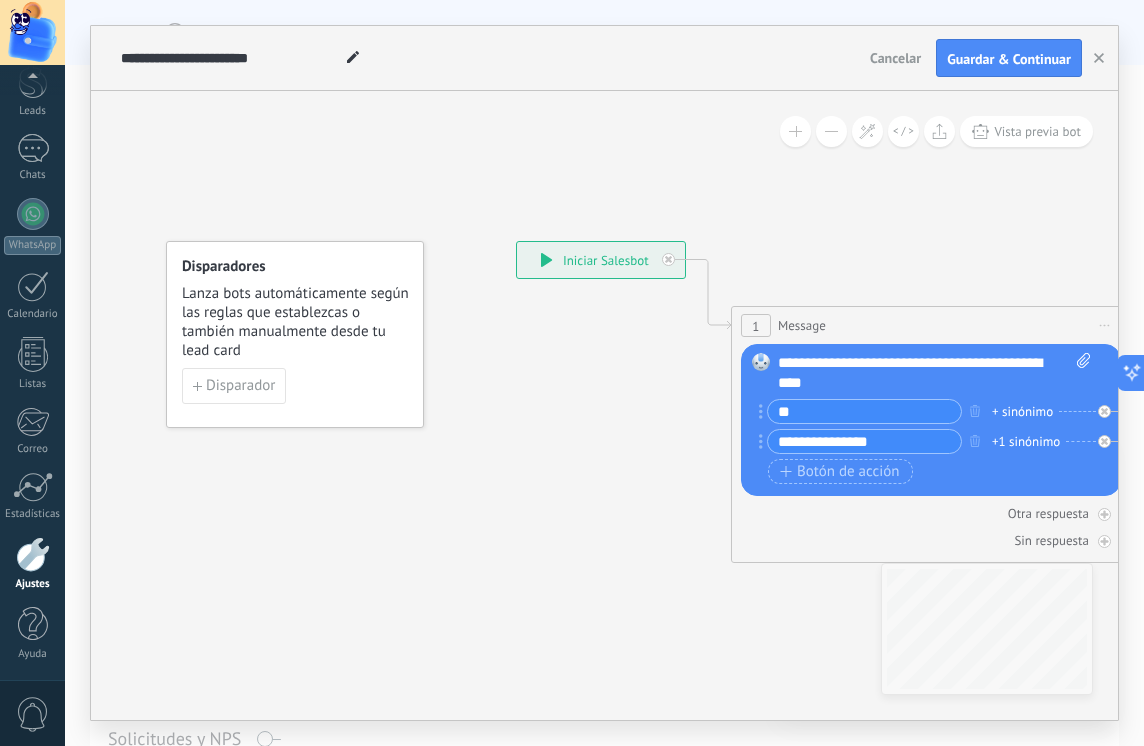 drag, startPoint x: 1106, startPoint y: 538, endPoint x: 1118, endPoint y: 561, distance: 25.942244 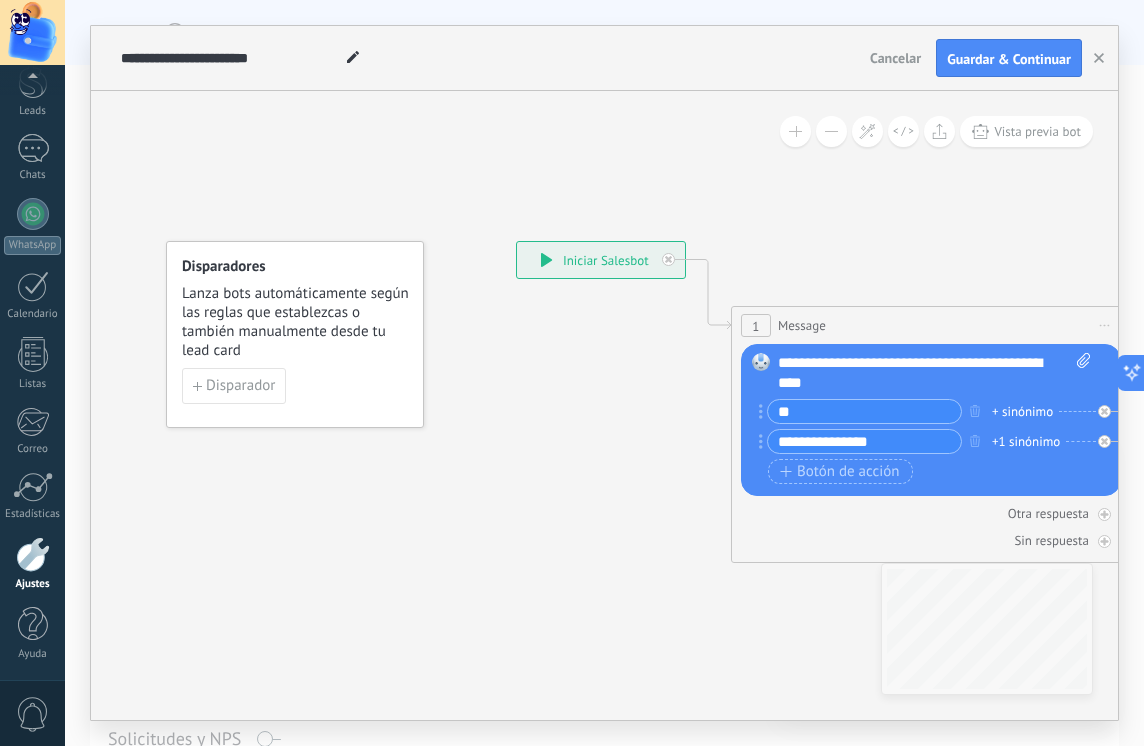 click at bounding box center [1104, 541] 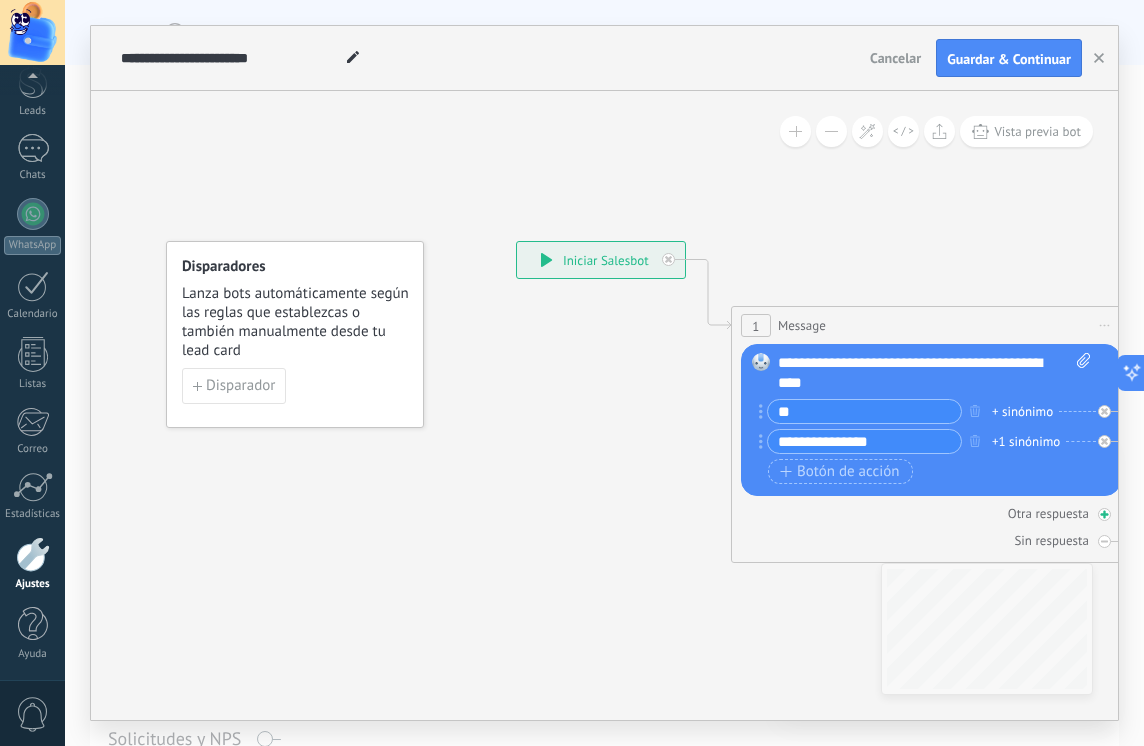 click at bounding box center (1104, 514) 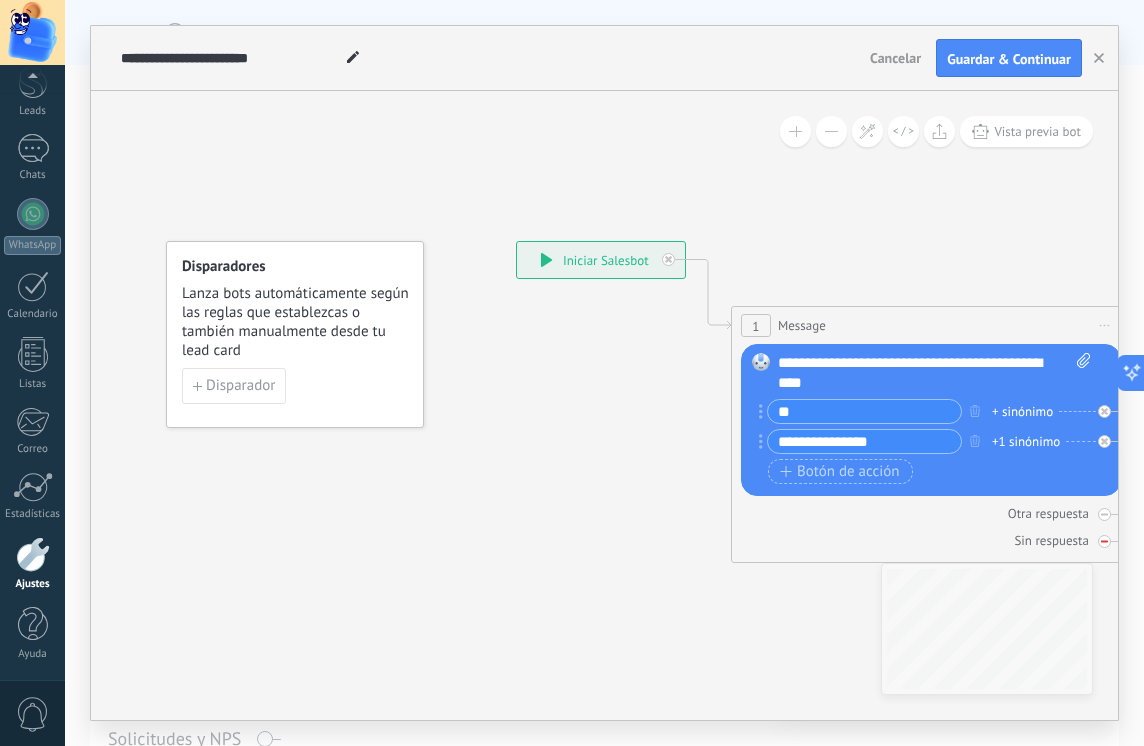 click 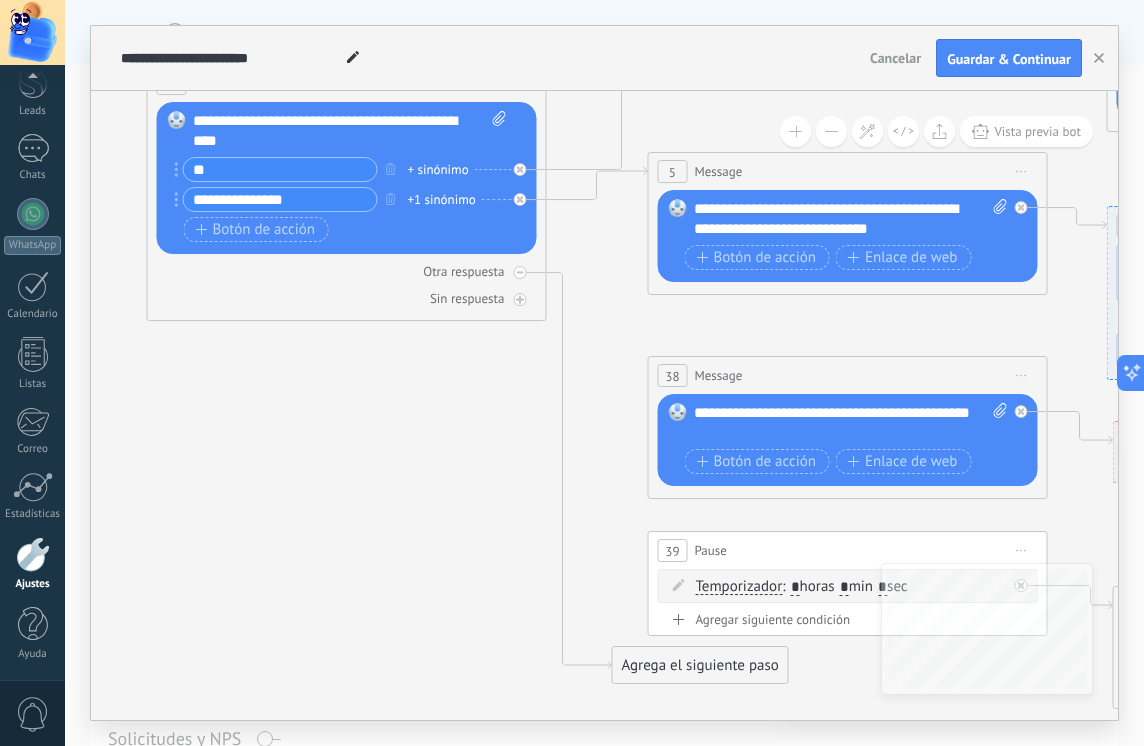 drag, startPoint x: 799, startPoint y: 595, endPoint x: 505, endPoint y: 377, distance: 366.00546 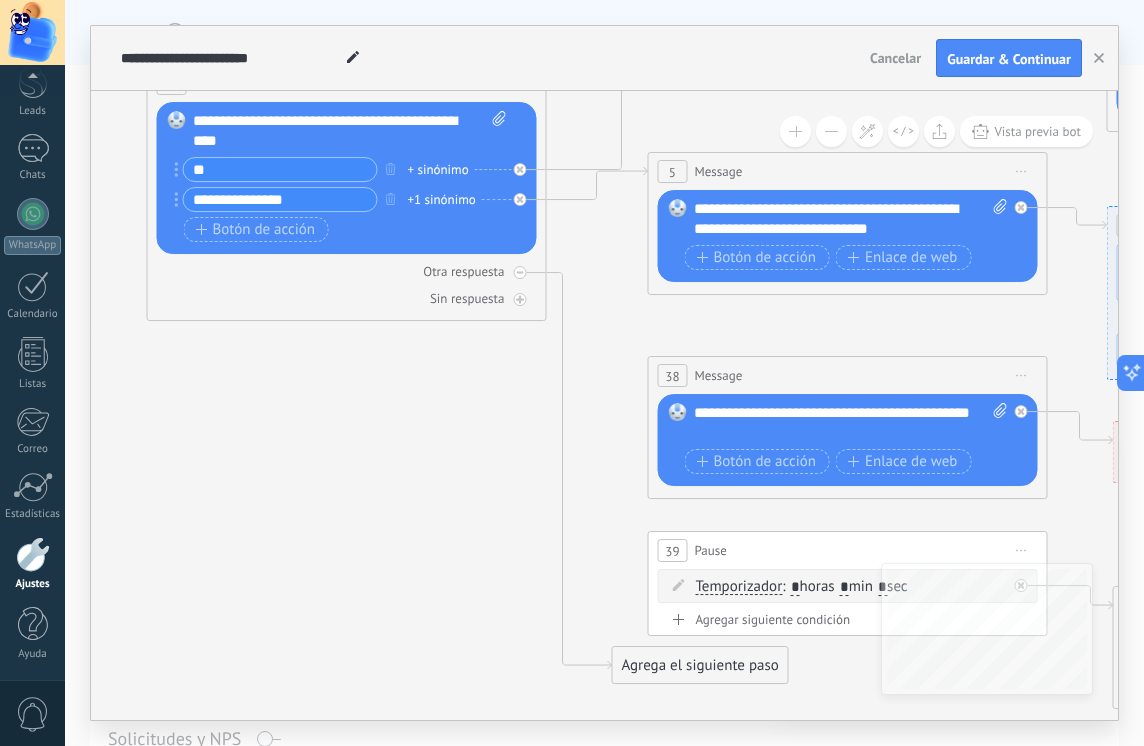 click 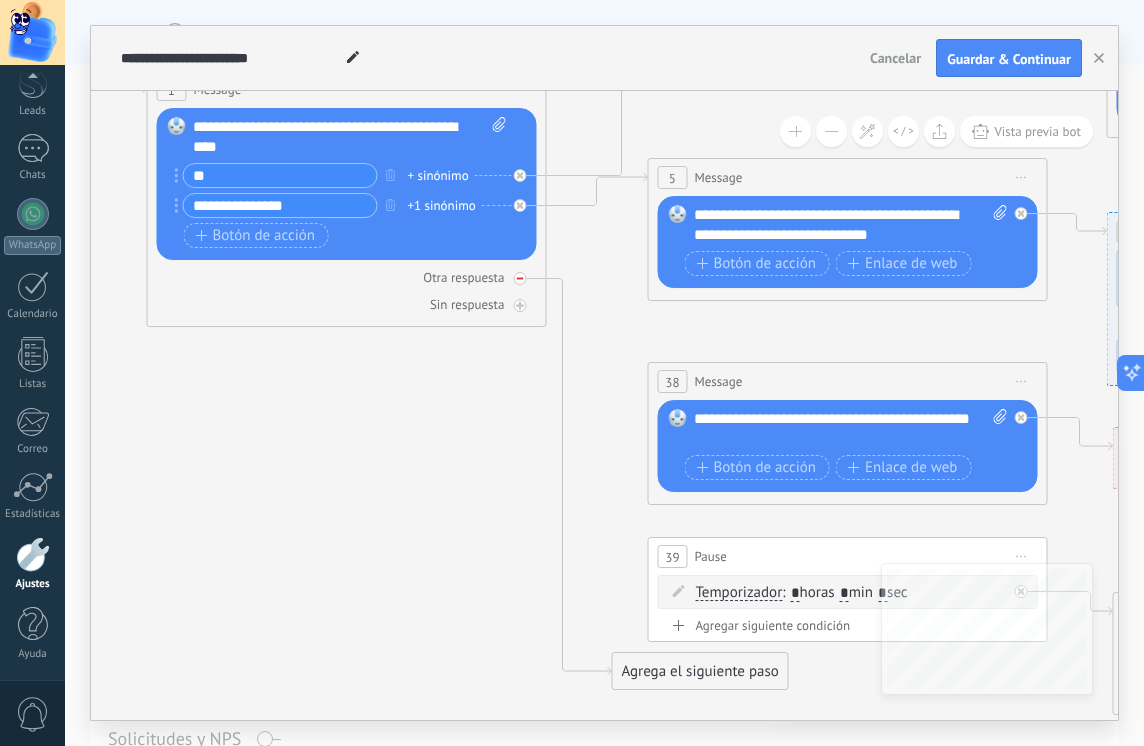click 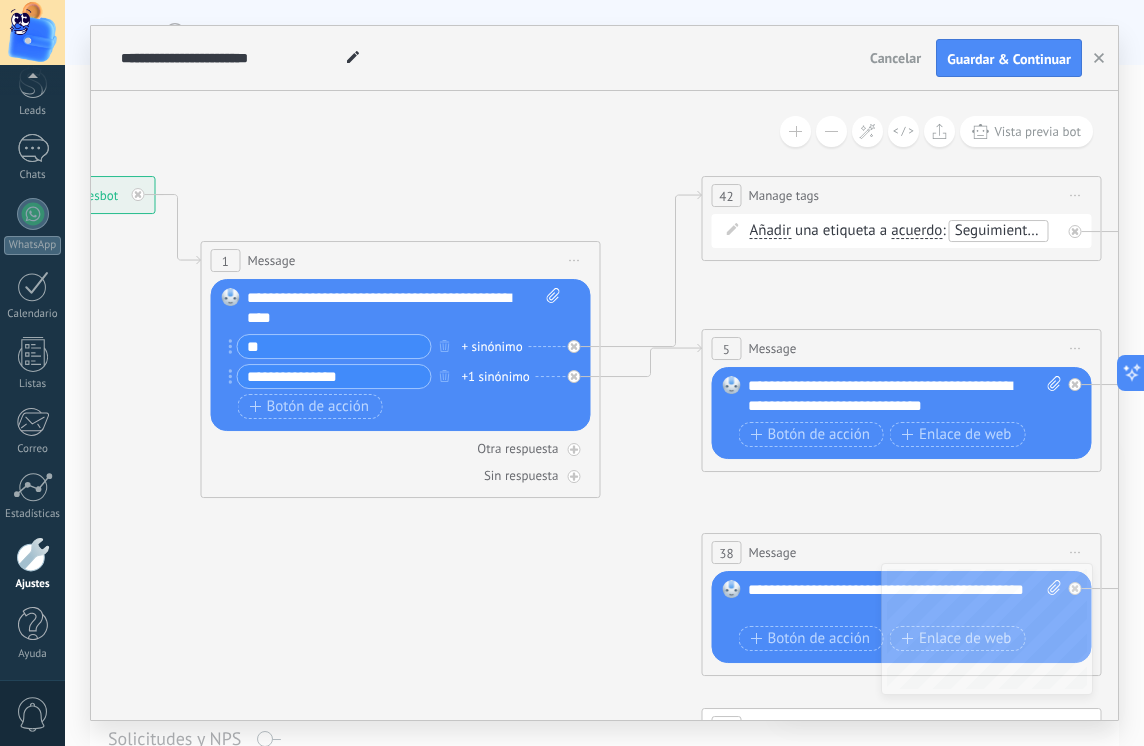drag, startPoint x: 500, startPoint y: 381, endPoint x: 545, endPoint y: 551, distance: 175.85506 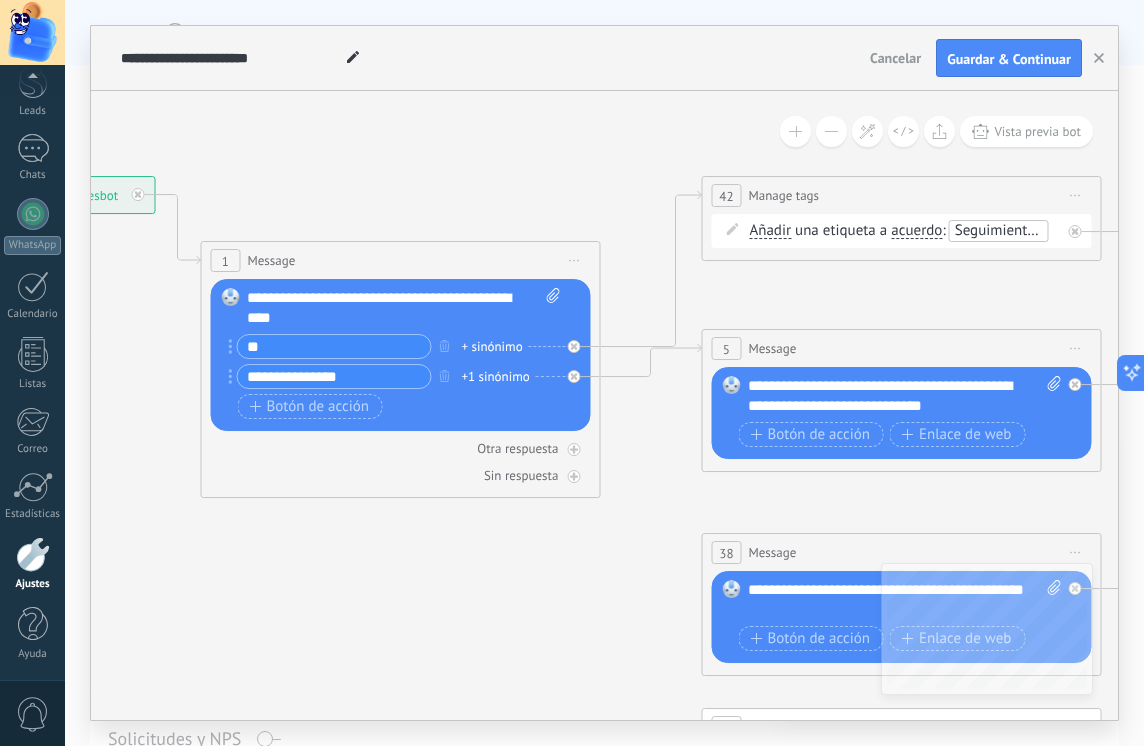 click 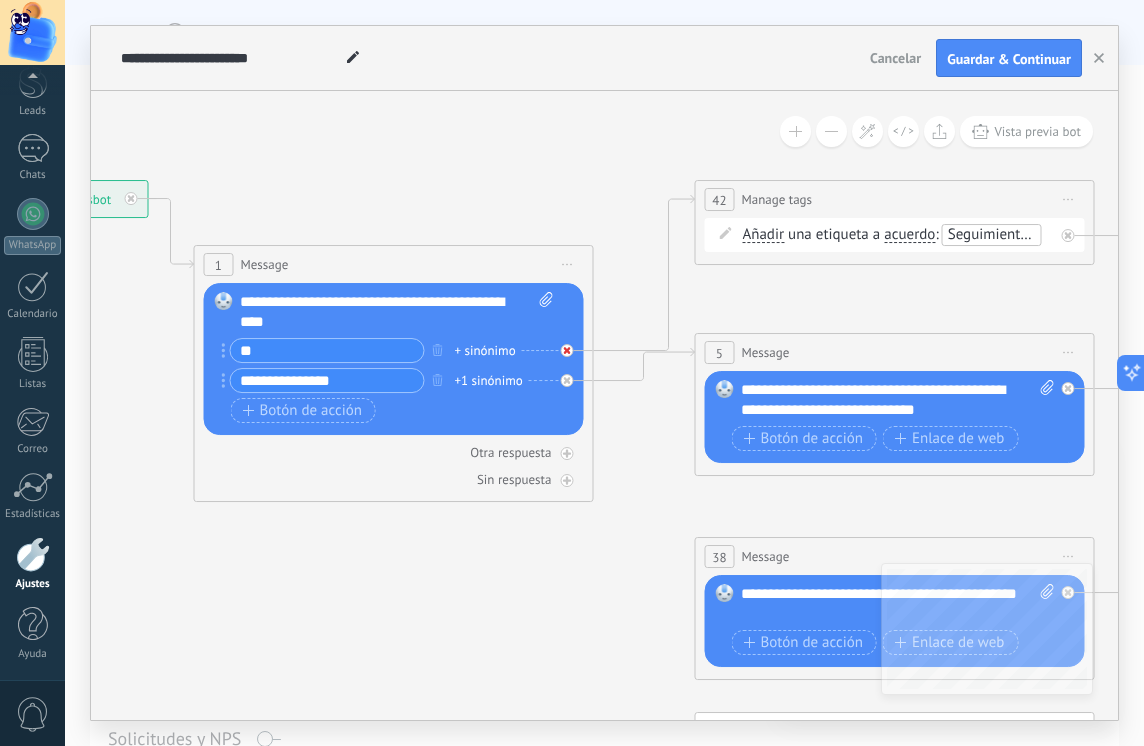 click 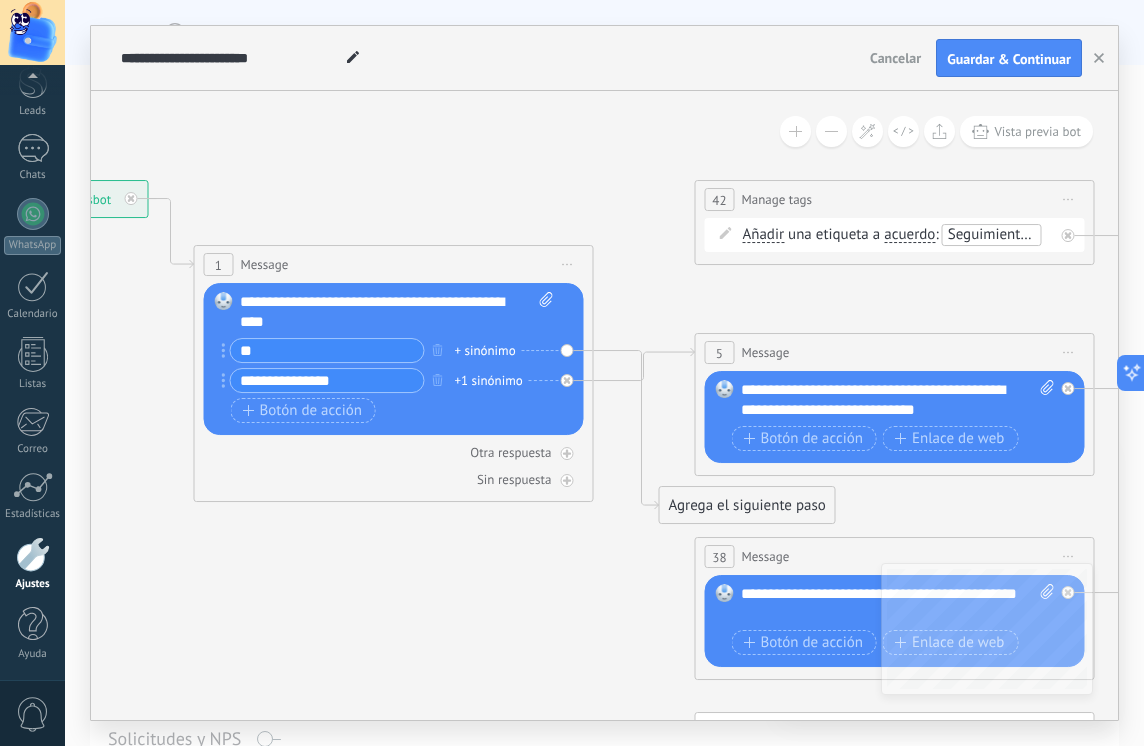 click on "Reemplazar
Quitar
Convertir a mensaje de voz
Arrastre la imagen aquí para adjuntarla.
Añadir imagen
Subir
Arrastrar y soltar
Archivo no encontrado
Escribe tu mensaje..." at bounding box center [393, 359] 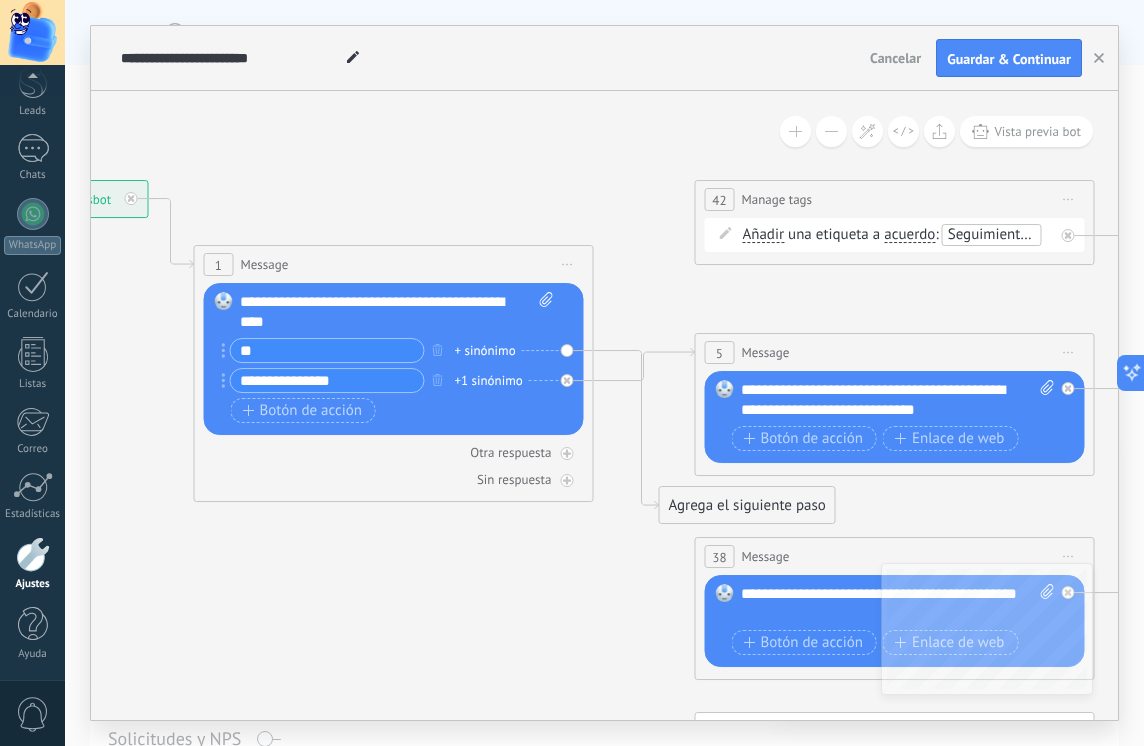click on "Reemplazar
Quitar
Convertir a mensaje de voz
Arrastre la imagen aquí para adjuntarla.
Añadir imagen
Subir
Arrastrar y soltar
Archivo no encontrado
Escribe tu mensaje..." at bounding box center (393, 359) 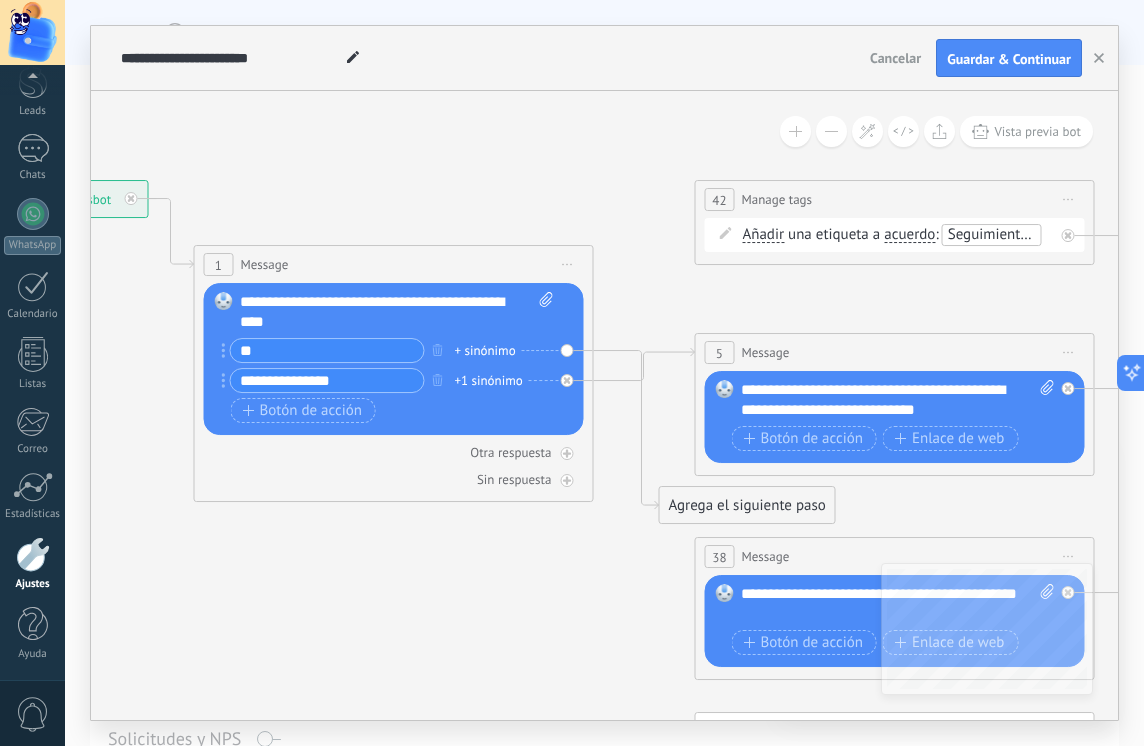 click 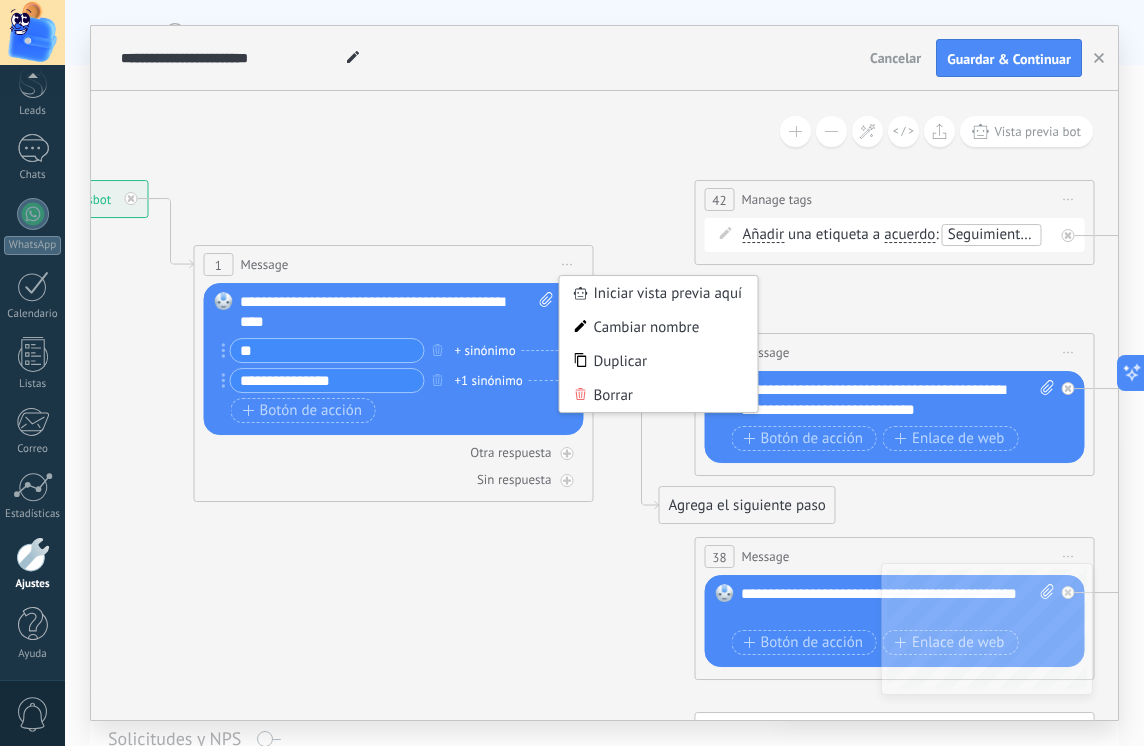 click 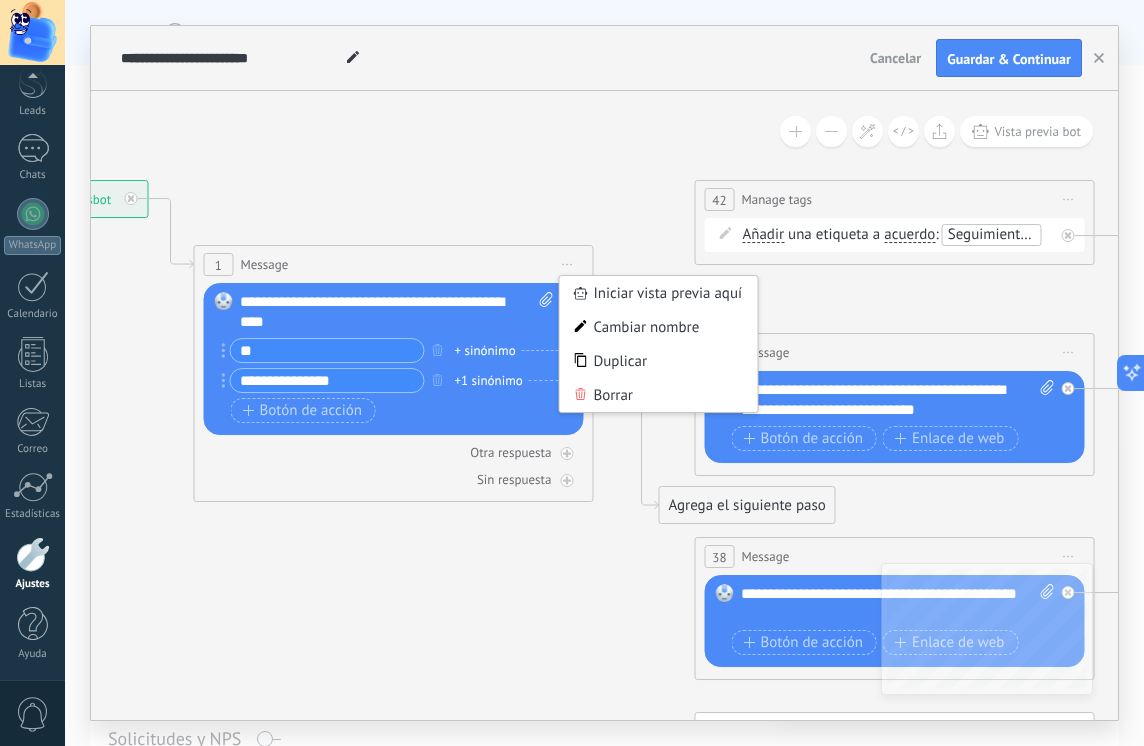click 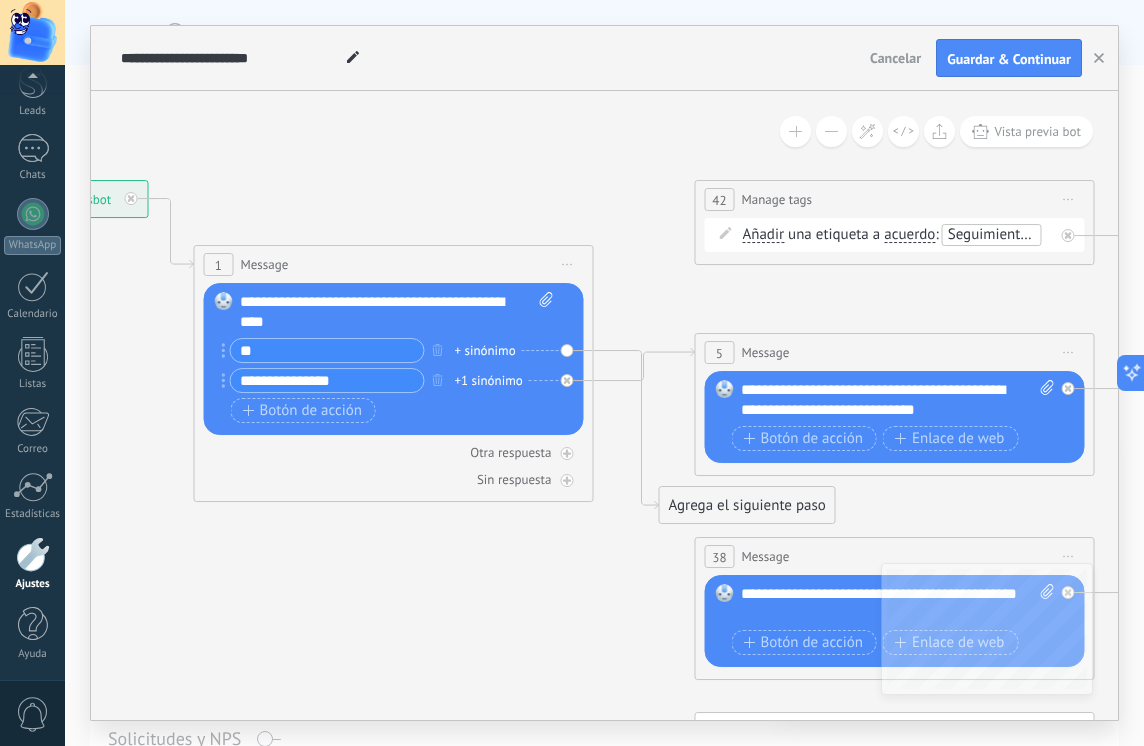 click on "Cancelar" at bounding box center [895, 58] 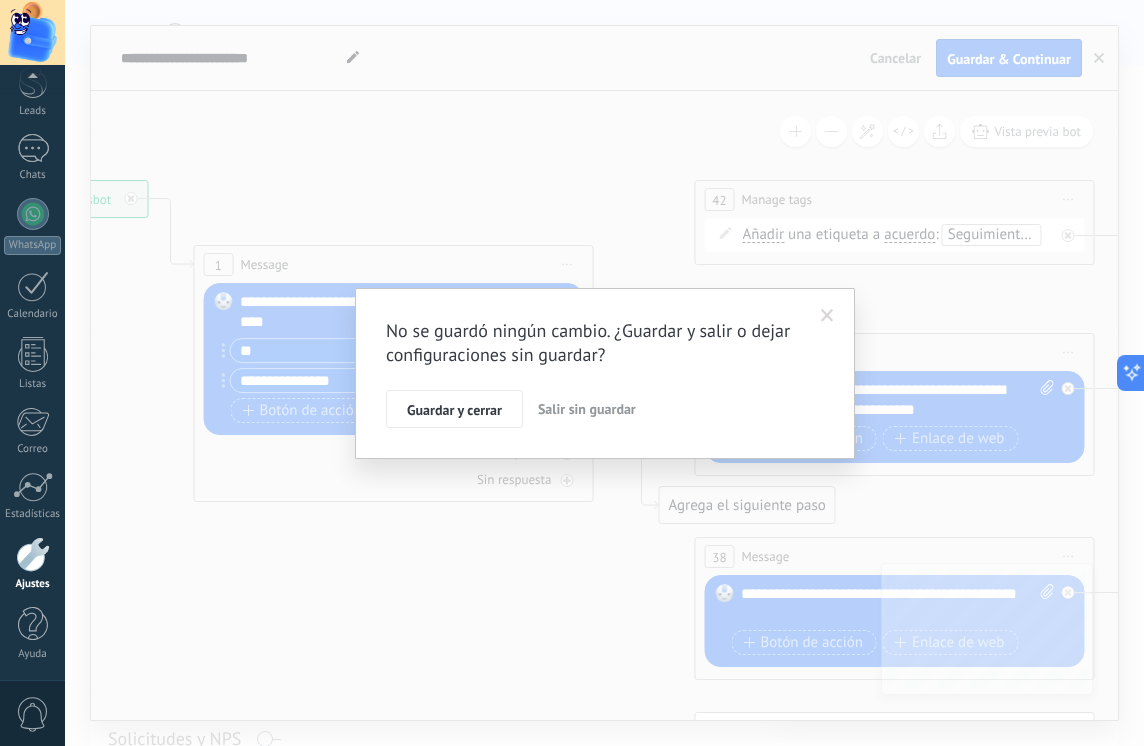 click on "Salir sin guardar" at bounding box center [587, 409] 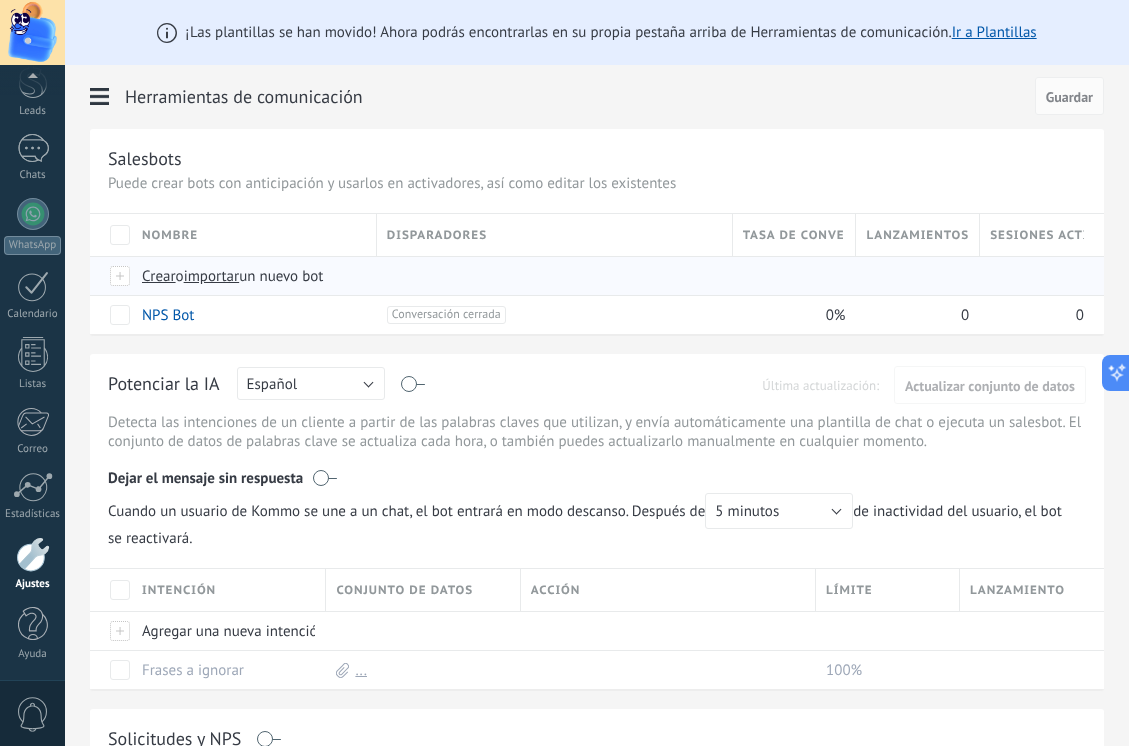 click at bounding box center (121, 276) 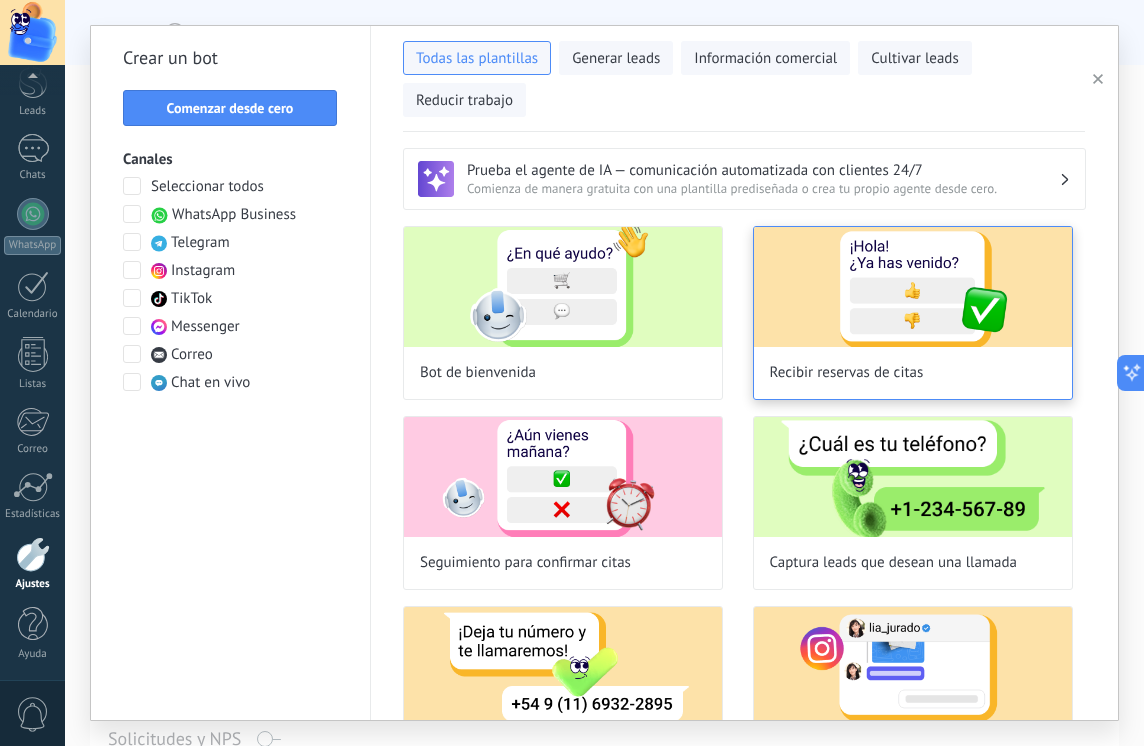 click at bounding box center (913, 287) 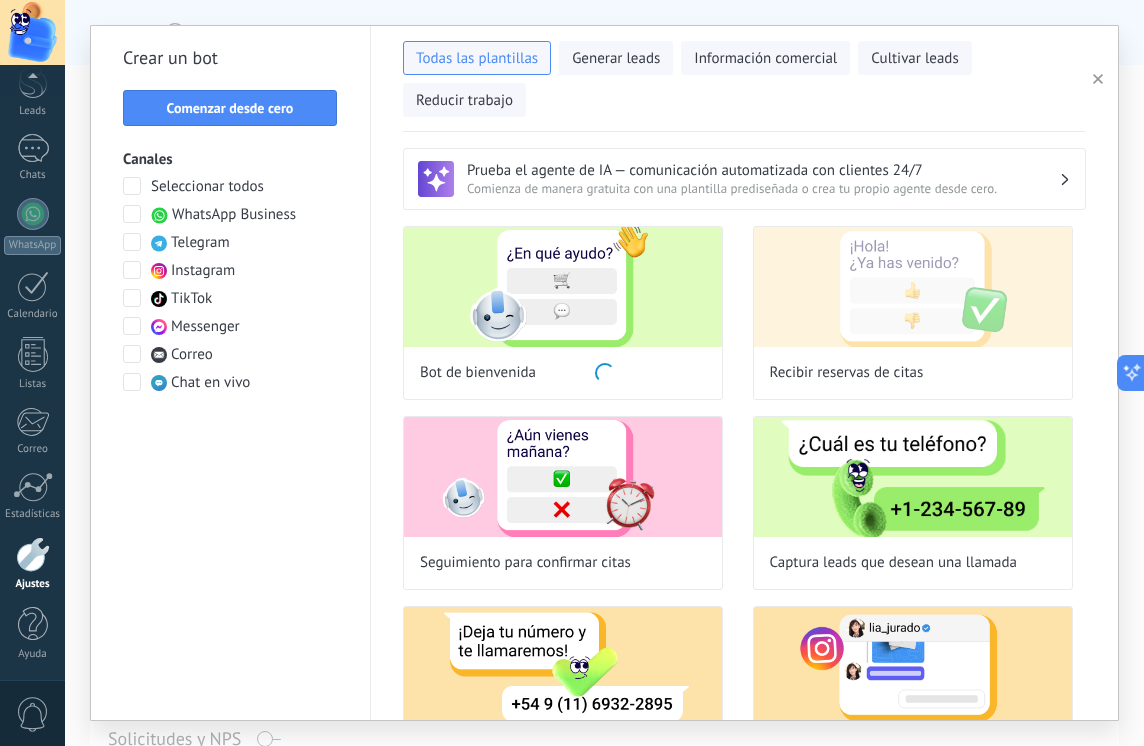type on "**********" 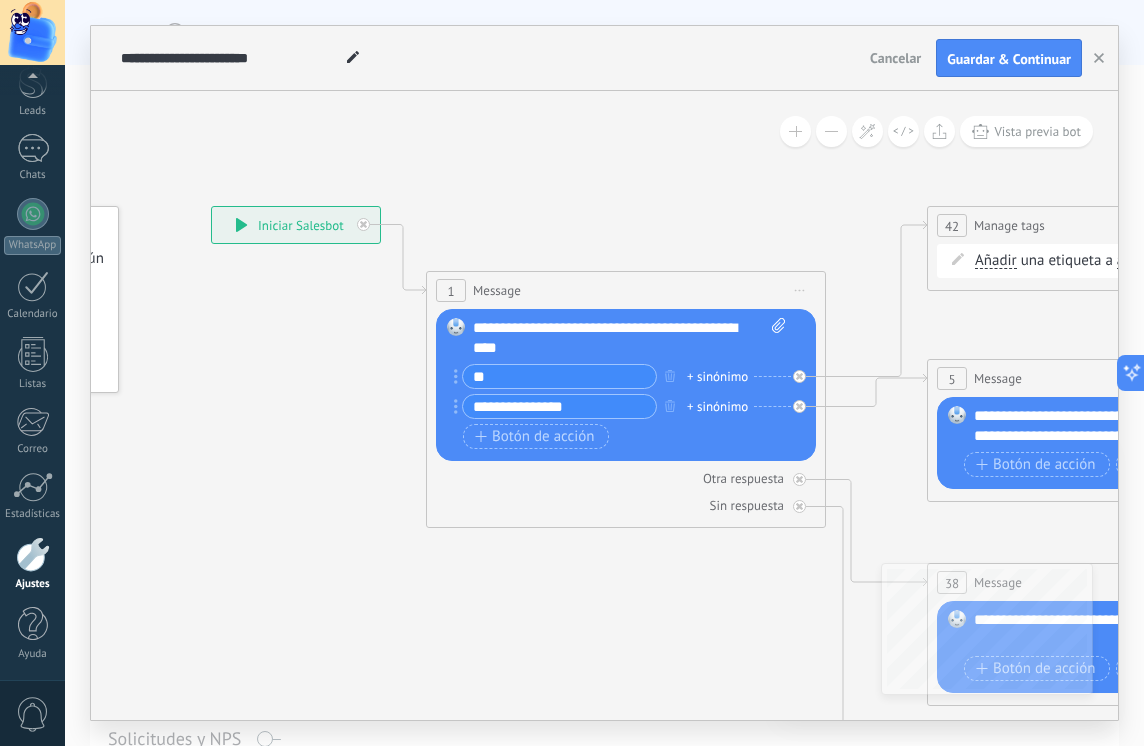 drag, startPoint x: 621, startPoint y: 418, endPoint x: 229, endPoint y: 354, distance: 397.19012 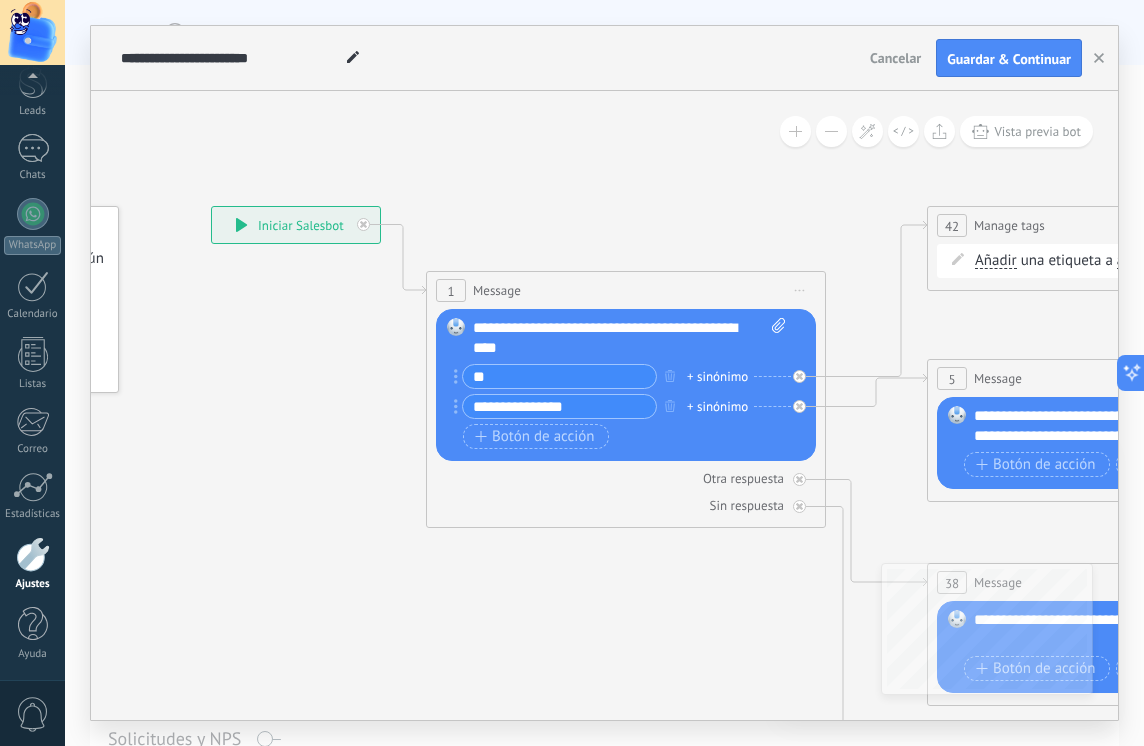 click 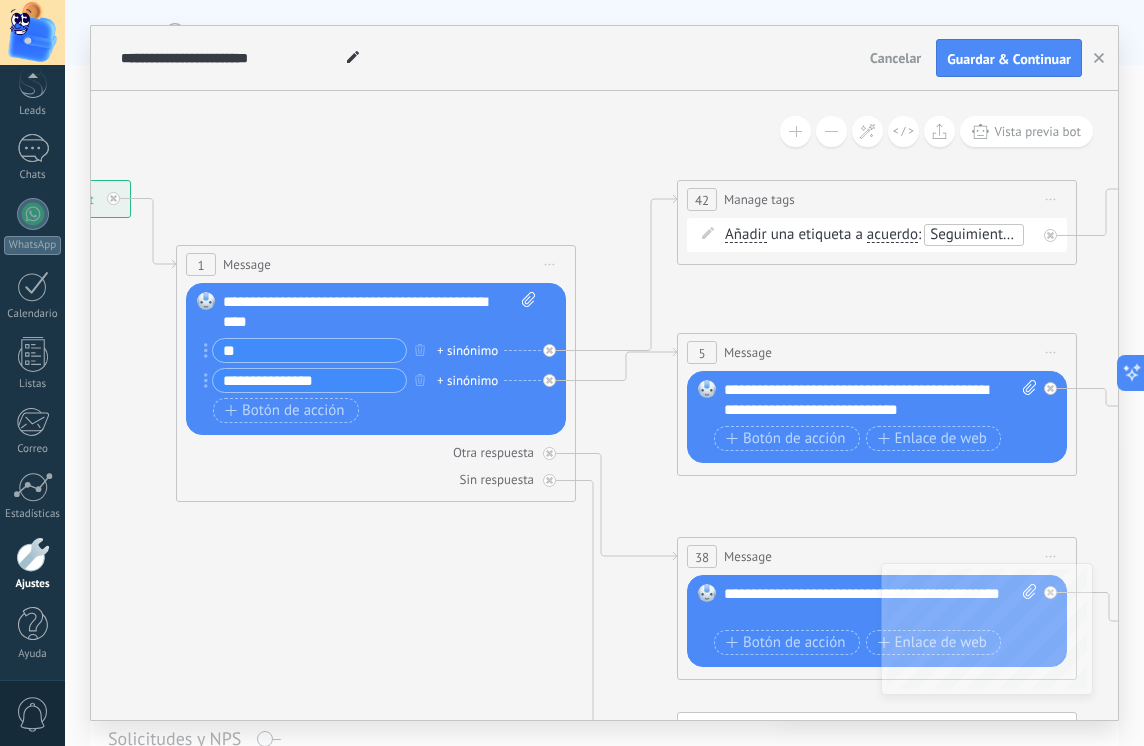 drag, startPoint x: 657, startPoint y: 612, endPoint x: 447, endPoint y: 634, distance: 211.14923 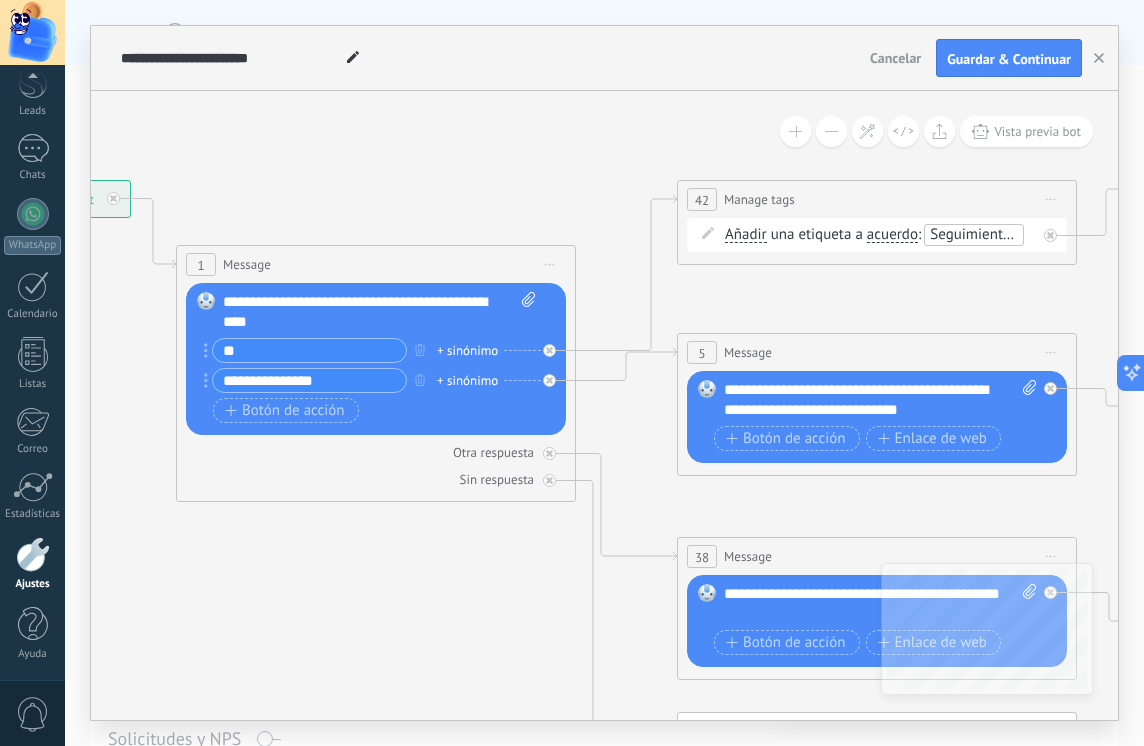 click 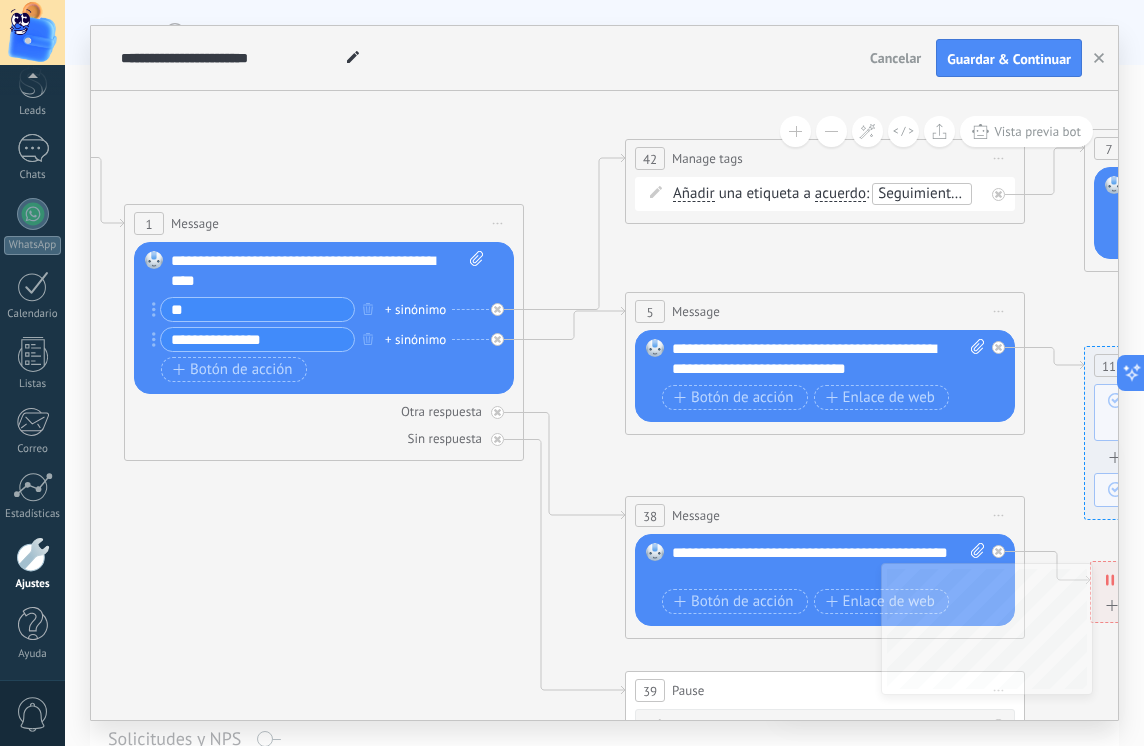 drag, startPoint x: 498, startPoint y: 636, endPoint x: 488, endPoint y: 558, distance: 78.63841 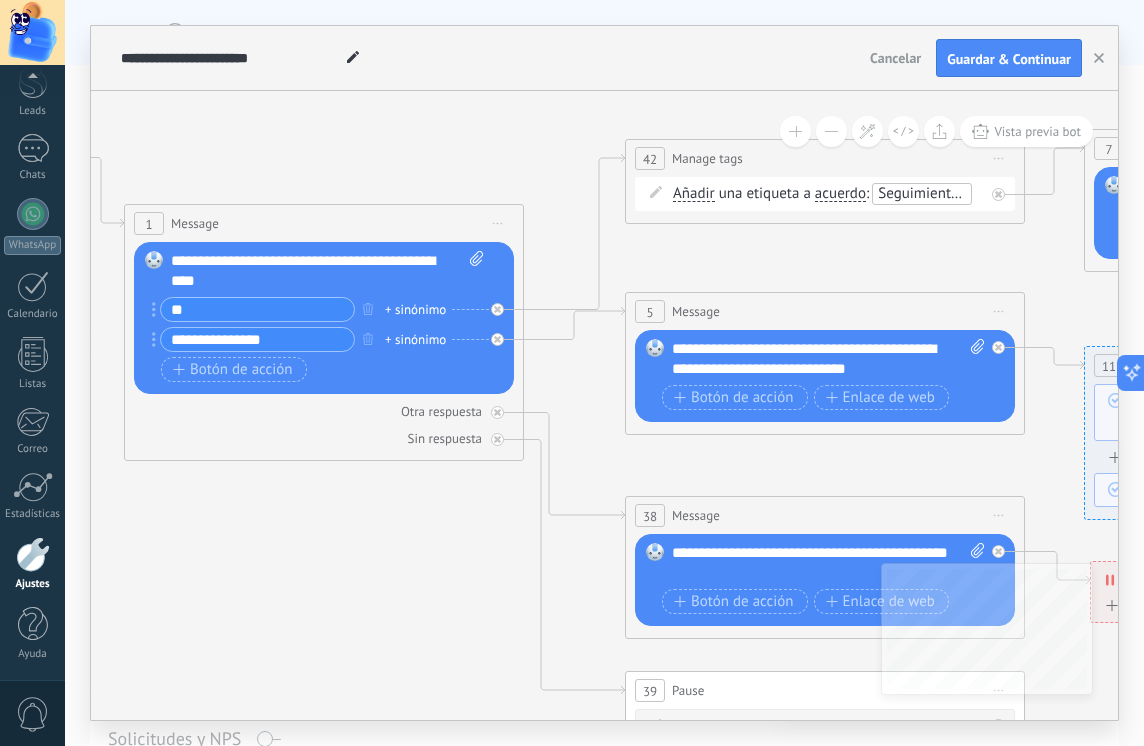 click 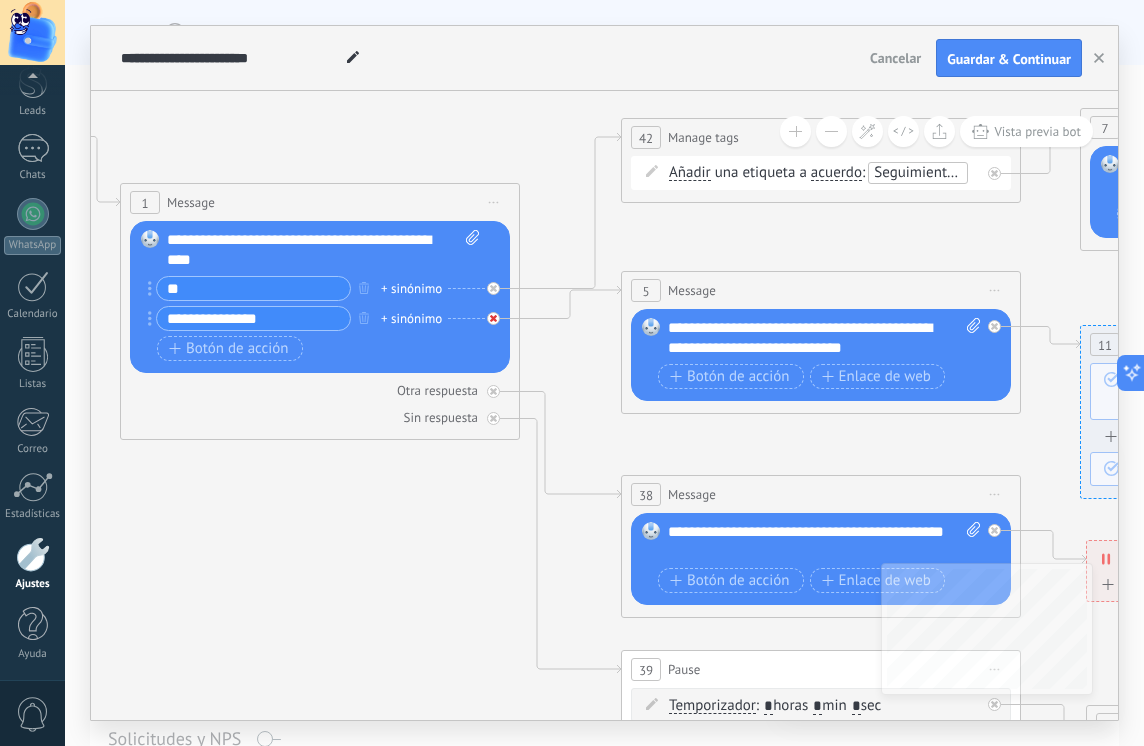 click at bounding box center (498, 313) 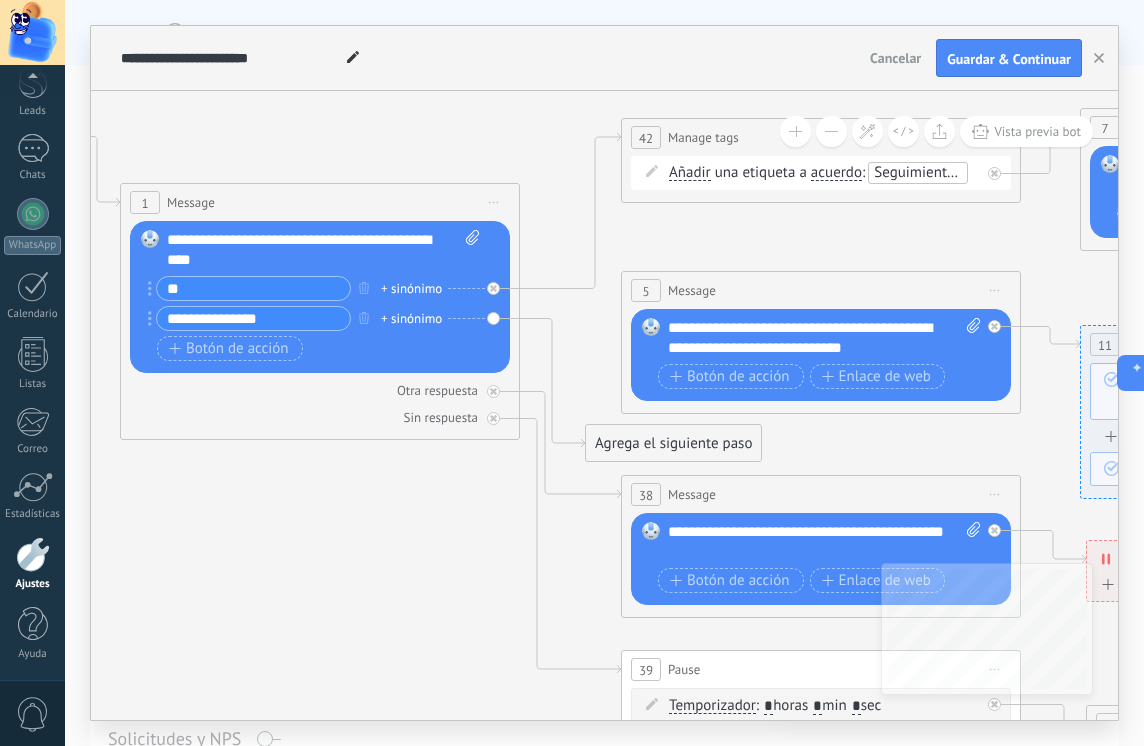 click on "Reemplazar
Quitar
Convertir a mensaje de voz
Arrastre la imagen aquí para adjuntarla.
Añadir imagen
Subir
Arrastrar y soltar
Archivo no encontrado
Escribe tu mensaje..." at bounding box center [320, 297] 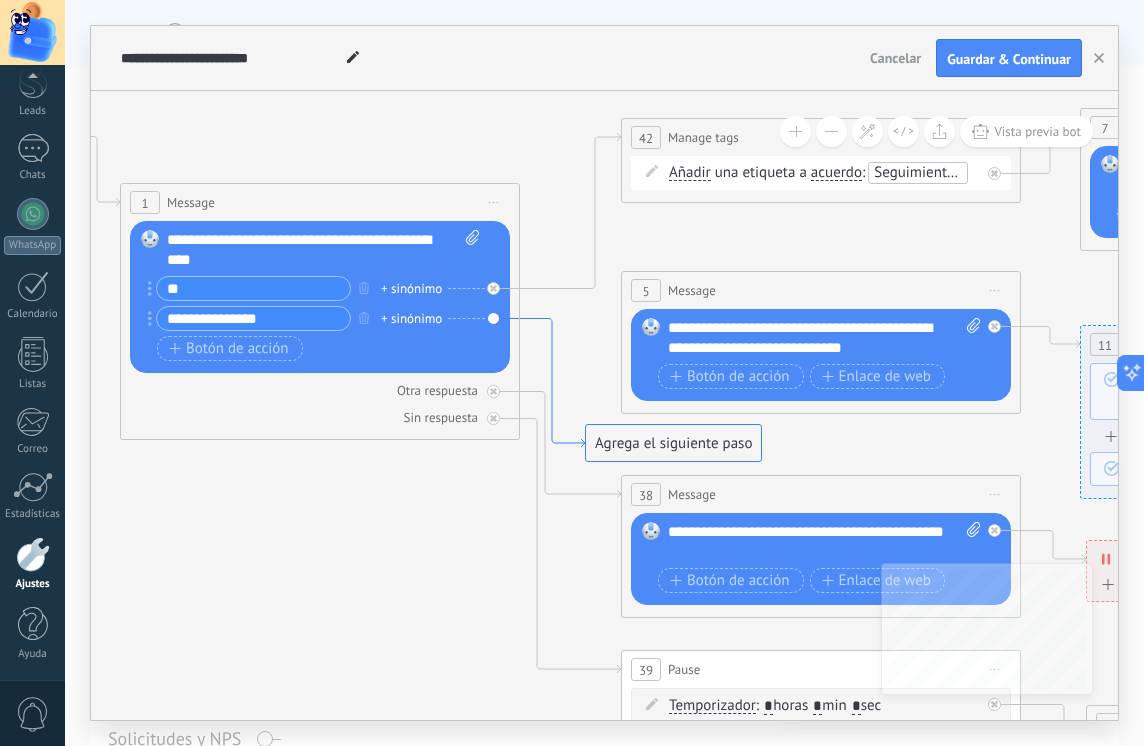 click 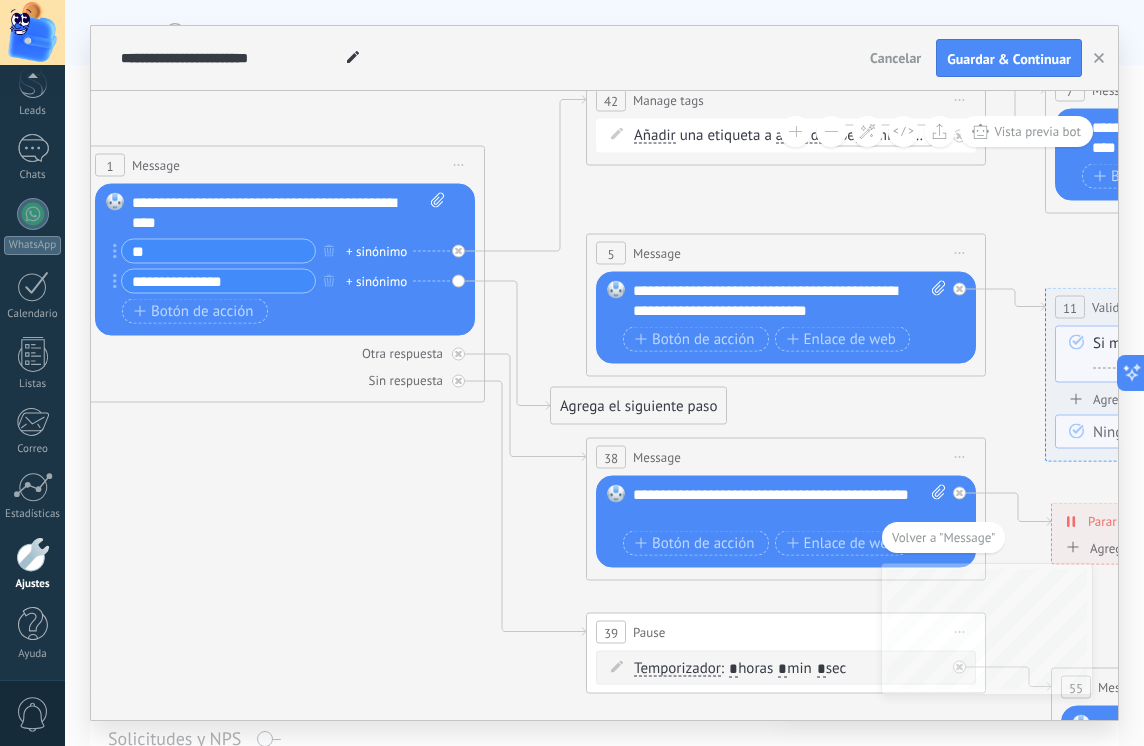 click on "Agrega el siguiente paso" at bounding box center [638, 406] 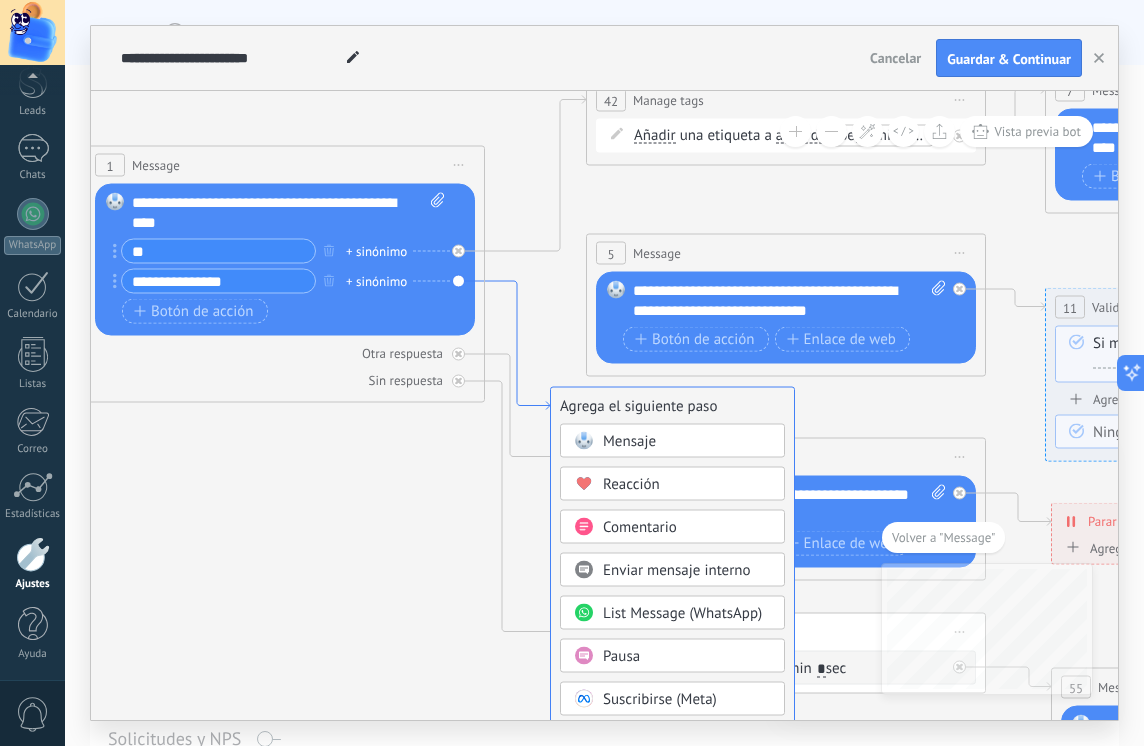 drag, startPoint x: 511, startPoint y: 290, endPoint x: 500, endPoint y: 277, distance: 17.029387 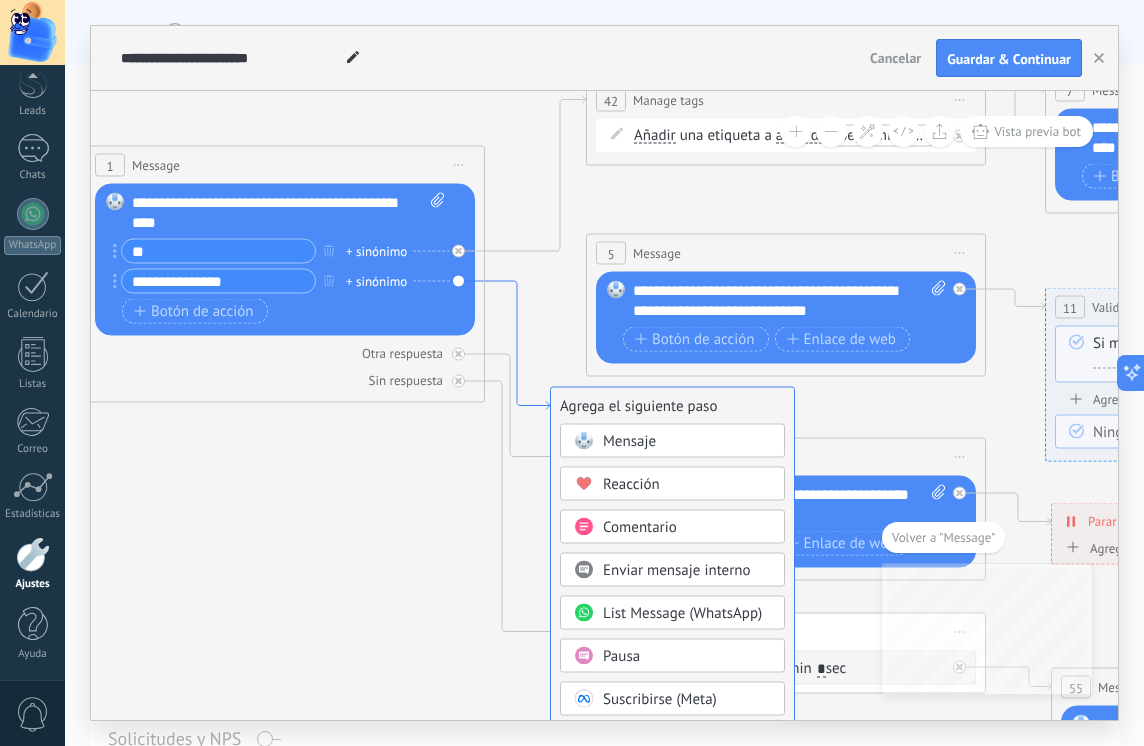 click 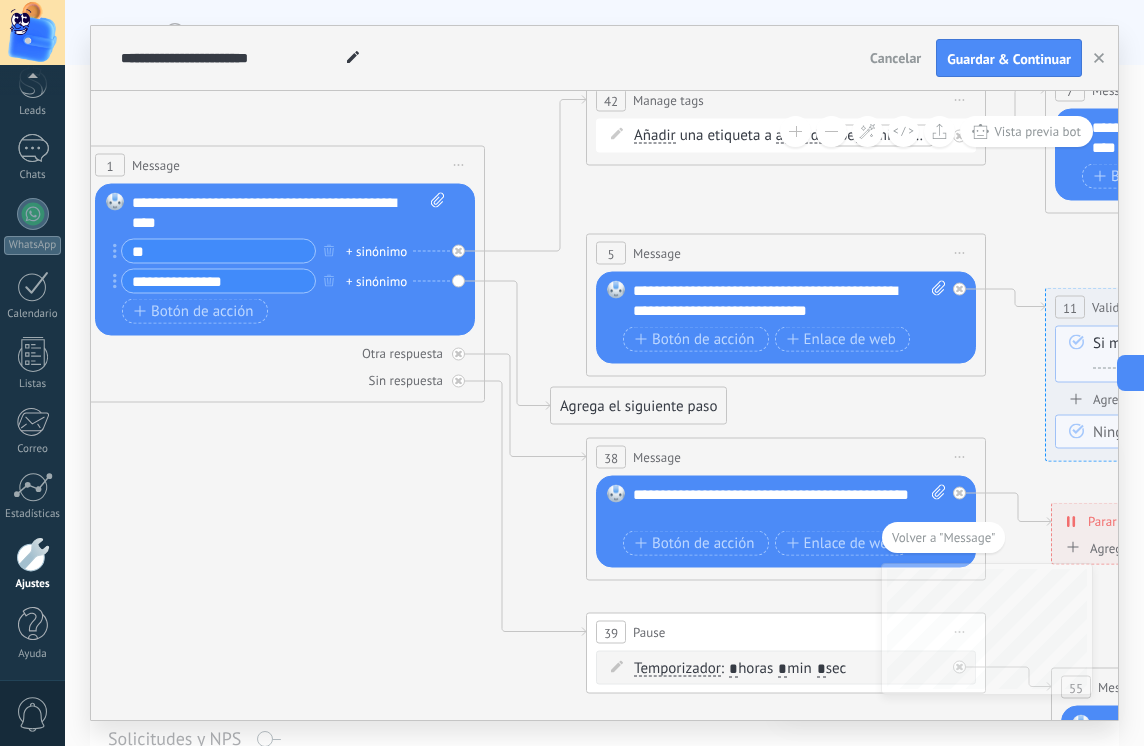 click on "Reemplazar
Quitar
Convertir a mensaje de voz
Arrastre la imagen aquí para adjuntarla.
Añadir imagen
Subir
Arrastrar y soltar
Archivo no encontrado
Escribe tu mensaje..." at bounding box center [285, 260] 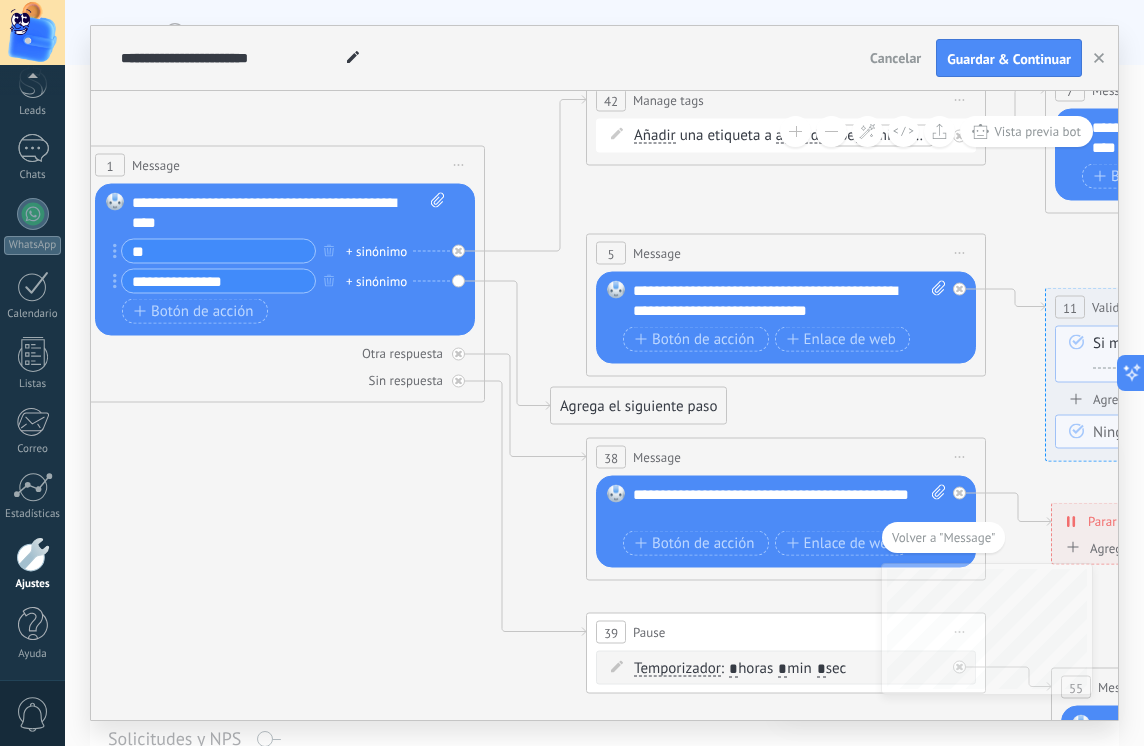 click on "Reemplazar
Quitar
Convertir a mensaje de voz
Arrastre la imagen aquí para adjuntarla.
Añadir imagen
Subir
Arrastrar y soltar
Archivo no encontrado
Escribe tu mensaje..." at bounding box center (285, 260) 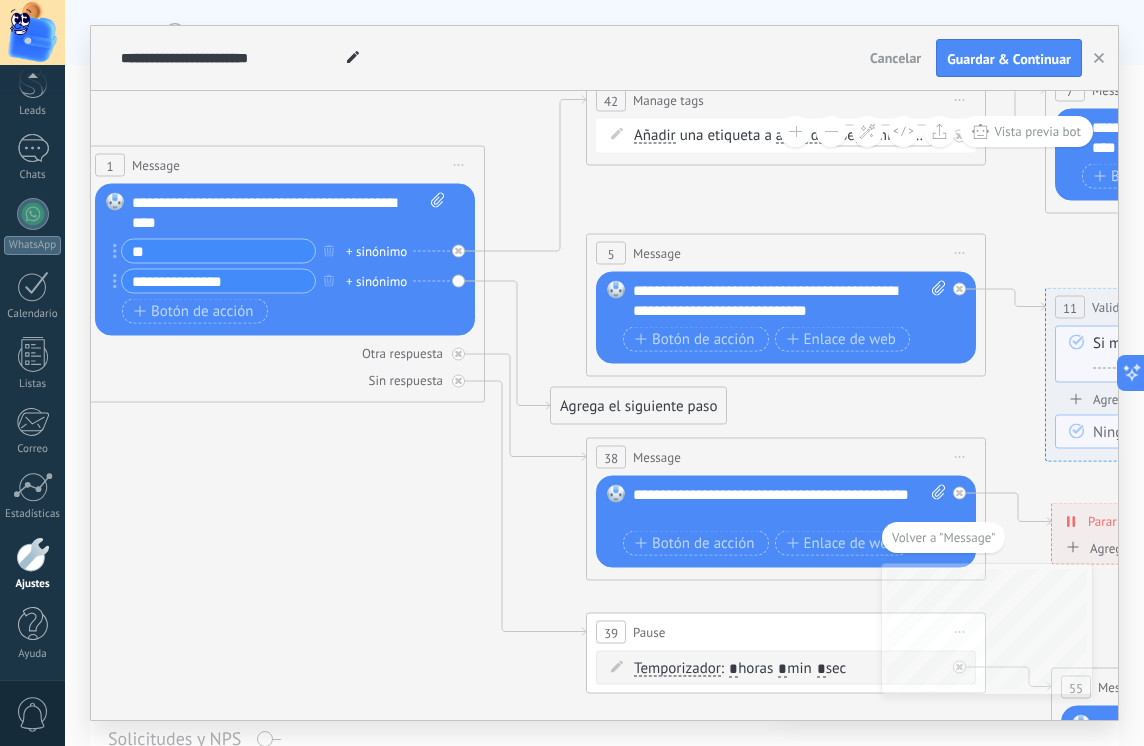 click on "Cancelar" at bounding box center [895, 58] 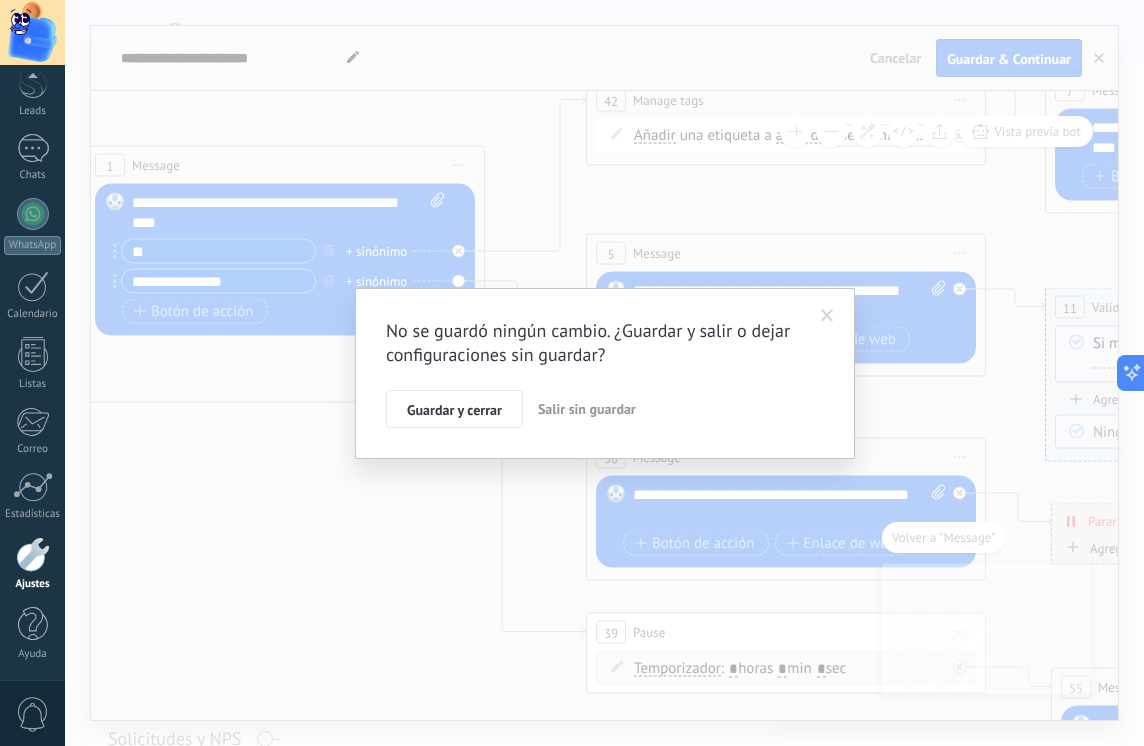 click on "Salir sin guardar" at bounding box center [587, 409] 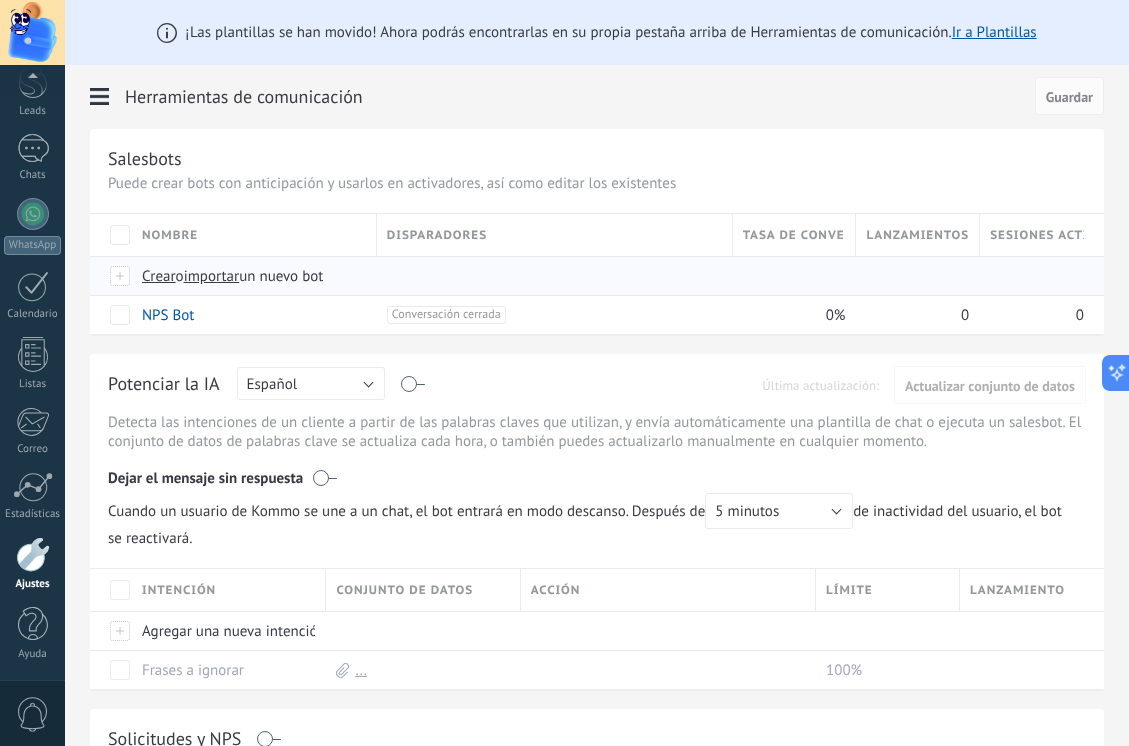 click at bounding box center [121, 276] 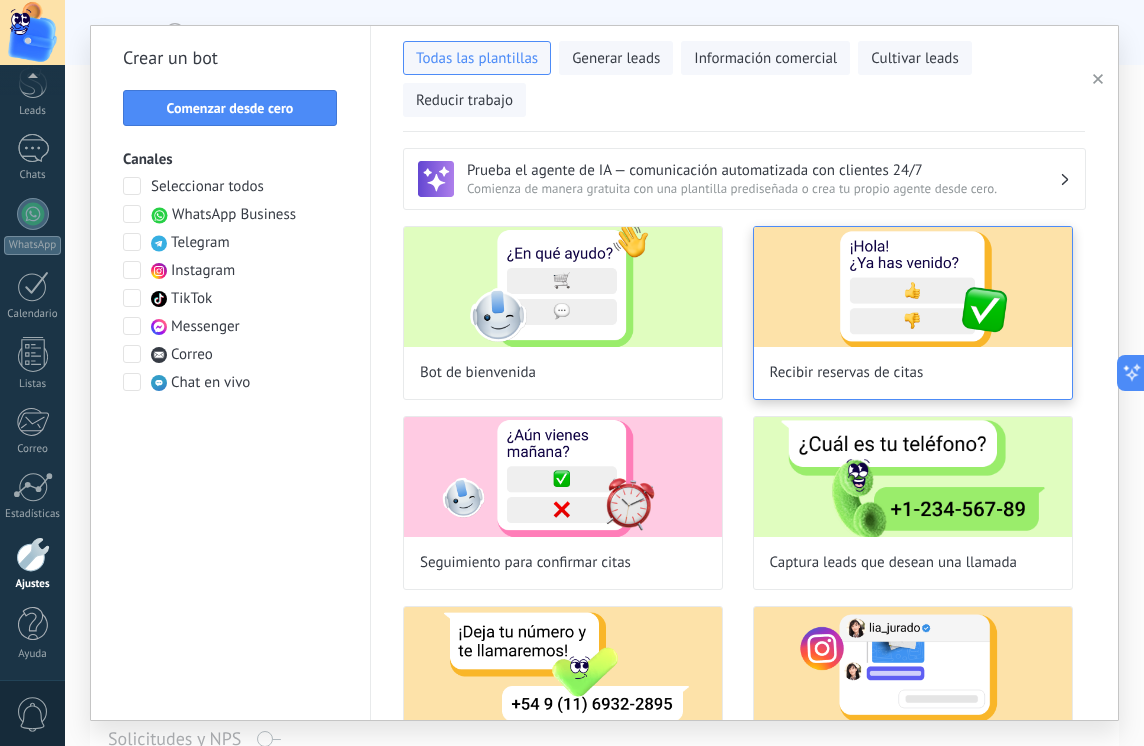 click at bounding box center [913, 287] 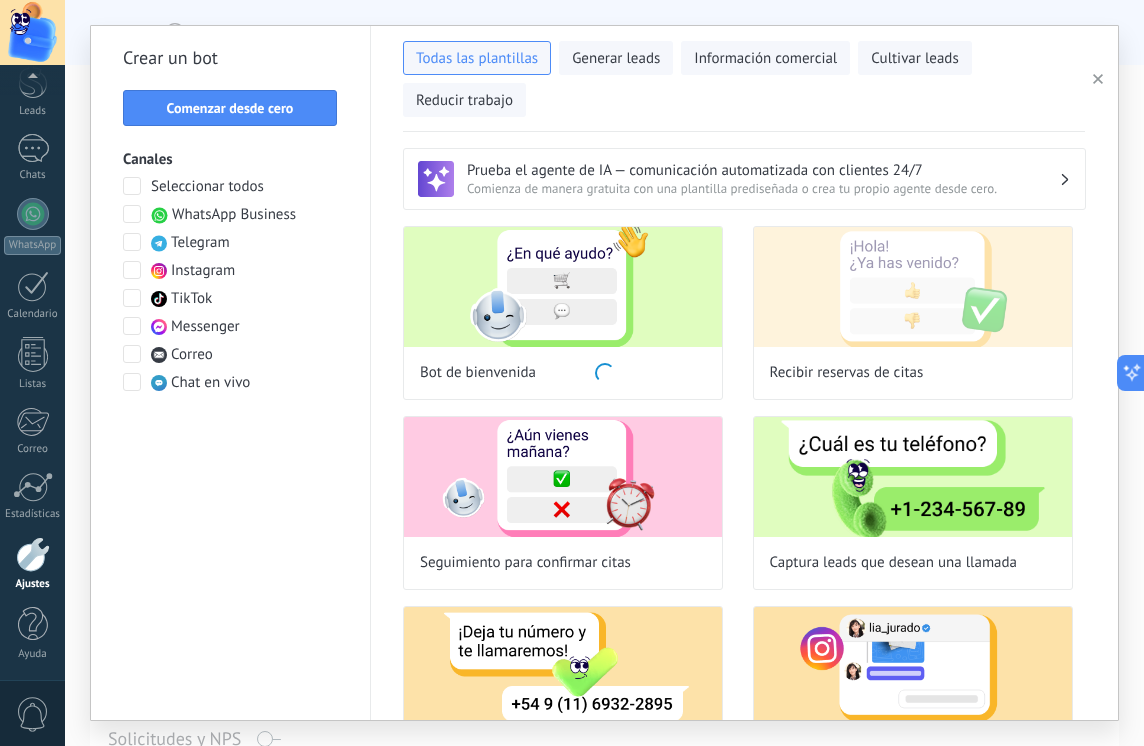 type on "**********" 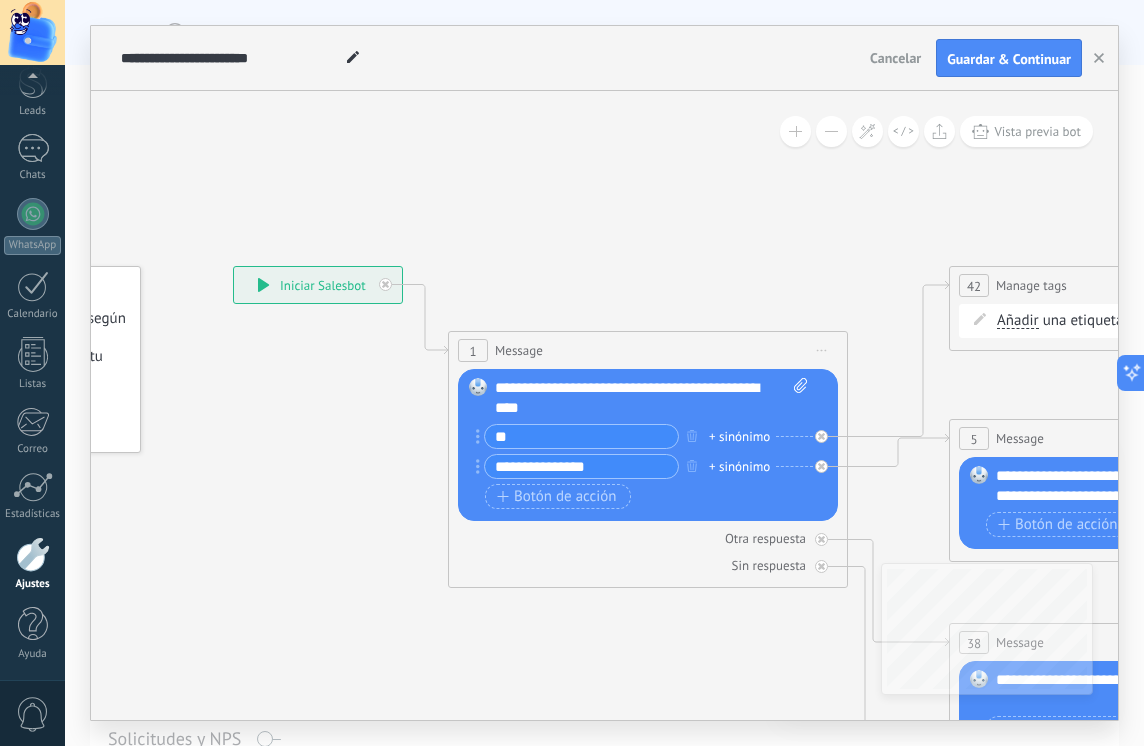 drag, startPoint x: 610, startPoint y: 336, endPoint x: 264, endPoint y: 353, distance: 346.4174 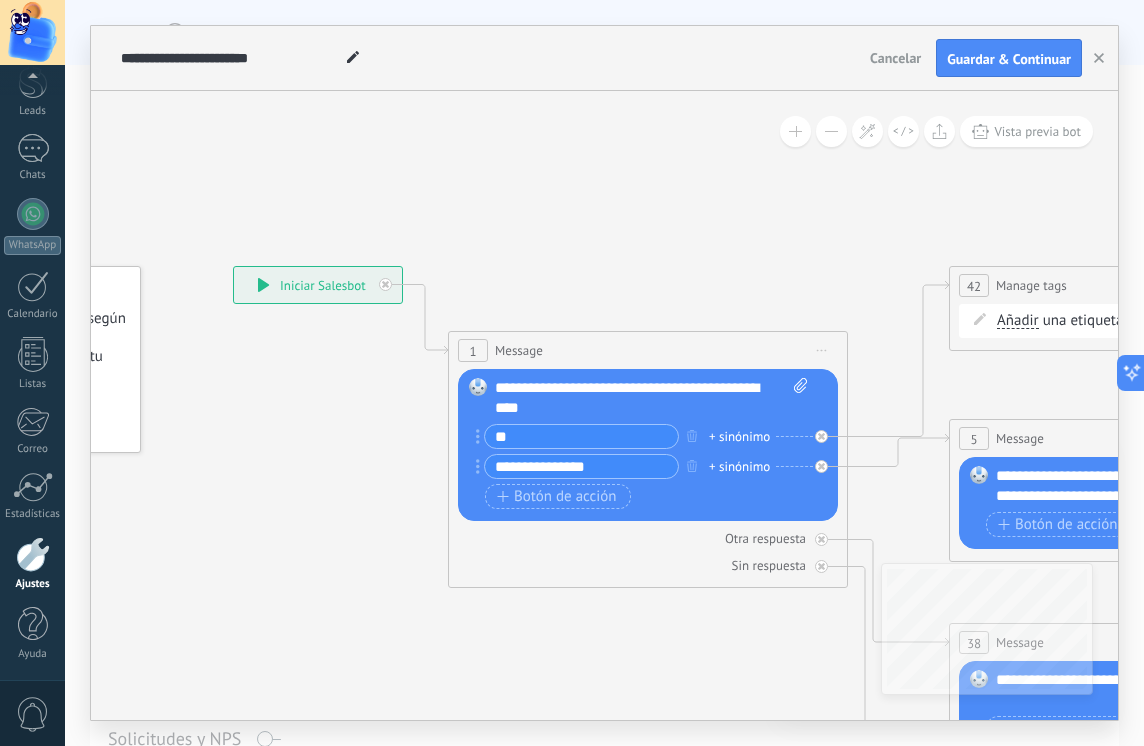 click 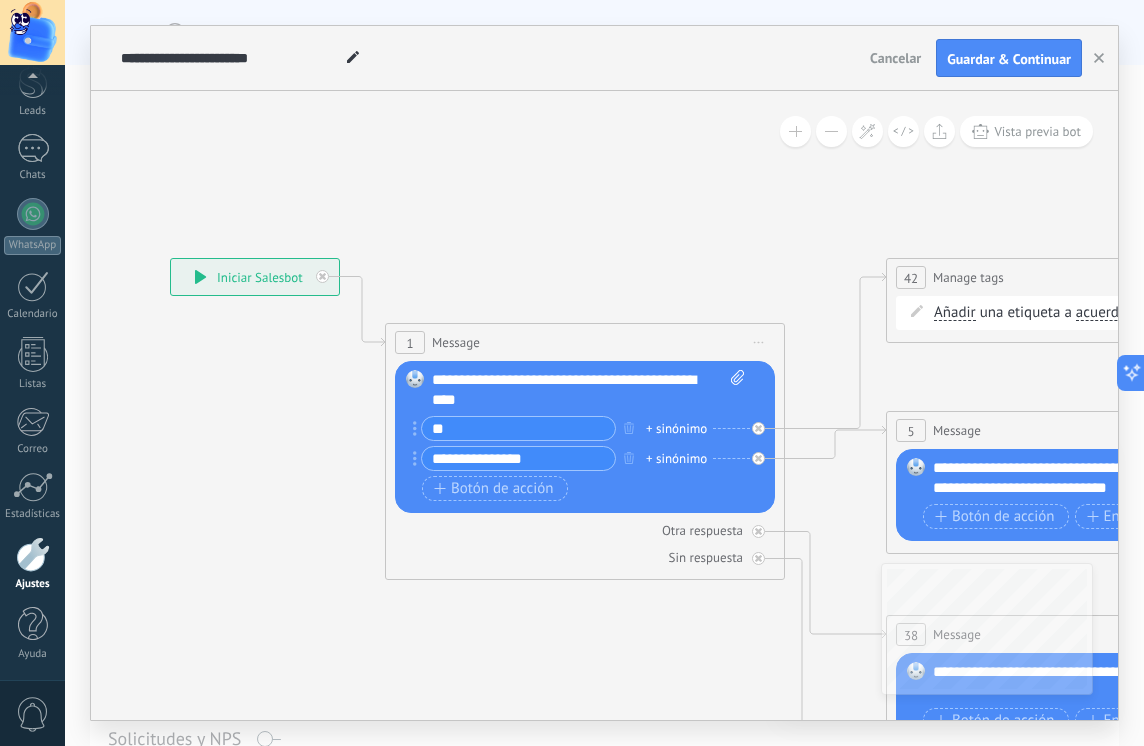 click on "**********" at bounding box center [255, 277] 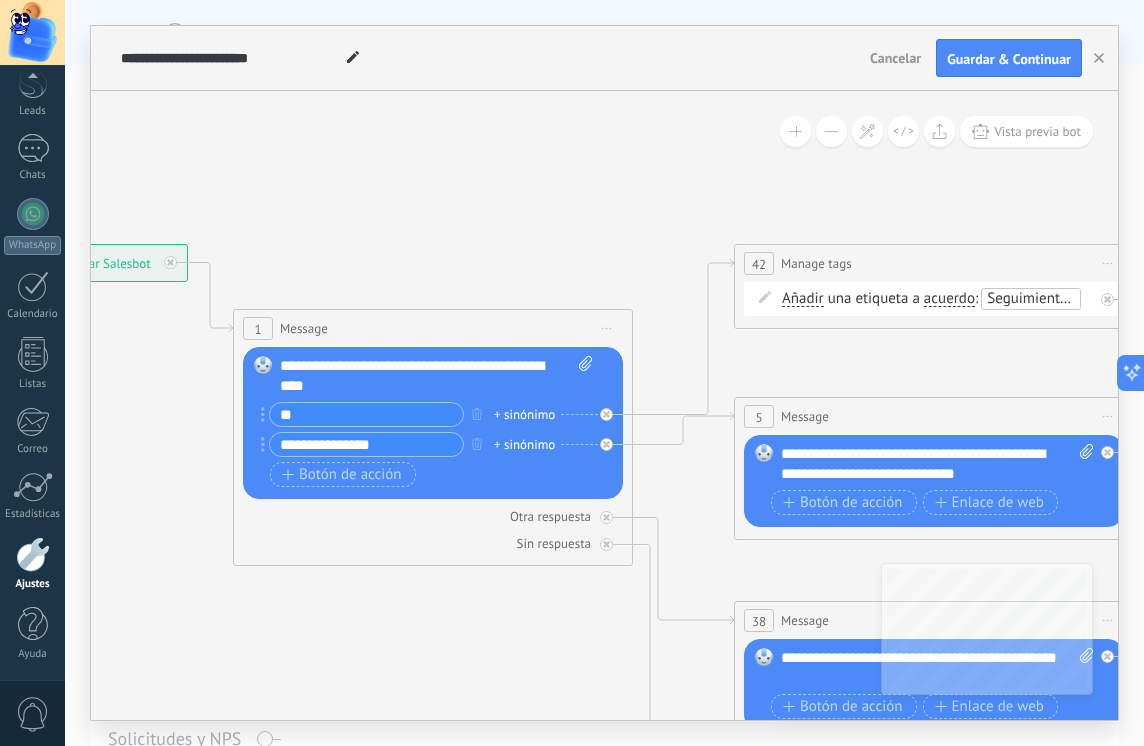drag, startPoint x: 631, startPoint y: 257, endPoint x: 350, endPoint y: 234, distance: 281.9397 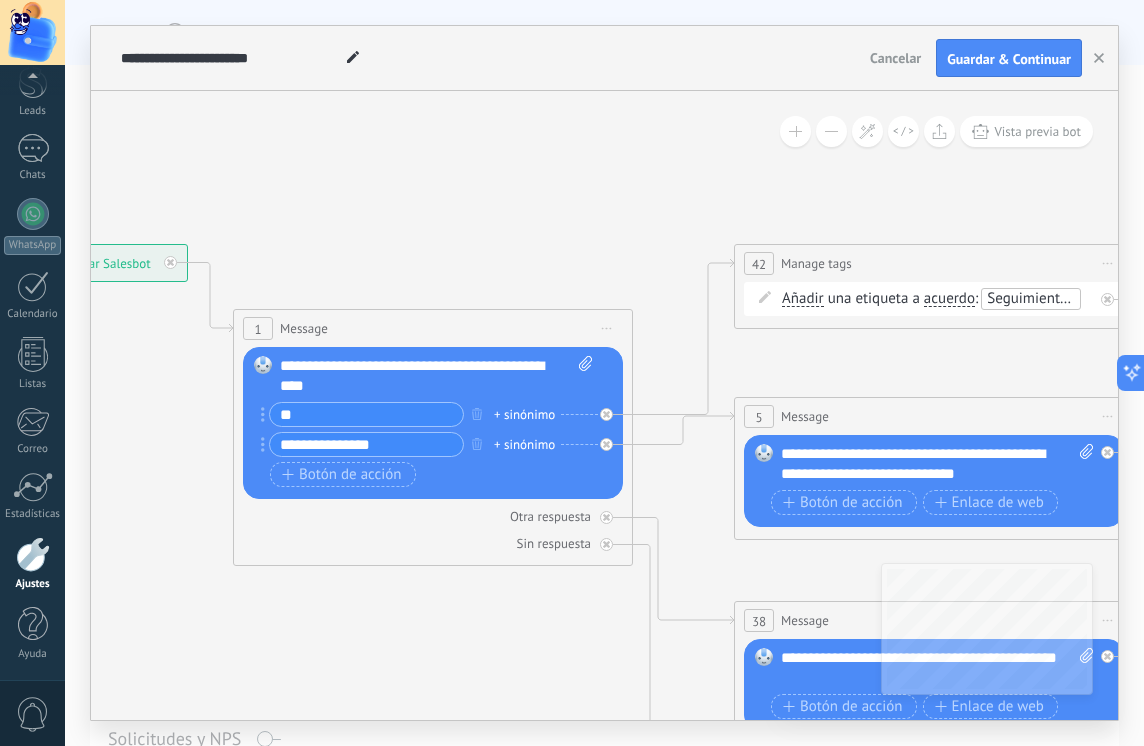click 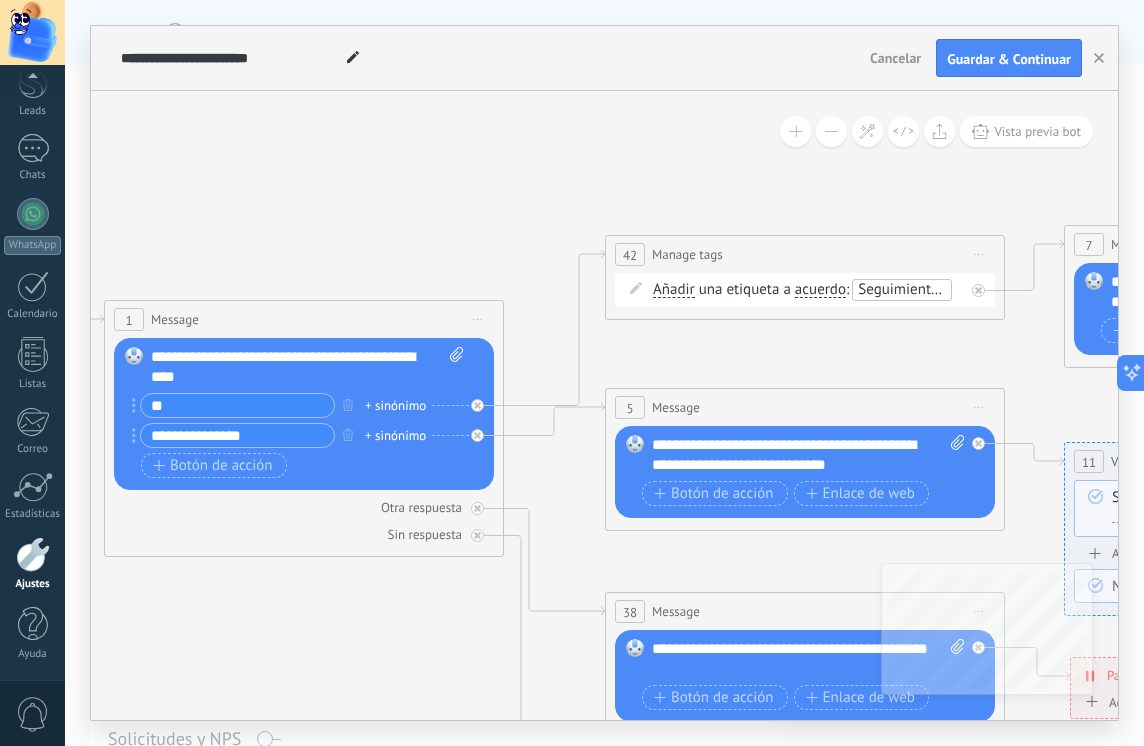 click on "+ sinónimo" at bounding box center (395, 436) 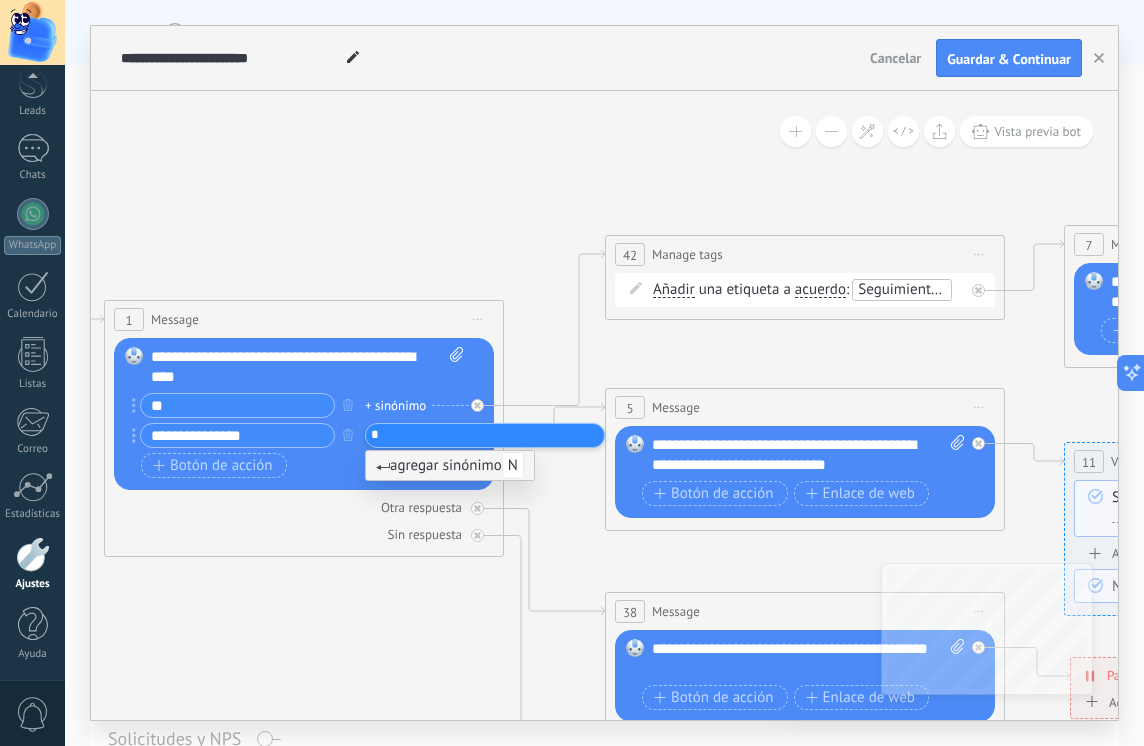 type on "**" 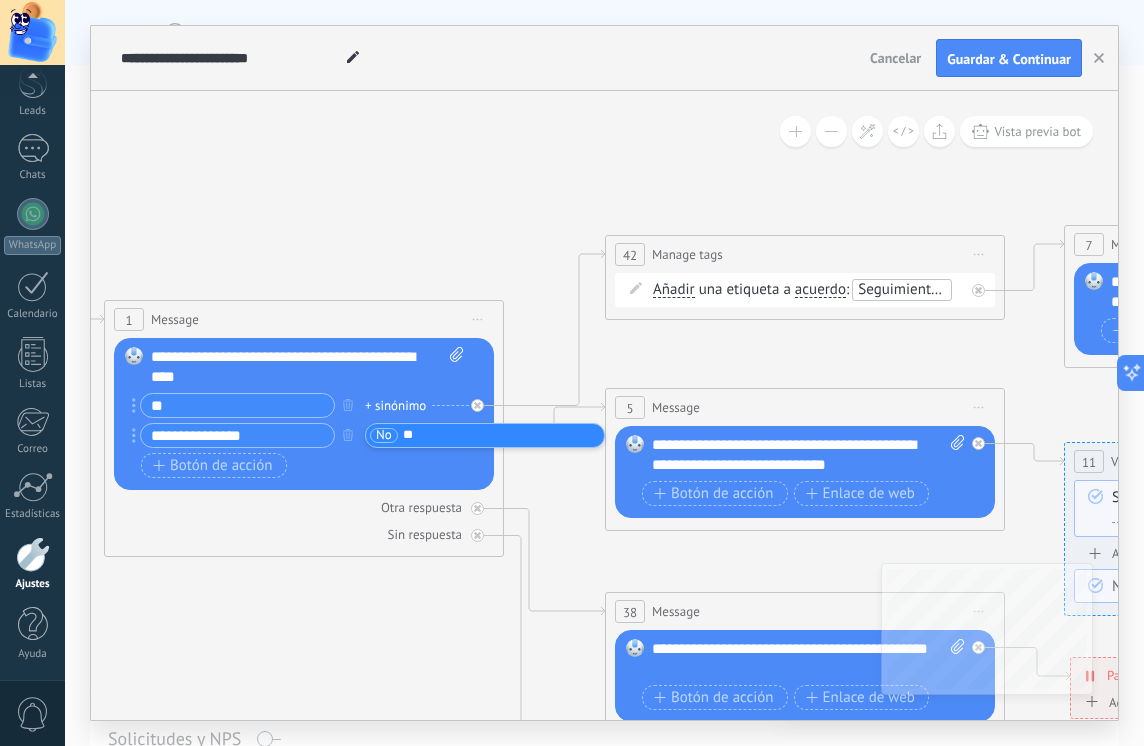 type 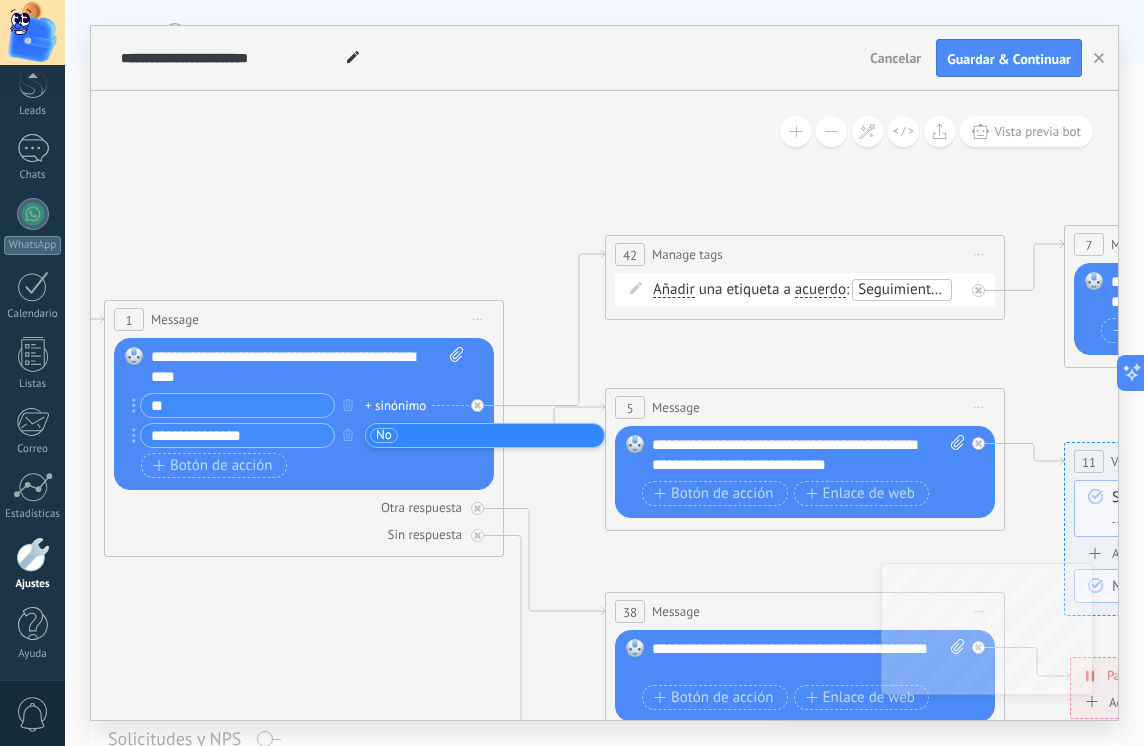 click 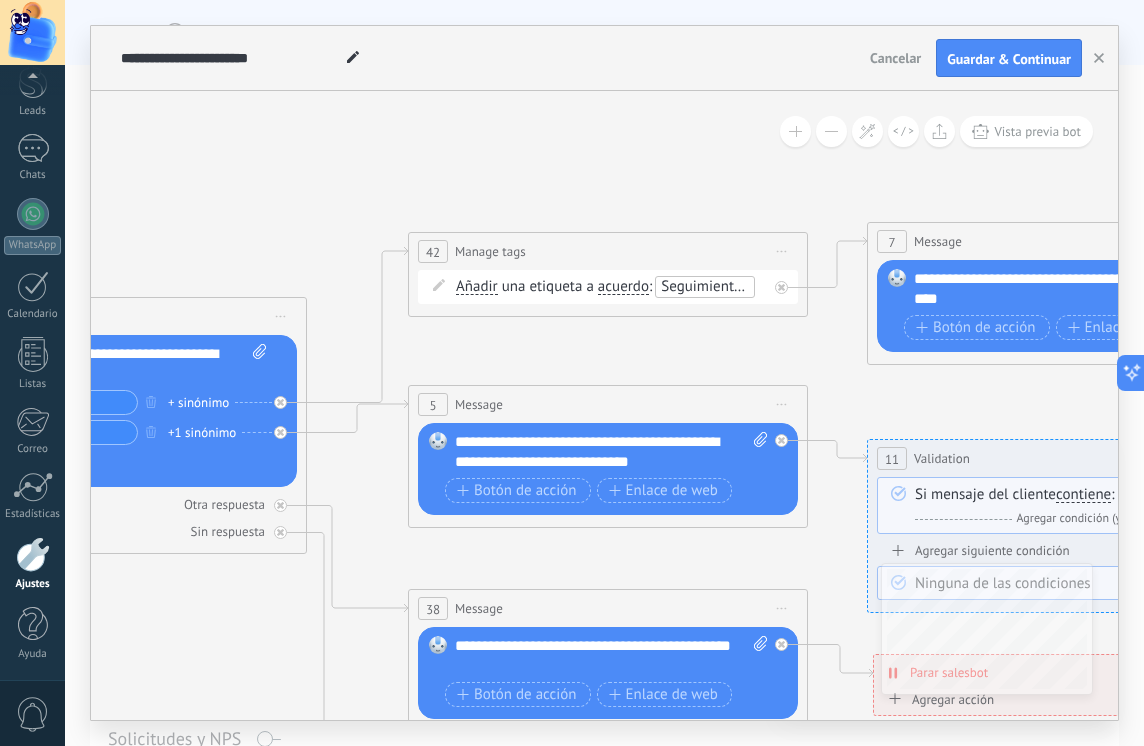drag, startPoint x: 676, startPoint y: 357, endPoint x: 480, endPoint y: 356, distance: 196.00255 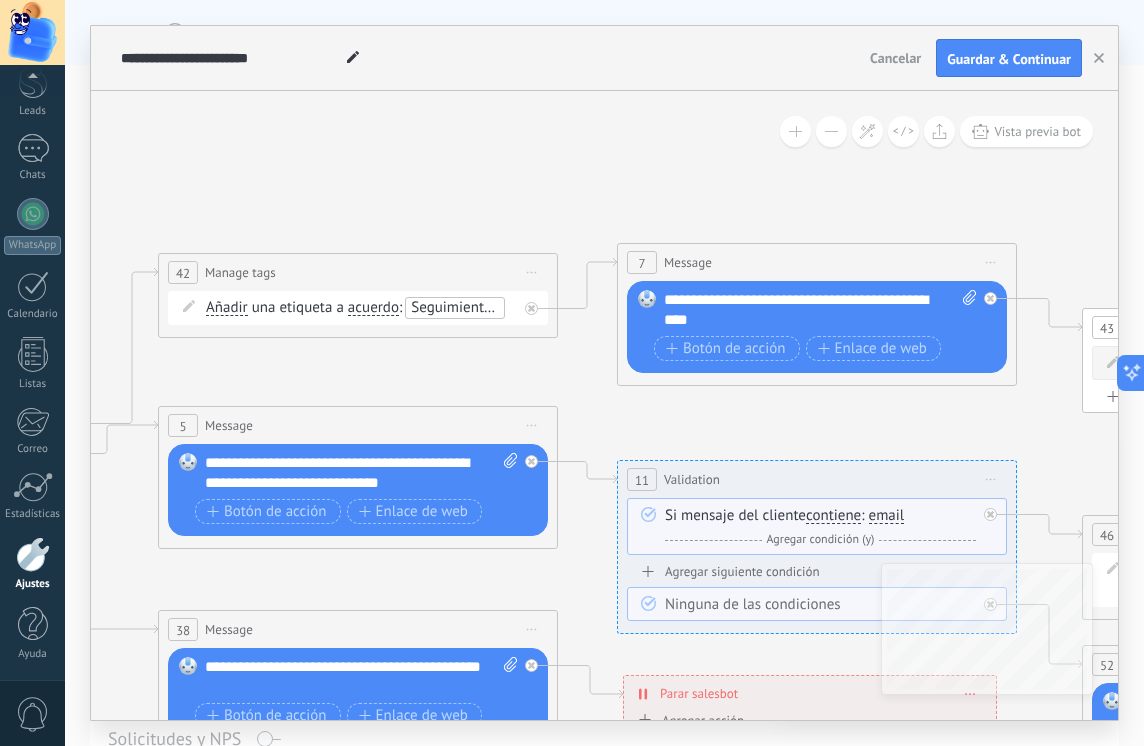 drag, startPoint x: 761, startPoint y: 370, endPoint x: 500, endPoint y: 392, distance: 261.92557 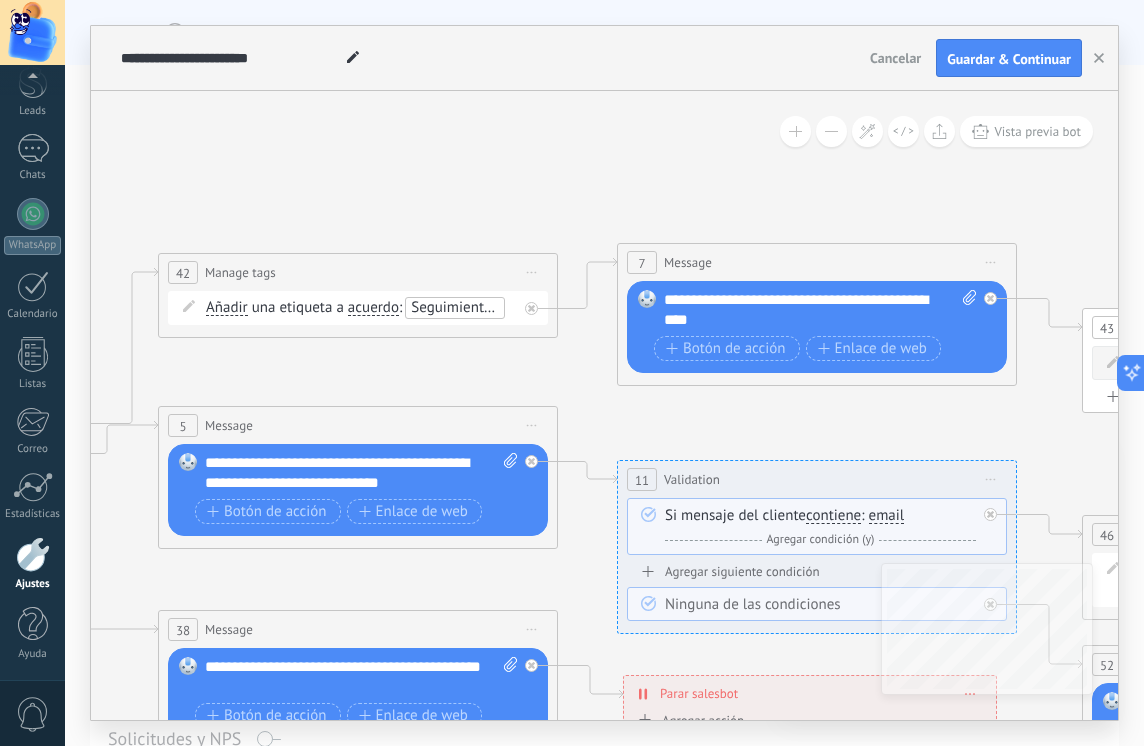 click 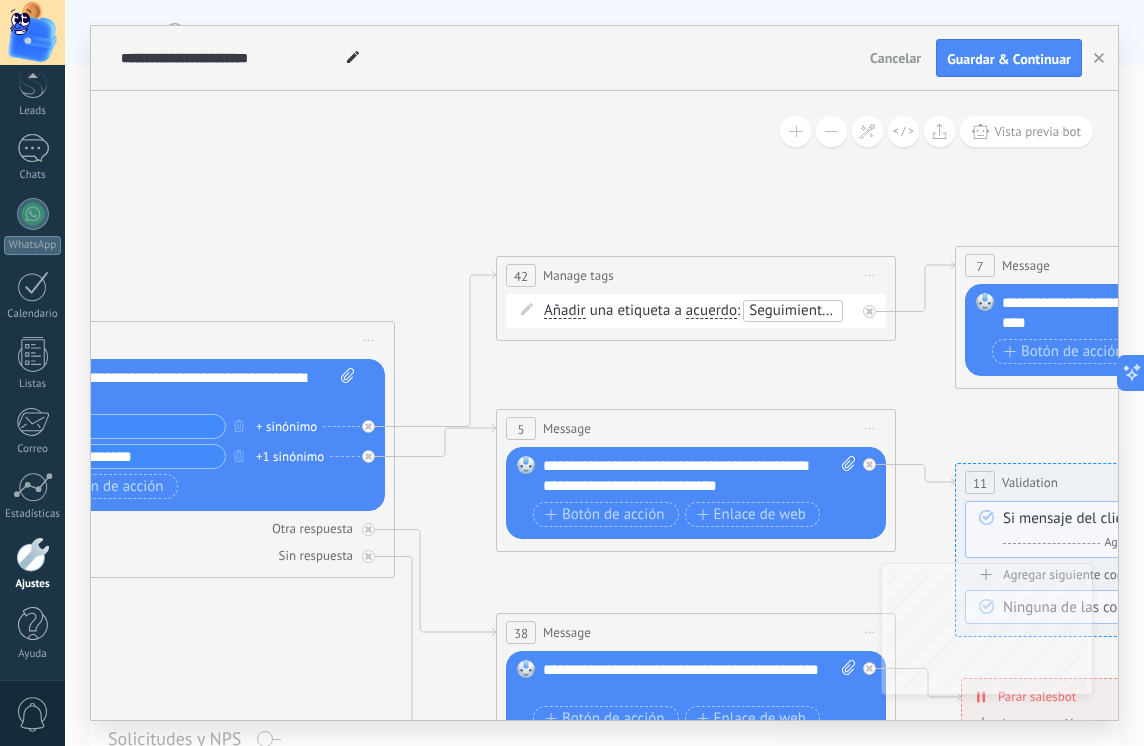 drag, startPoint x: 322, startPoint y: 370, endPoint x: 673, endPoint y: 365, distance: 351.0356 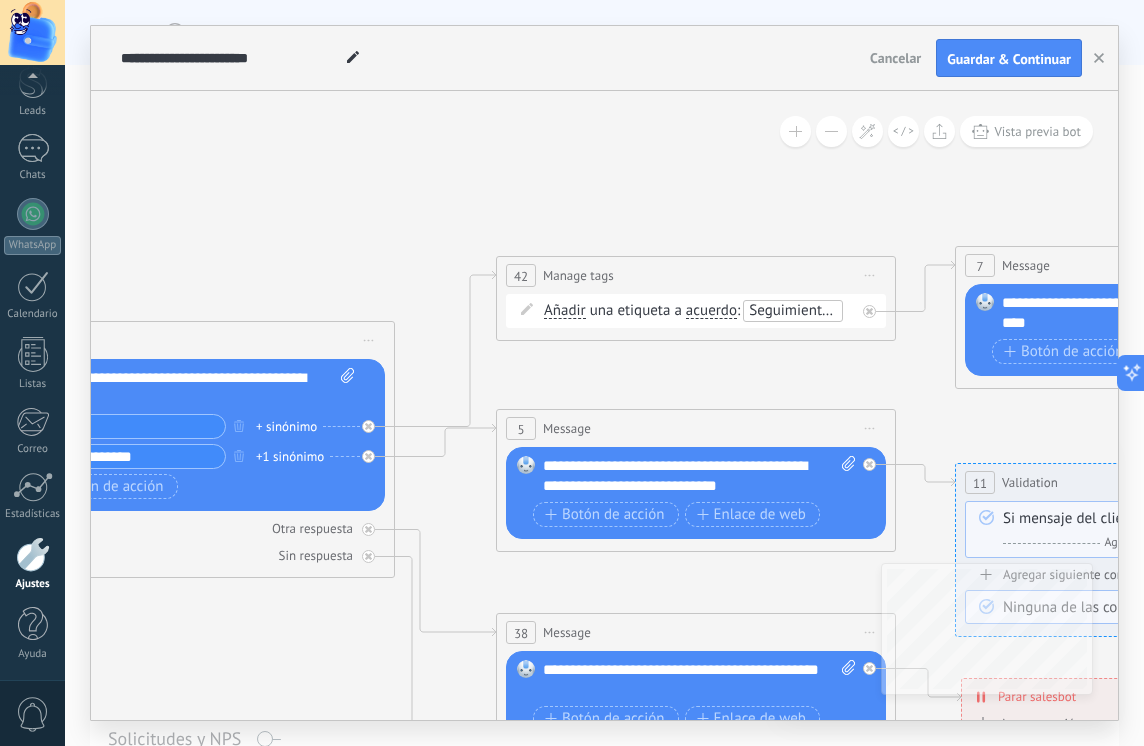click 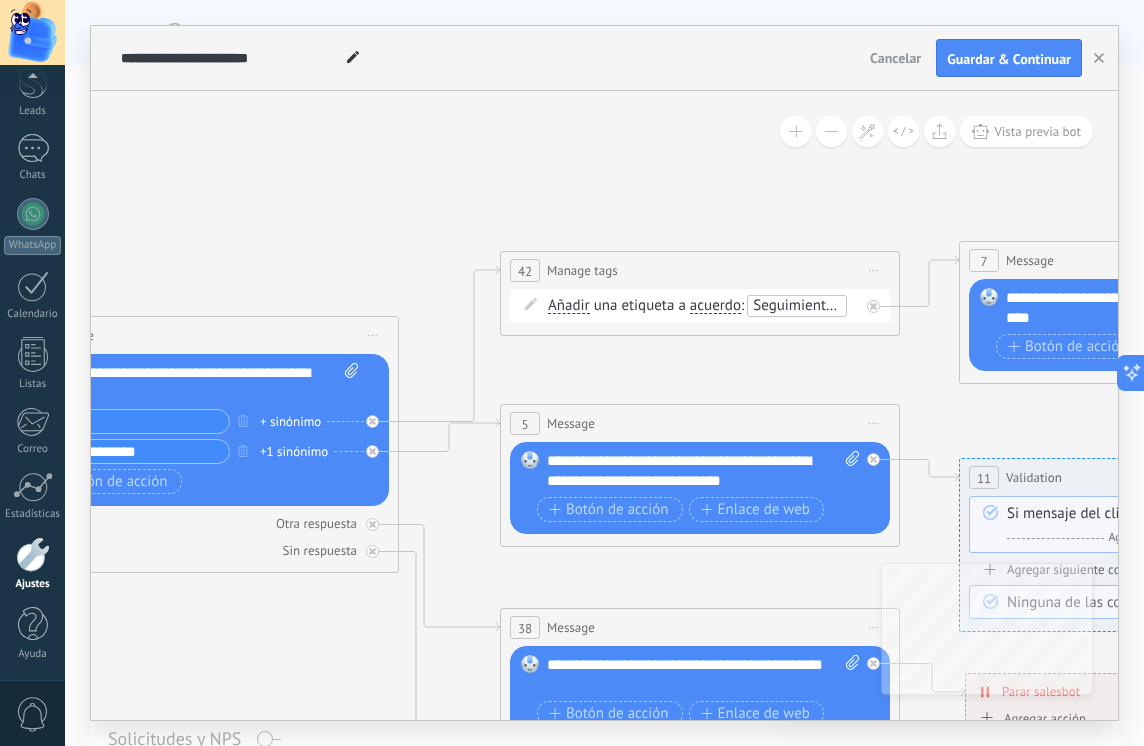 drag, startPoint x: 778, startPoint y: 386, endPoint x: 148, endPoint y: 343, distance: 631.46576 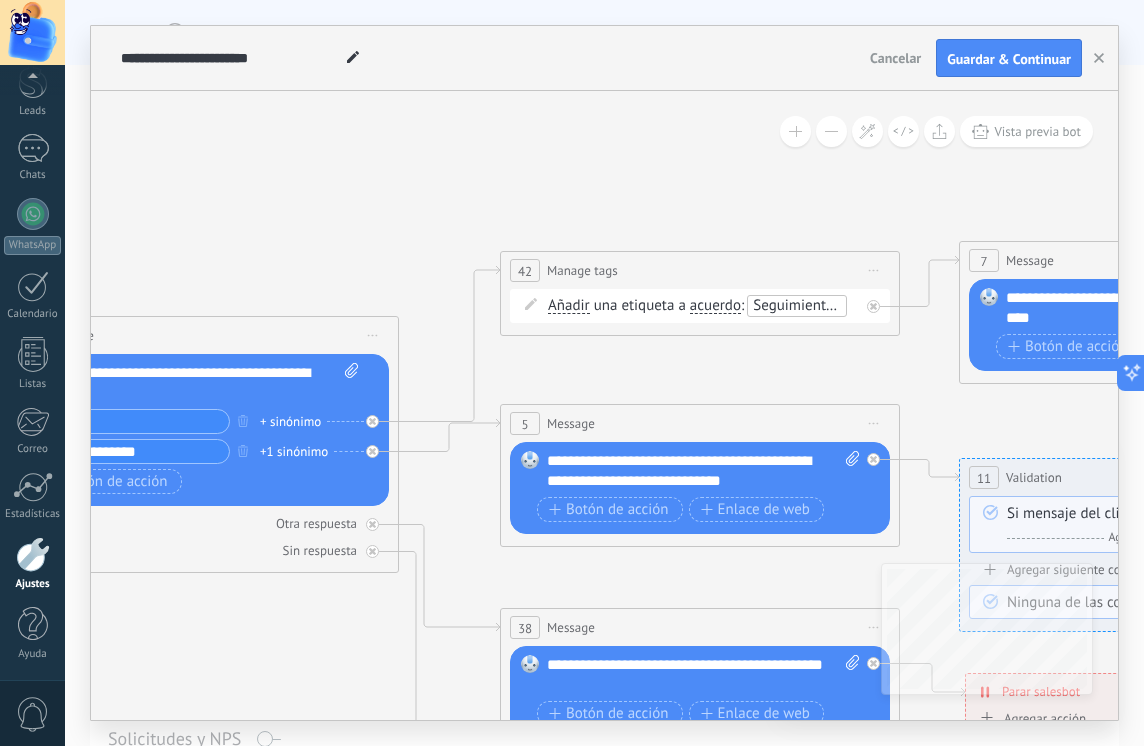 click 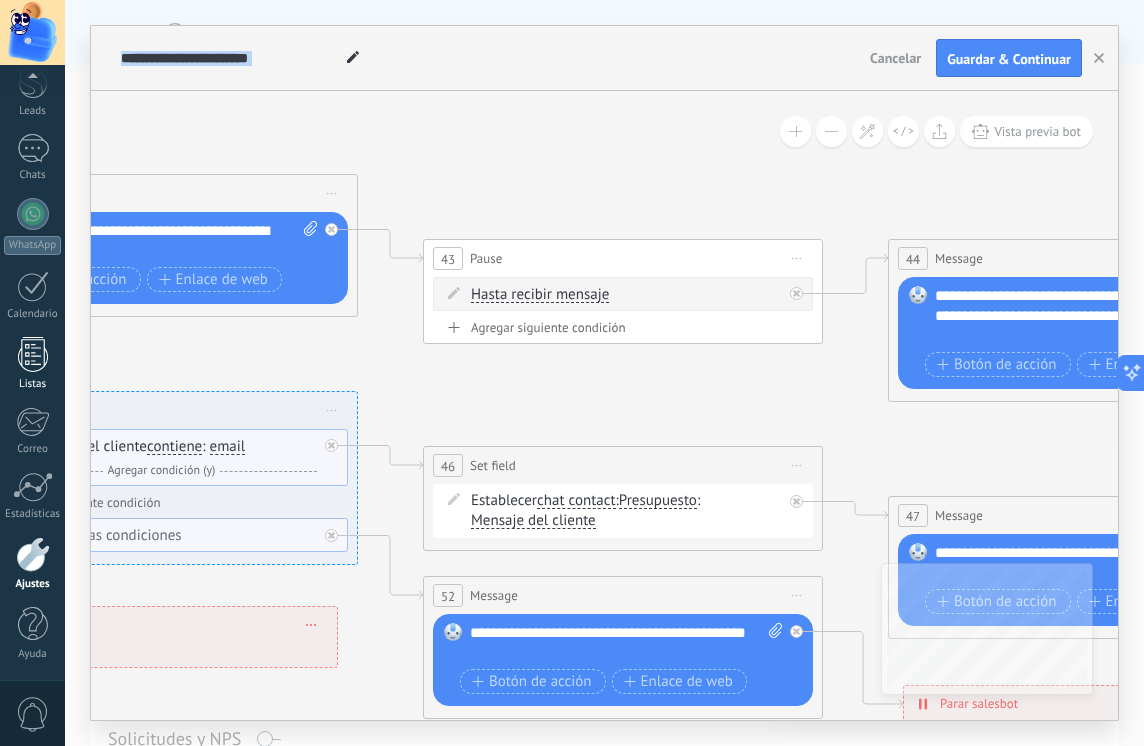 drag, startPoint x: 547, startPoint y: 429, endPoint x: 0, endPoint y: 344, distance: 553.5648 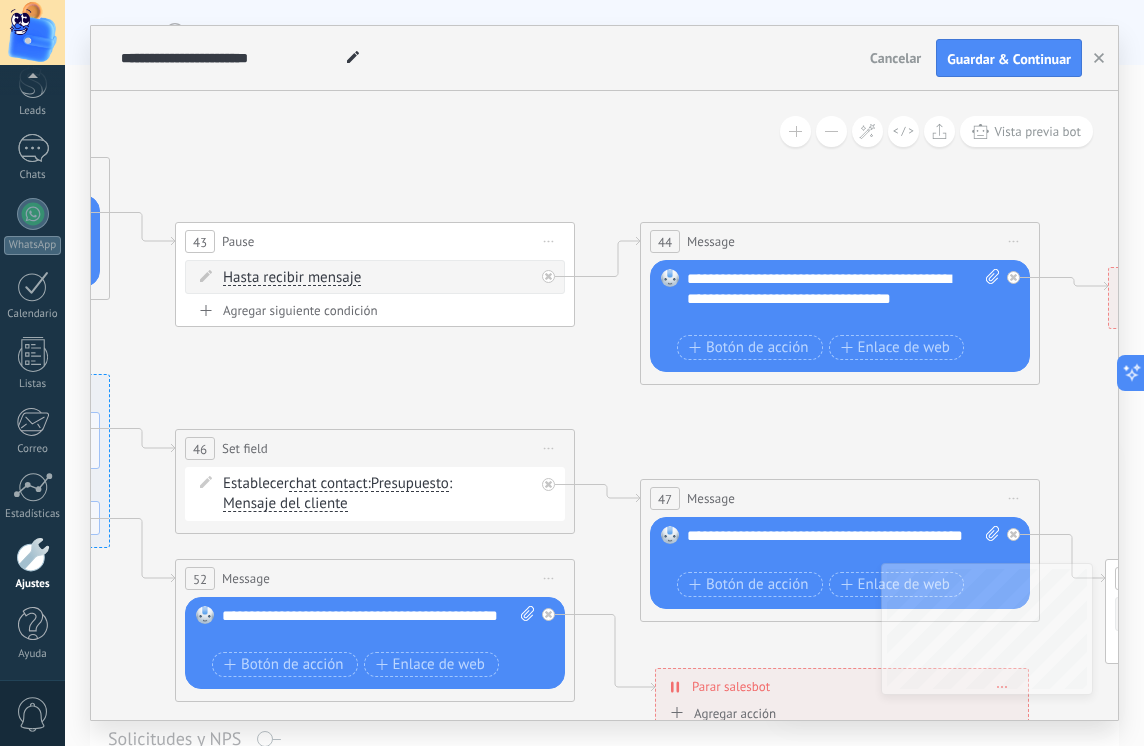 drag, startPoint x: 816, startPoint y: 418, endPoint x: 257, endPoint y: 412, distance: 559.0322 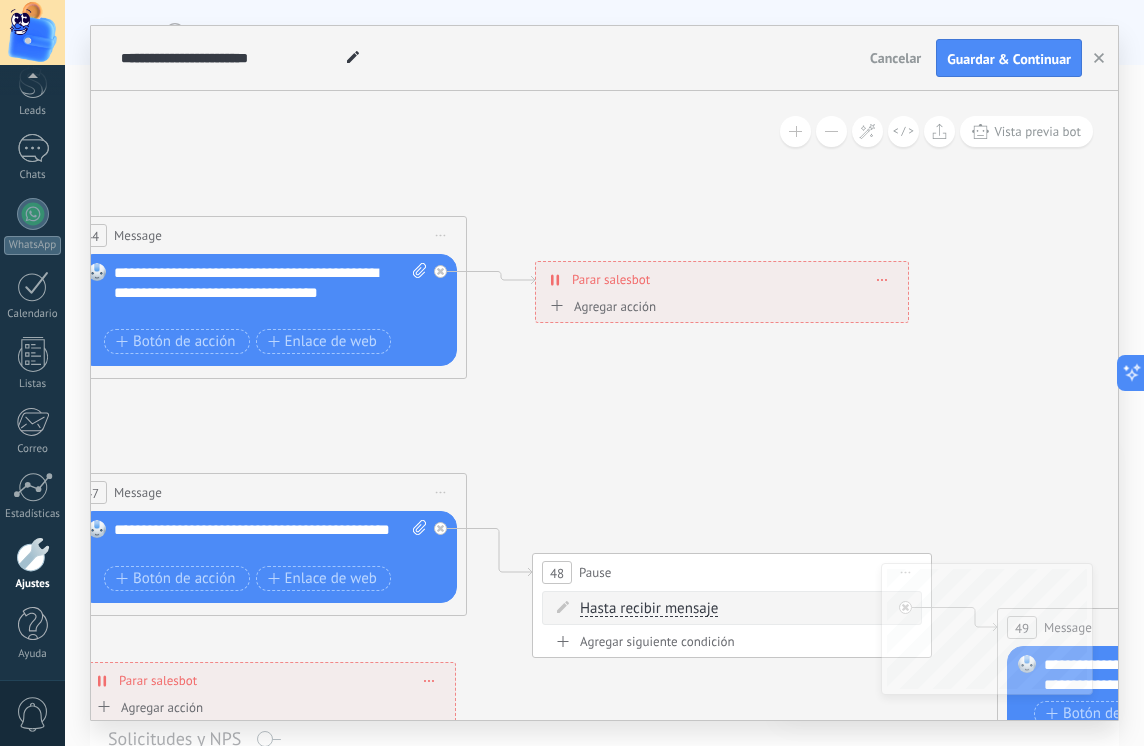 drag, startPoint x: 786, startPoint y: 427, endPoint x: 318, endPoint y: 403, distance: 468.615 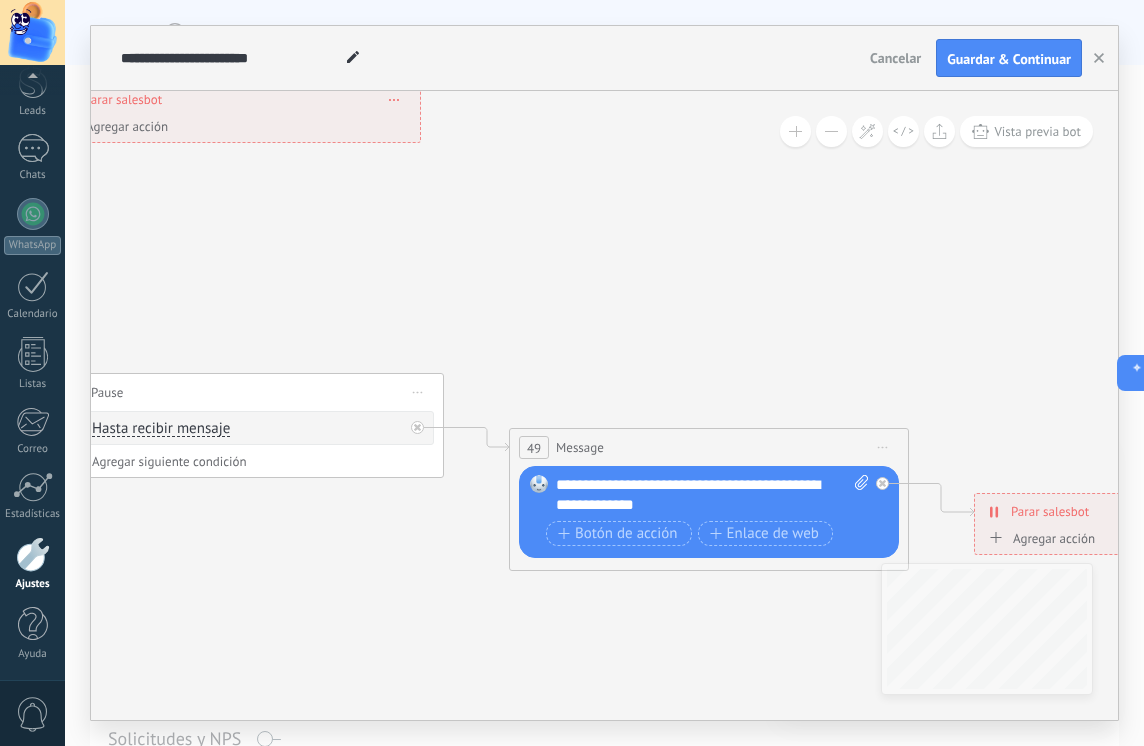 drag, startPoint x: 373, startPoint y: 639, endPoint x: 250, endPoint y: 453, distance: 222.99103 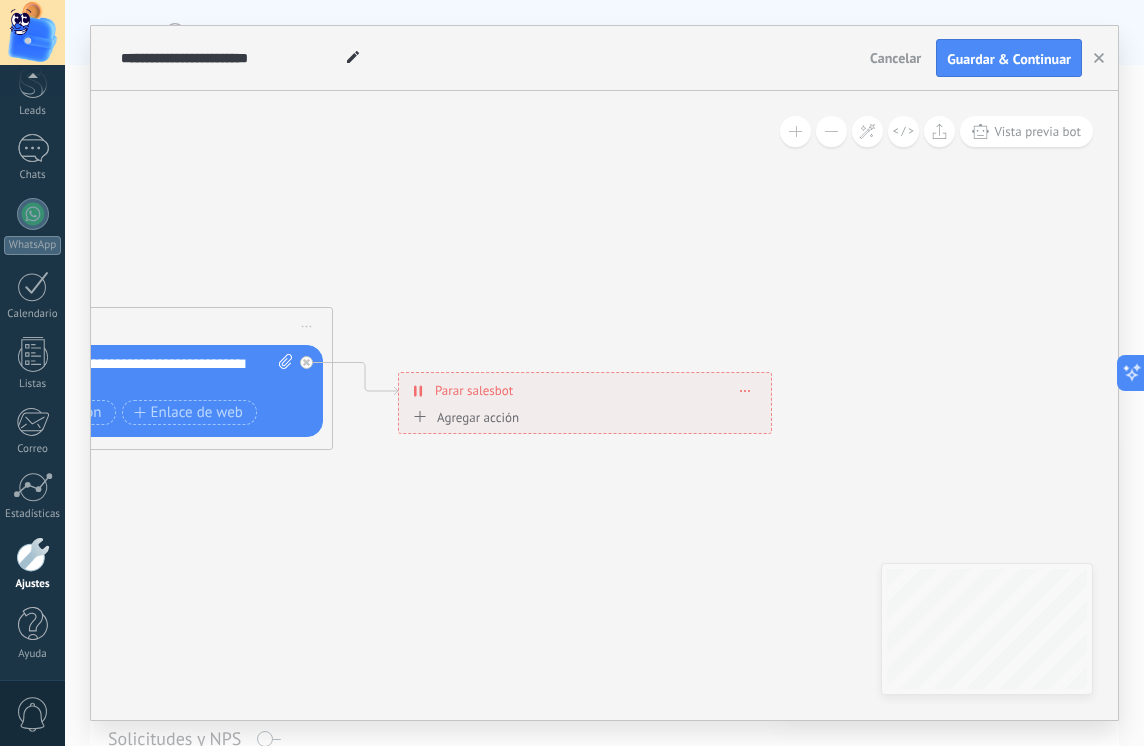 drag, startPoint x: 621, startPoint y: 527, endPoint x: 121, endPoint y: 528, distance: 500.001 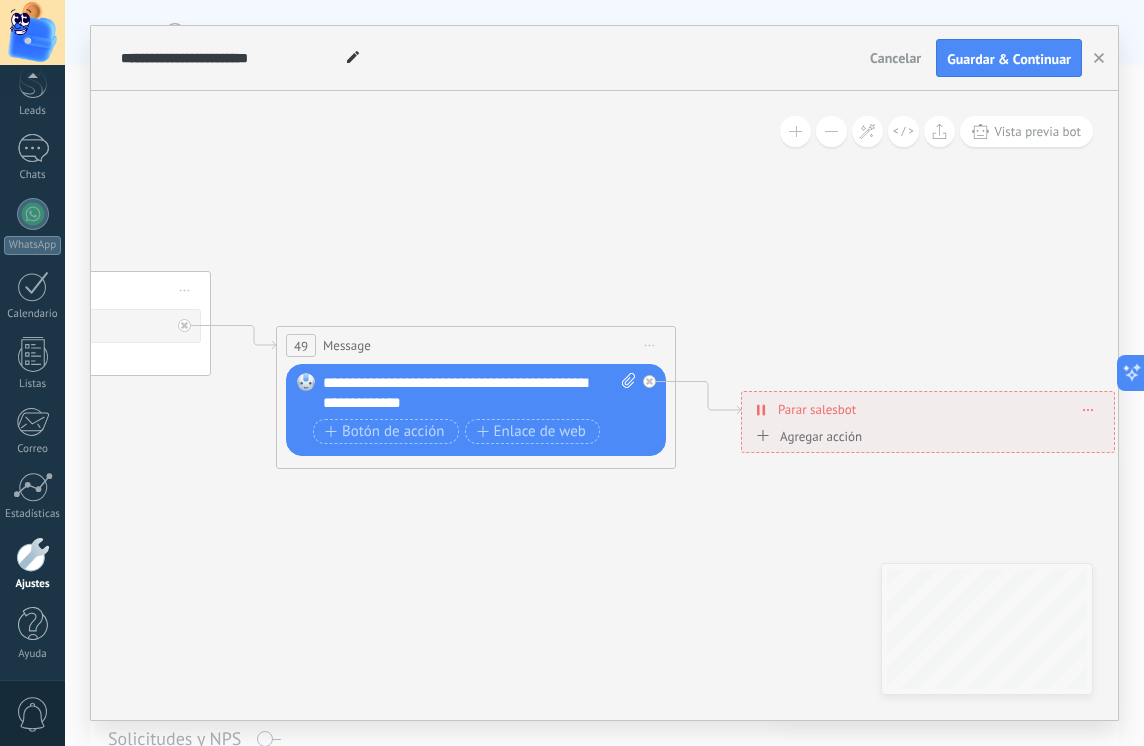 drag, startPoint x: 565, startPoint y: 542, endPoint x: 764, endPoint y: 552, distance: 199.2511 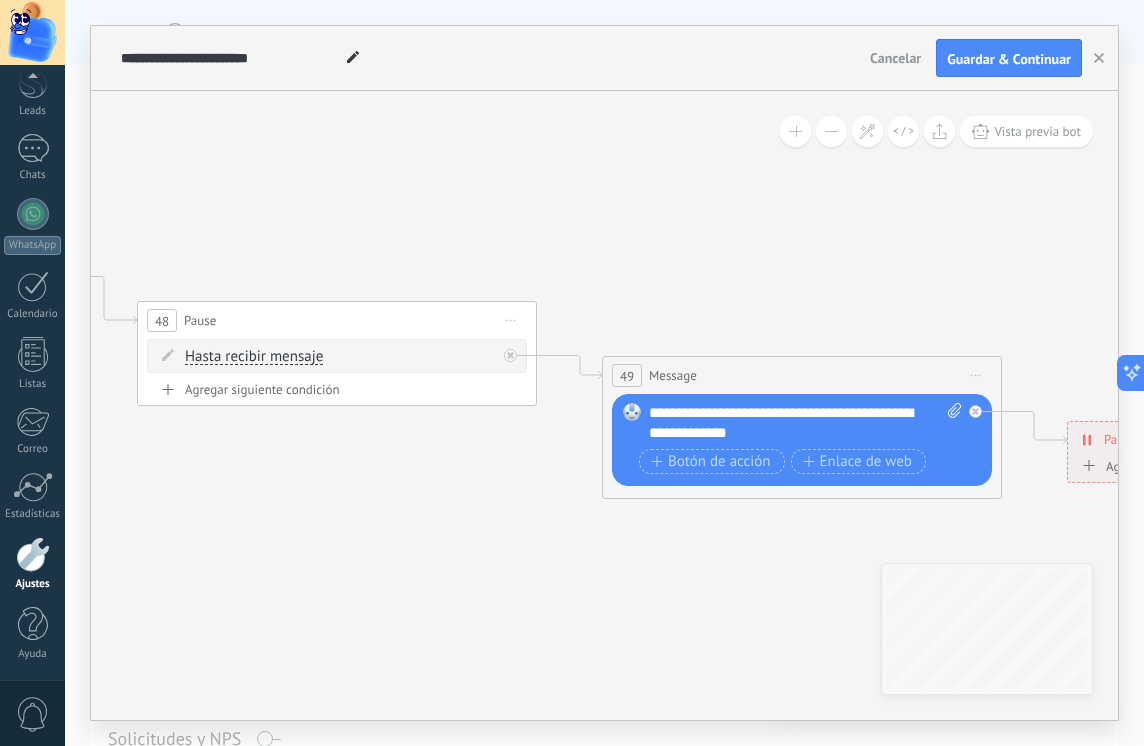 drag, startPoint x: 321, startPoint y: 523, endPoint x: 747, endPoint y: 547, distance: 426.6755 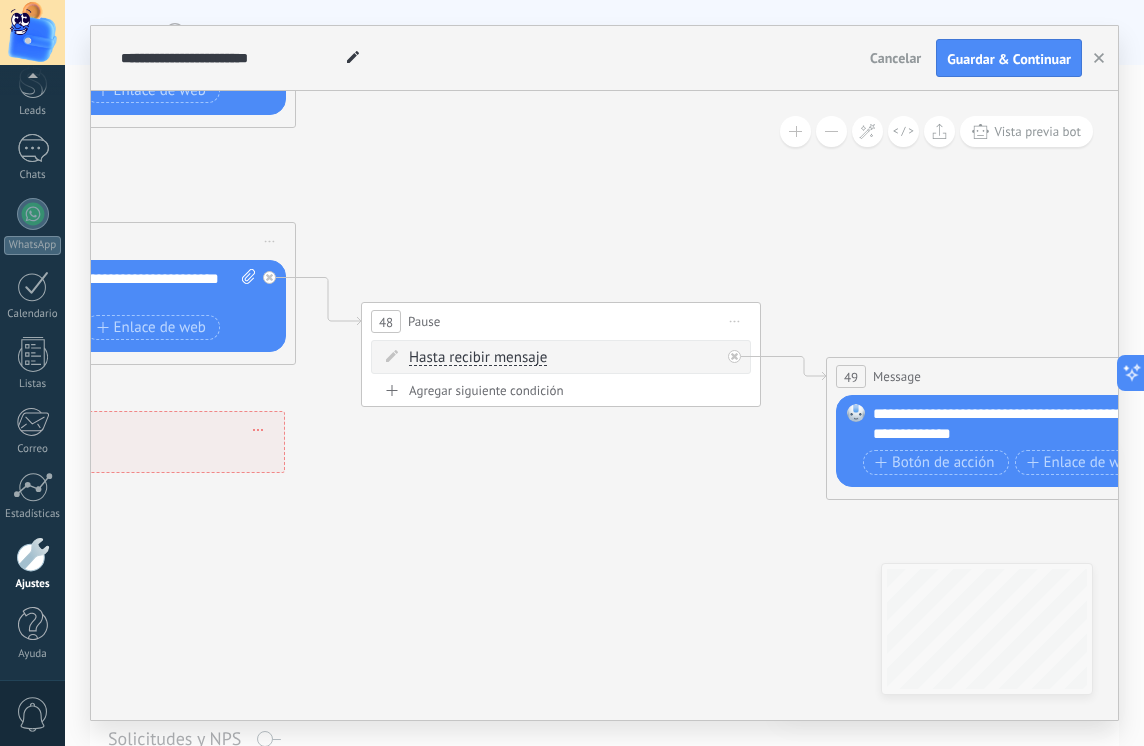 drag, startPoint x: 489, startPoint y: 581, endPoint x: 866, endPoint y: 477, distance: 391.08182 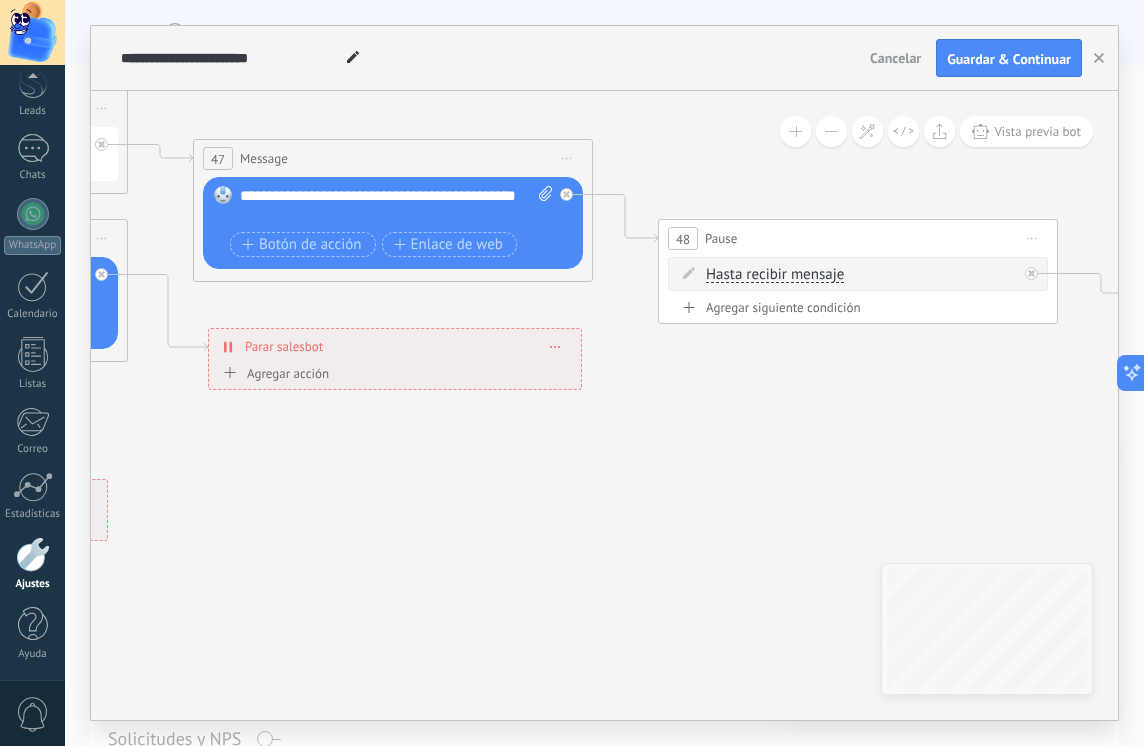 drag, startPoint x: 470, startPoint y: 582, endPoint x: 857, endPoint y: 576, distance: 387.0465 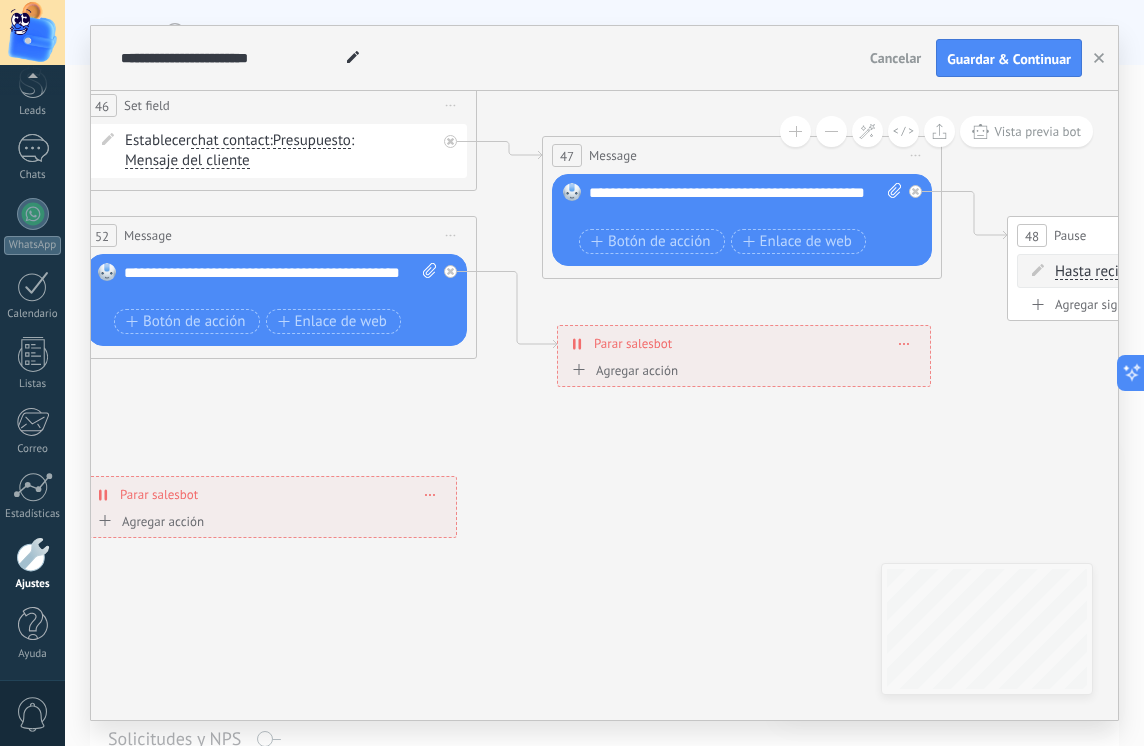 drag, startPoint x: 394, startPoint y: 617, endPoint x: 878, endPoint y: 686, distance: 488.89365 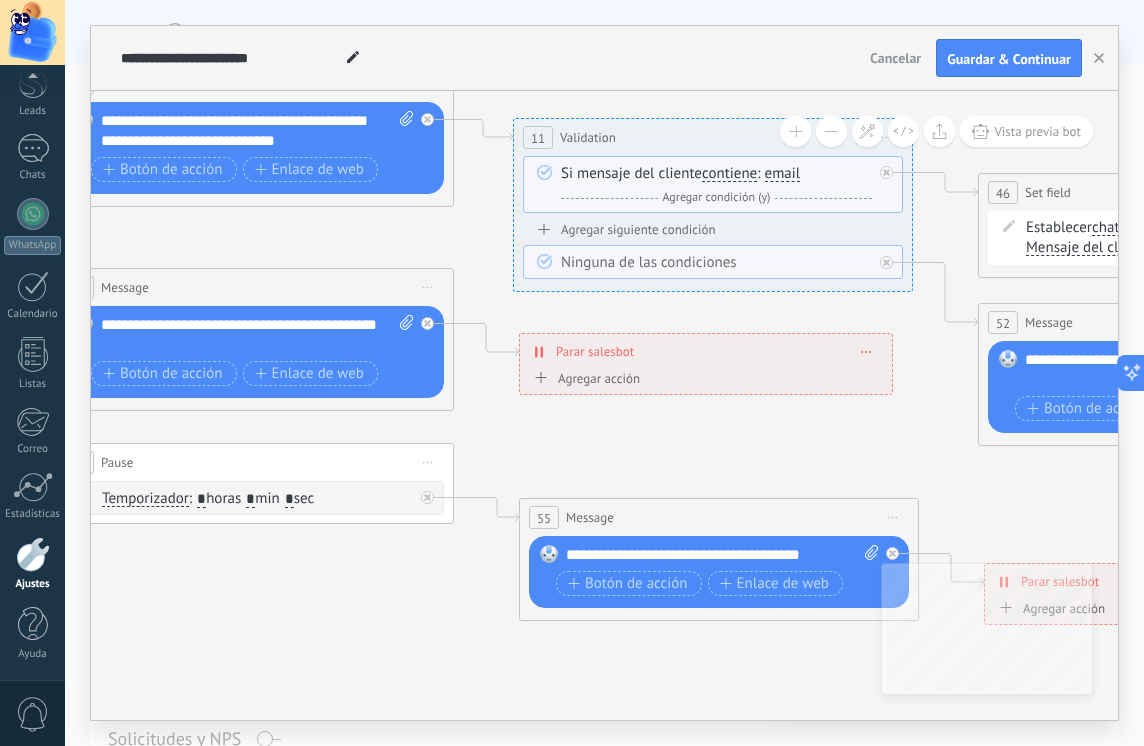 click on "**********" at bounding box center [604, 405] 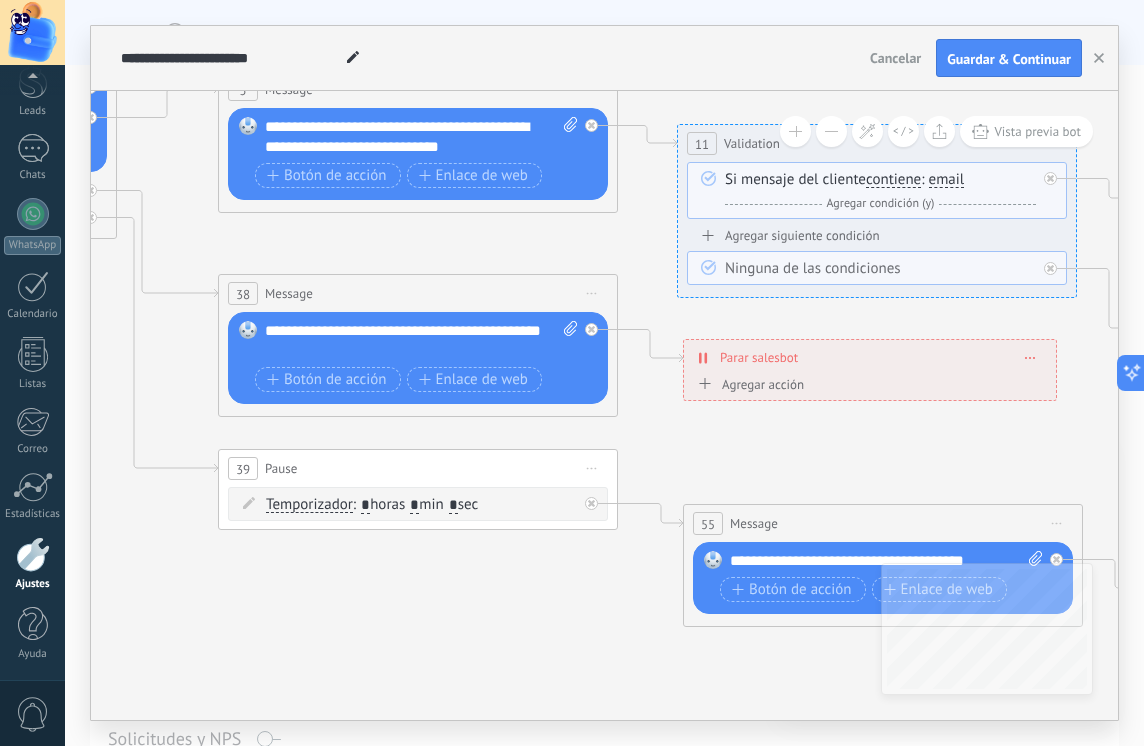drag, startPoint x: 459, startPoint y: 648, endPoint x: 922, endPoint y: 720, distance: 468.56482 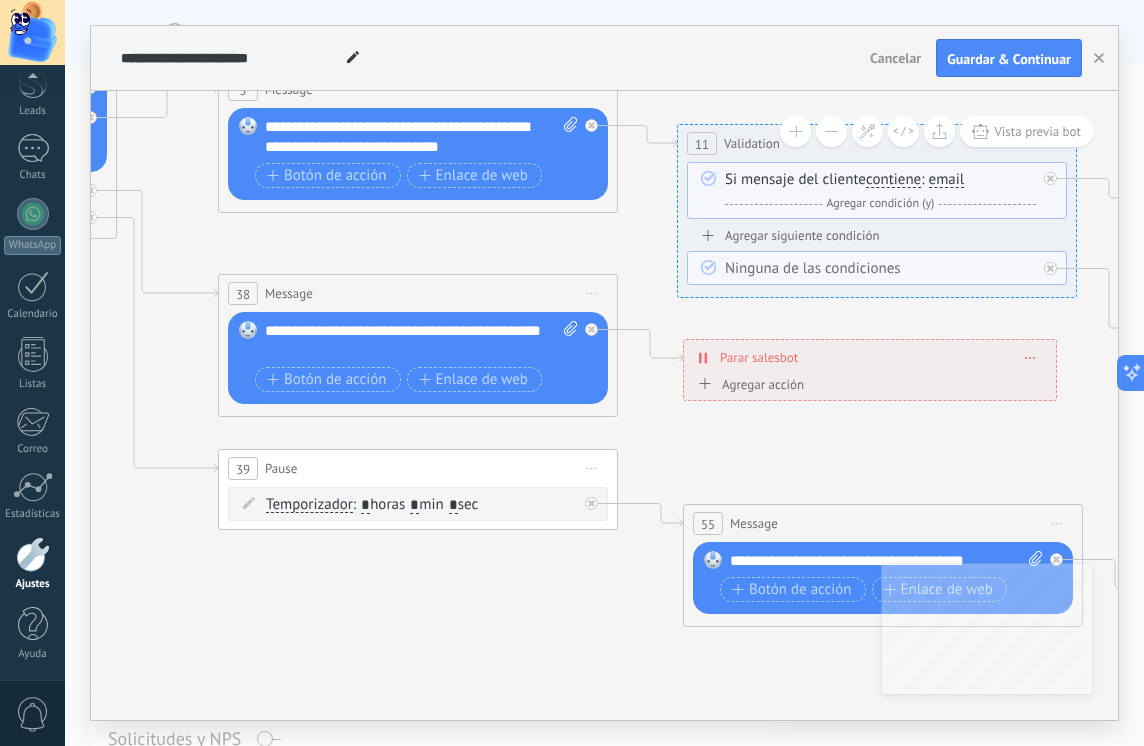click 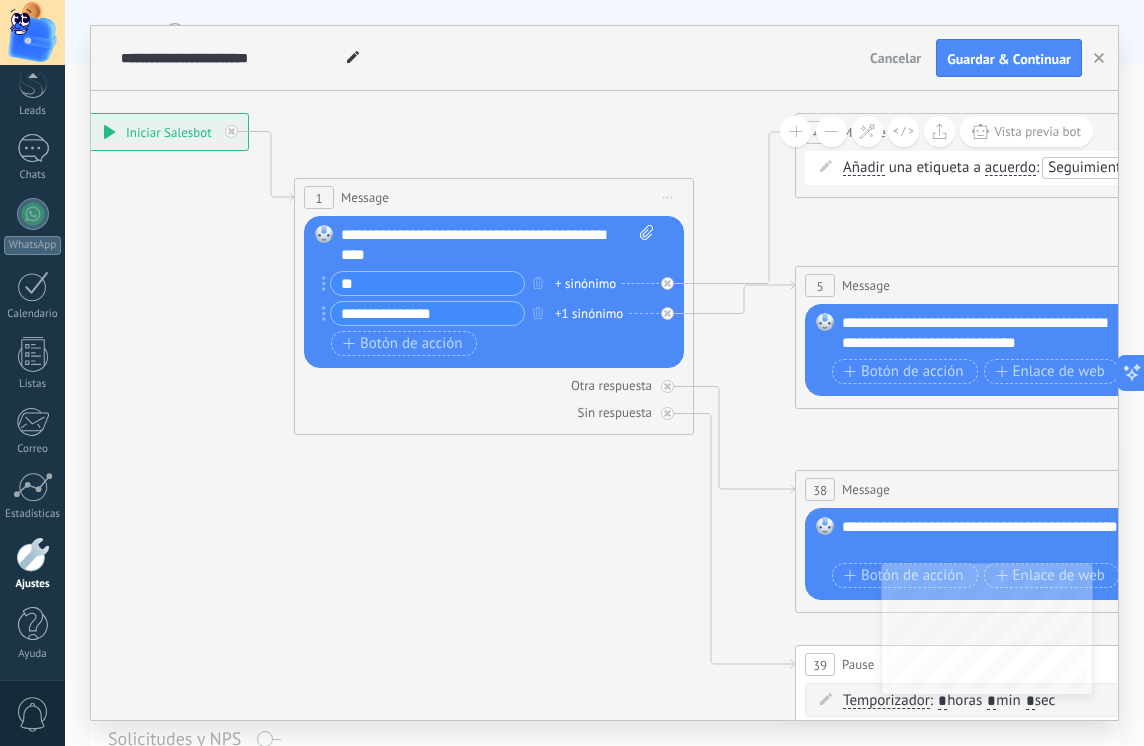 drag, startPoint x: 435, startPoint y: 547, endPoint x: 690, endPoint y: 730, distance: 313.8694 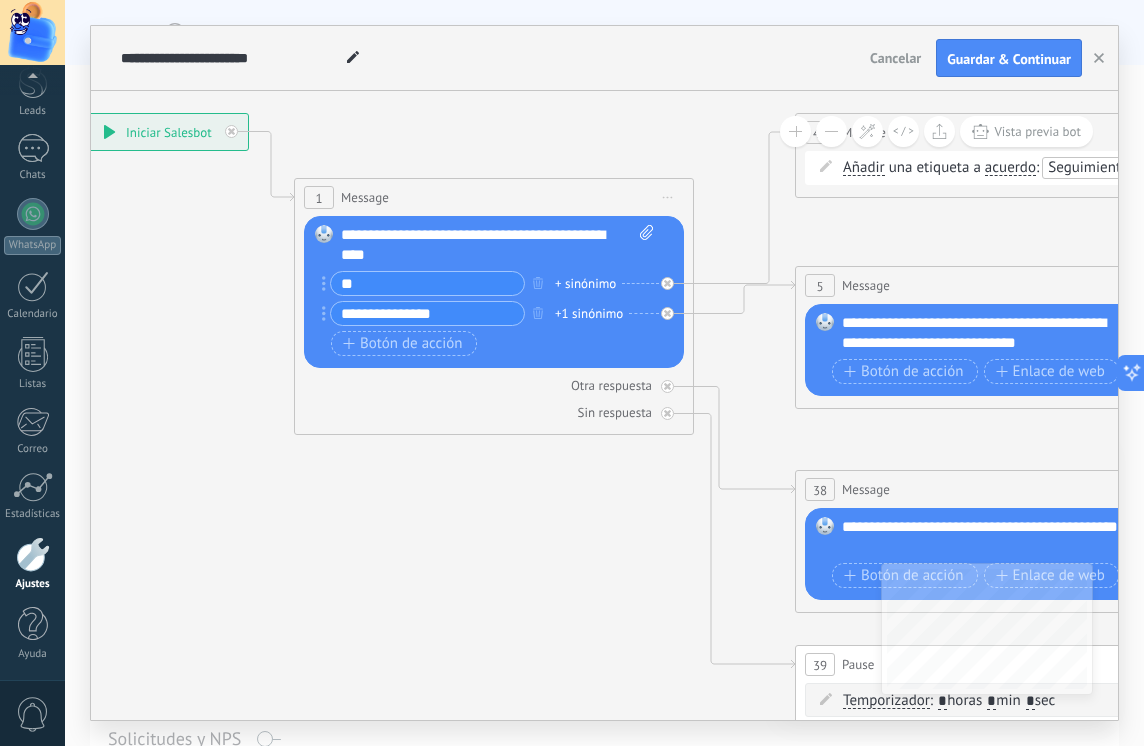 click on "**********" at bounding box center (604, 373) 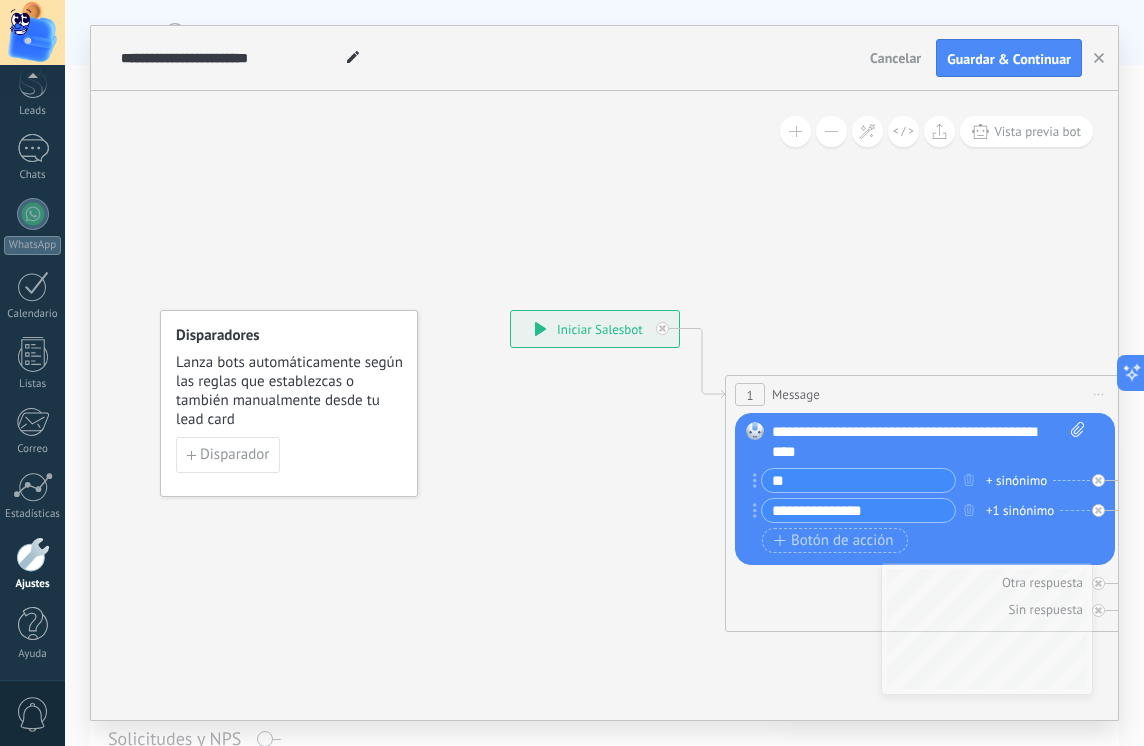 drag, startPoint x: 312, startPoint y: 534, endPoint x: 593, endPoint y: 649, distance: 303.62146 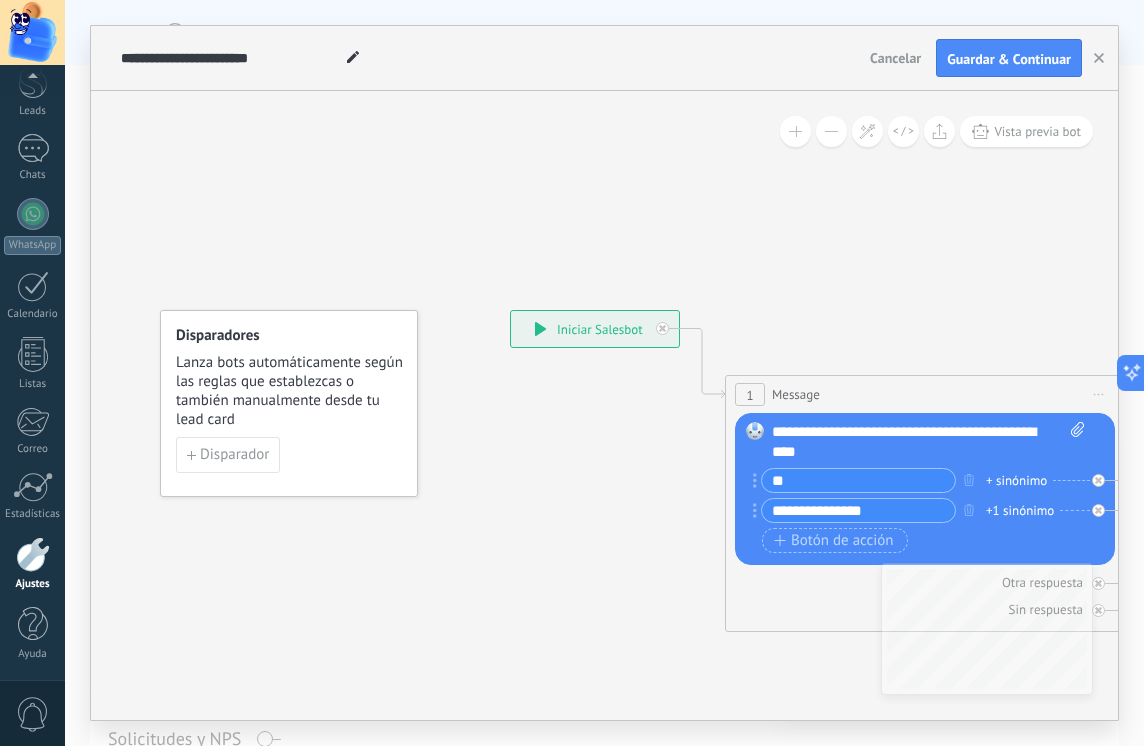 click 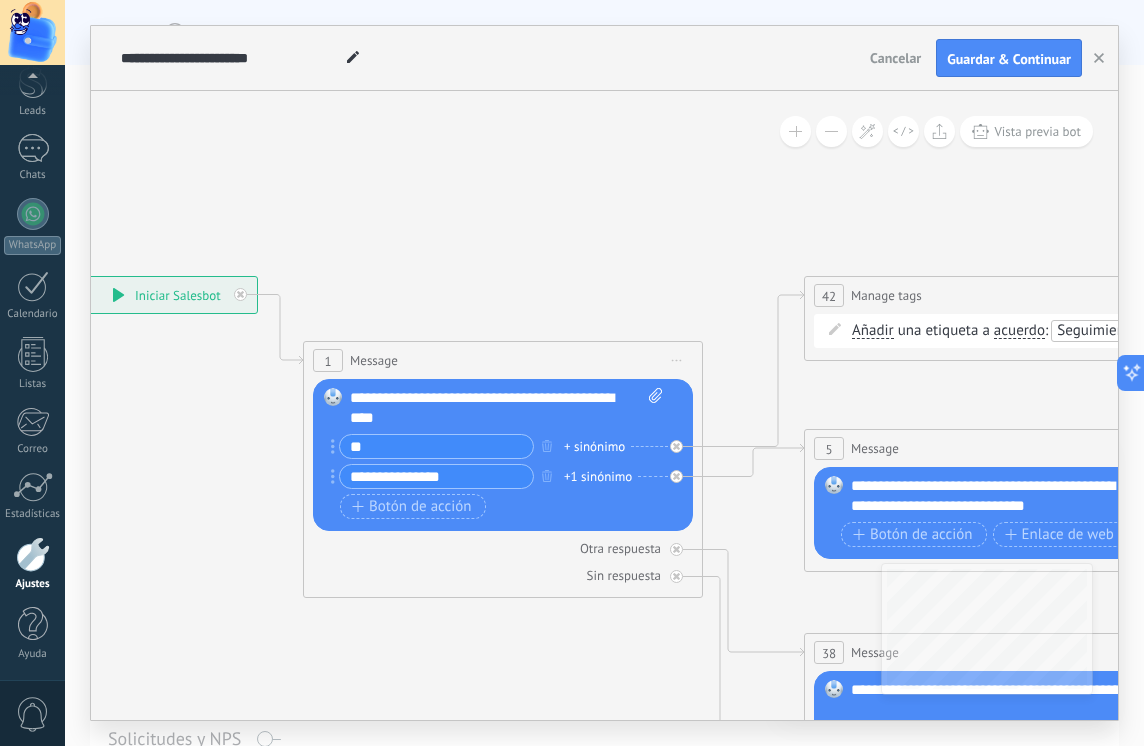drag, startPoint x: 639, startPoint y: 454, endPoint x: 217, endPoint y: 419, distance: 423.44894 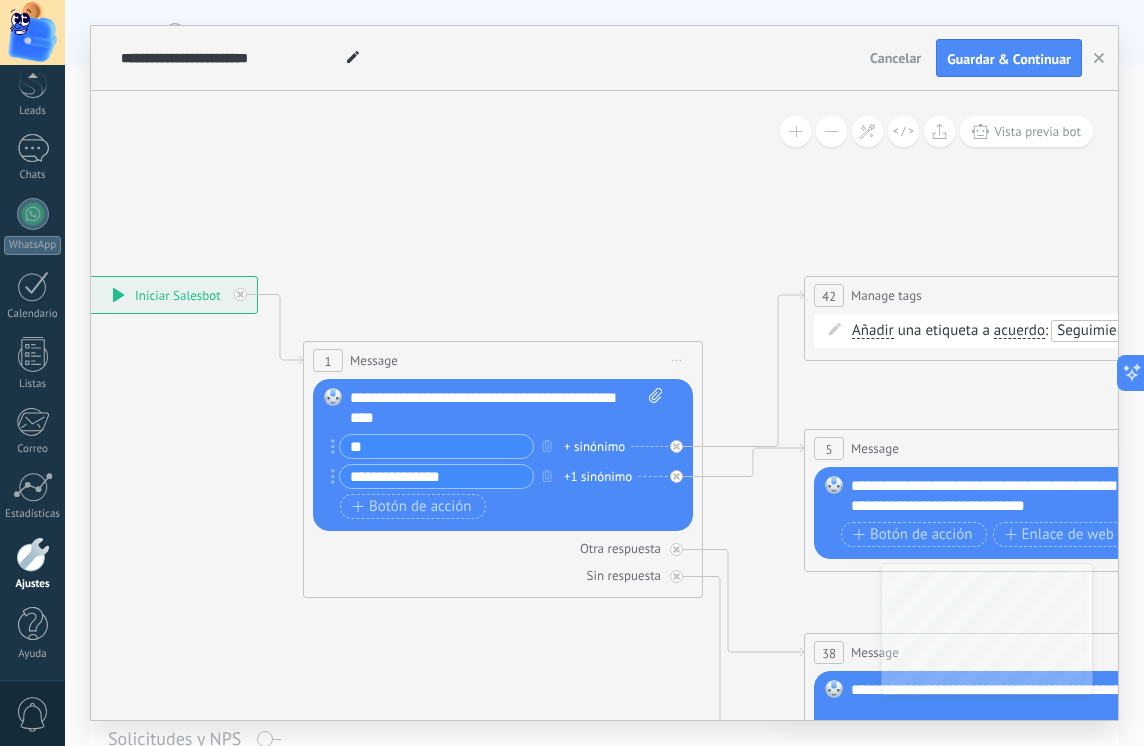 click 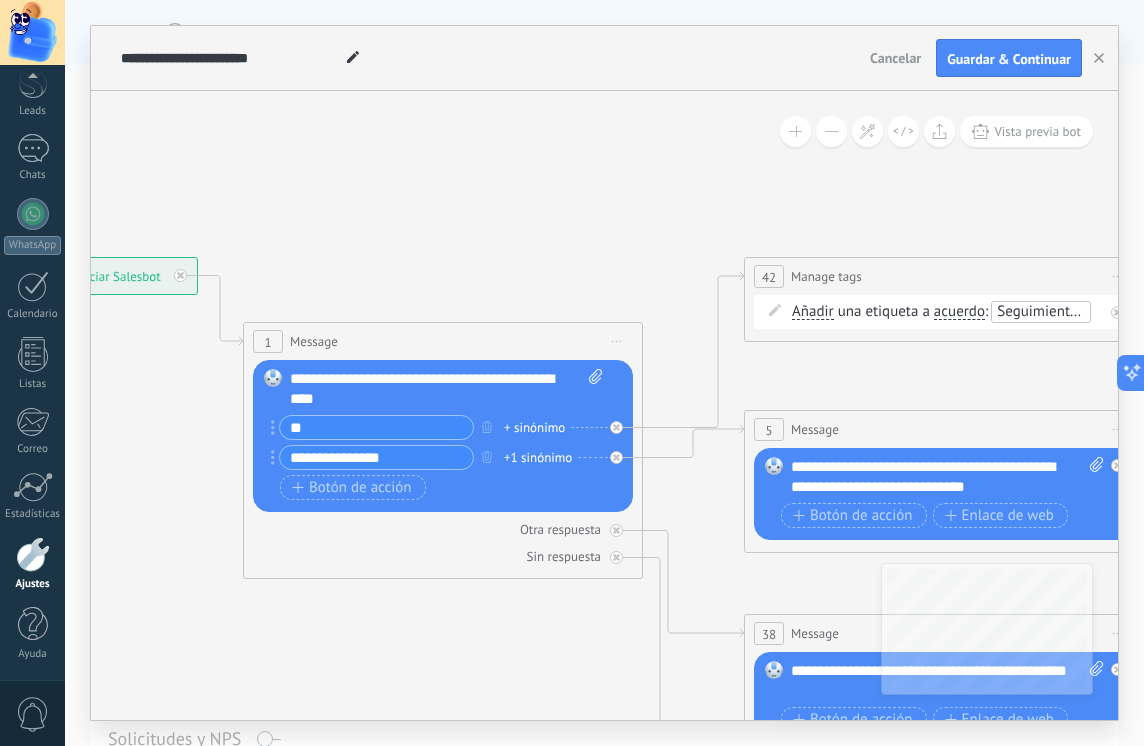 drag, startPoint x: 602, startPoint y: 308, endPoint x: 536, endPoint y: 285, distance: 69.89278 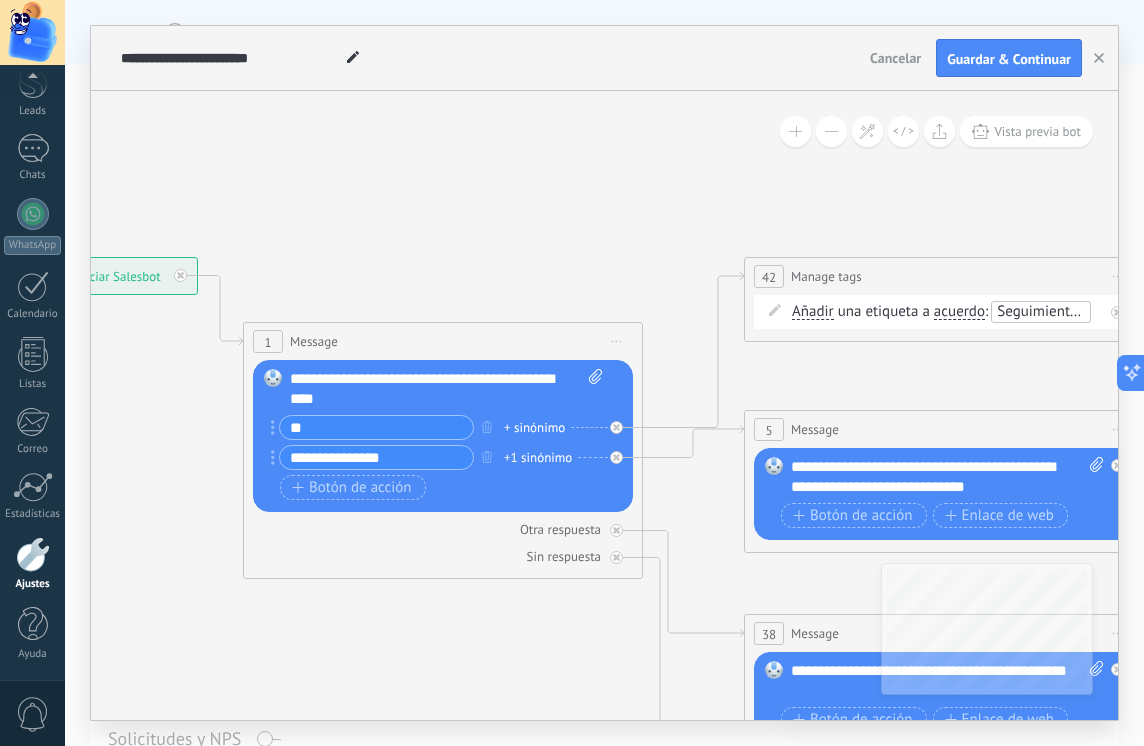 click 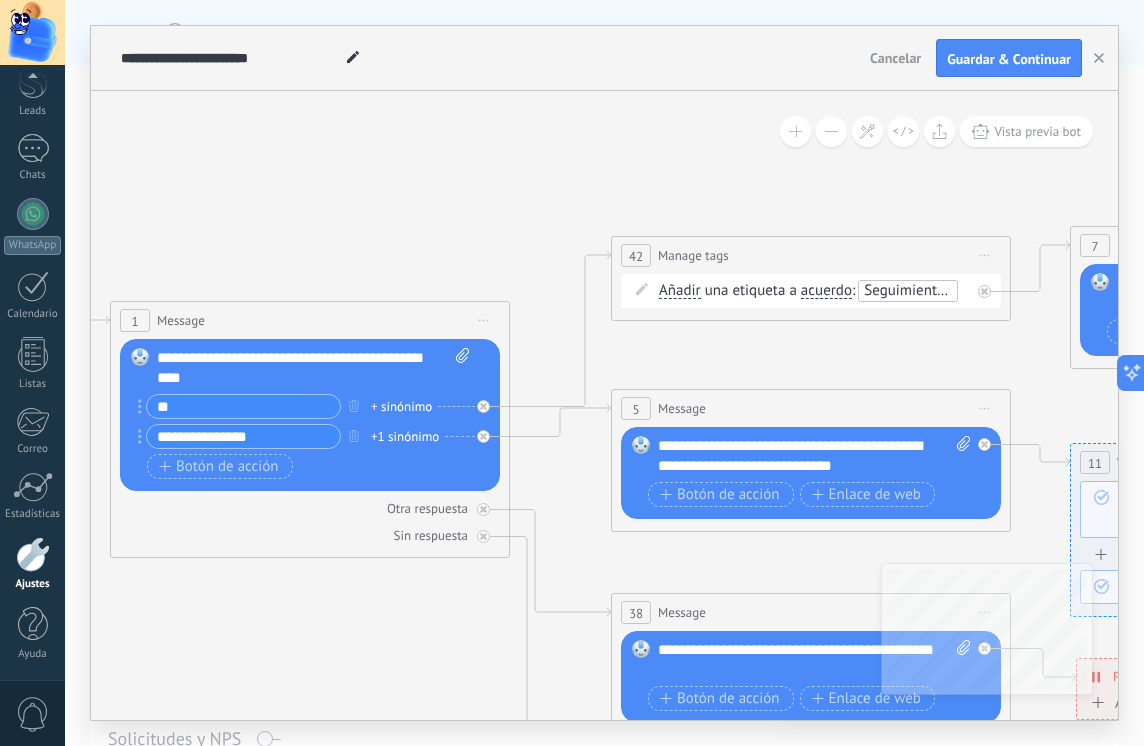 drag, startPoint x: 552, startPoint y: 248, endPoint x: 425, endPoint y: 231, distance: 128.13274 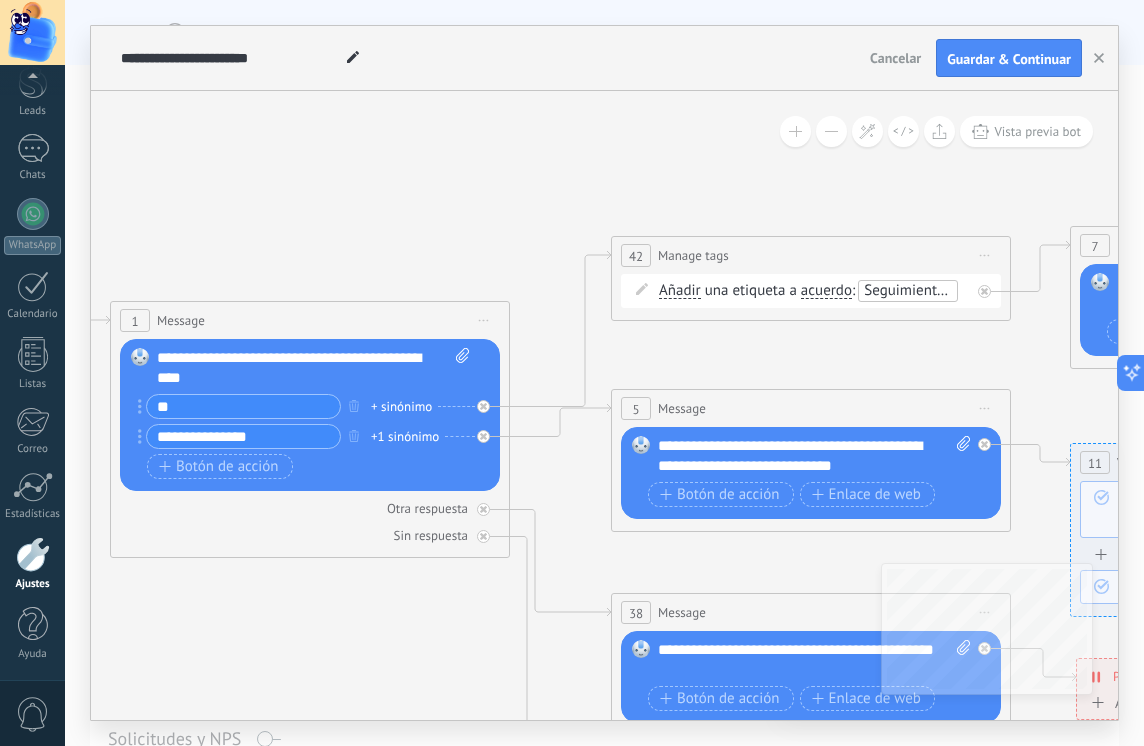 click 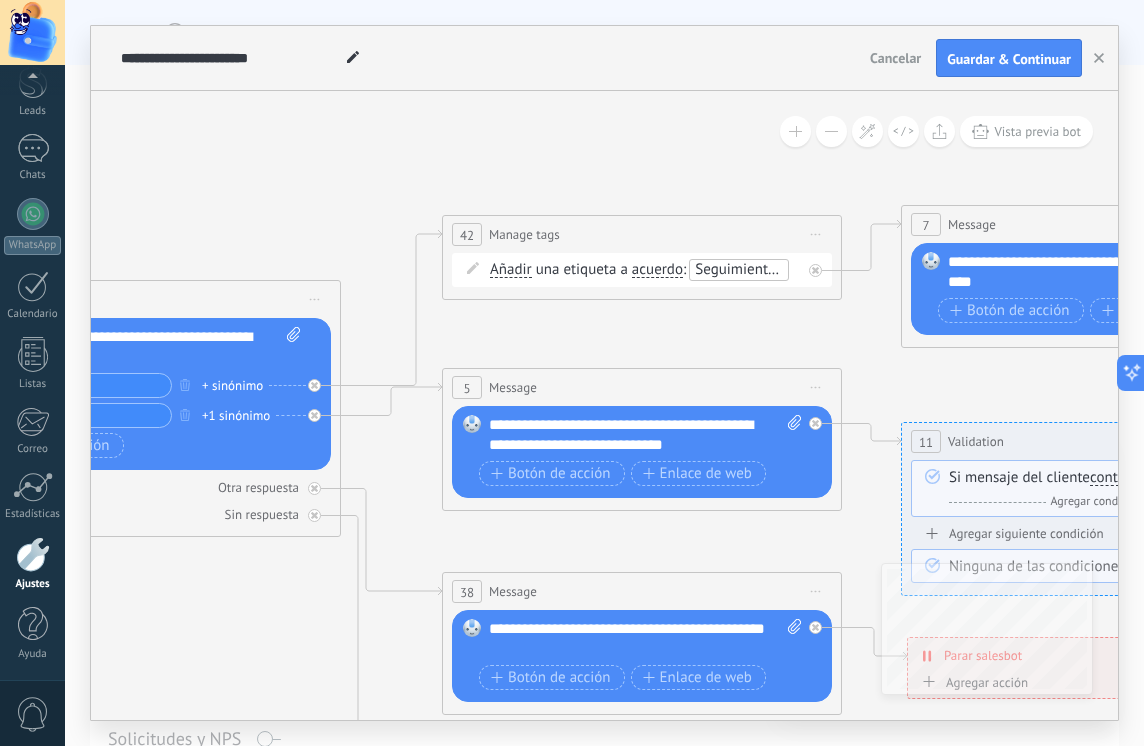 drag, startPoint x: 784, startPoint y: 562, endPoint x: 615, endPoint y: 541, distance: 170.29973 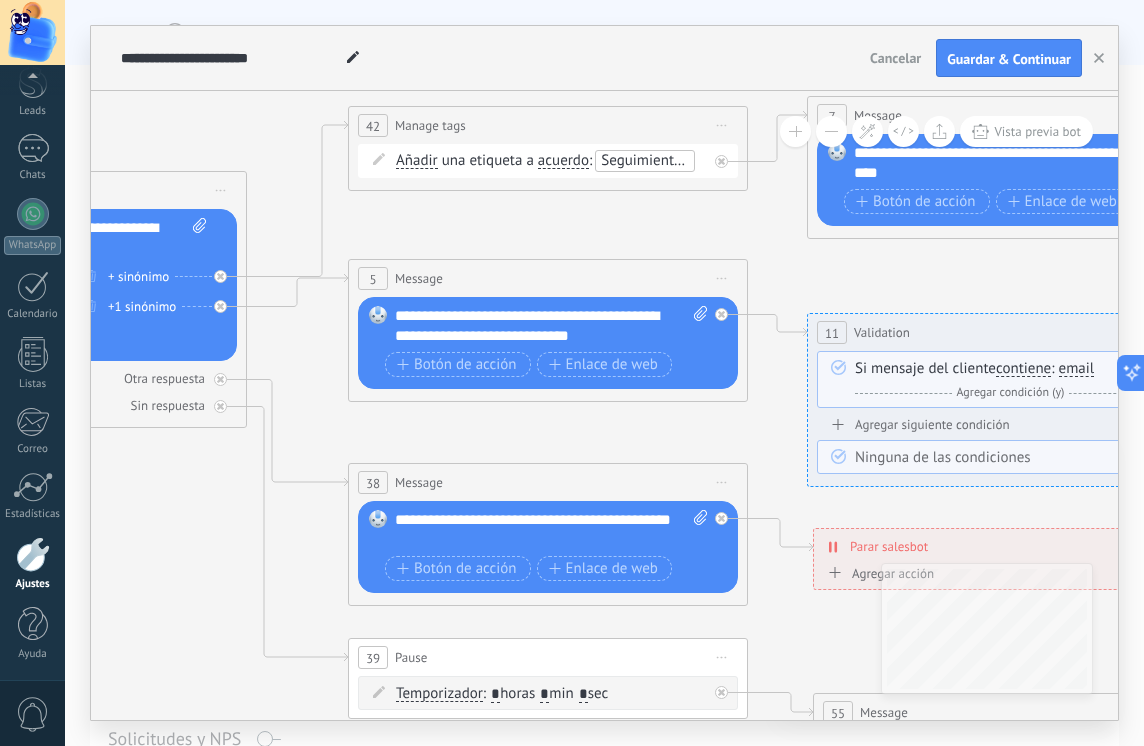 drag, startPoint x: 710, startPoint y: 529, endPoint x: 621, endPoint y: 418, distance: 142.27438 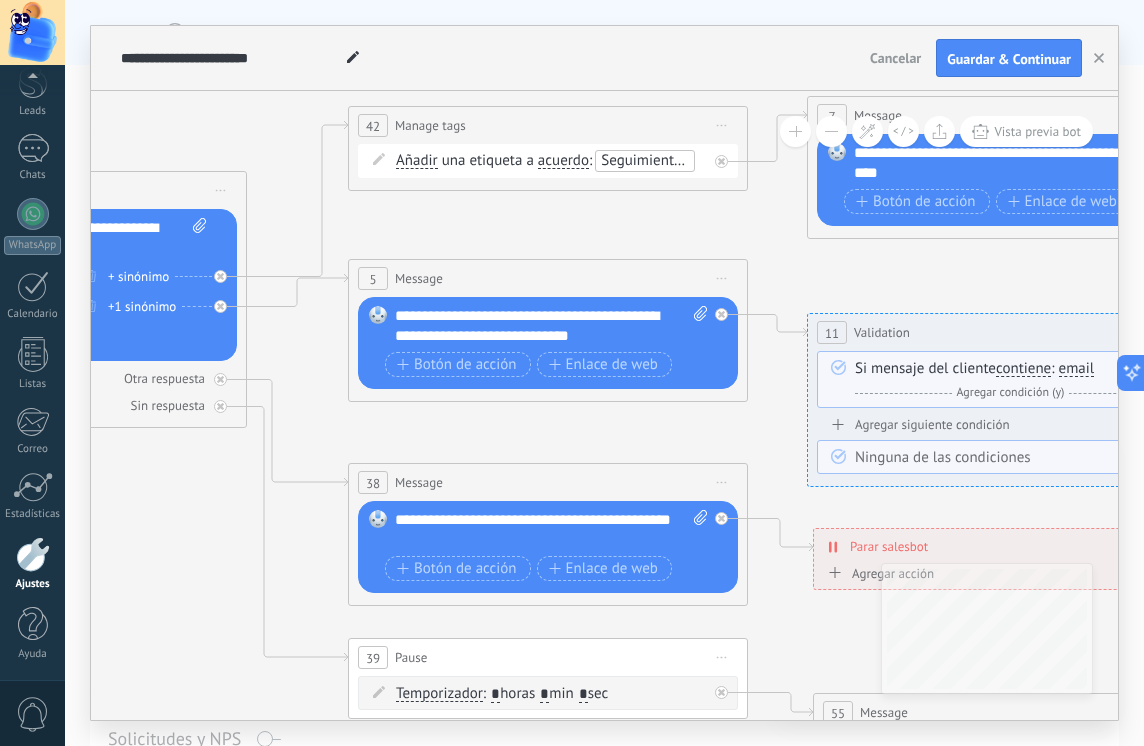 click 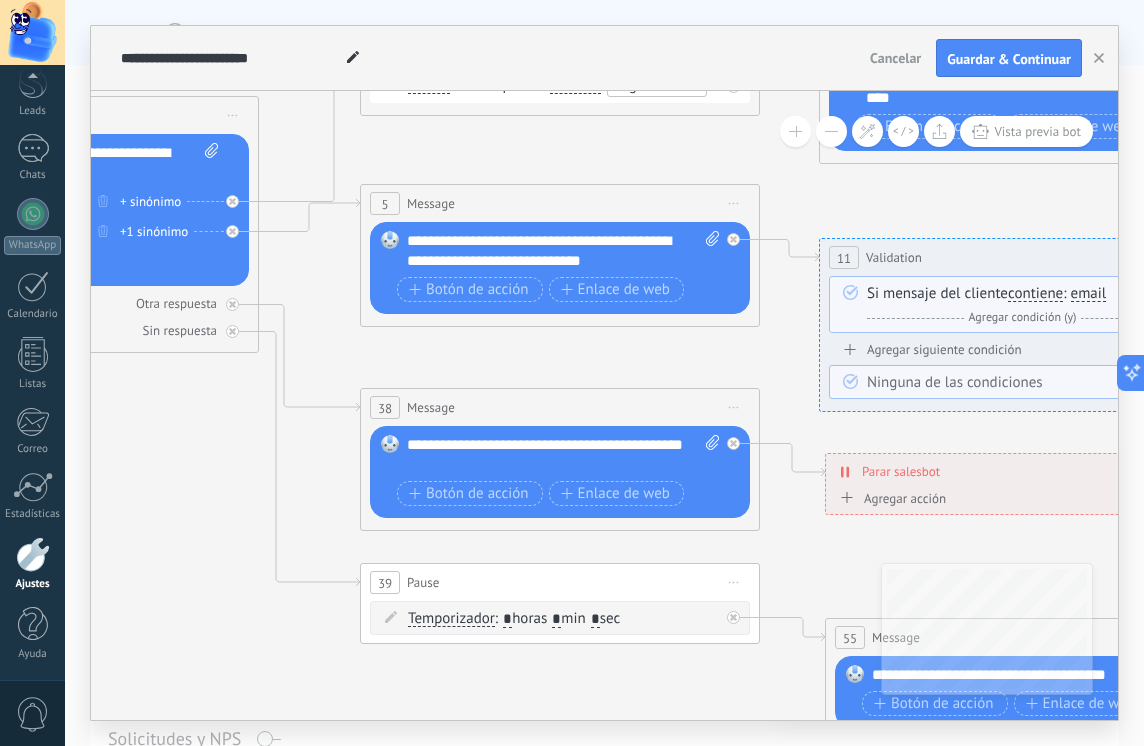 drag, startPoint x: 431, startPoint y: 416, endPoint x: 433, endPoint y: 333, distance: 83.02409 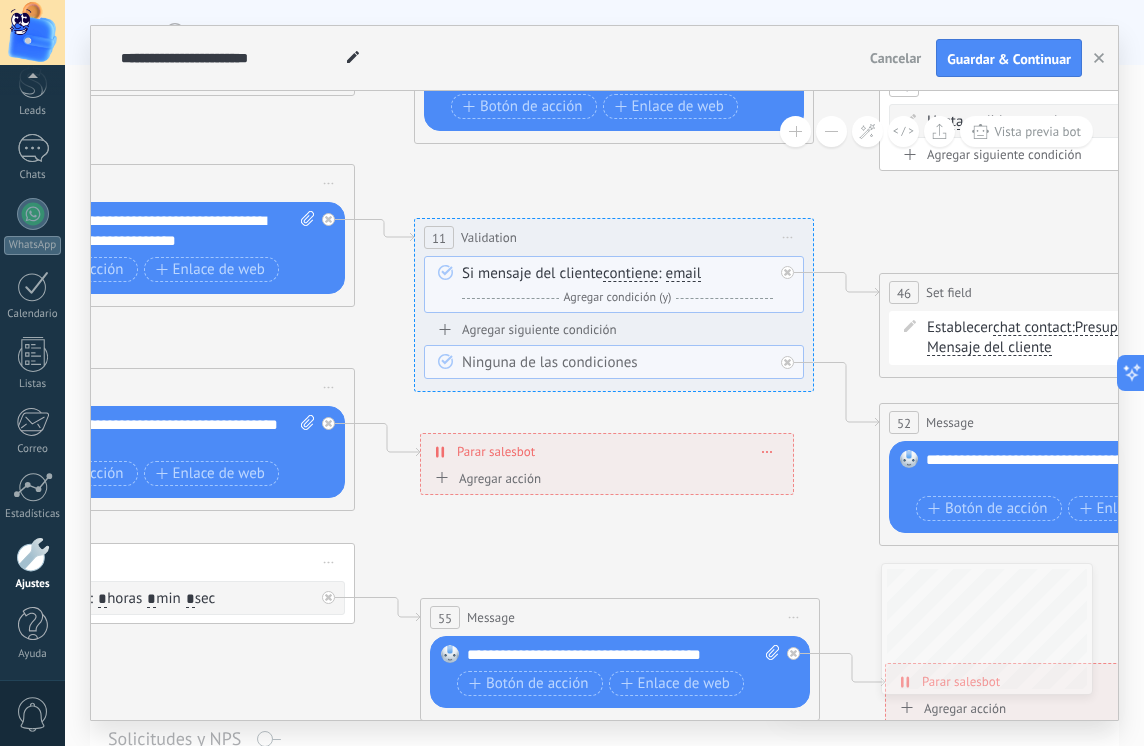 drag, startPoint x: 860, startPoint y: 559, endPoint x: 454, endPoint y: 552, distance: 406.06033 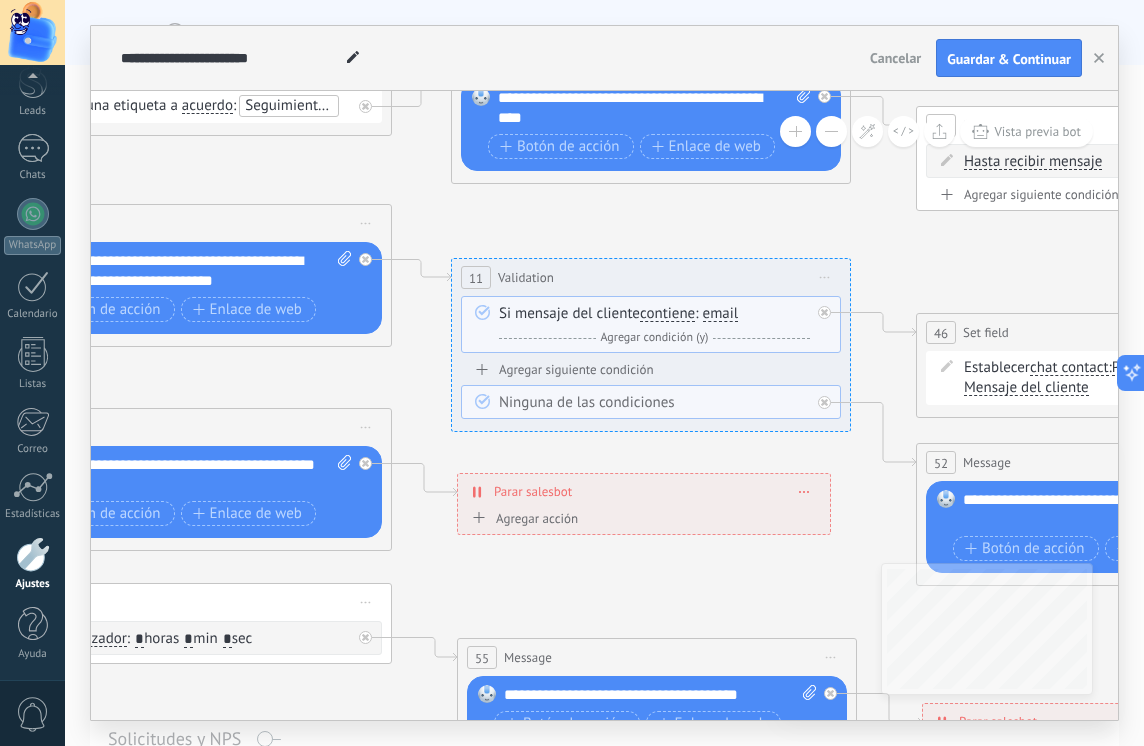 drag, startPoint x: 524, startPoint y: 565, endPoint x: 575, endPoint y: 637, distance: 88.23265 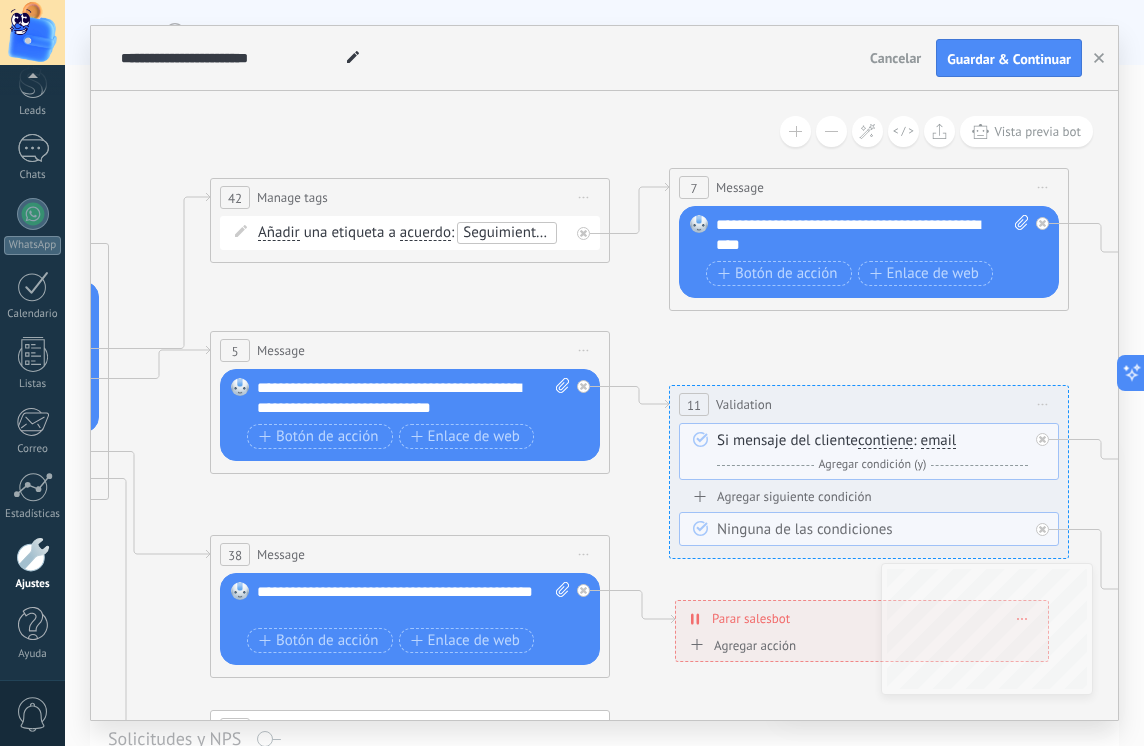 drag, startPoint x: 319, startPoint y: 411, endPoint x: 507, endPoint y: 534, distance: 224.66197 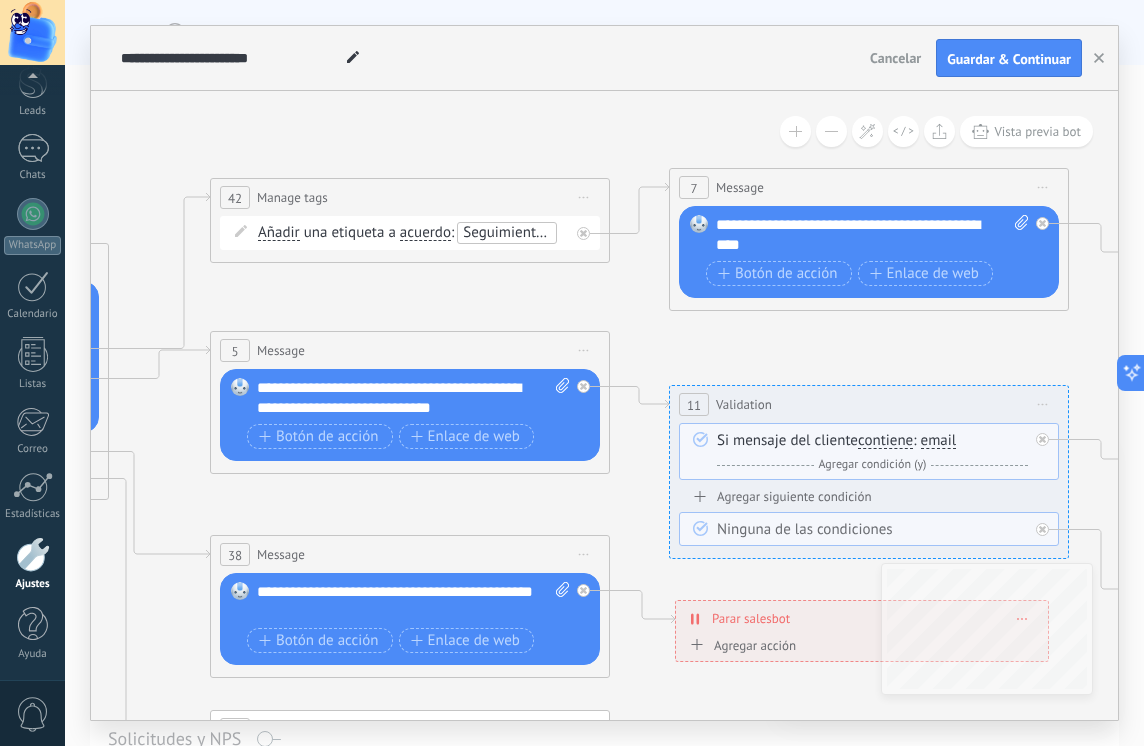 click 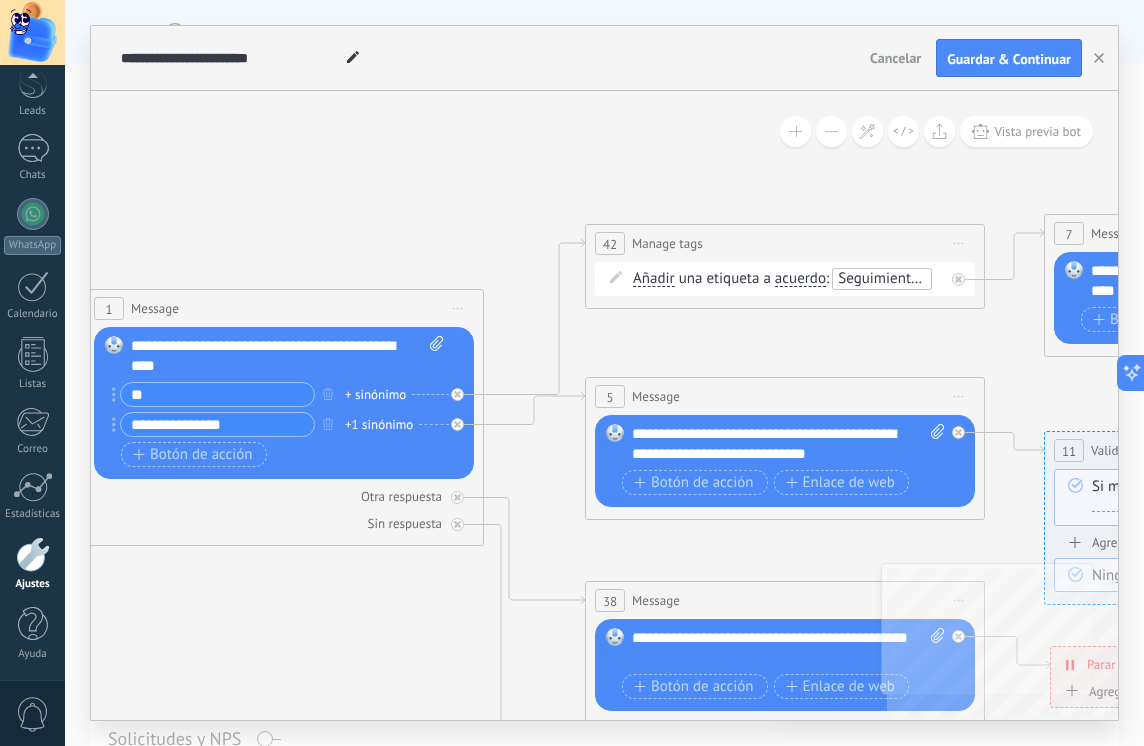 drag, startPoint x: 358, startPoint y: 540, endPoint x: 734, endPoint y: 557, distance: 376.38412 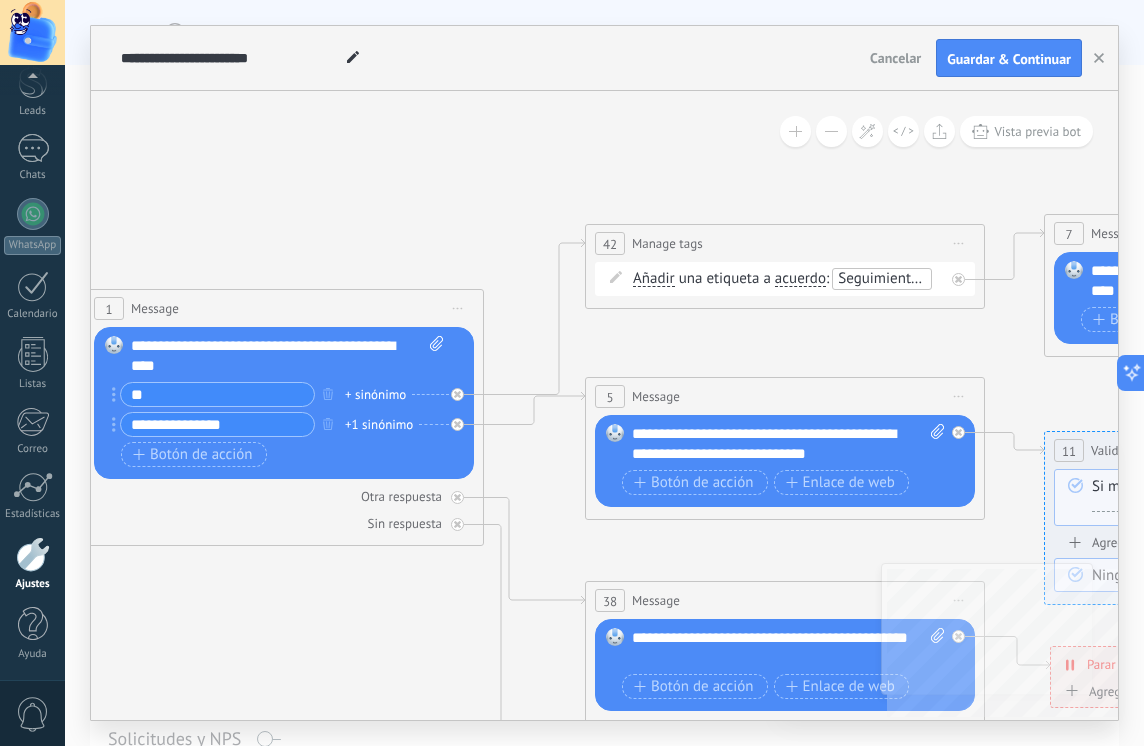 click 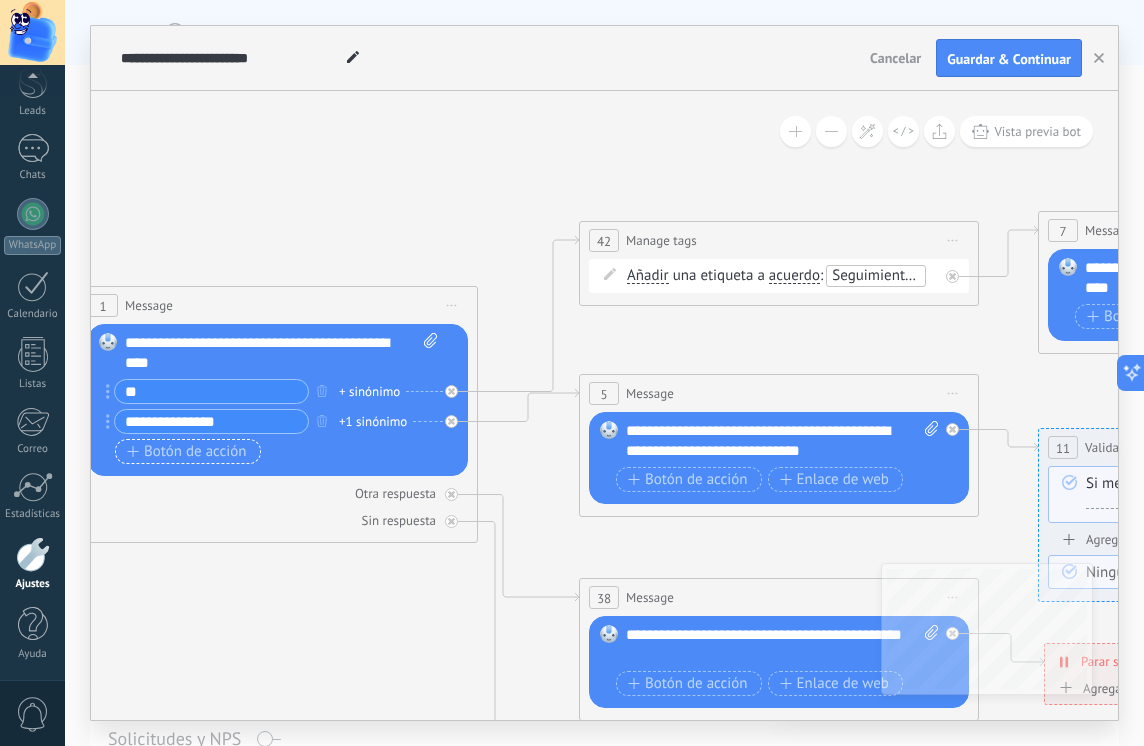 click on "Botón de acción" at bounding box center (187, 452) 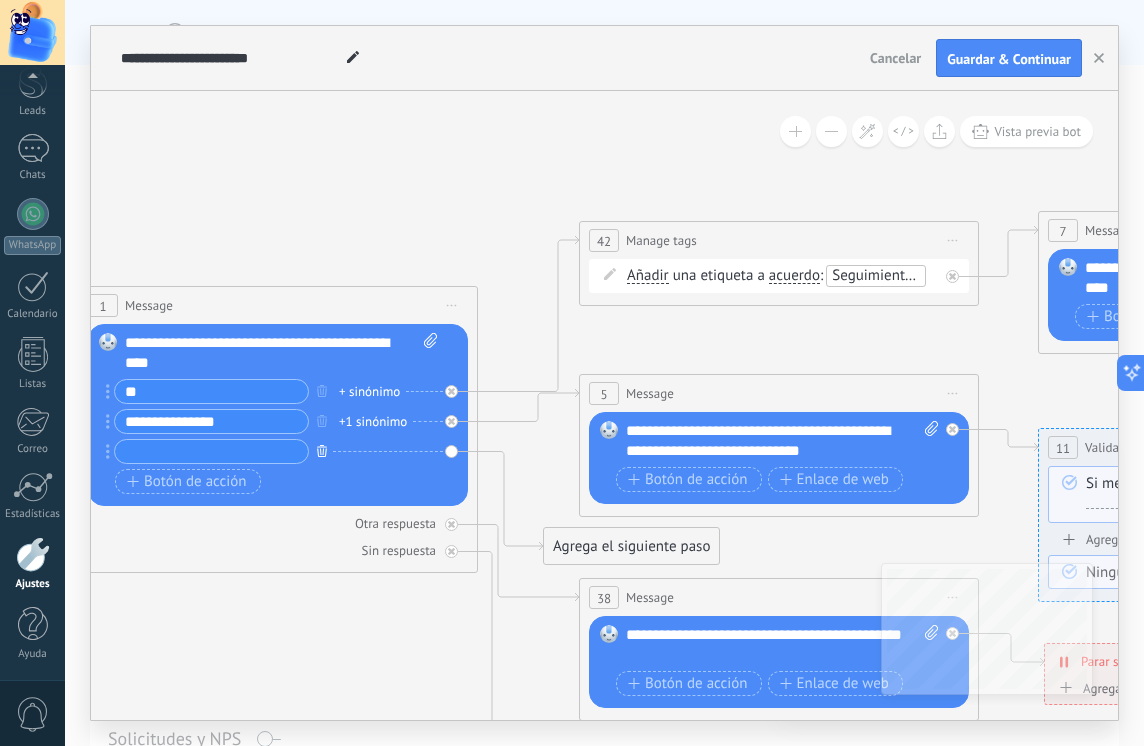 click at bounding box center (322, 450) 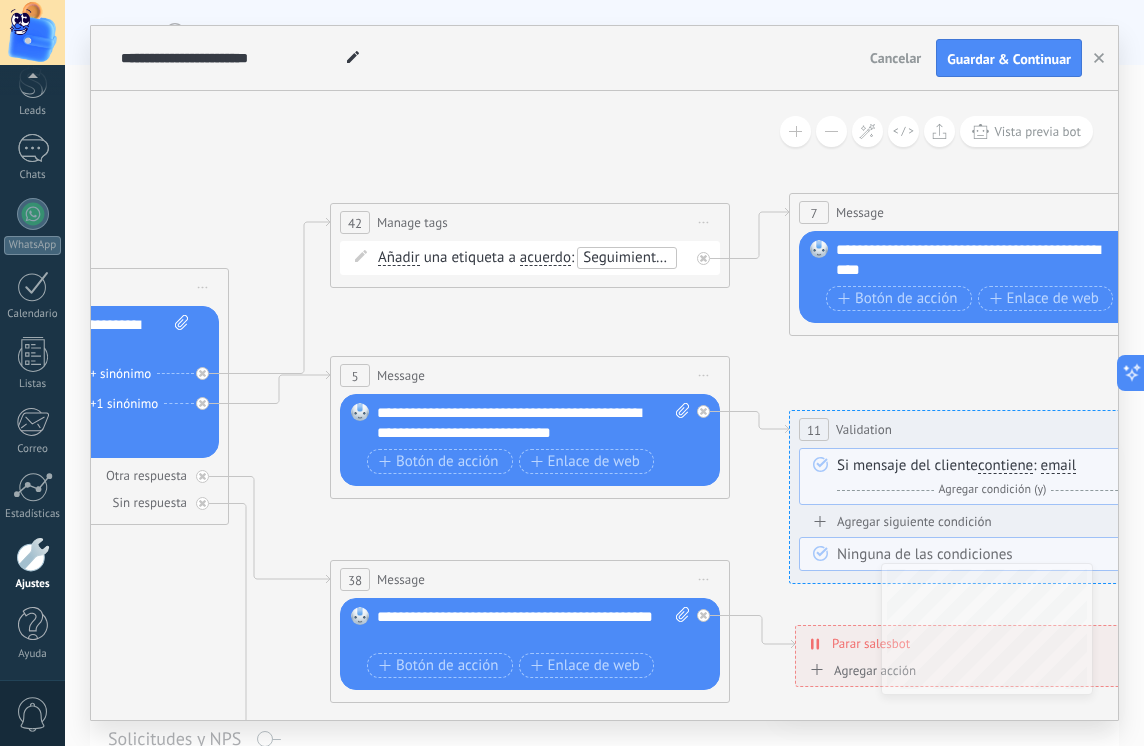 drag, startPoint x: 706, startPoint y: 551, endPoint x: 457, endPoint y: 533, distance: 249.64975 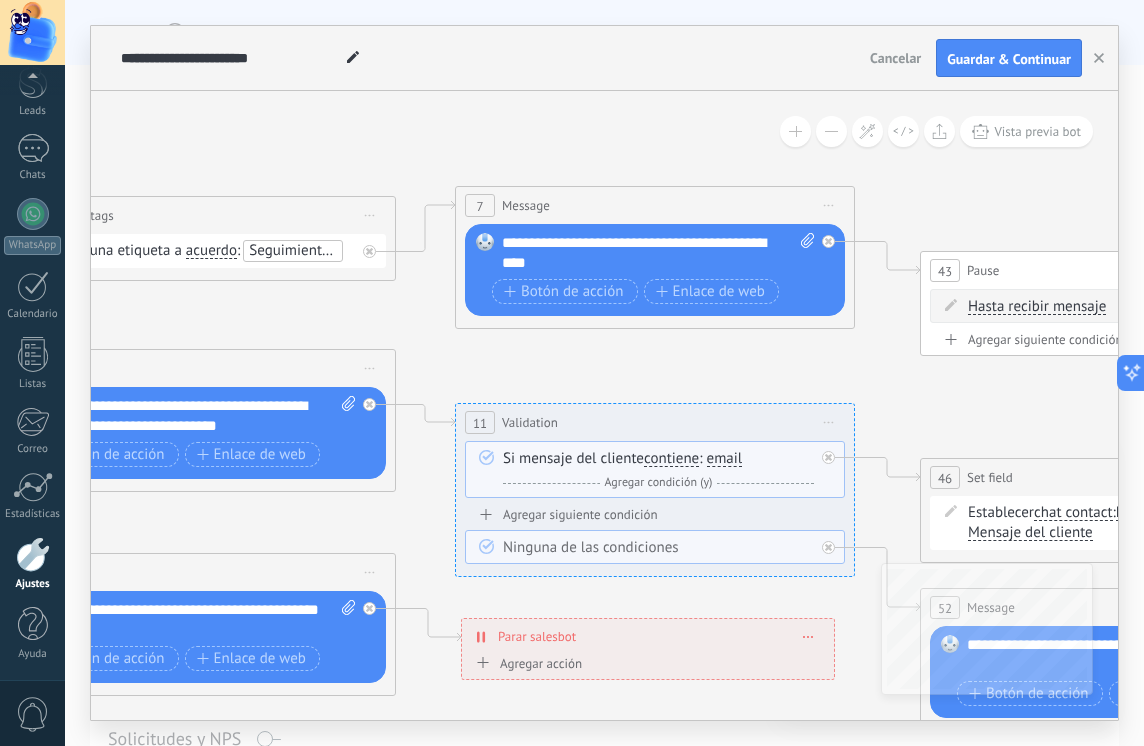 drag, startPoint x: 646, startPoint y: 517, endPoint x: 249, endPoint y: 506, distance: 397.15237 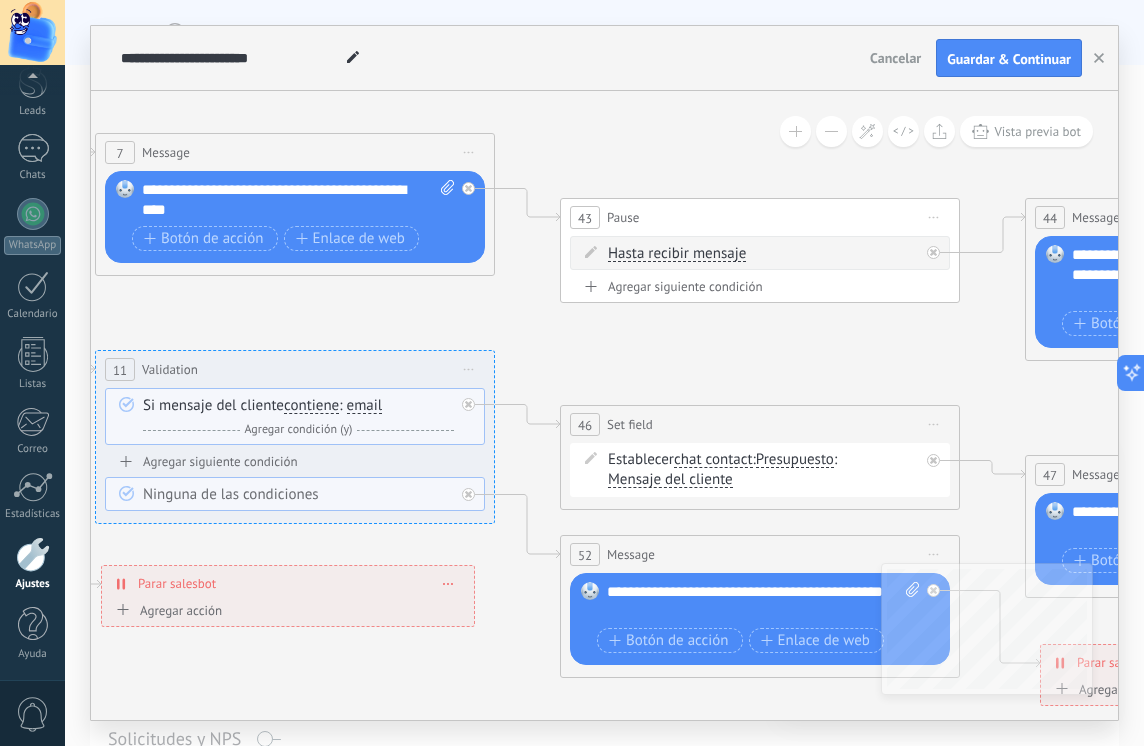 drag, startPoint x: 874, startPoint y: 384, endPoint x: 575, endPoint y: 335, distance: 302.98843 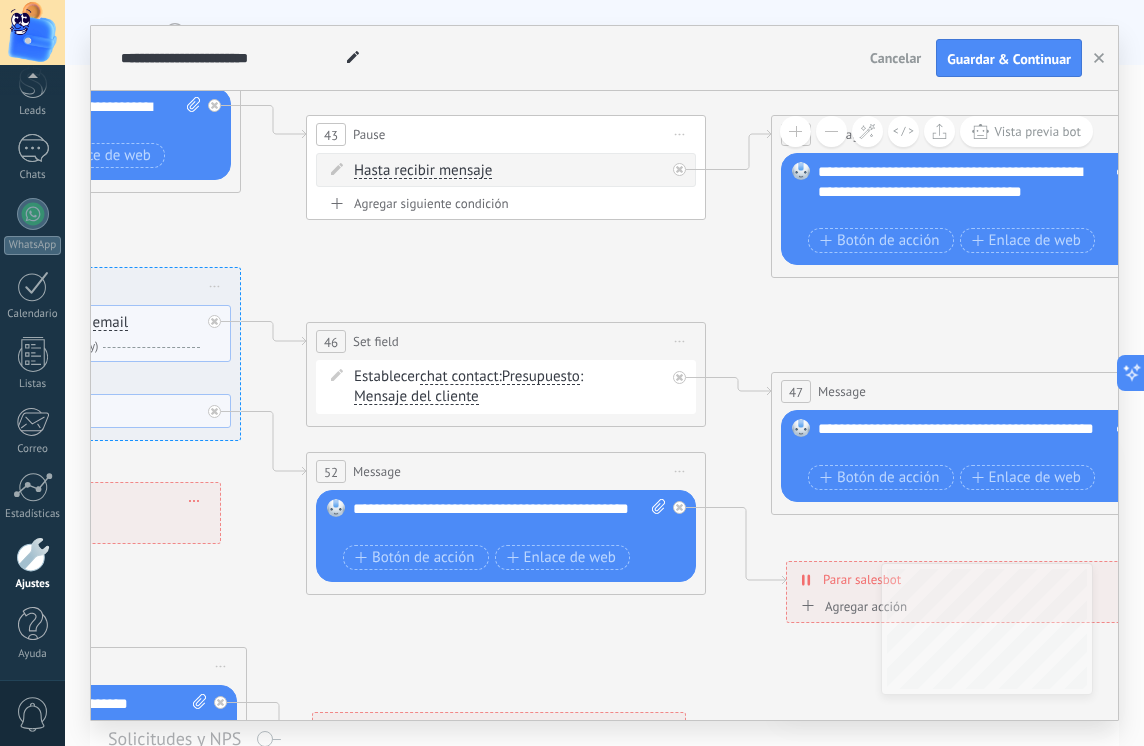 drag, startPoint x: 774, startPoint y: 362, endPoint x: 509, endPoint y: 269, distance: 280.84515 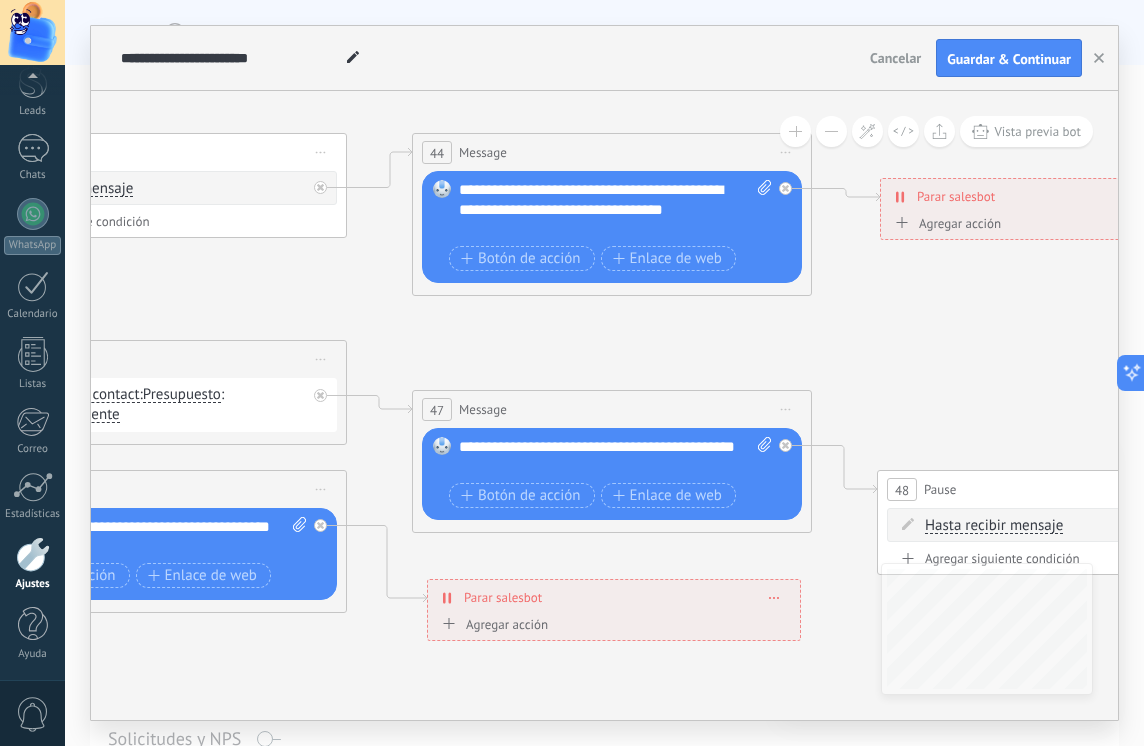 drag, startPoint x: 962, startPoint y: 293, endPoint x: 607, endPoint y: 321, distance: 356.1025 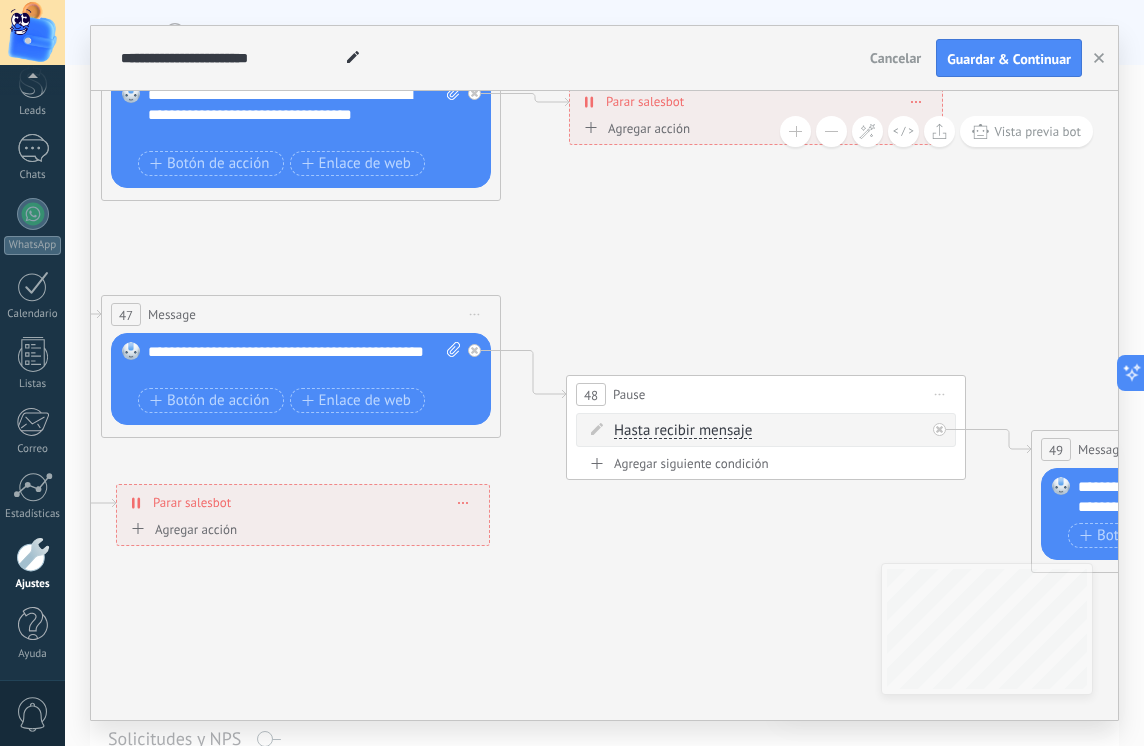 drag, startPoint x: 976, startPoint y: 412, endPoint x: 651, endPoint y: 319, distance: 338.04437 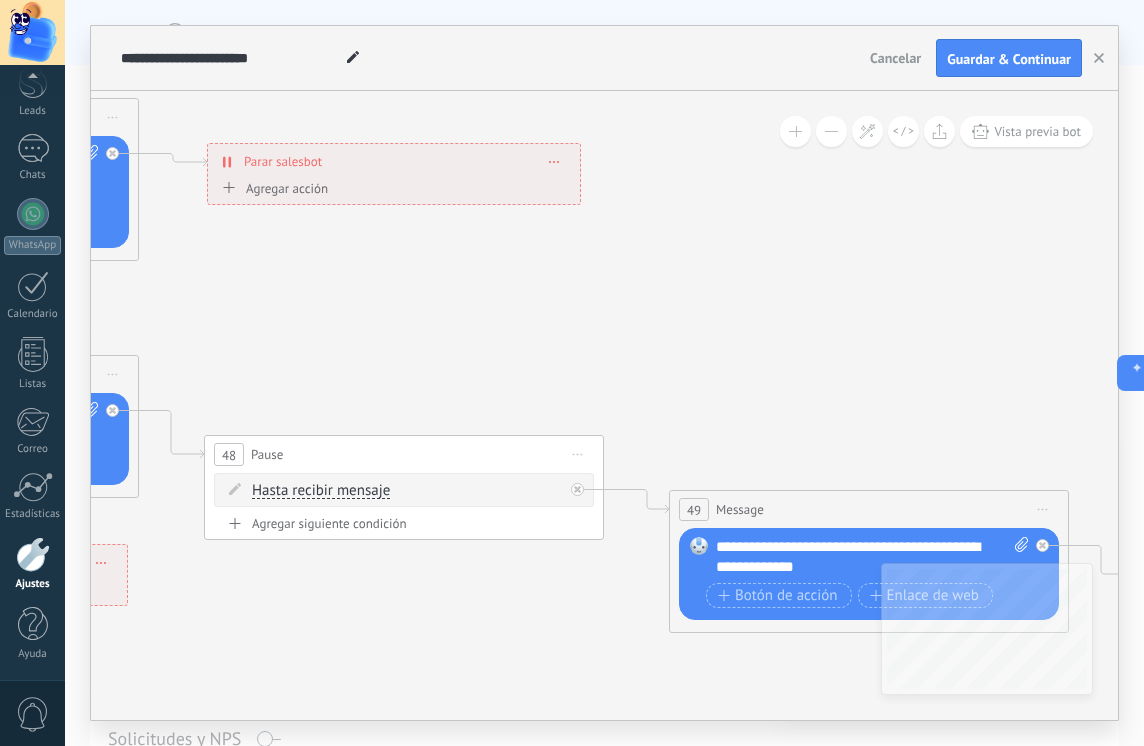 drag, startPoint x: 892, startPoint y: 384, endPoint x: 437, endPoint y: 410, distance: 455.74225 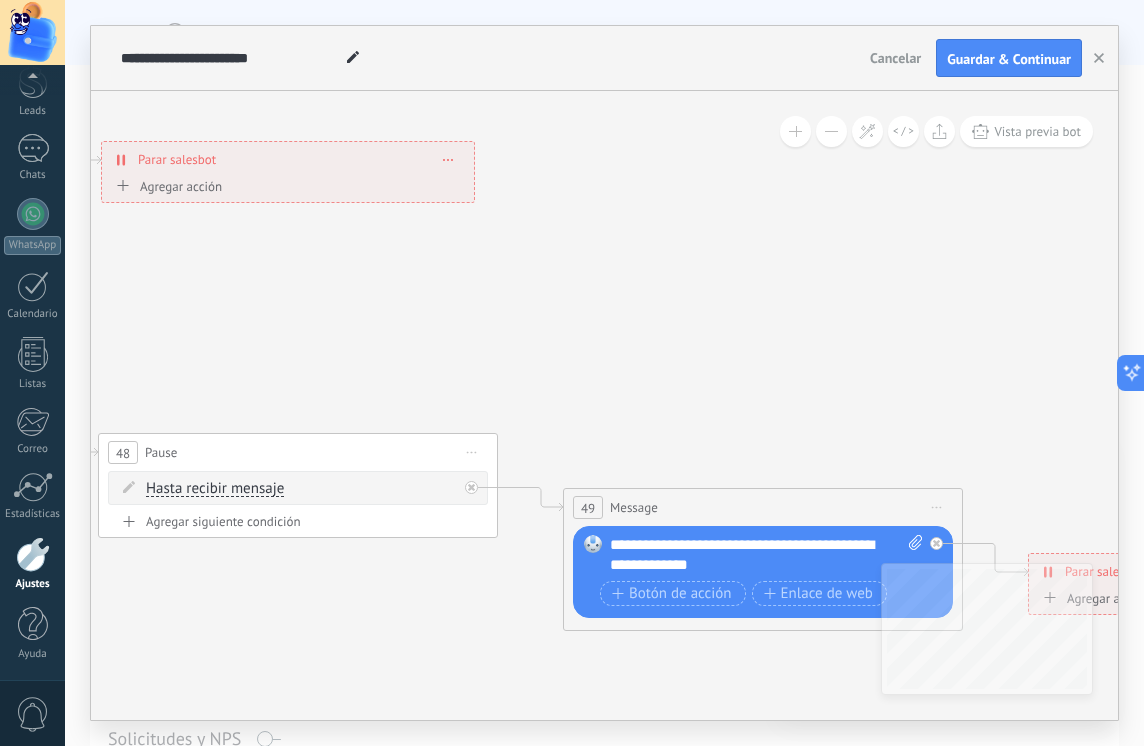 drag, startPoint x: 913, startPoint y: 409, endPoint x: 555, endPoint y: 332, distance: 366.1871 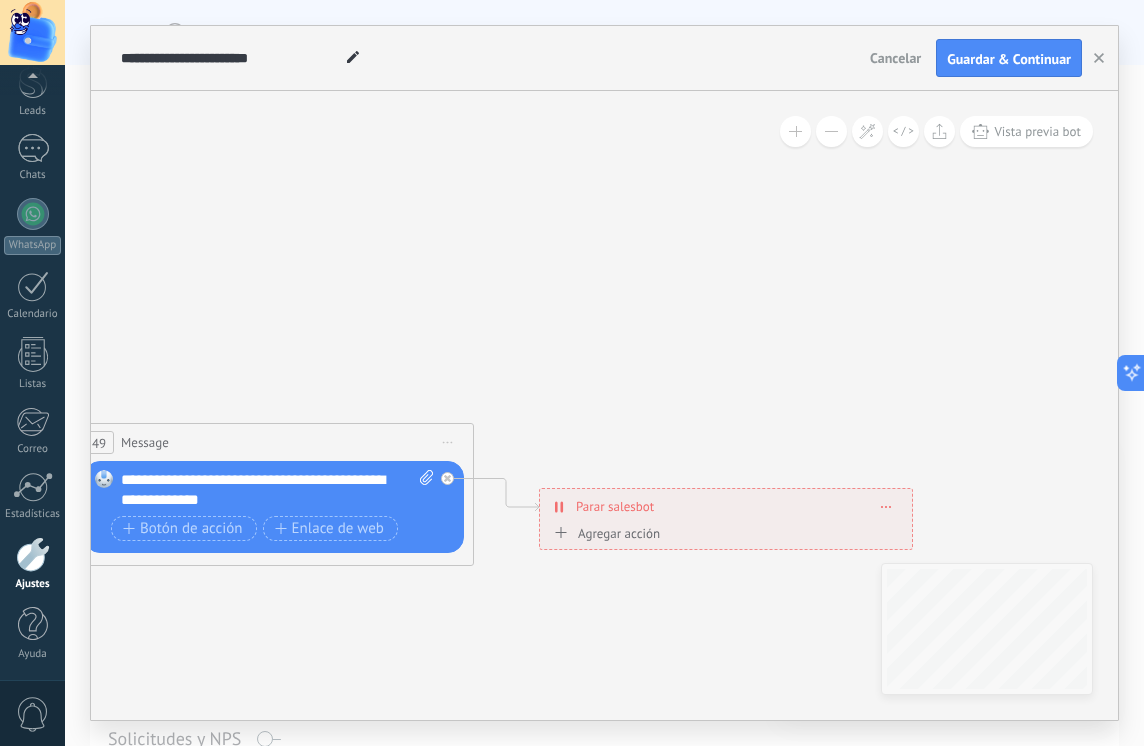 drag, startPoint x: 960, startPoint y: 357, endPoint x: 493, endPoint y: 349, distance: 467.0685 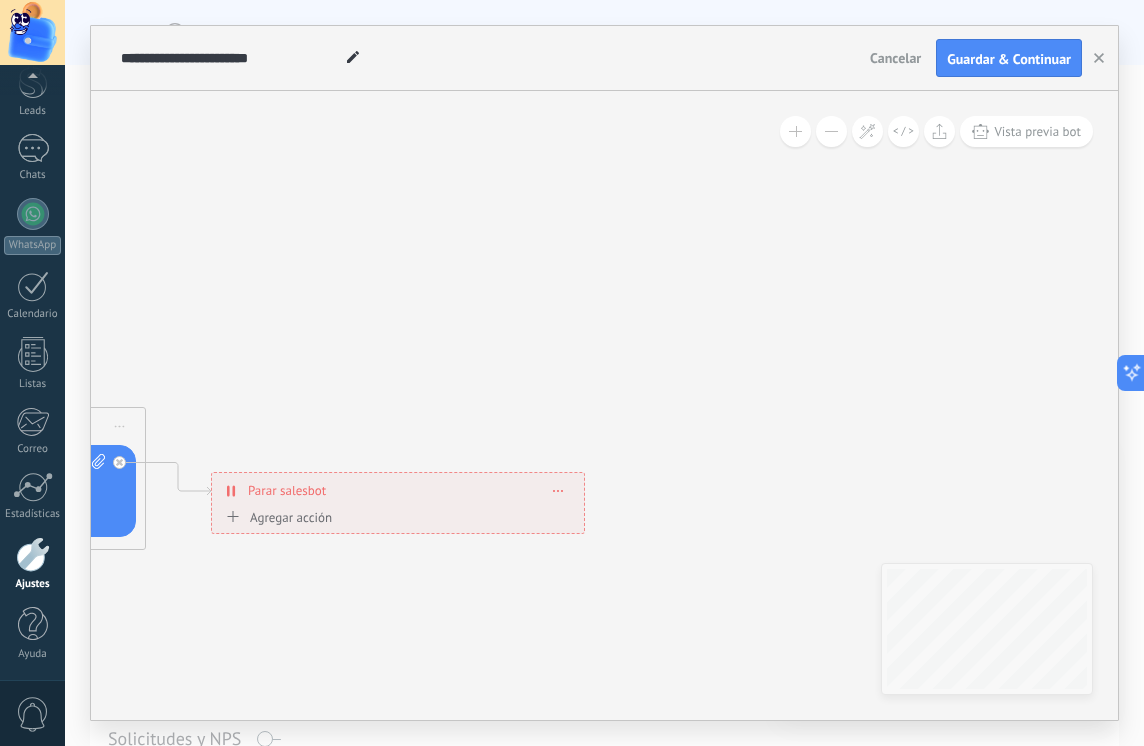 drag, startPoint x: 472, startPoint y: 357, endPoint x: 771, endPoint y: 358, distance: 299.00168 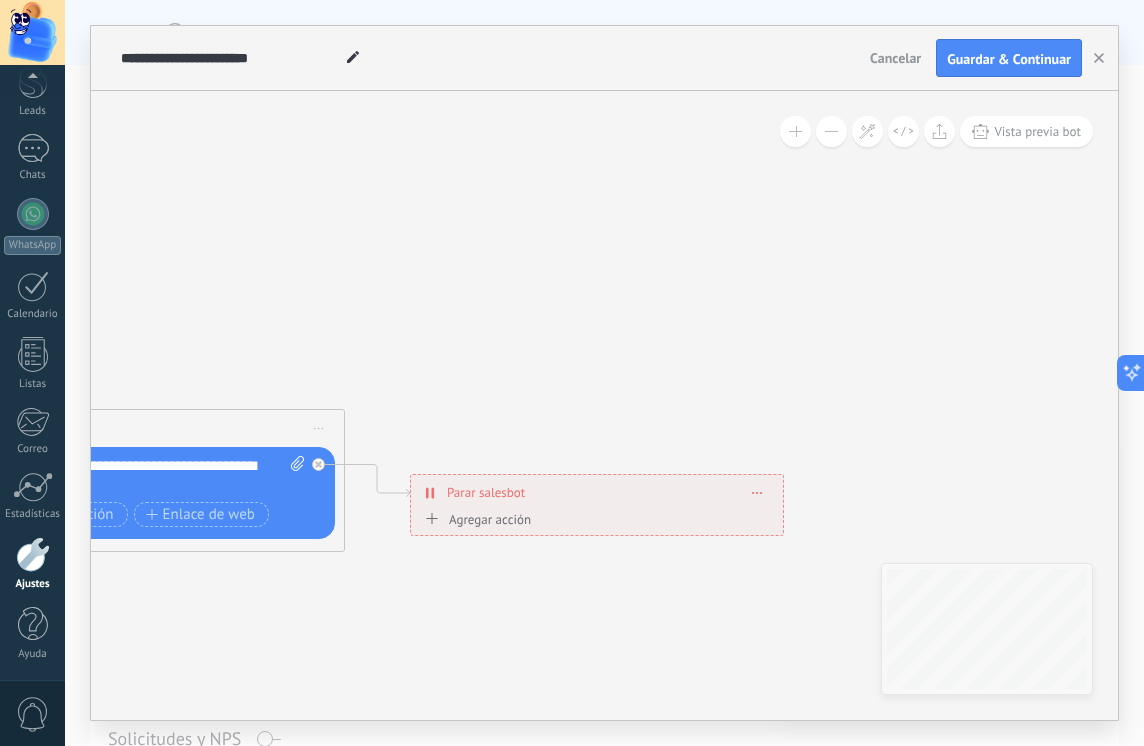 drag, startPoint x: 389, startPoint y: 333, endPoint x: 1060, endPoint y: 397, distance: 674.0452 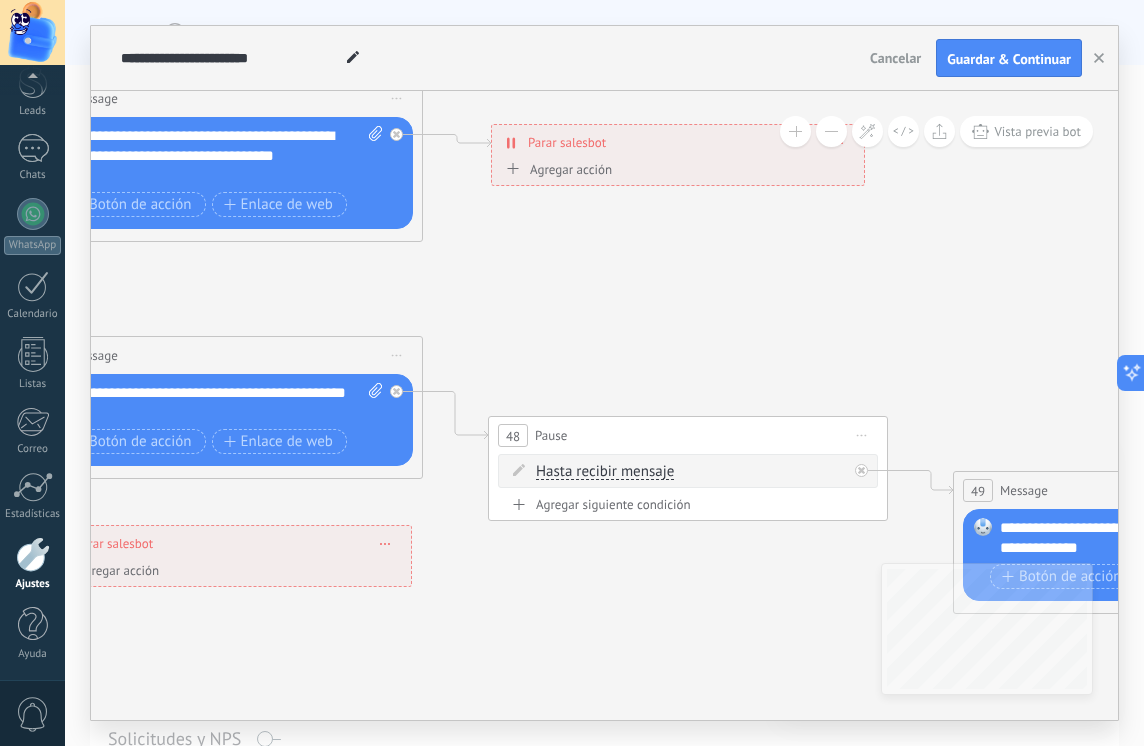 drag, startPoint x: 474, startPoint y: 401, endPoint x: 1069, endPoint y: 392, distance: 595.06805 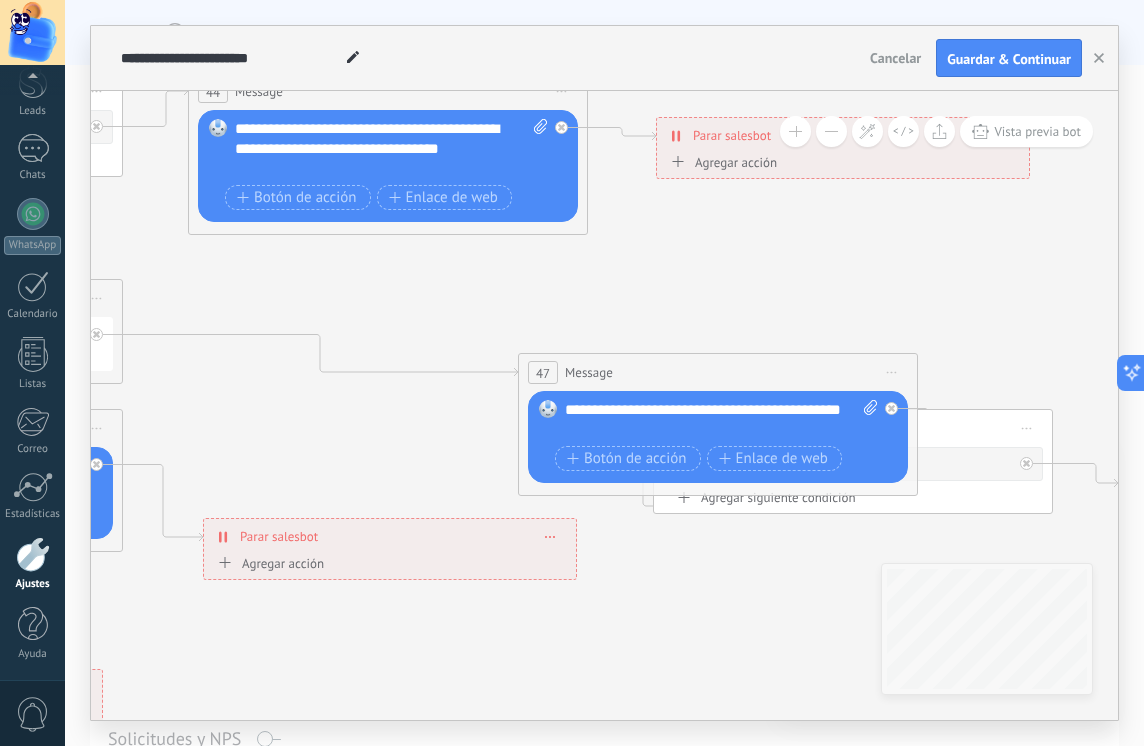drag, startPoint x: 367, startPoint y: 334, endPoint x: 907, endPoint y: 370, distance: 541.19867 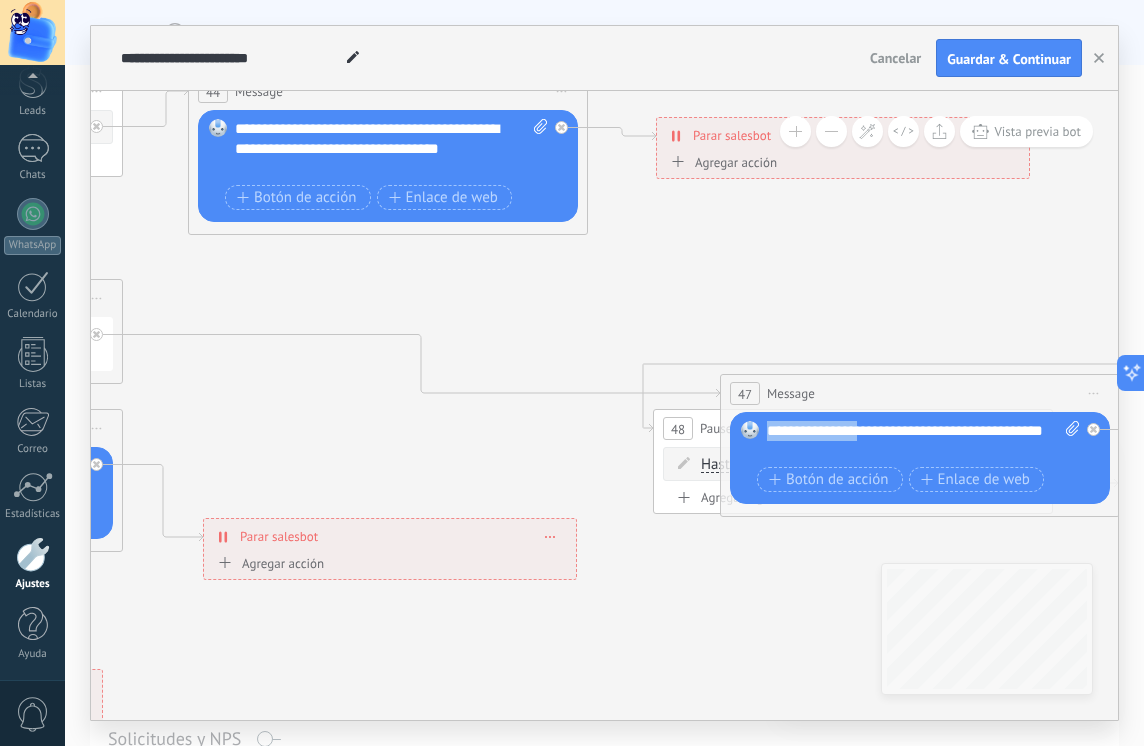 drag, startPoint x: 865, startPoint y: 434, endPoint x: 495, endPoint y: 323, distance: 386.29135 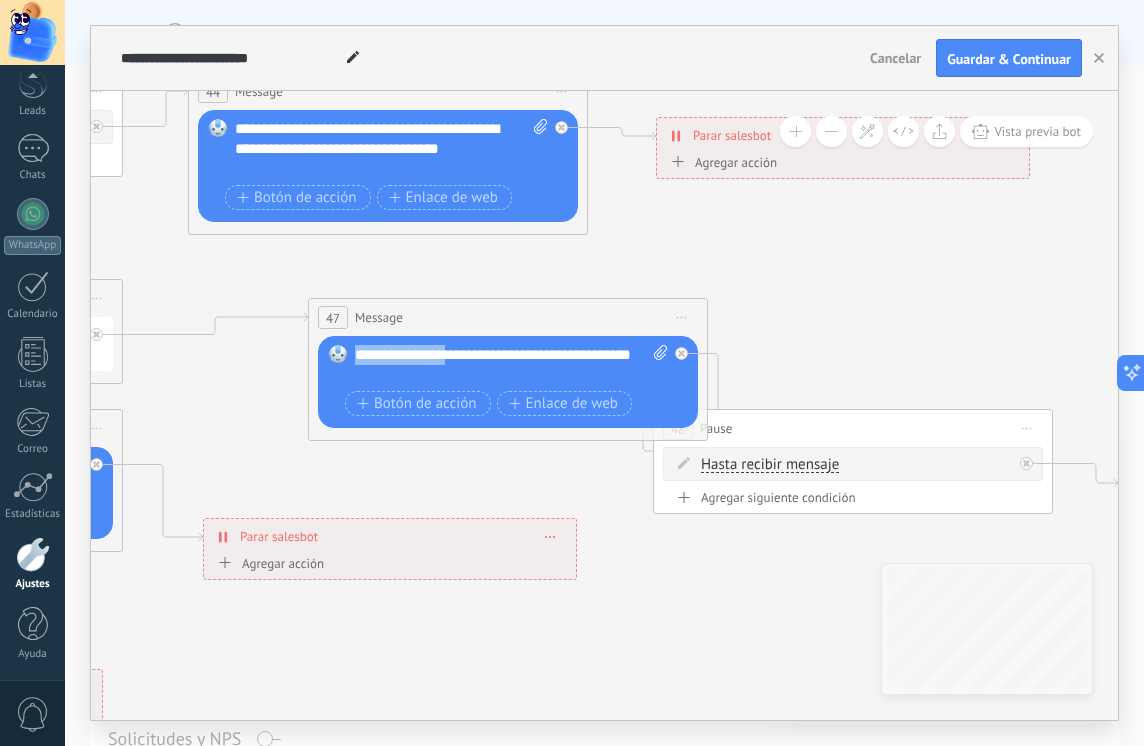 drag, startPoint x: 967, startPoint y: 394, endPoint x: 551, endPoint y: 312, distance: 424.00473 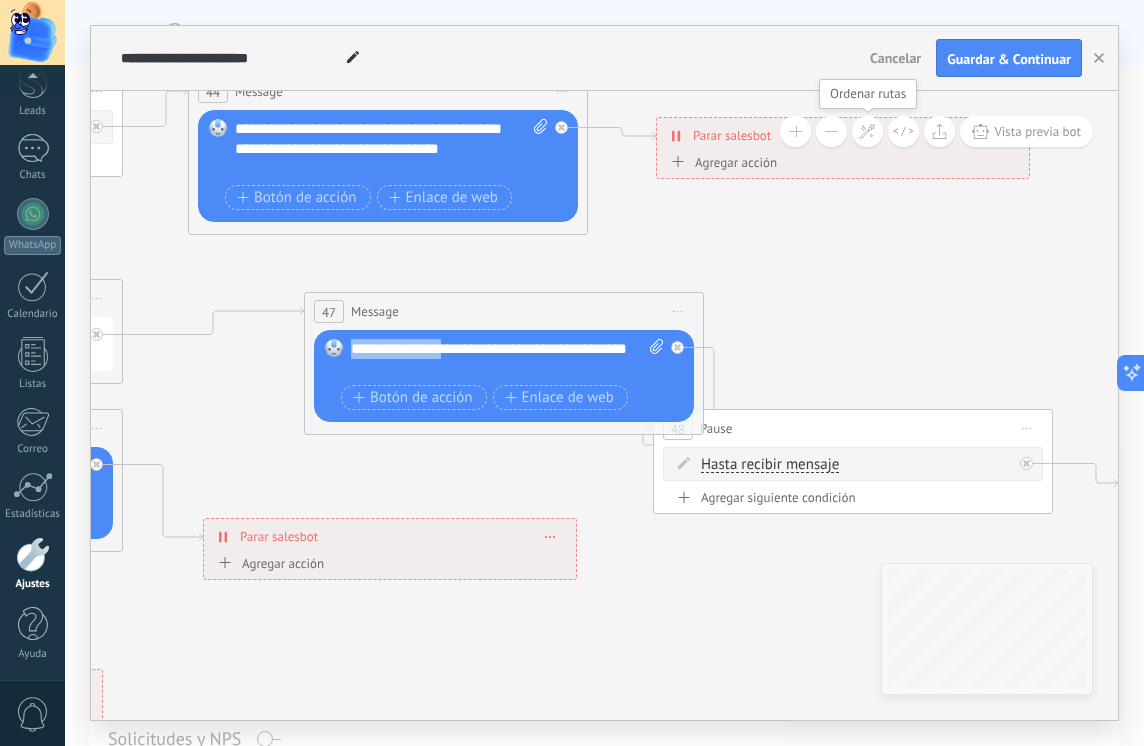 click at bounding box center [867, 131] 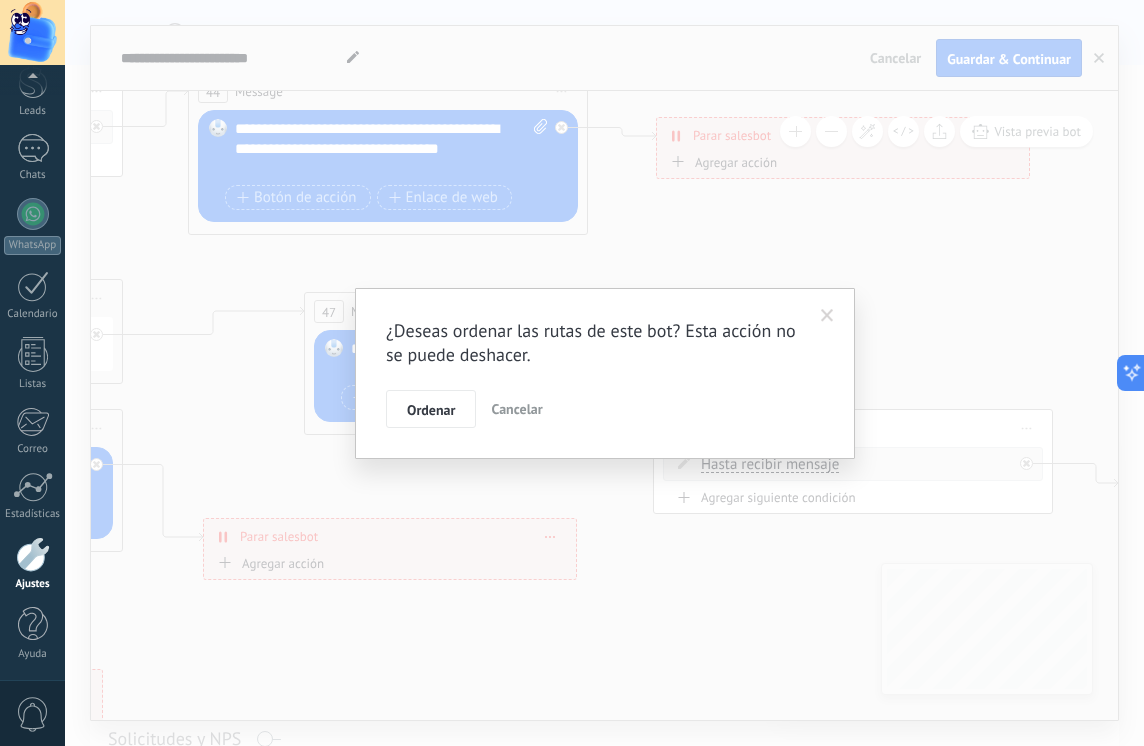 click at bounding box center [827, 316] 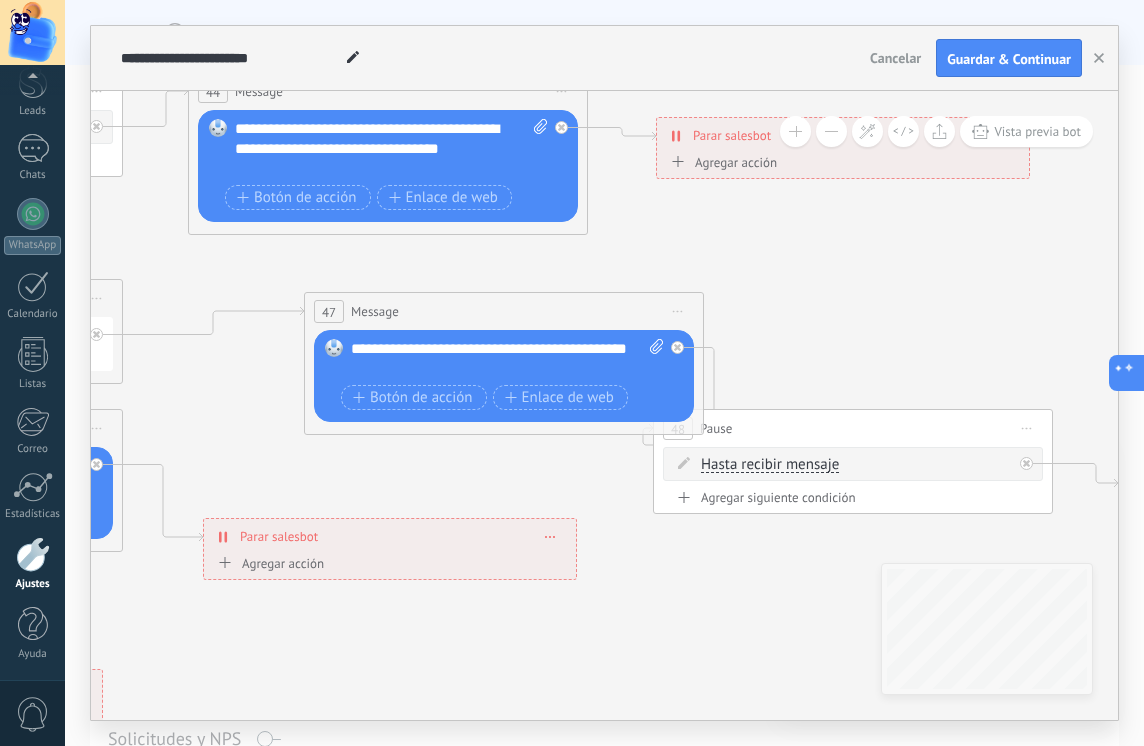 click 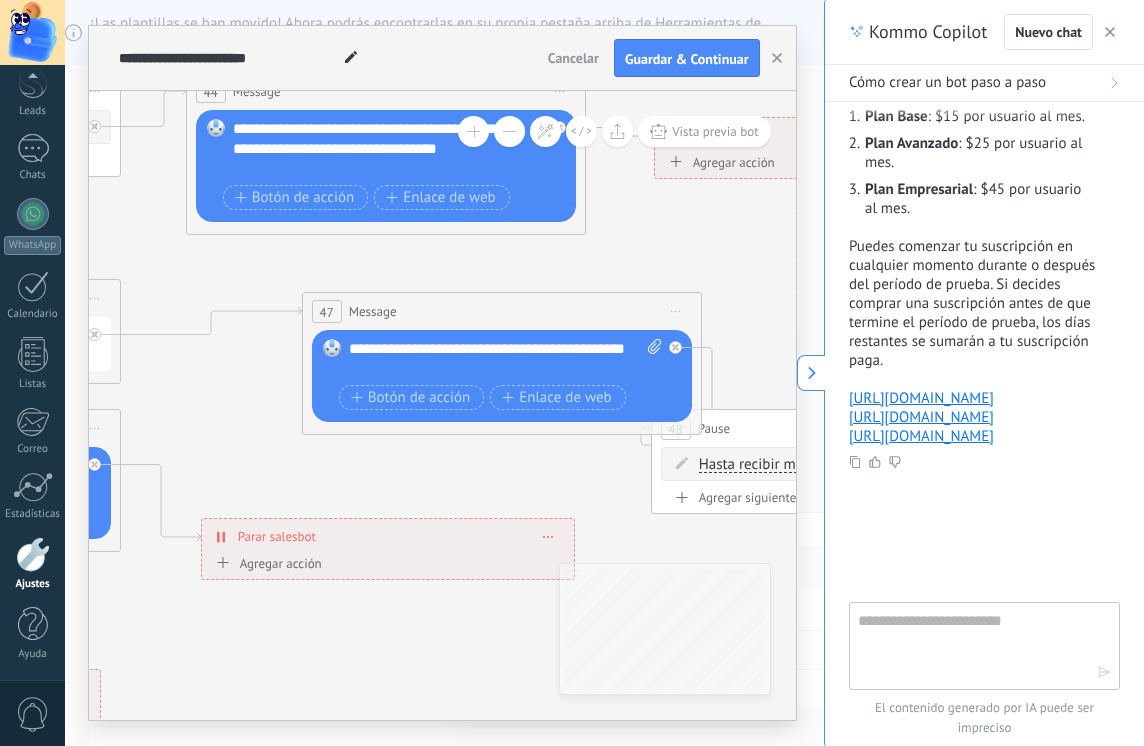 click at bounding box center (970, 645) 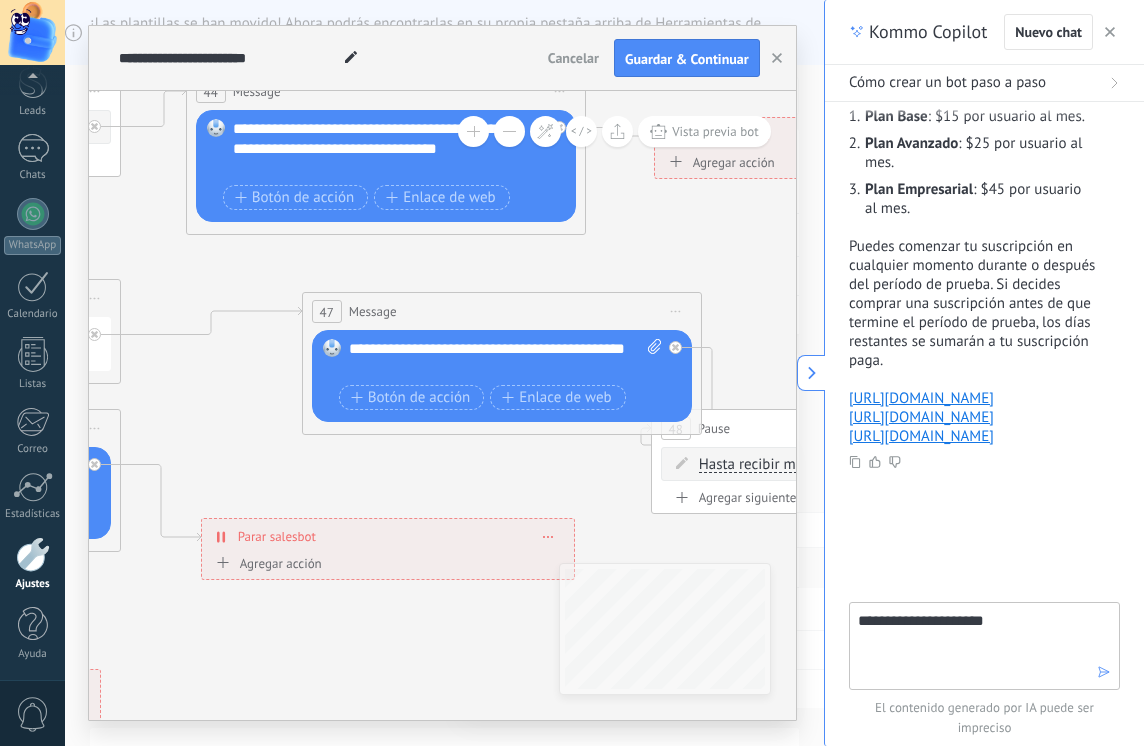 type on "**********" 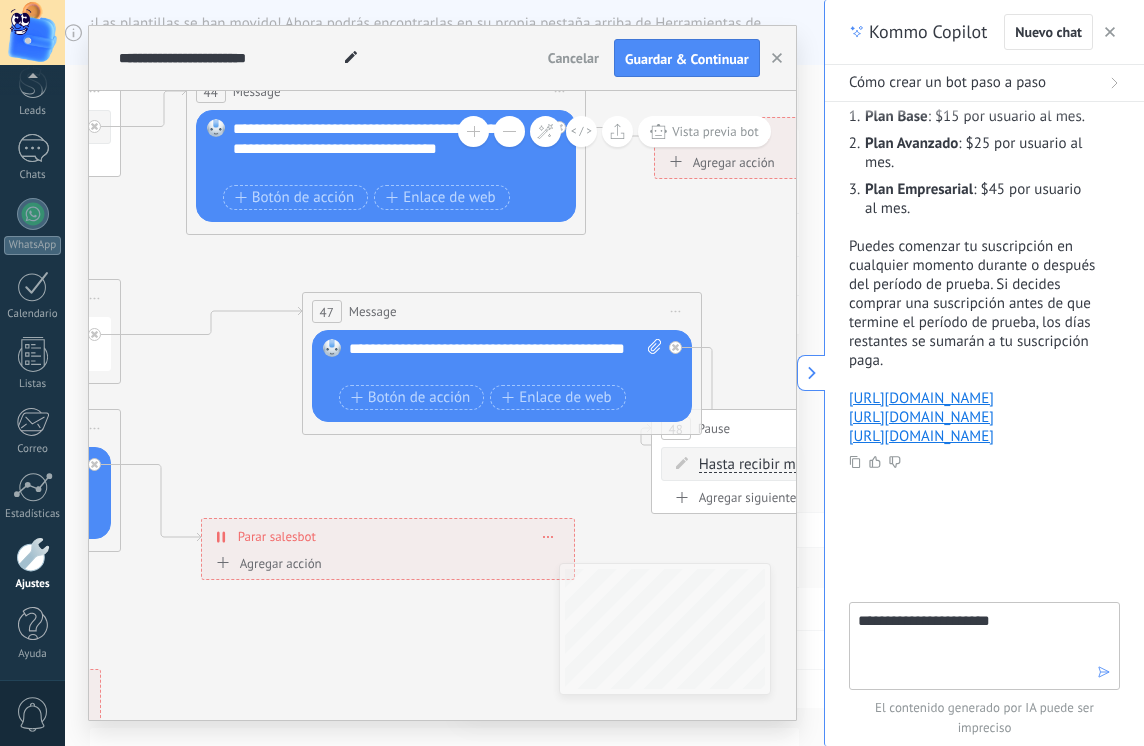 type 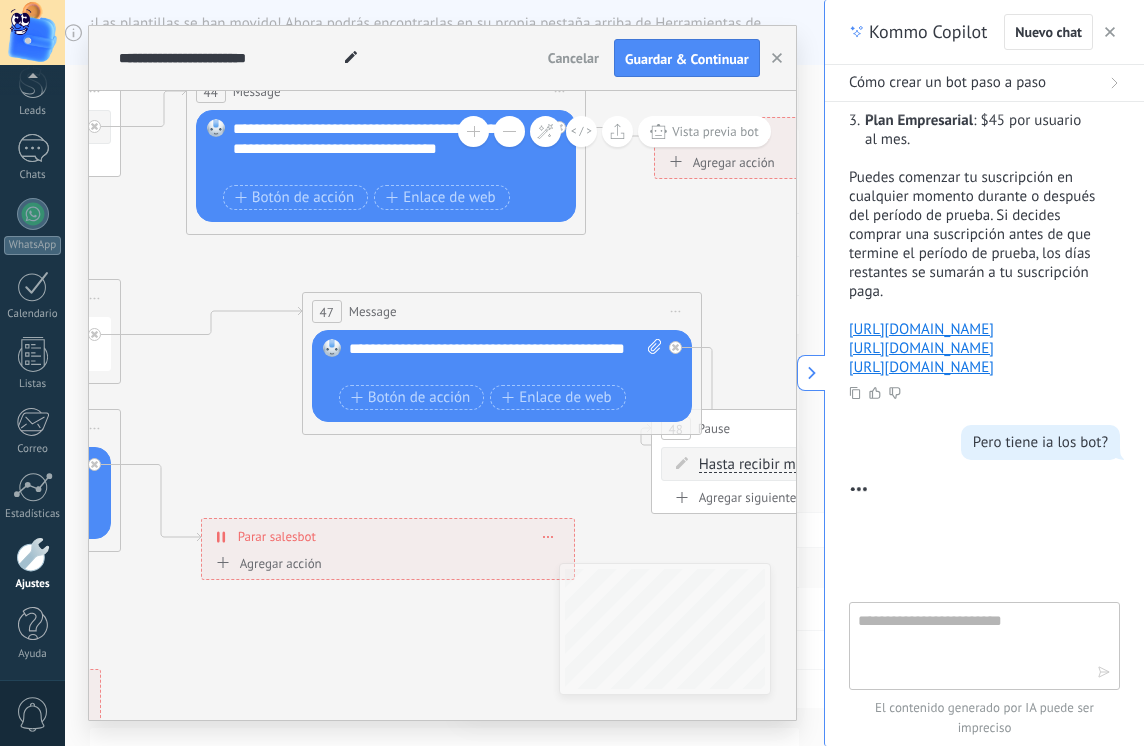 scroll, scrollTop: 1477, scrollLeft: 0, axis: vertical 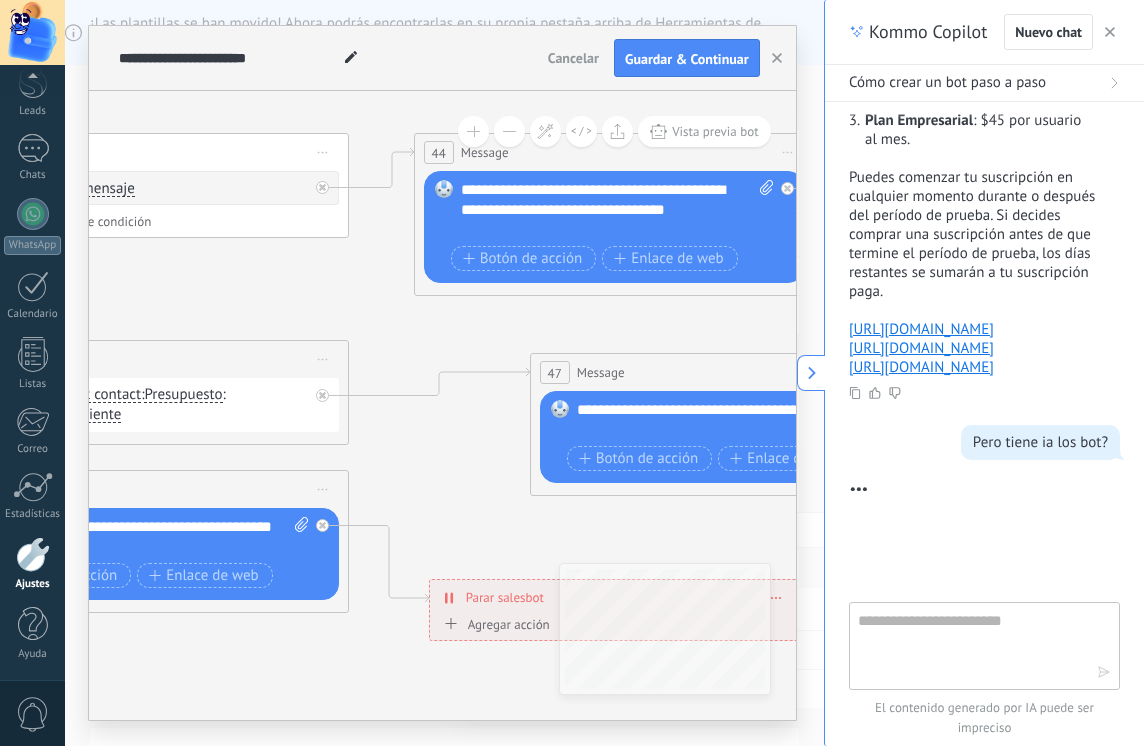 drag, startPoint x: 242, startPoint y: 445, endPoint x: 572, endPoint y: 531, distance: 341.022 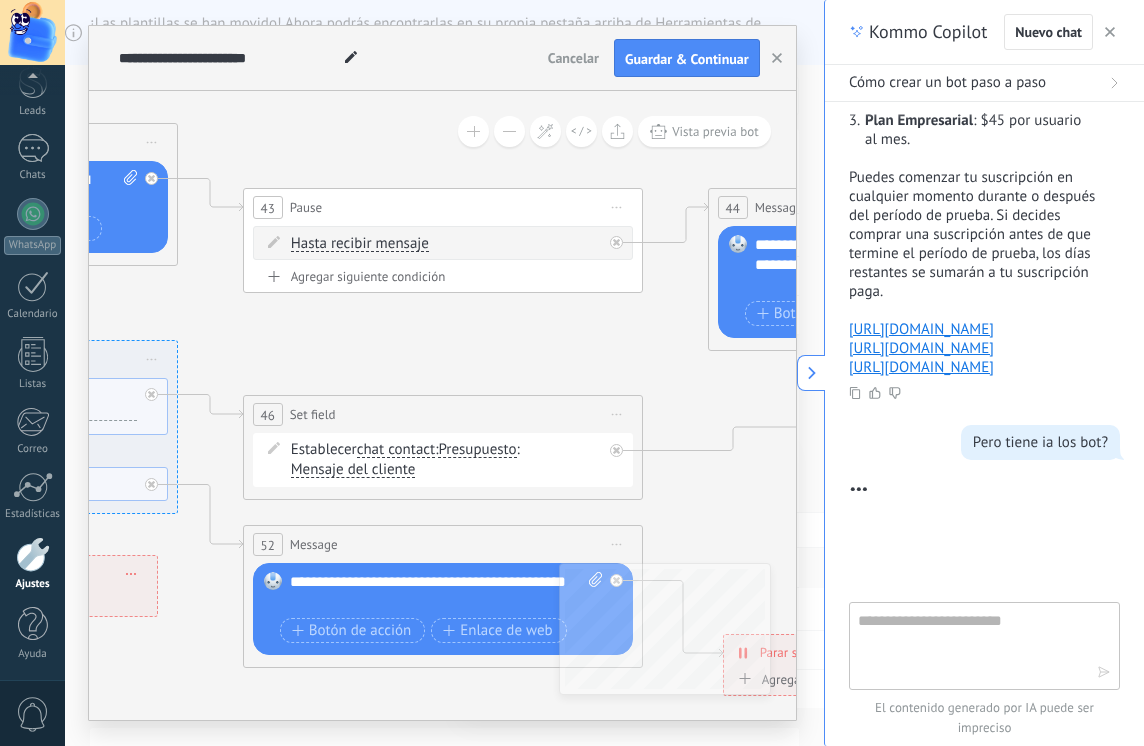 drag, startPoint x: 286, startPoint y: 320, endPoint x: 660, endPoint y: 356, distance: 375.72864 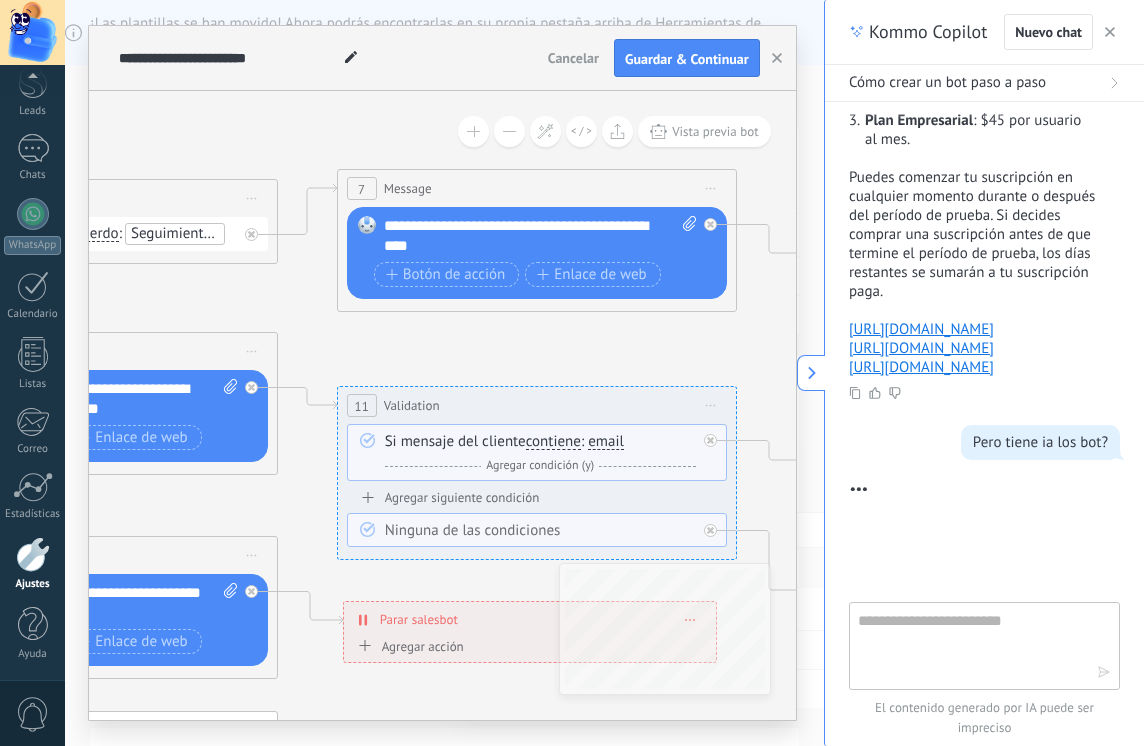 drag, startPoint x: 255, startPoint y: 299, endPoint x: 594, endPoint y: 332, distance: 340.60242 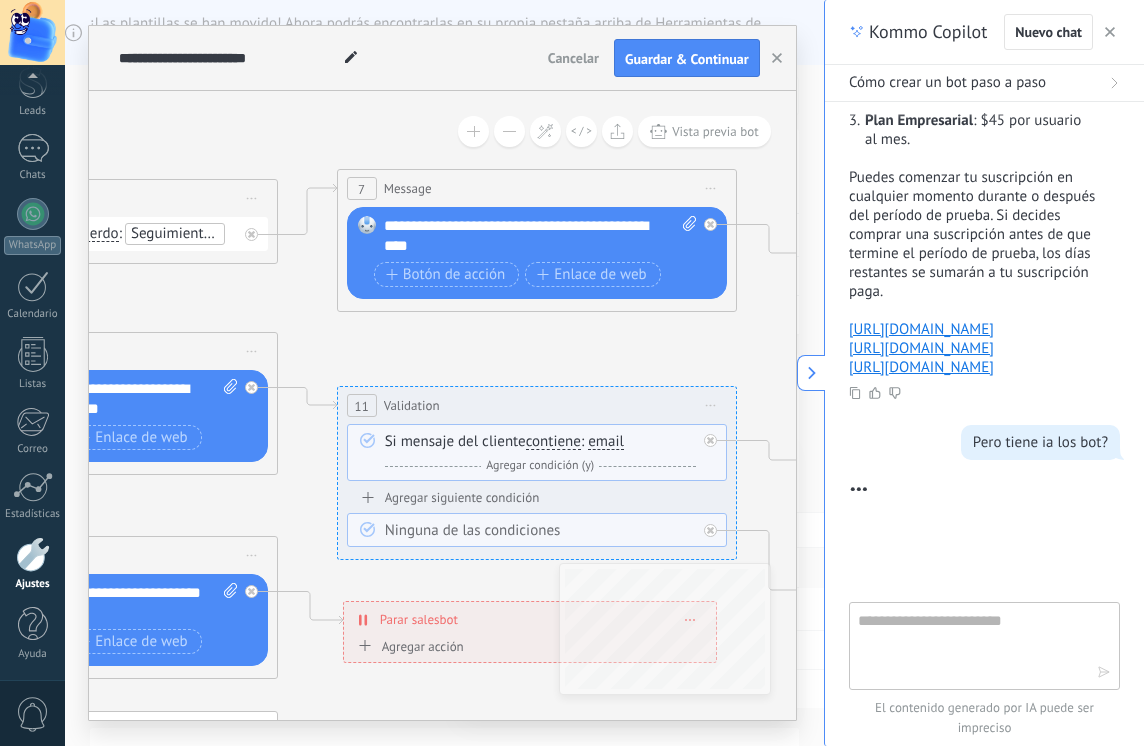 click 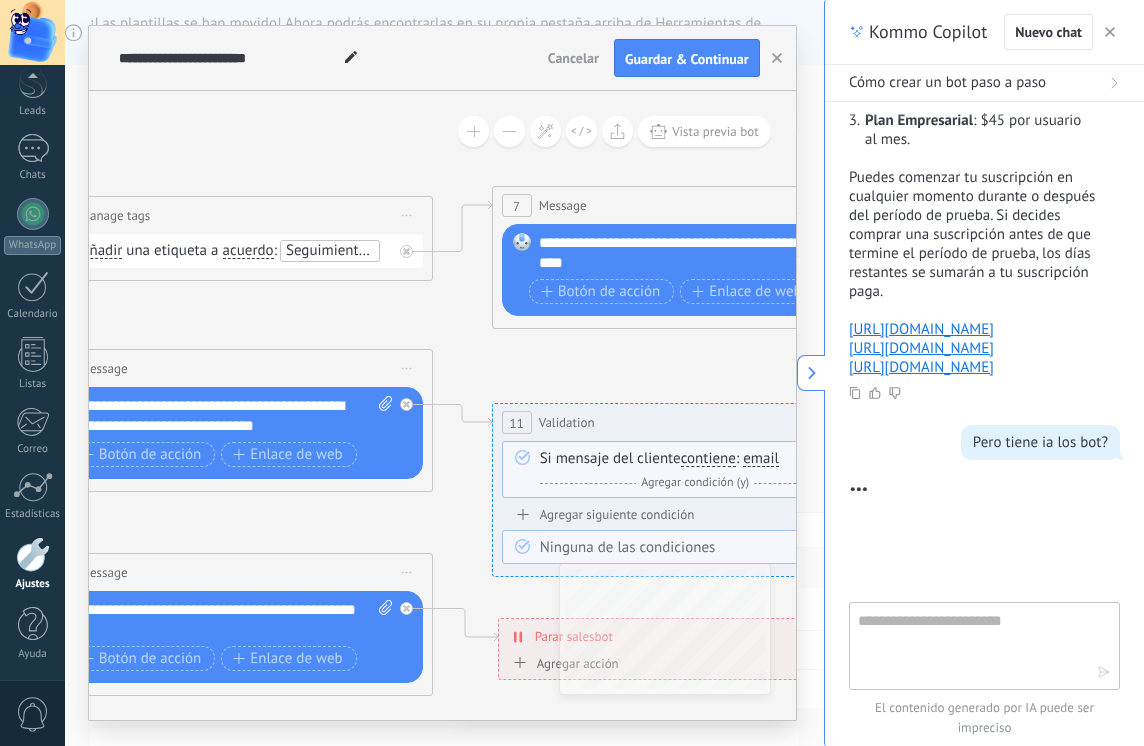 drag, startPoint x: 257, startPoint y: 303, endPoint x: 615, endPoint y: 324, distance: 358.6154 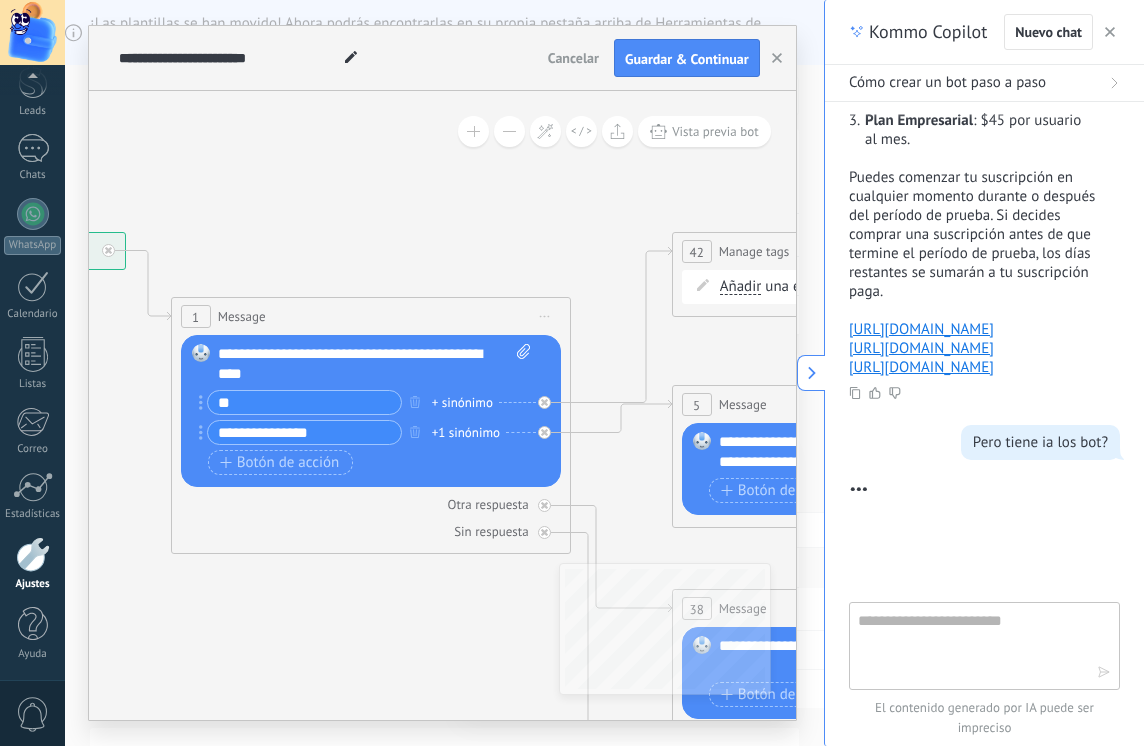 drag, startPoint x: 471, startPoint y: 332, endPoint x: 790, endPoint y: 373, distance: 321.624 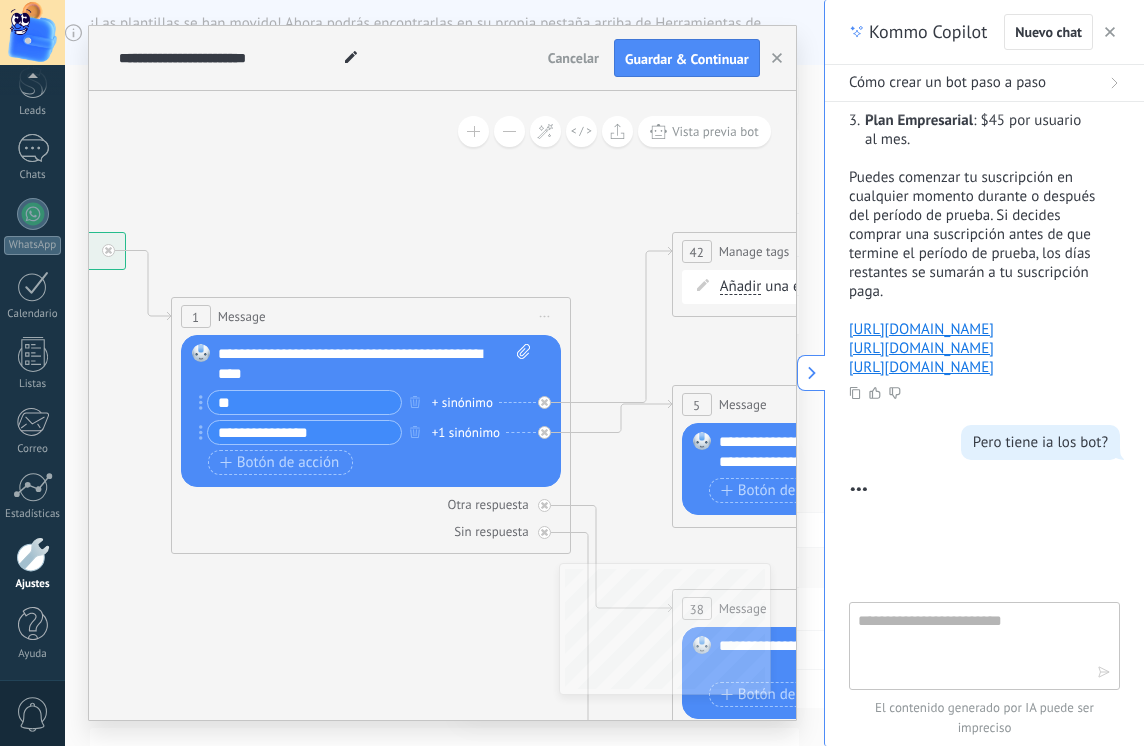 click 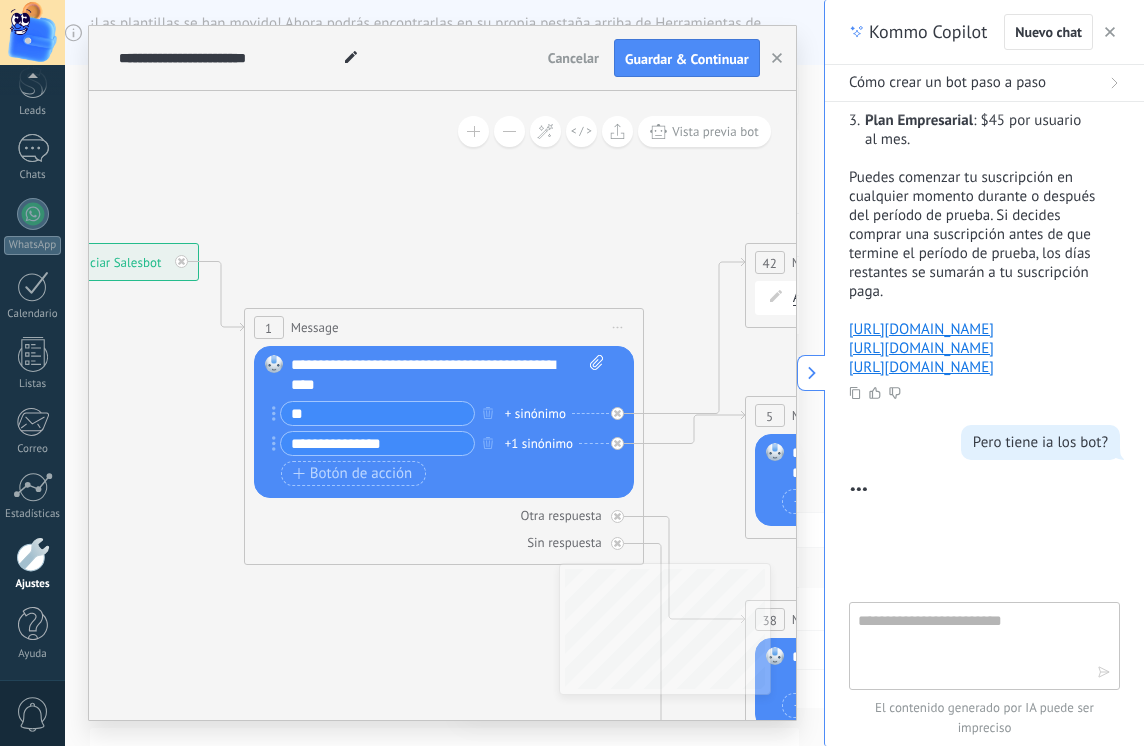 scroll, scrollTop: 1800, scrollLeft: 0, axis: vertical 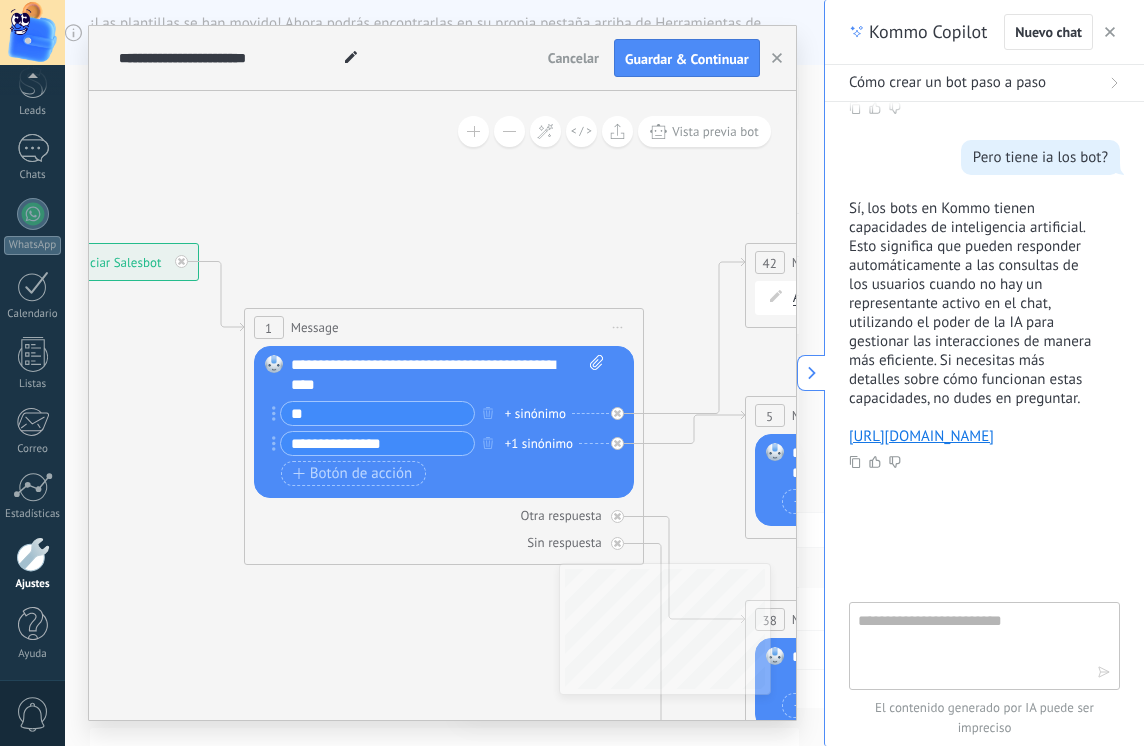 click 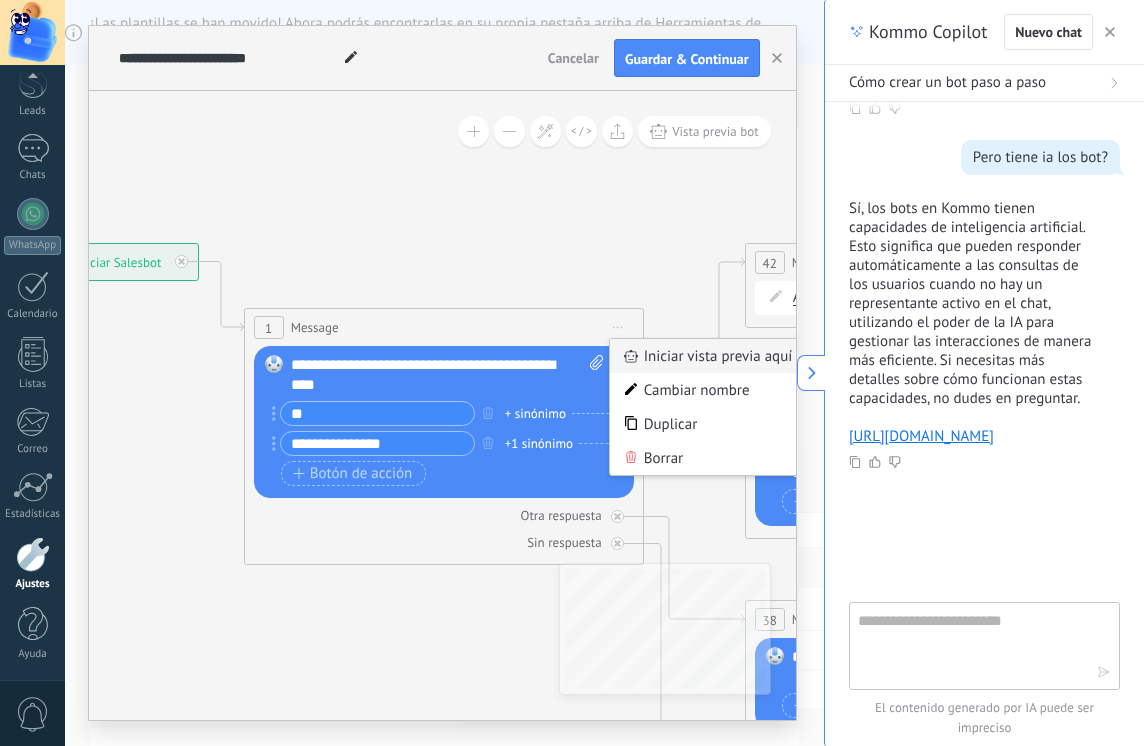 click on "Iniciar vista previa aquí" at bounding box center (709, 356) 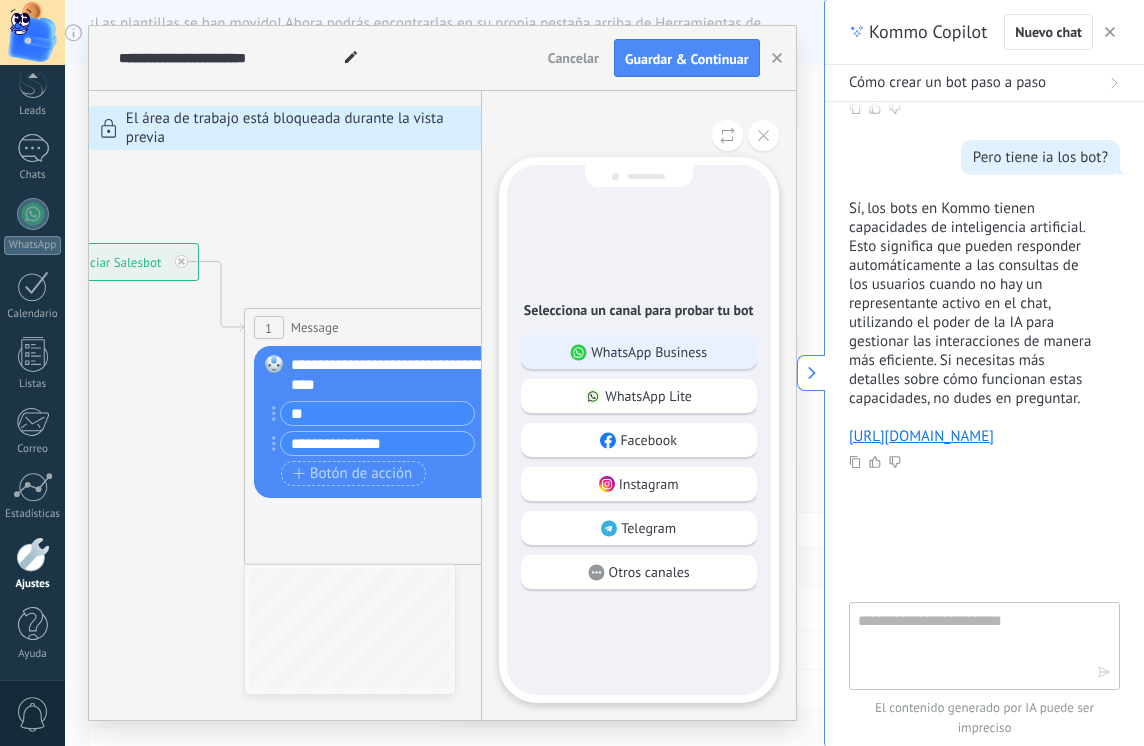 click on "WhatsApp Business" at bounding box center (639, 352) 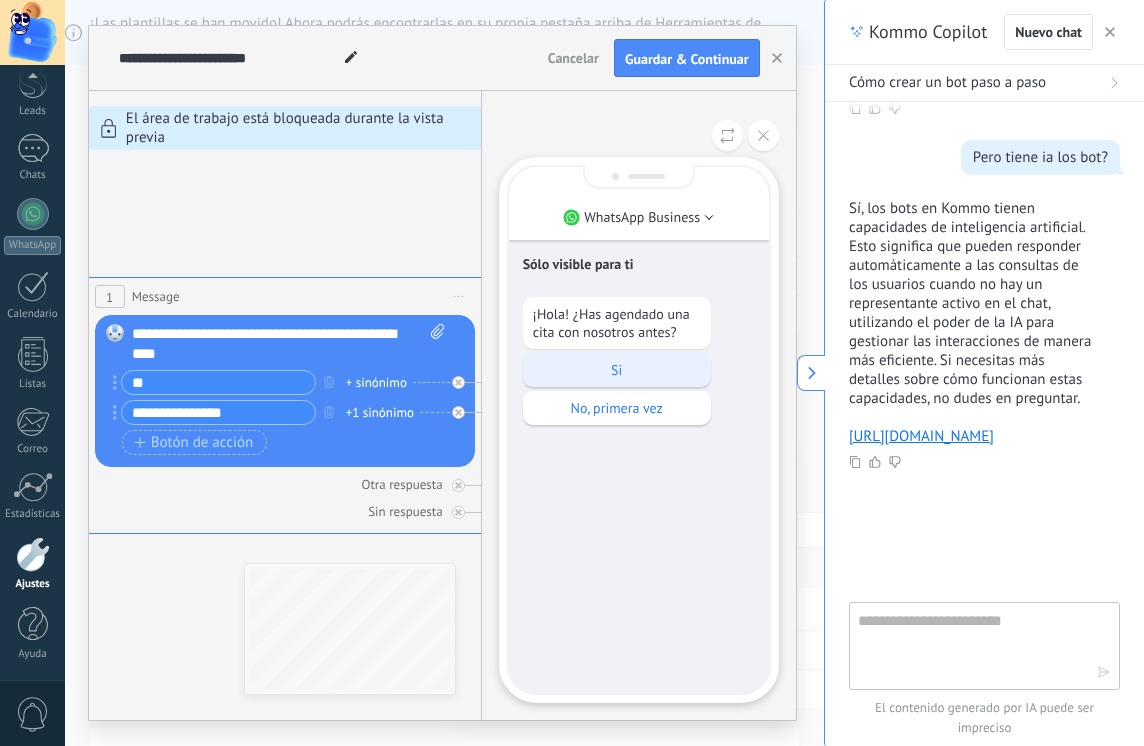 click on "Si" at bounding box center (617, 370) 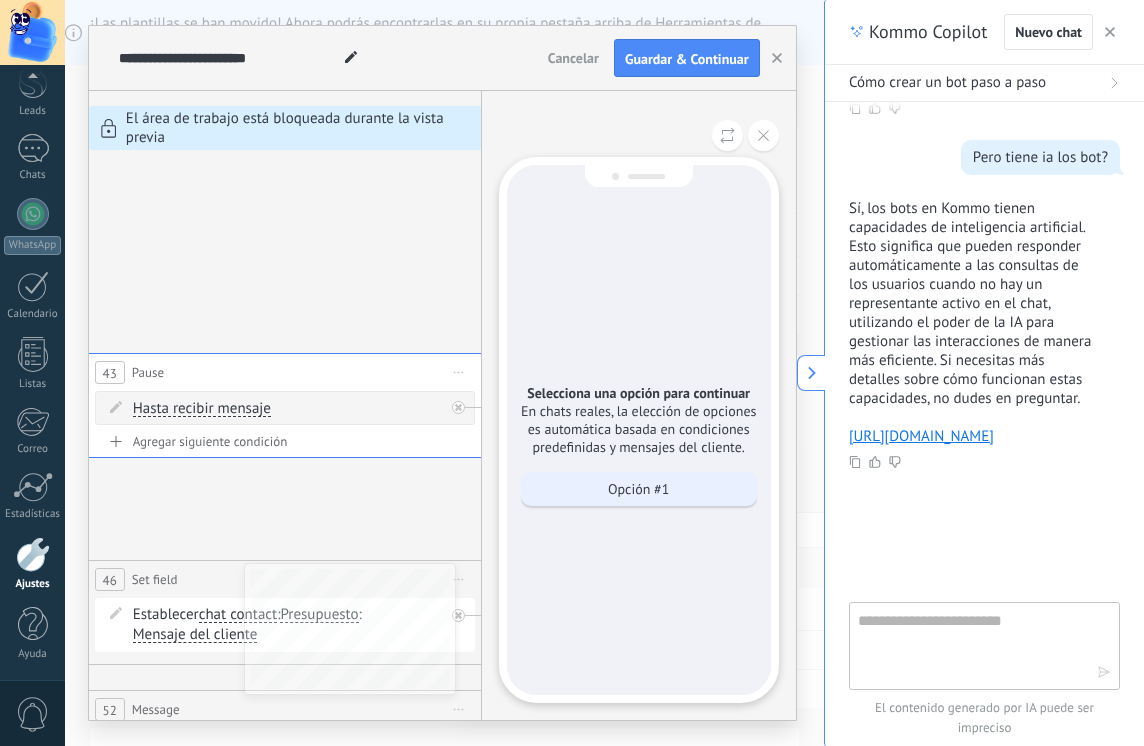 click on "Opción #1" at bounding box center (638, 489) 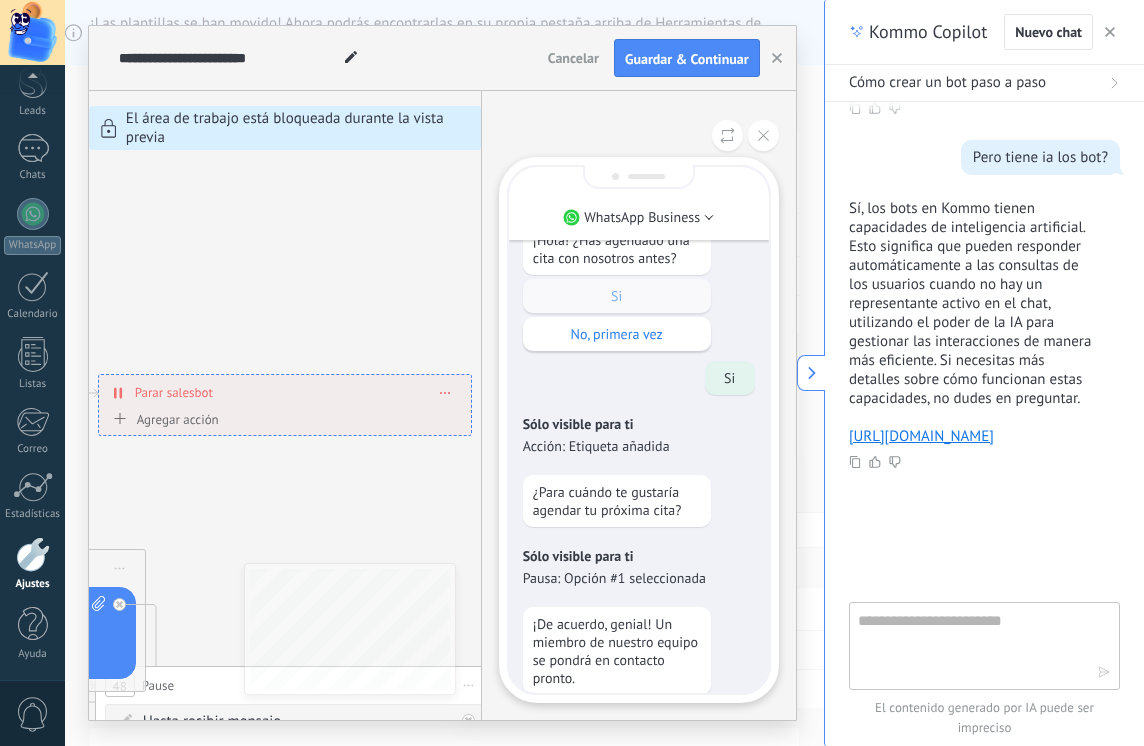 scroll, scrollTop: -160, scrollLeft: 0, axis: vertical 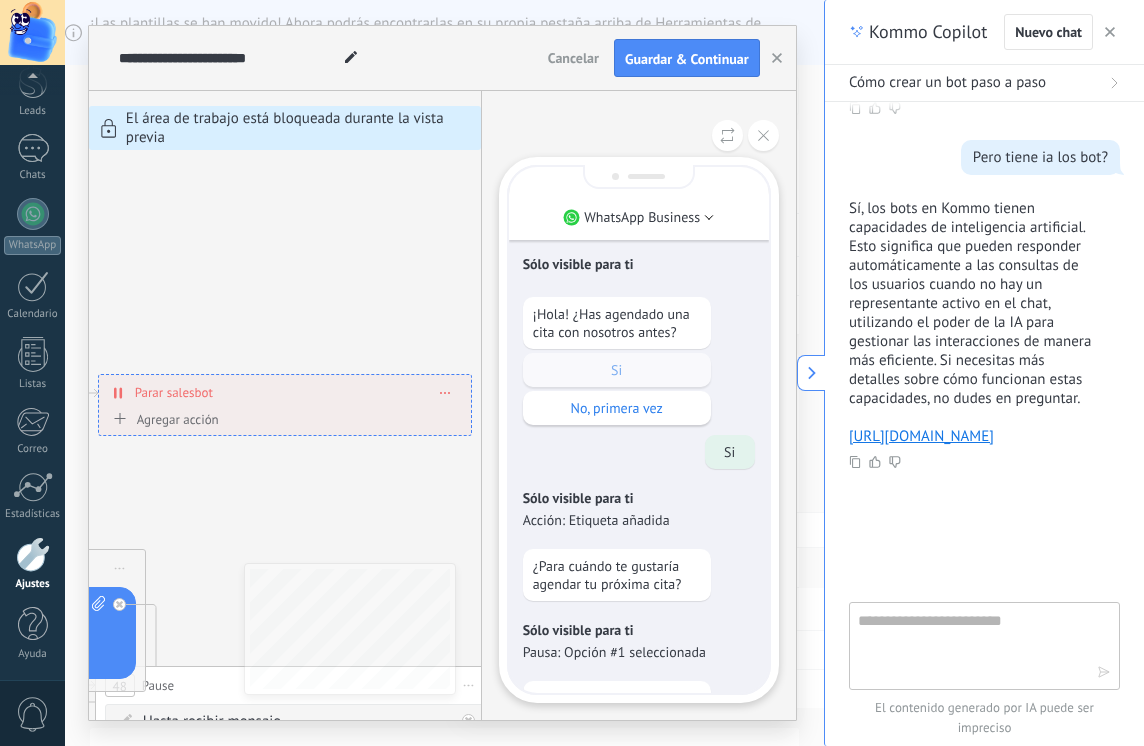 click on "Cancelar" at bounding box center (573, 58) 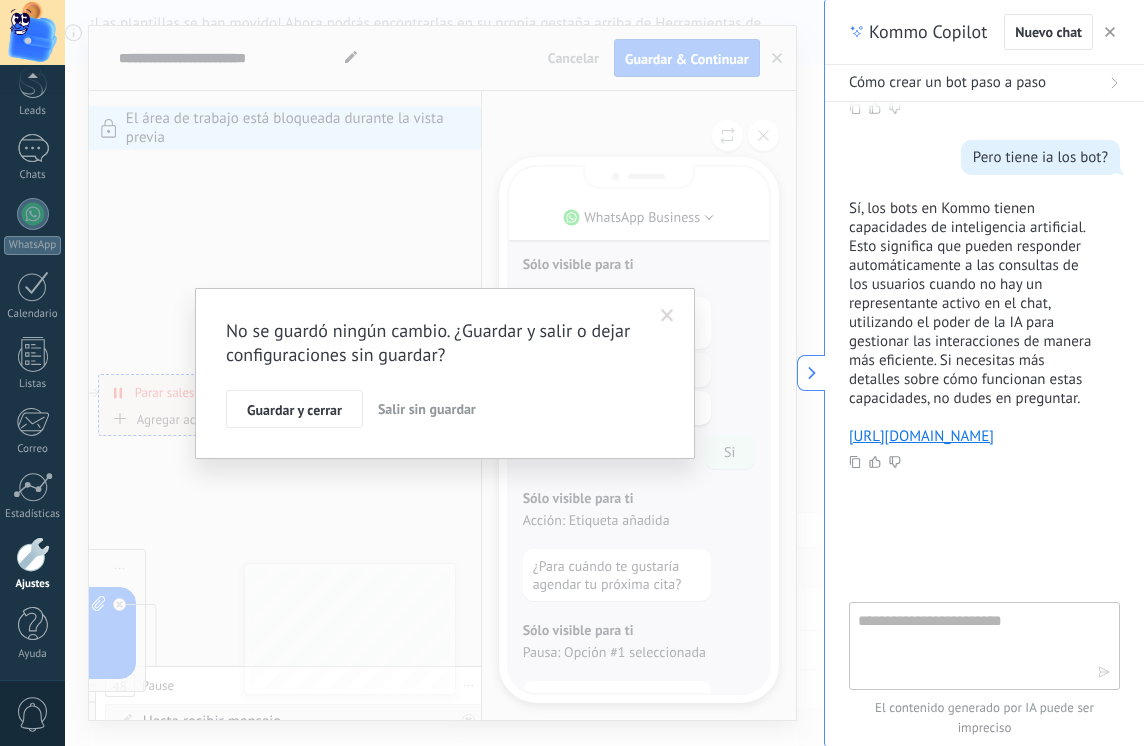 click on "No se guardó ningún cambio. ¿Guardar y salir o dejar configuraciones sin guardar? Guardar y cerrar Salir sin guardar" at bounding box center (444, 373) 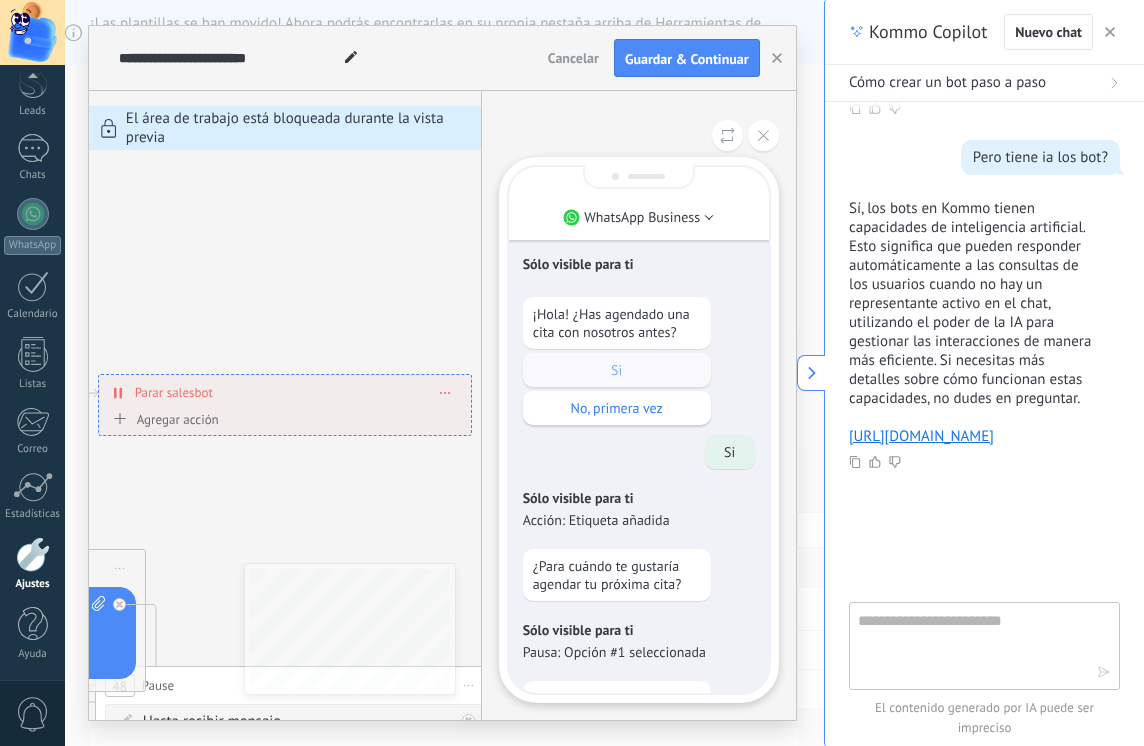 click on "**********" at bounding box center [442, 373] 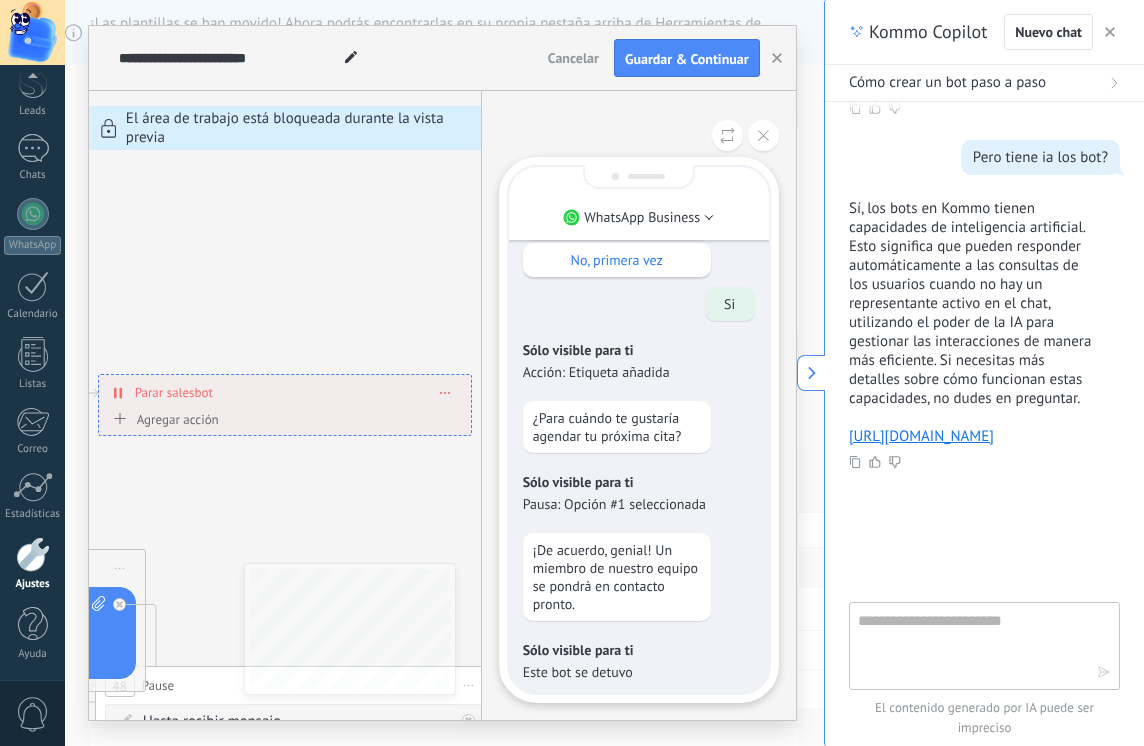 scroll, scrollTop: 0, scrollLeft: 0, axis: both 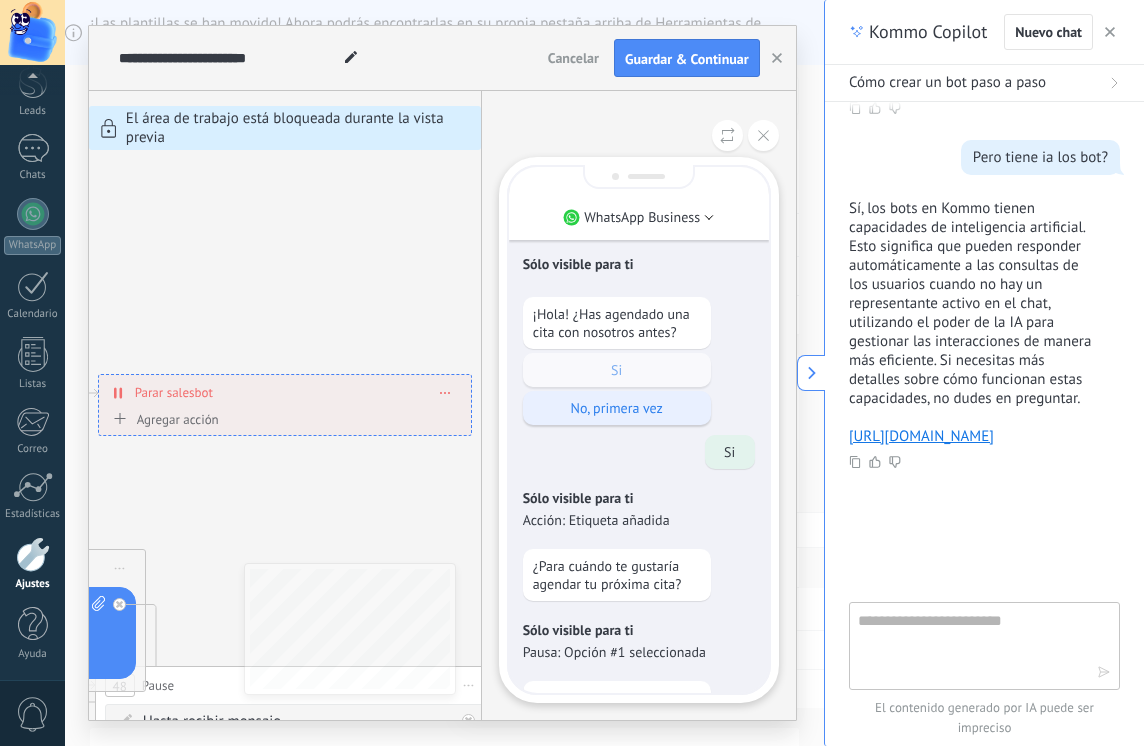 click on "No, primera vez" at bounding box center (617, 408) 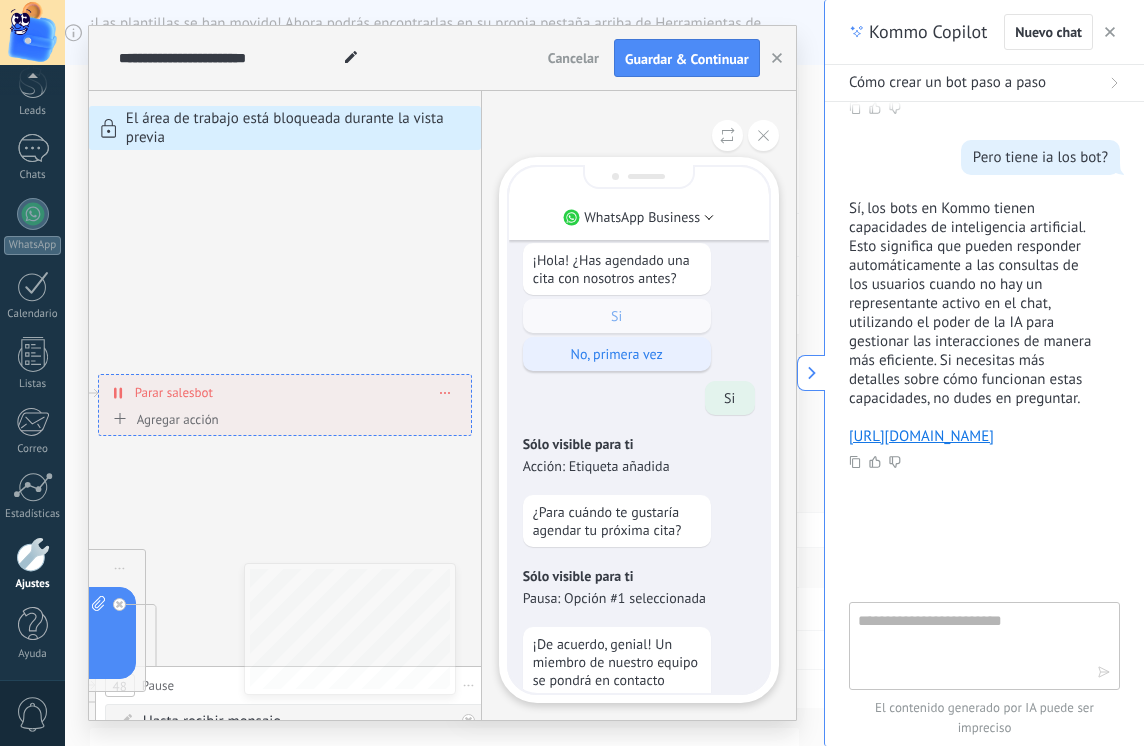 scroll, scrollTop: -214, scrollLeft: 0, axis: vertical 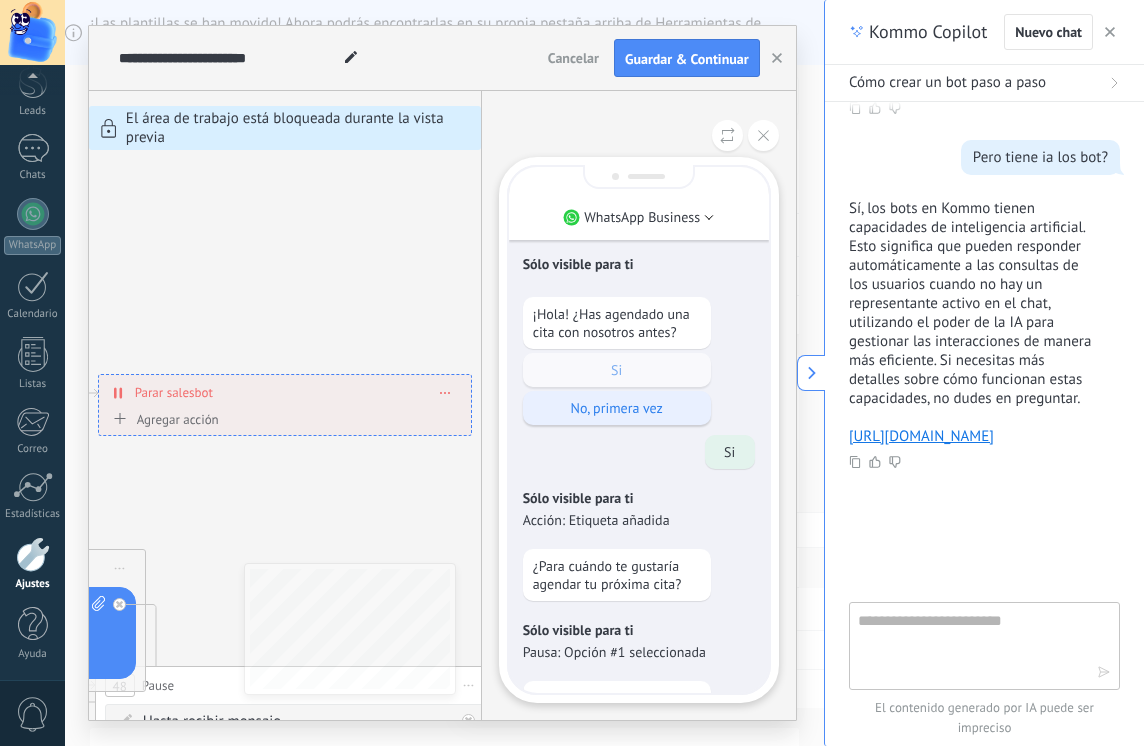 click on "No, primera vez" at bounding box center [617, 408] 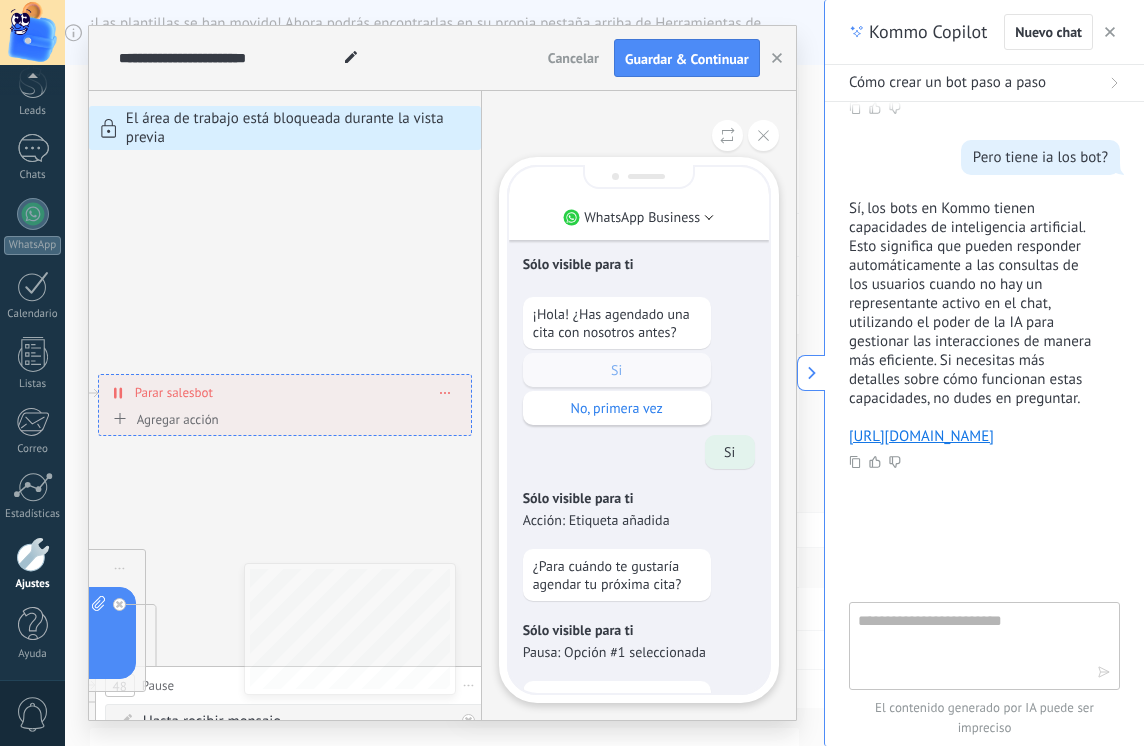scroll, scrollTop: -258, scrollLeft: 0, axis: vertical 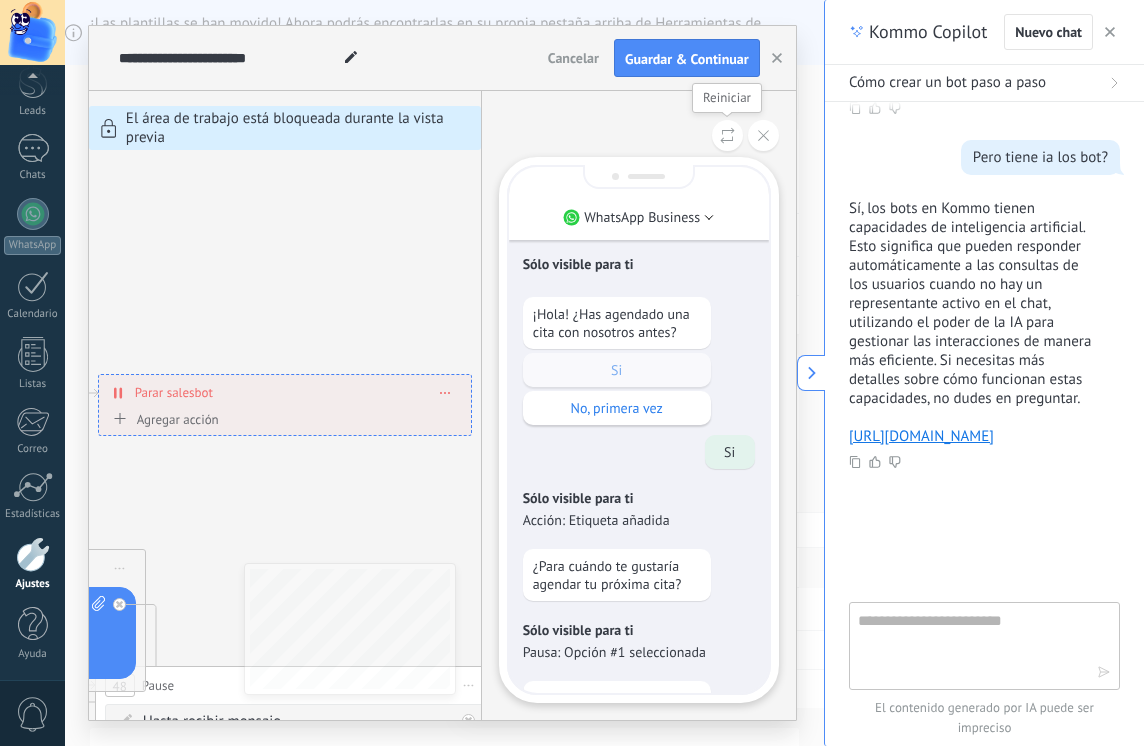 click 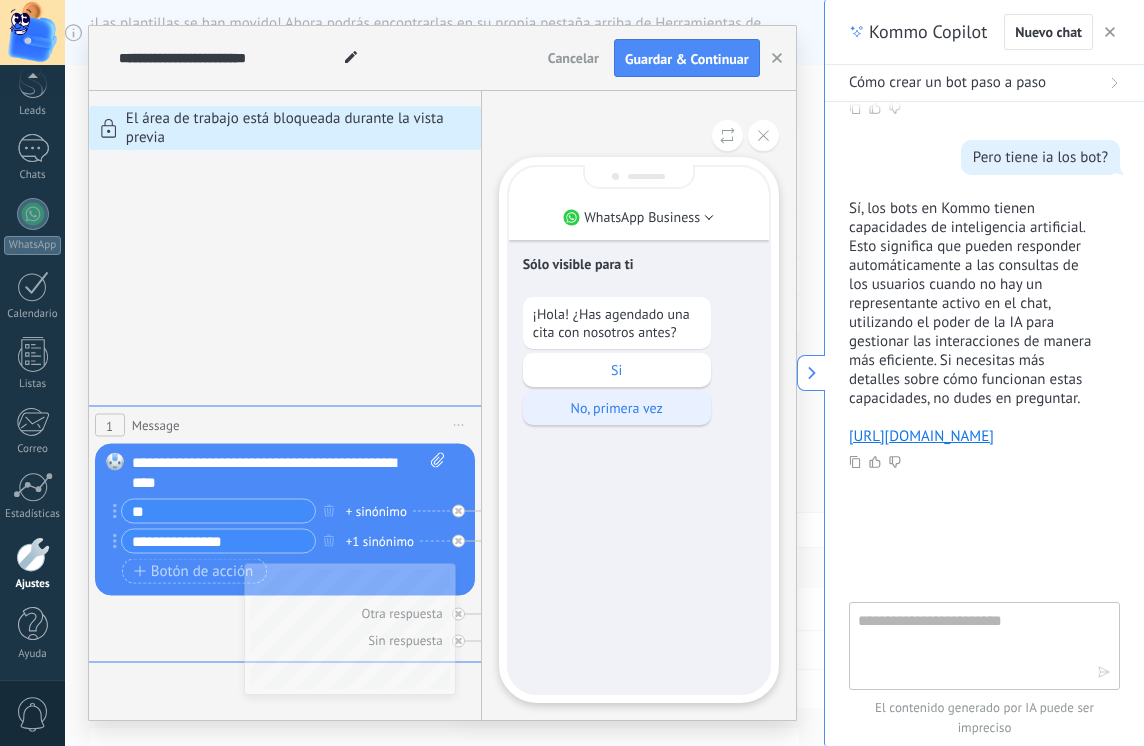 click on "No, primera vez" at bounding box center [617, 408] 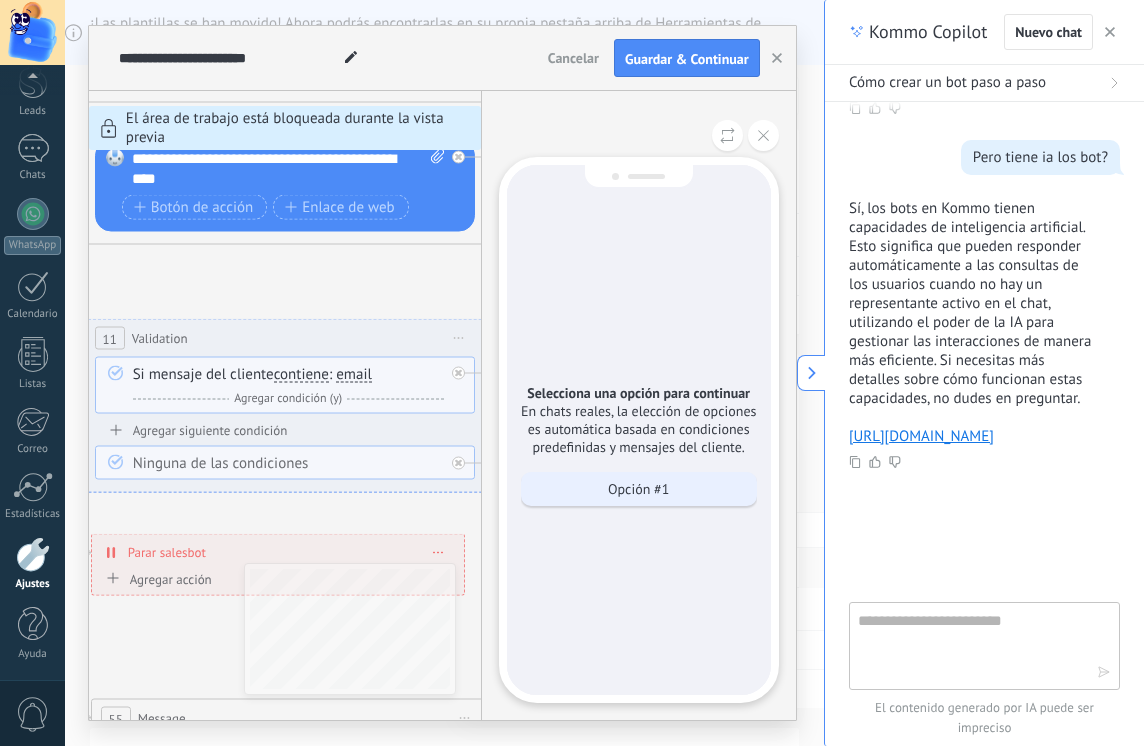 click on "Opción #1" at bounding box center (638, 489) 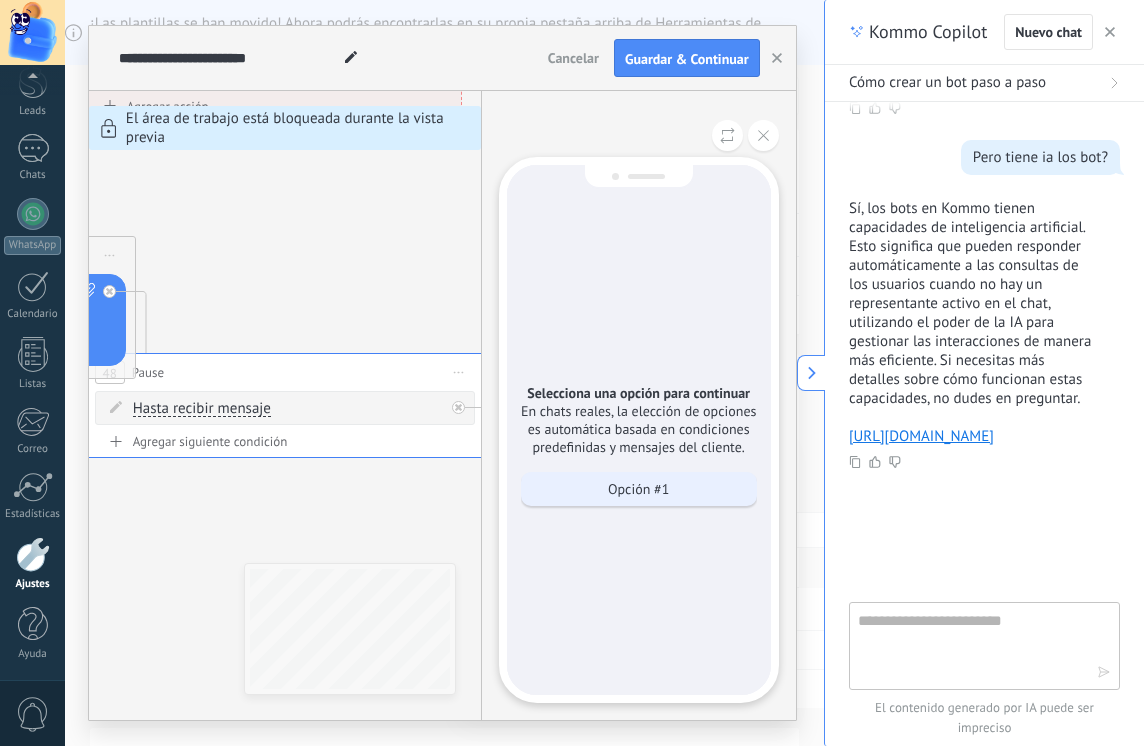 click on "Opción #1" at bounding box center [638, 489] 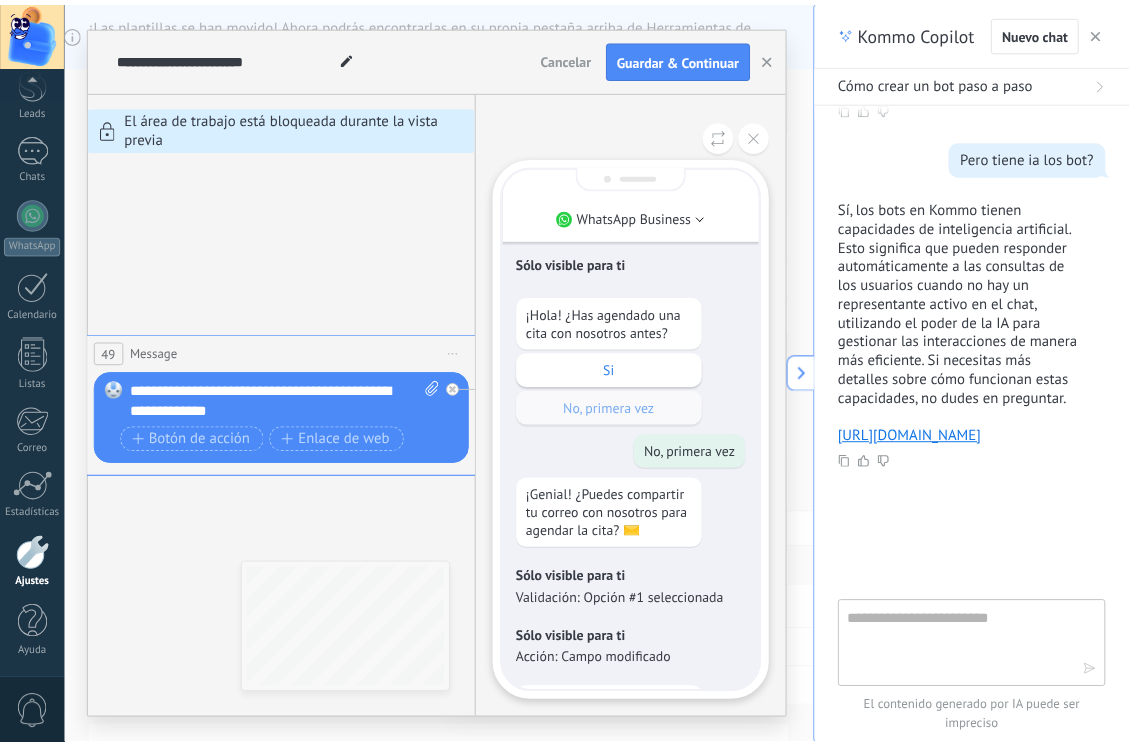 scroll, scrollTop: -283, scrollLeft: 0, axis: vertical 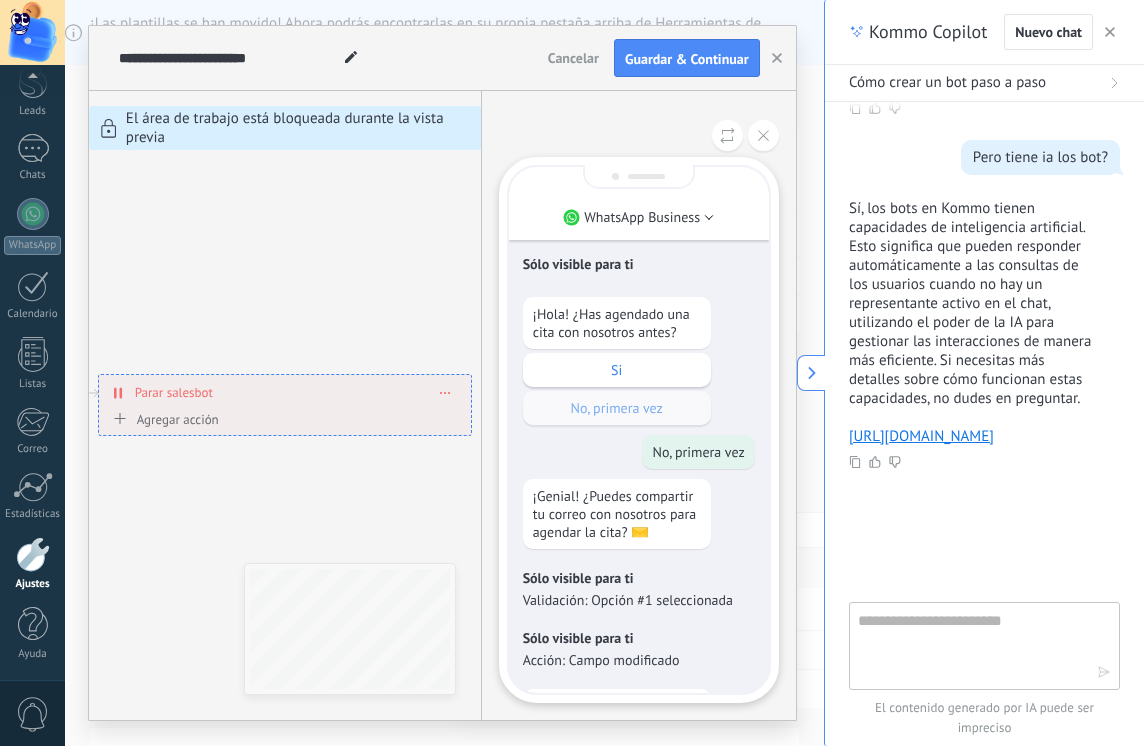 click on "Cancelar" at bounding box center (573, 58) 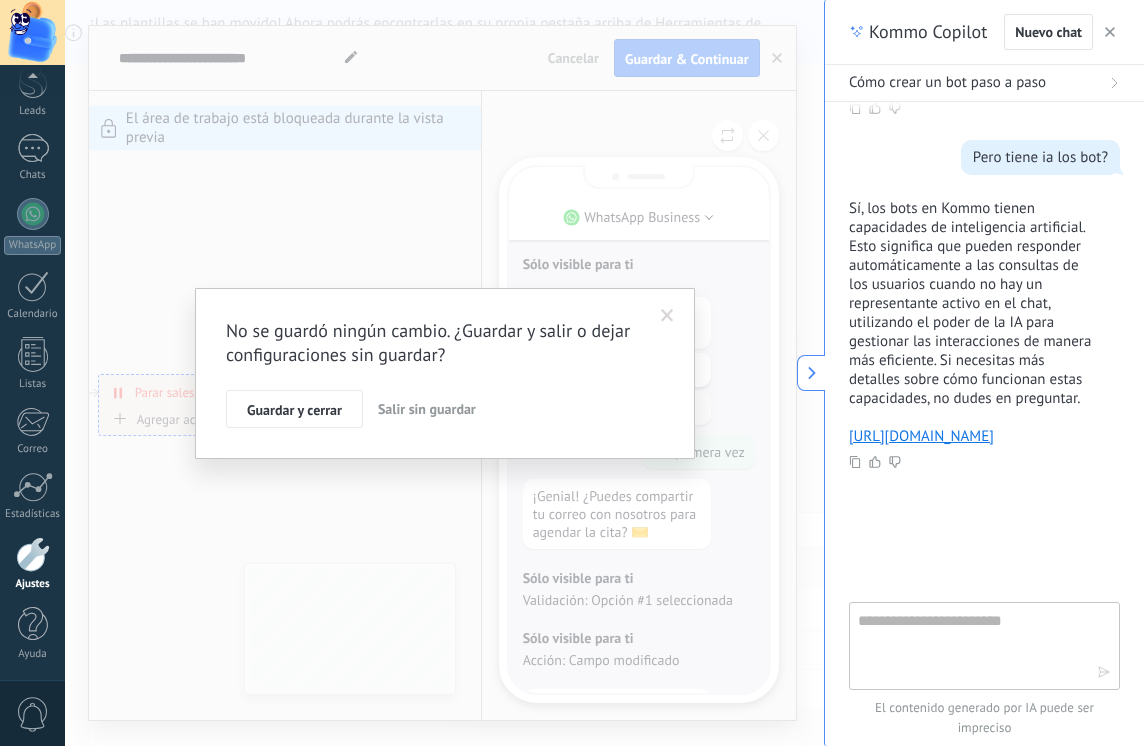 click on "Salir sin guardar" at bounding box center (427, 409) 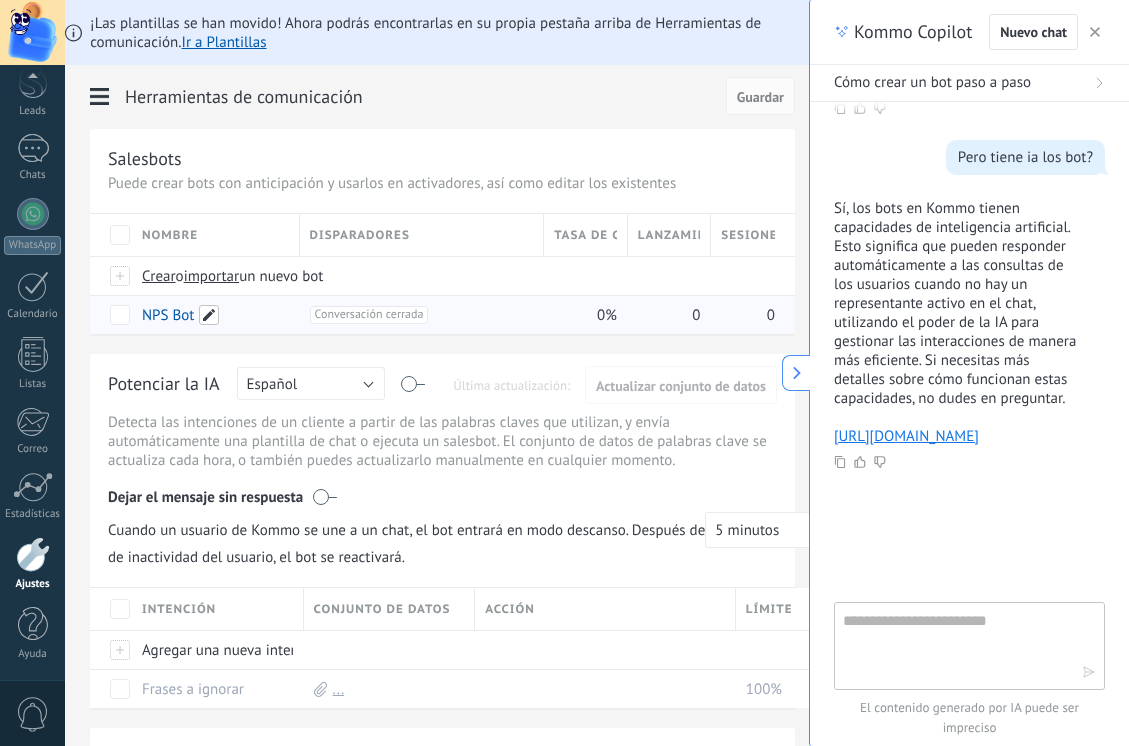 click at bounding box center [209, 315] 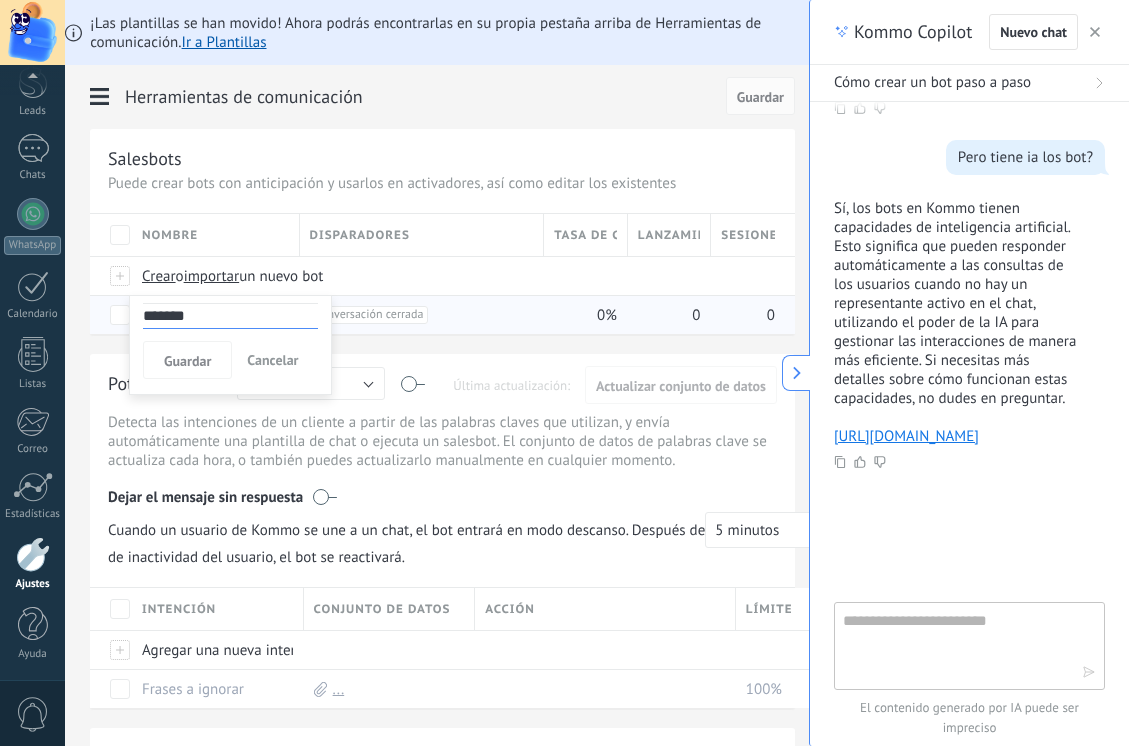 click on "+1 Conversación cerrada +0" at bounding box center (417, 315) 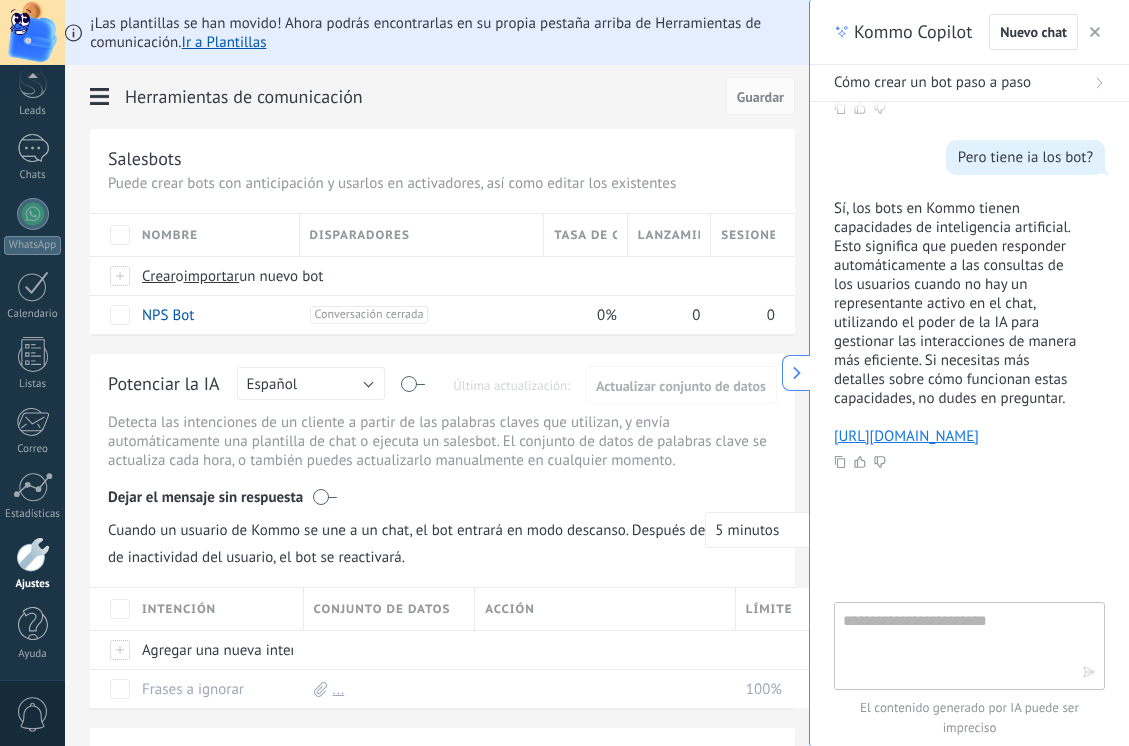 click on "+1 Conversación cerrada +0" at bounding box center (371, 330) 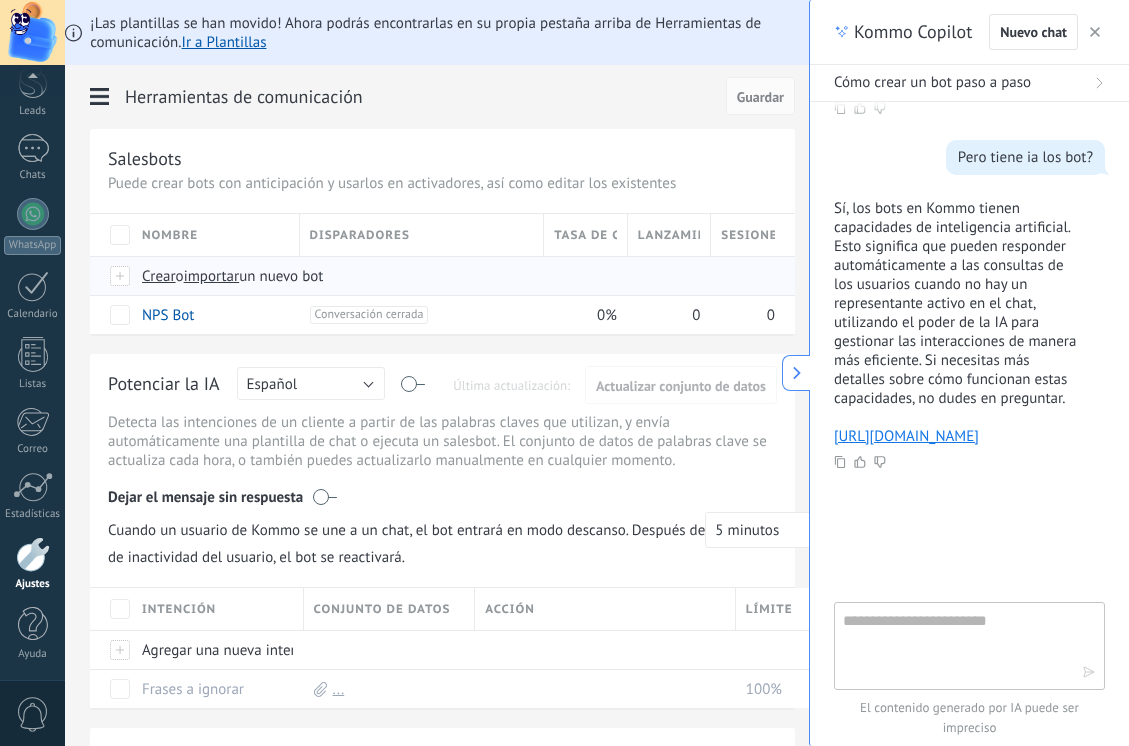 click on "Crear  o  importar  un nuevo bot" at bounding box center (487, 276) 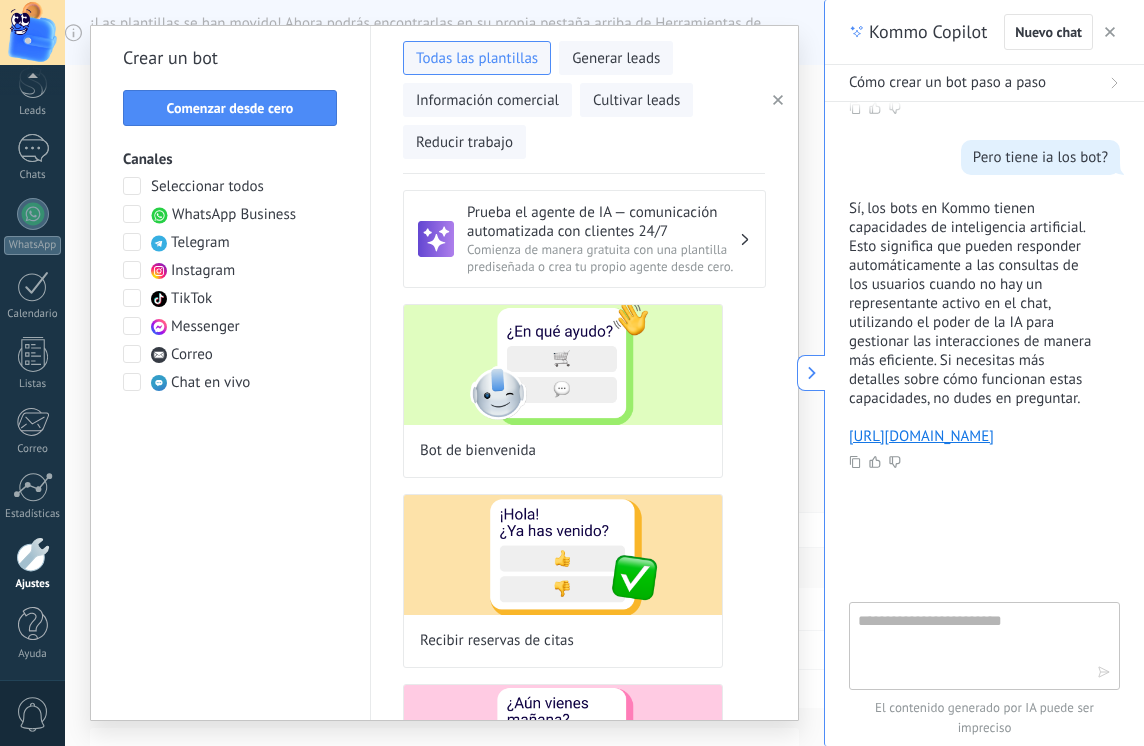 click 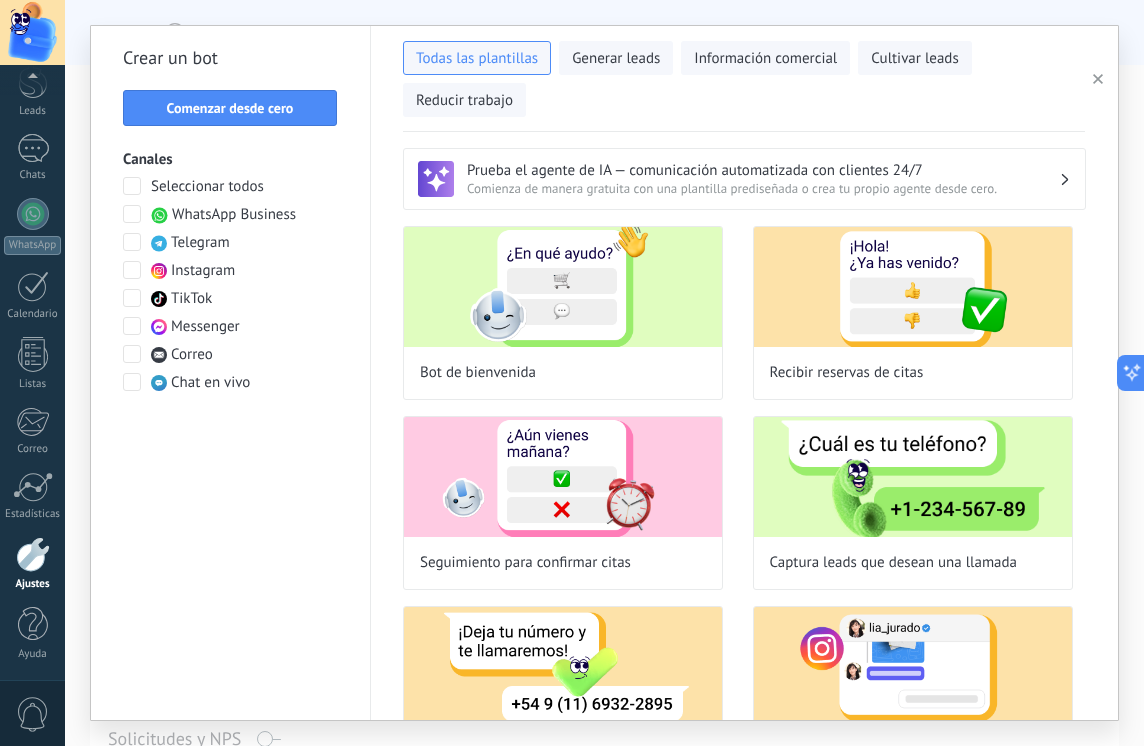 click on "Prueba el agente de IA — comunicación automatizada con clientes 24/7 Comienza de manera gratuita con una plantilla prediseñada o crea tu propio agente desde cero." at bounding box center (744, 179) 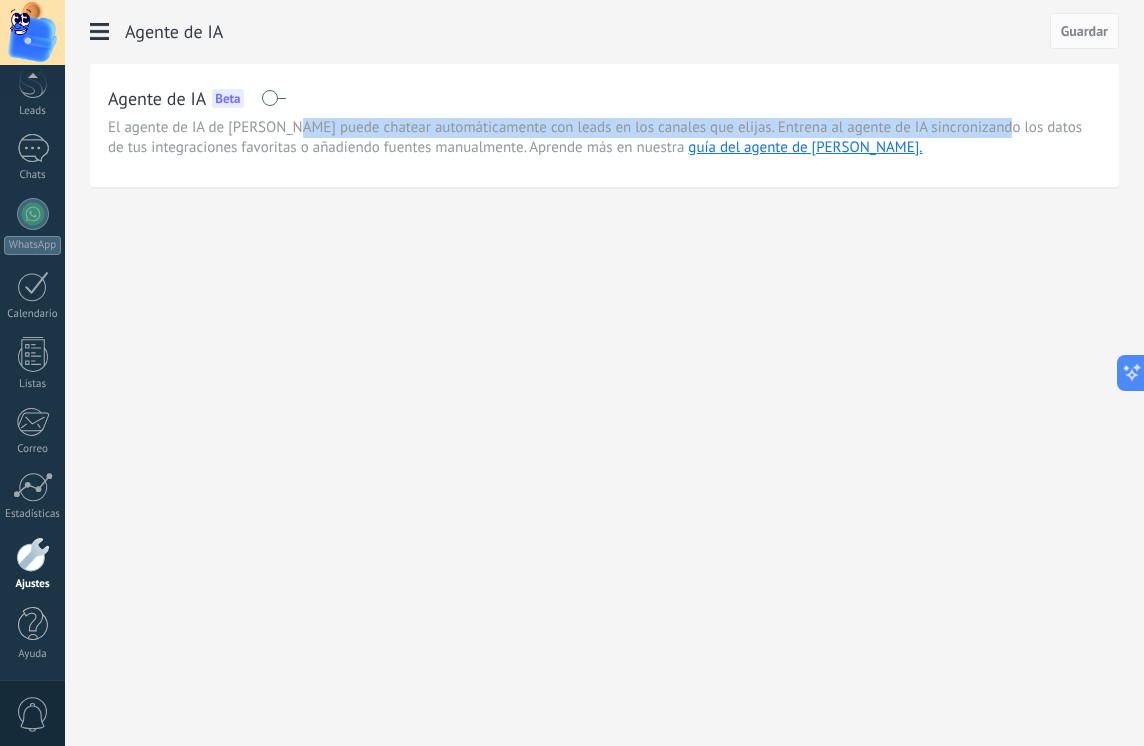 drag, startPoint x: 302, startPoint y: 124, endPoint x: 1004, endPoint y: 130, distance: 702.02563 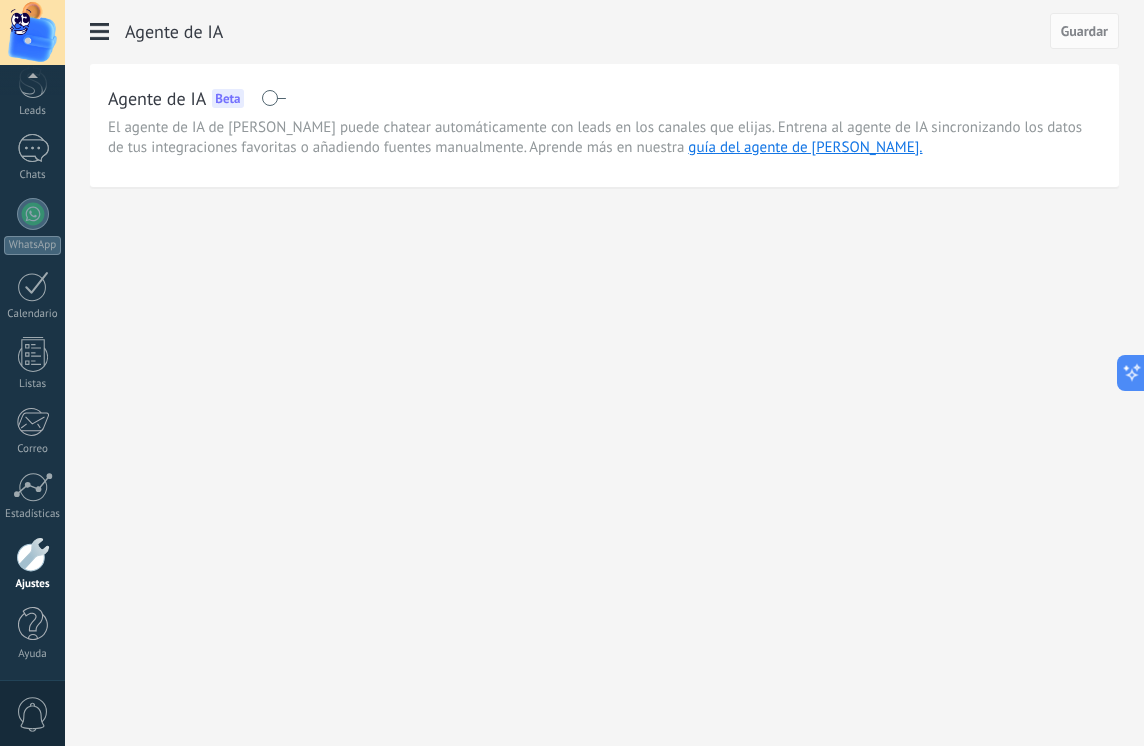 click on "Agente de IA Beta El agente de IA de Kommo puede chatear automáticamente con leads en los canales que elijas. Entrena al agente de IA sincronizando los datos de tus integraciones favoritas o añadiendo fuentes manualmente. Aprende más en nuestra   guía del agente de IA." at bounding box center (604, 125) 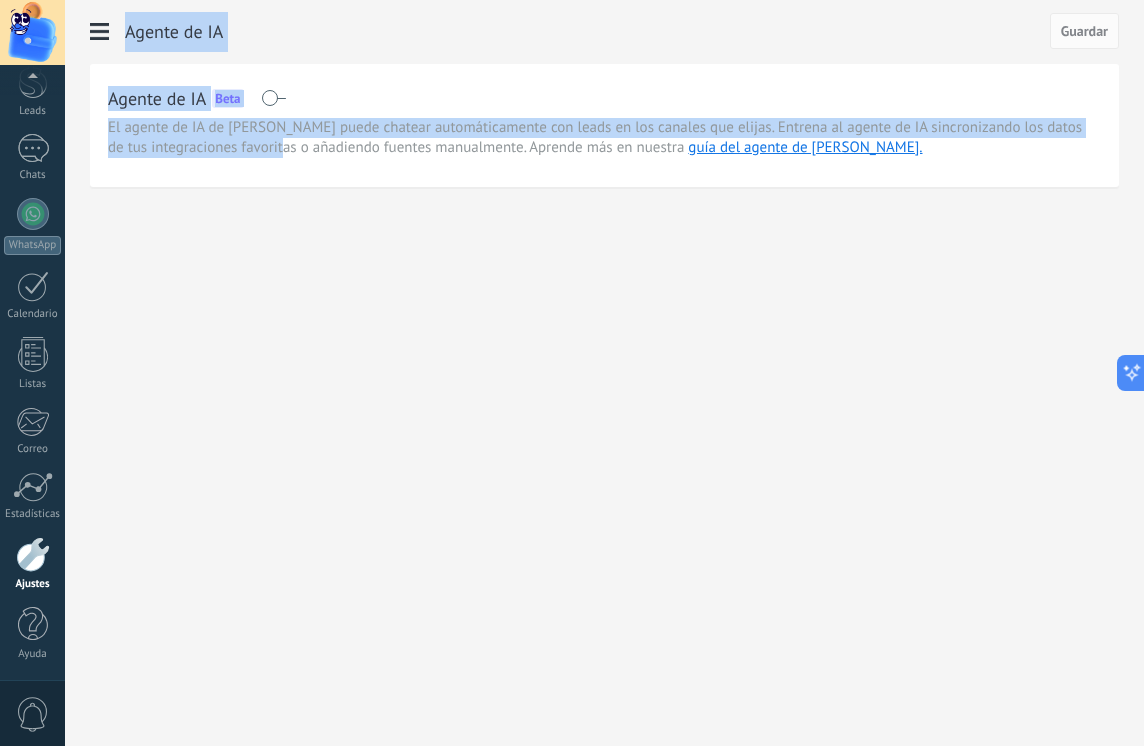 drag, startPoint x: 289, startPoint y: 144, endPoint x: 1147, endPoint y: 208, distance: 860.3836 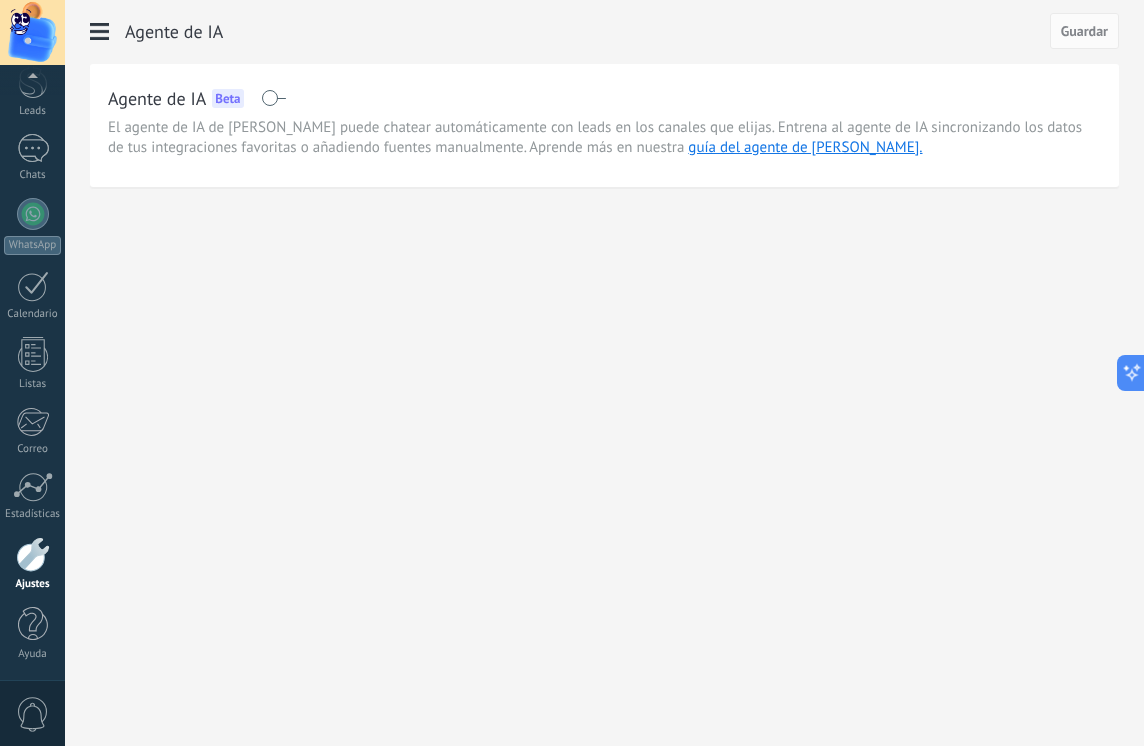 drag, startPoint x: 1143, startPoint y: 208, endPoint x: 630, endPoint y: 269, distance: 516.61395 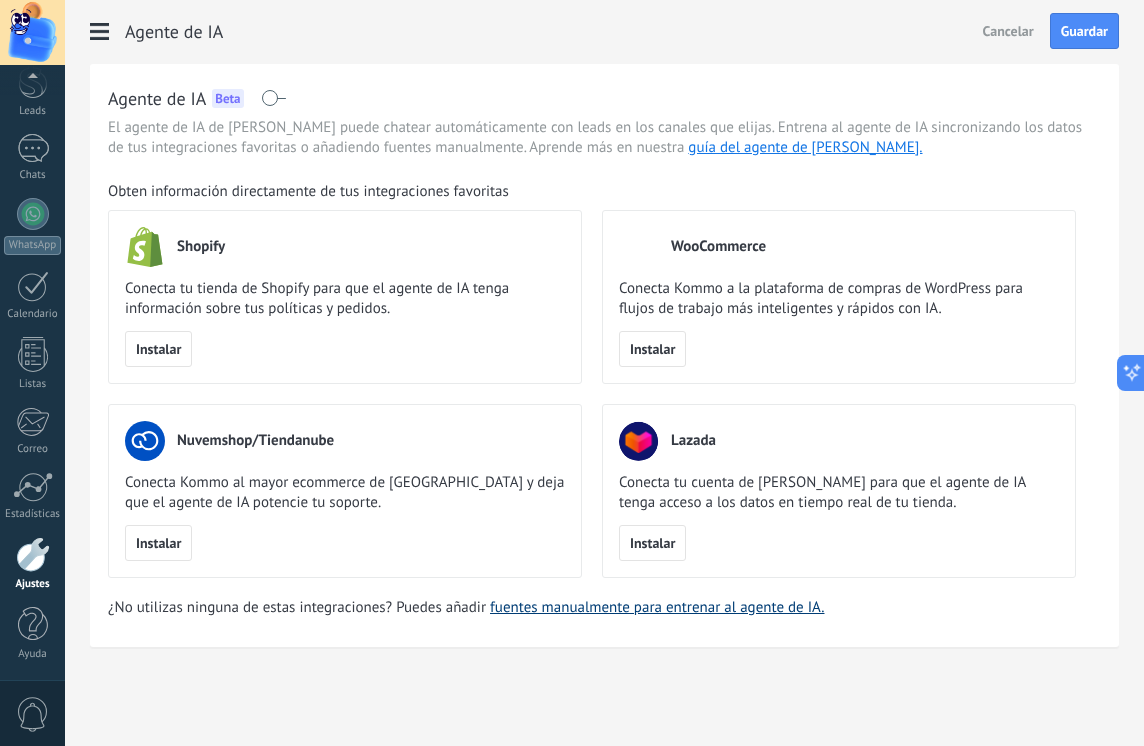 click on "fuentes manualmente para entrenar al agente de IA." at bounding box center (657, 607) 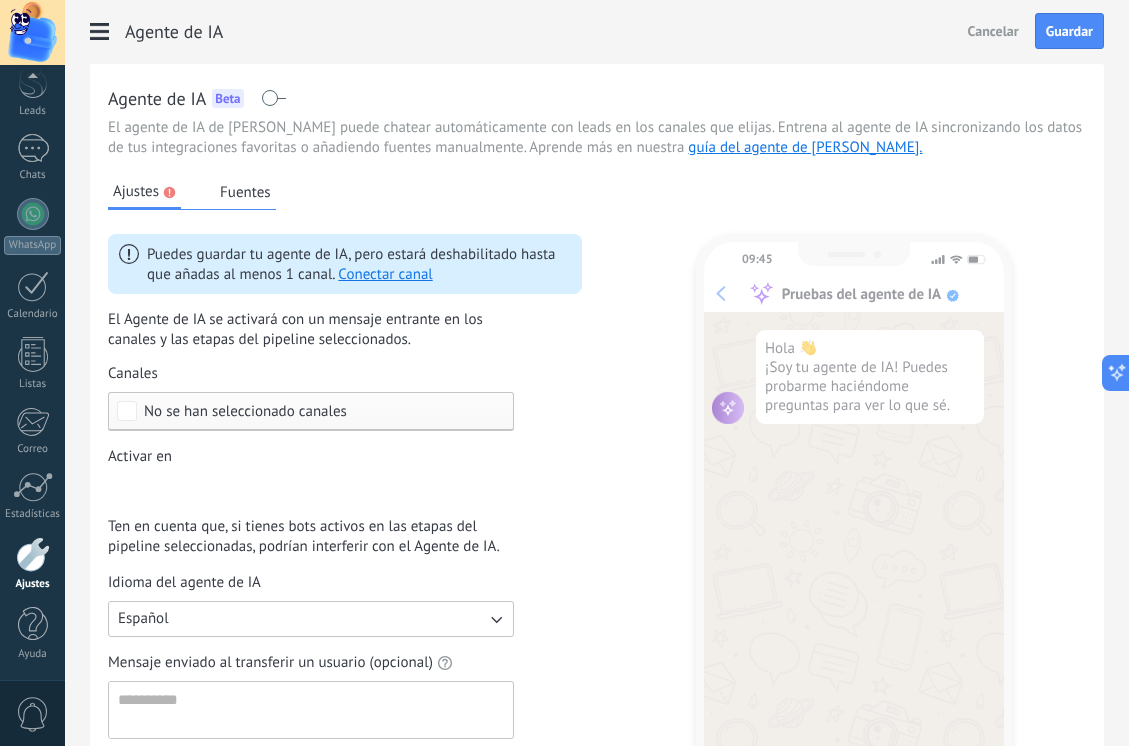 click on "Fuentes" at bounding box center (245, 192) 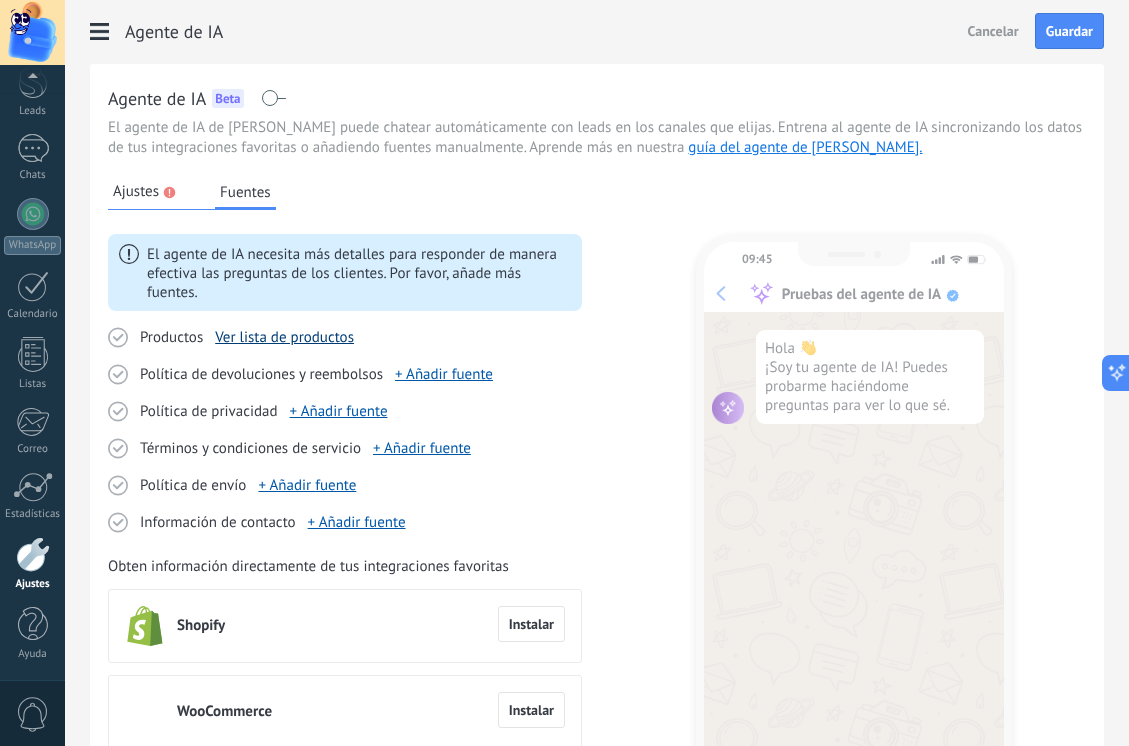 click on "Ver lista de productos" at bounding box center (284, 337) 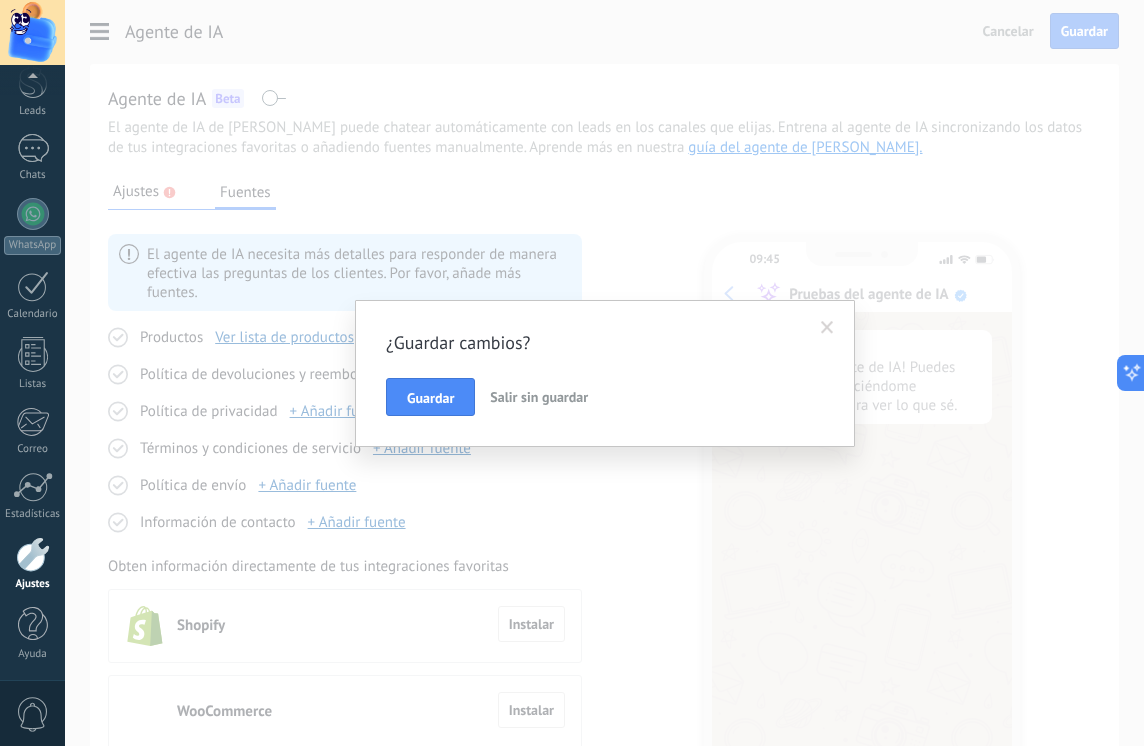 click at bounding box center (827, 328) 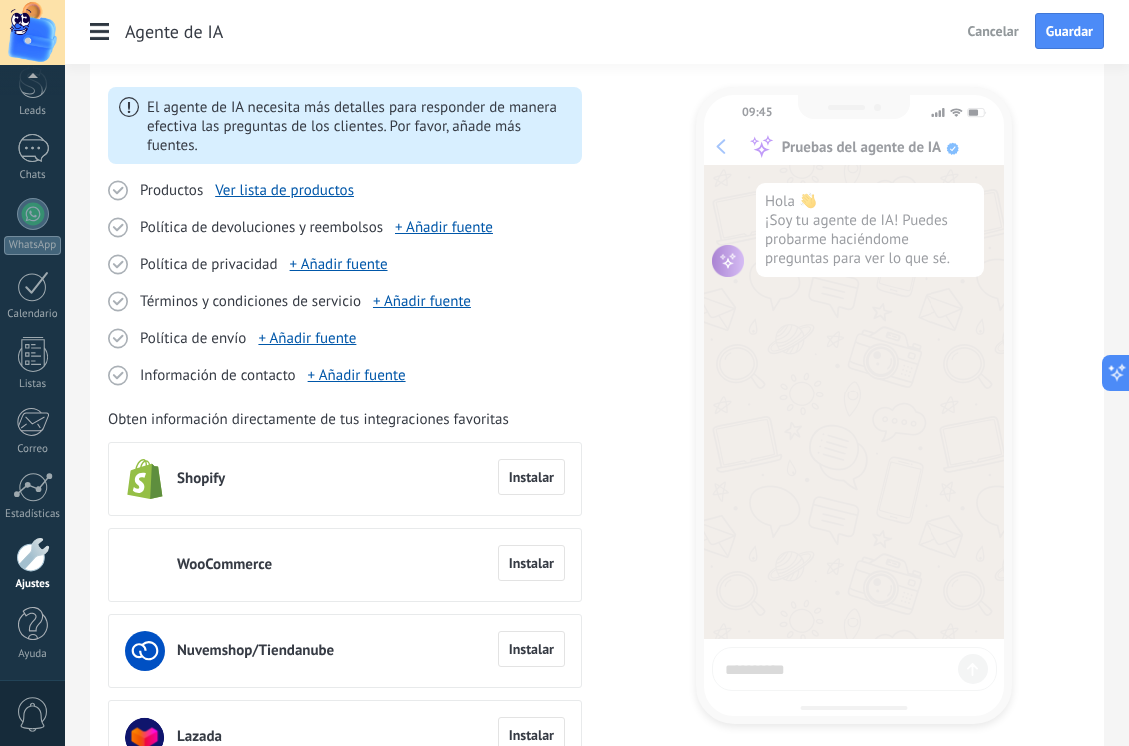 scroll, scrollTop: 0, scrollLeft: 0, axis: both 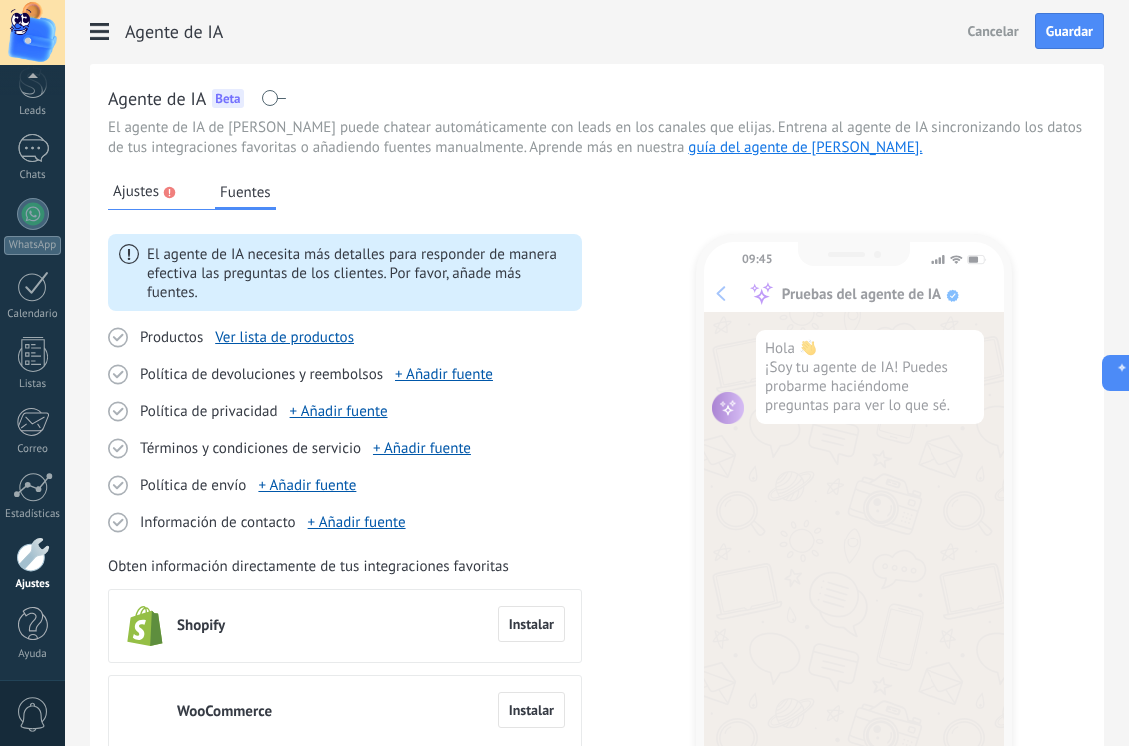 click on "Ajustes" at bounding box center (136, 192) 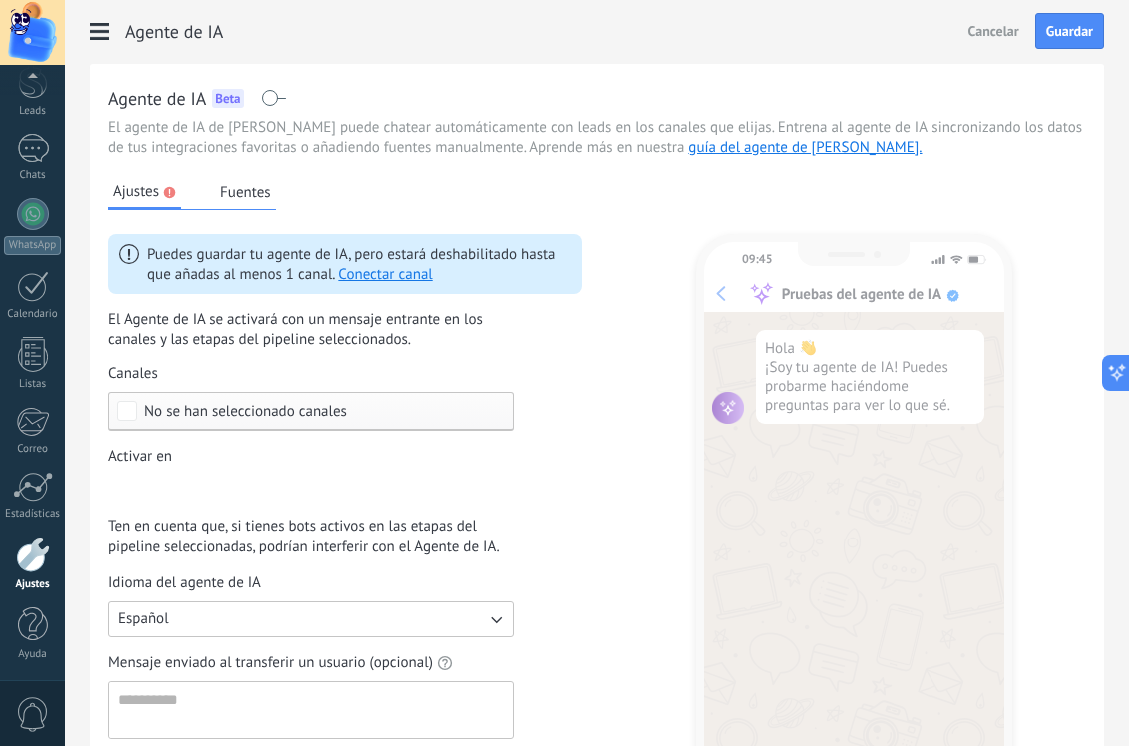 click on "No se han seleccionado canales" at bounding box center [311, 411] 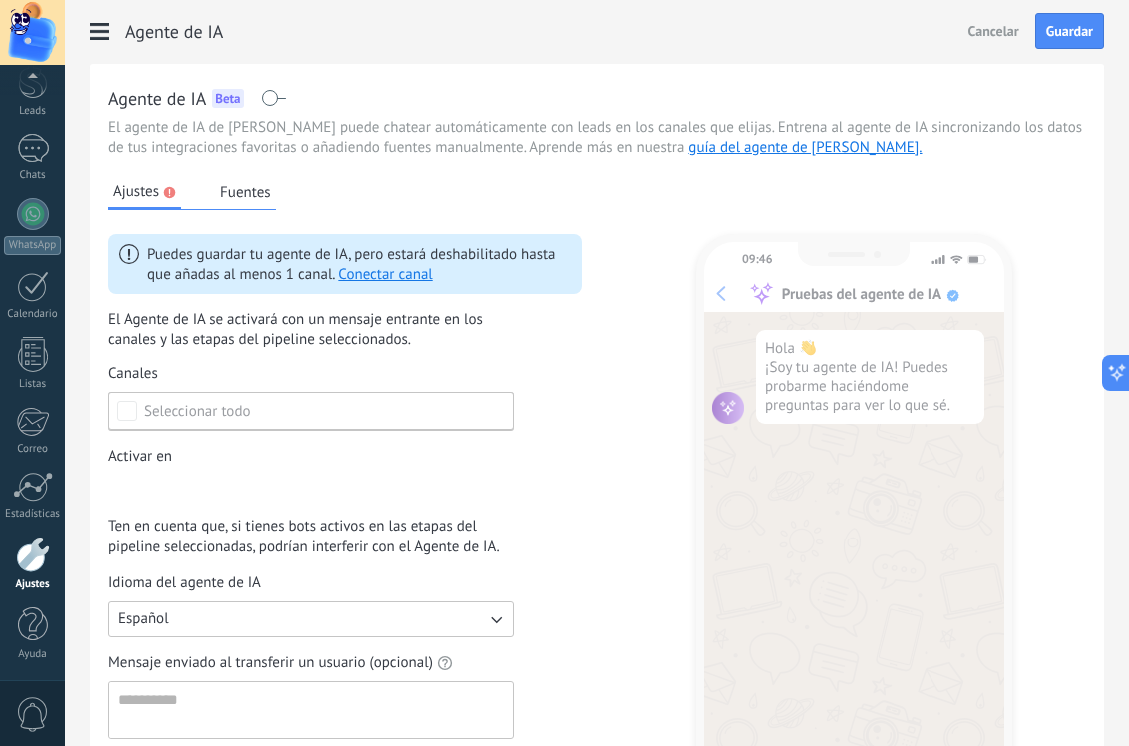 click on "Incoming leads Contacto inicial Negociación Debate contractual Discusión de contrato Logrado con éxito Venta Perdido" at bounding box center (0, 0) 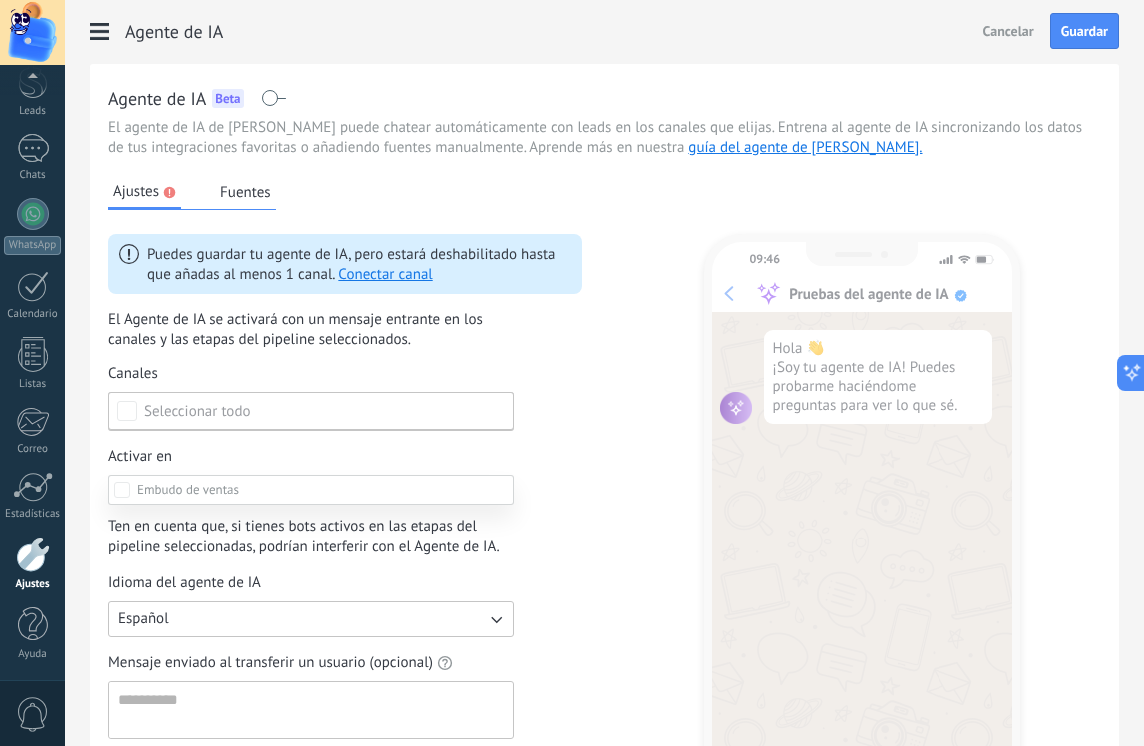 click at bounding box center (188, 489) 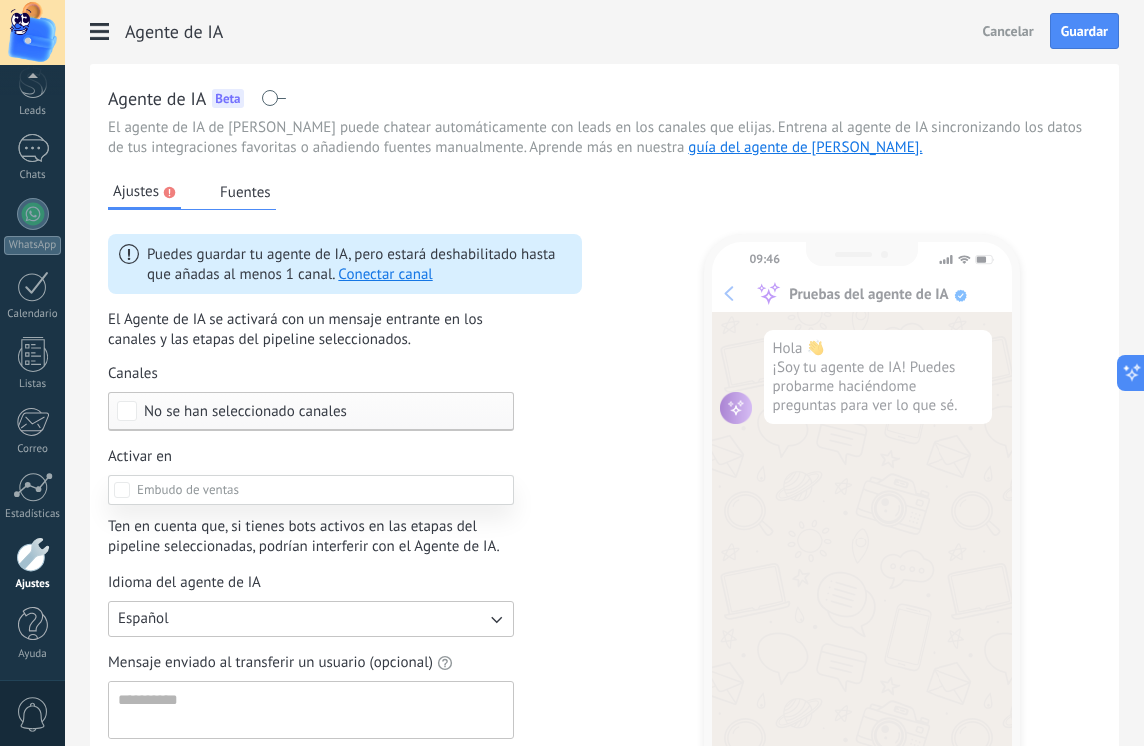 click at bounding box center (604, 373) 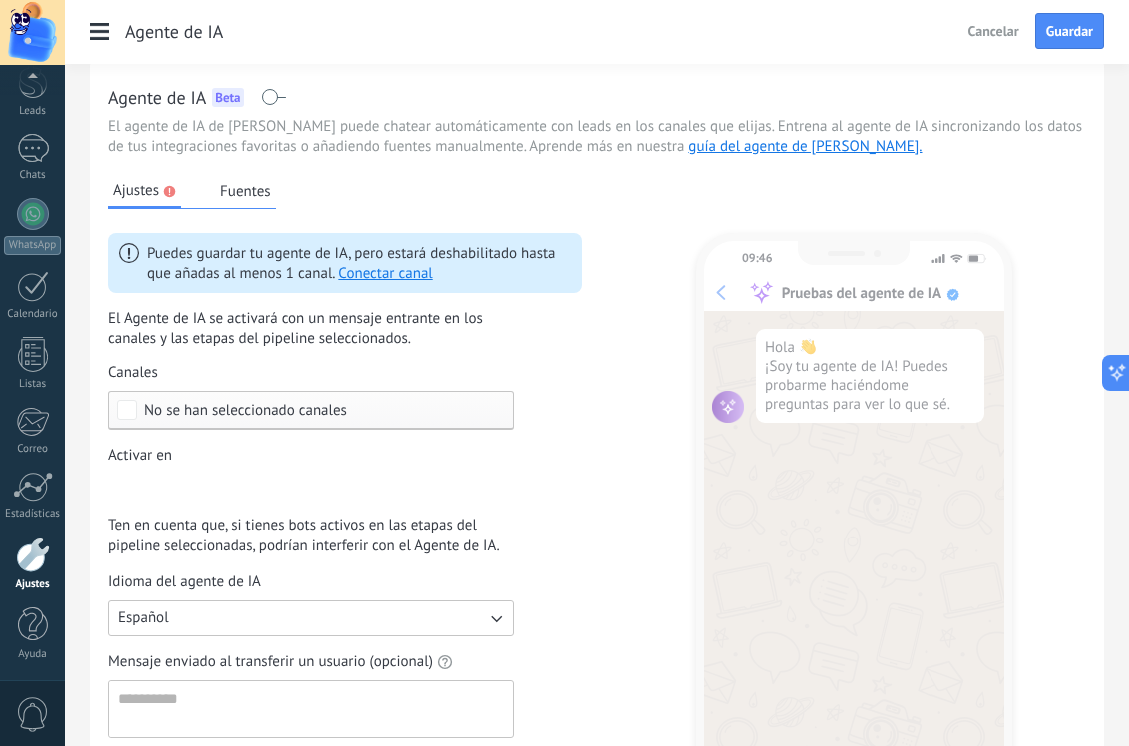 scroll, scrollTop: 0, scrollLeft: 0, axis: both 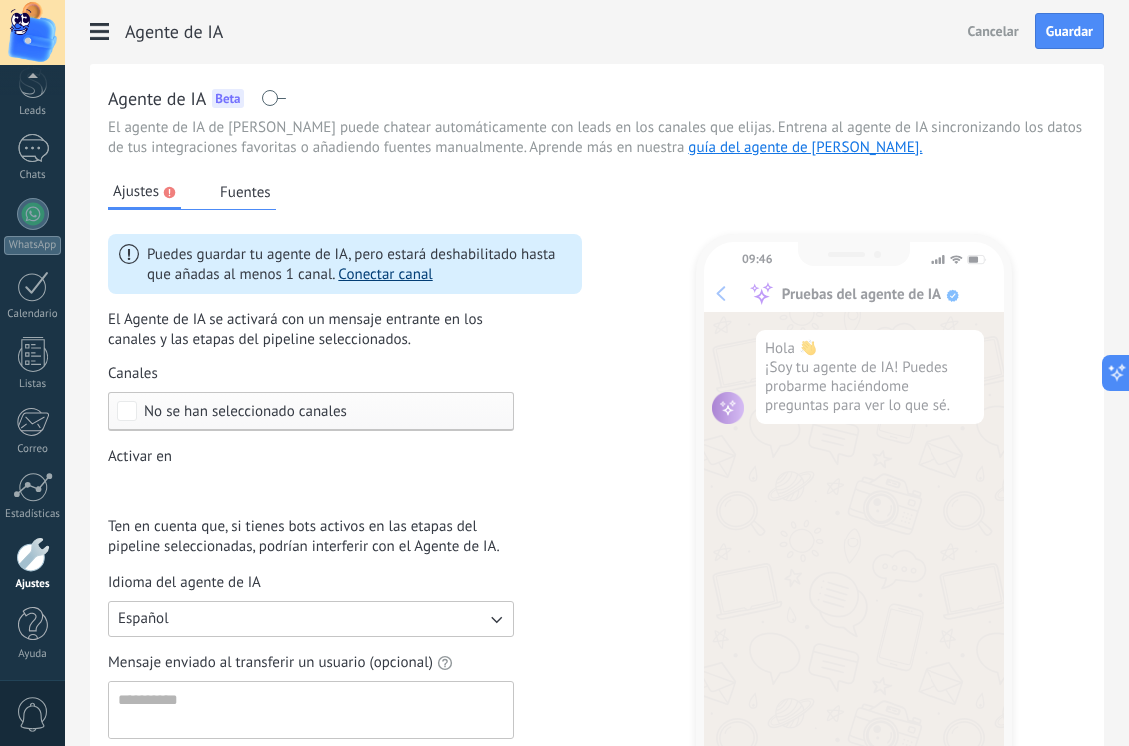 click on "Conectar canal" at bounding box center (385, 274) 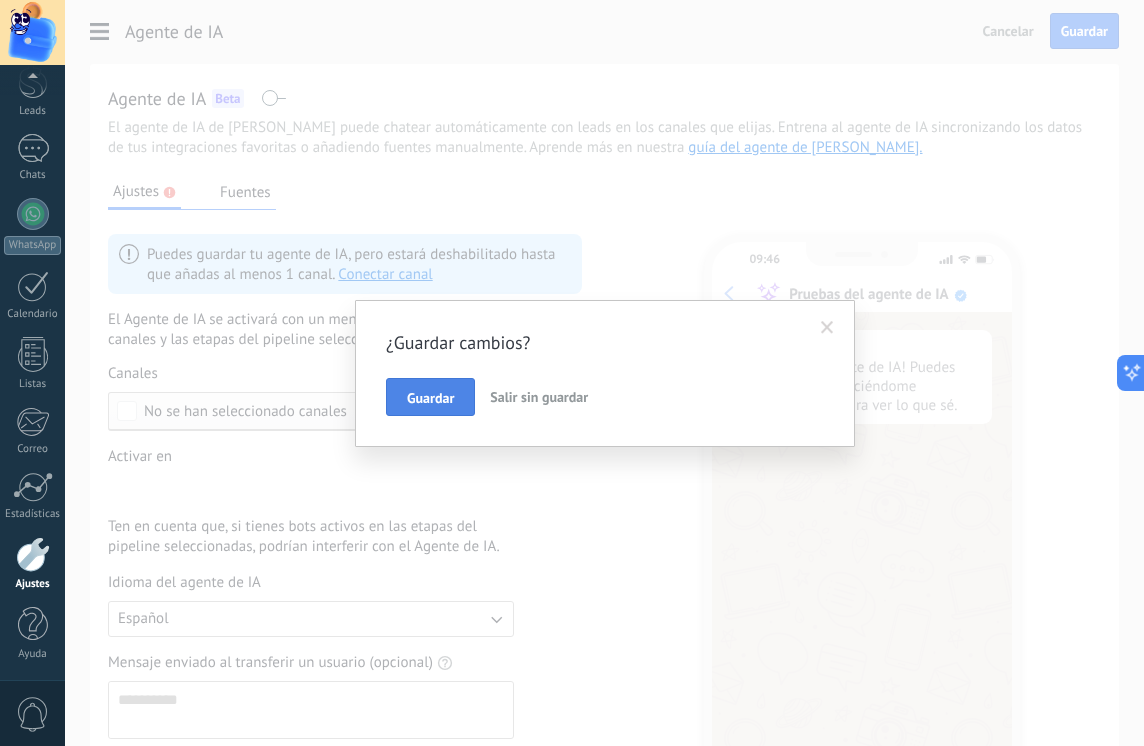 click on "Guardar" at bounding box center (430, 398) 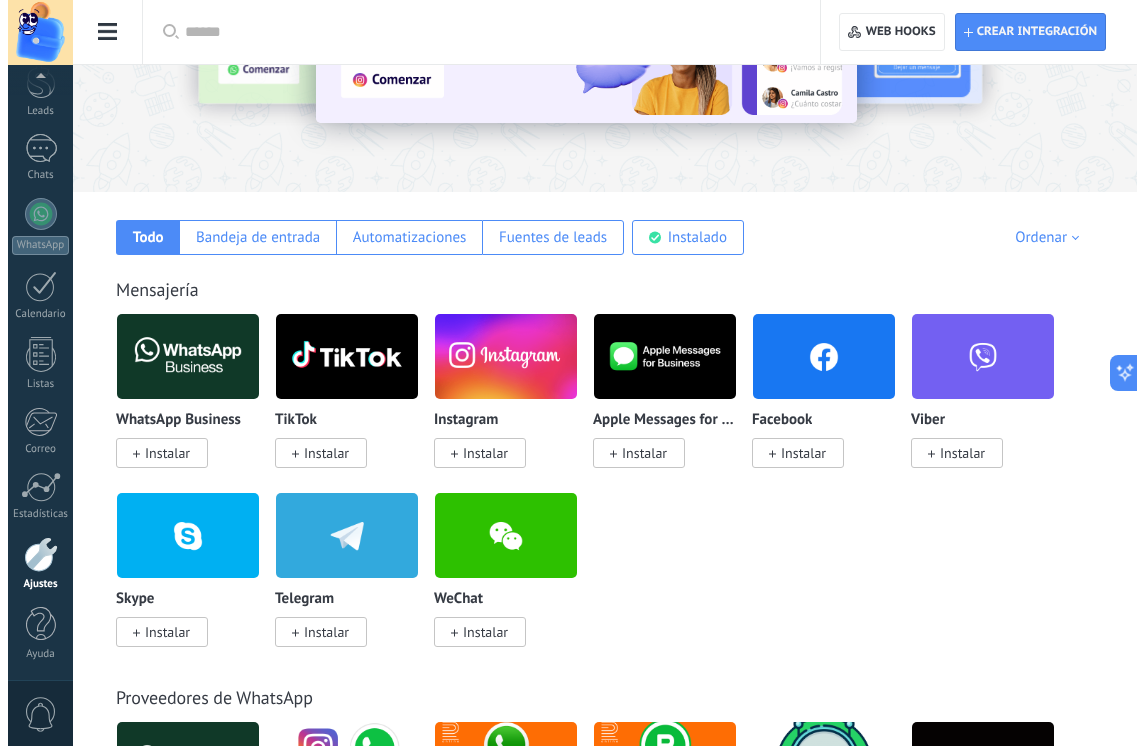 scroll, scrollTop: 200, scrollLeft: 0, axis: vertical 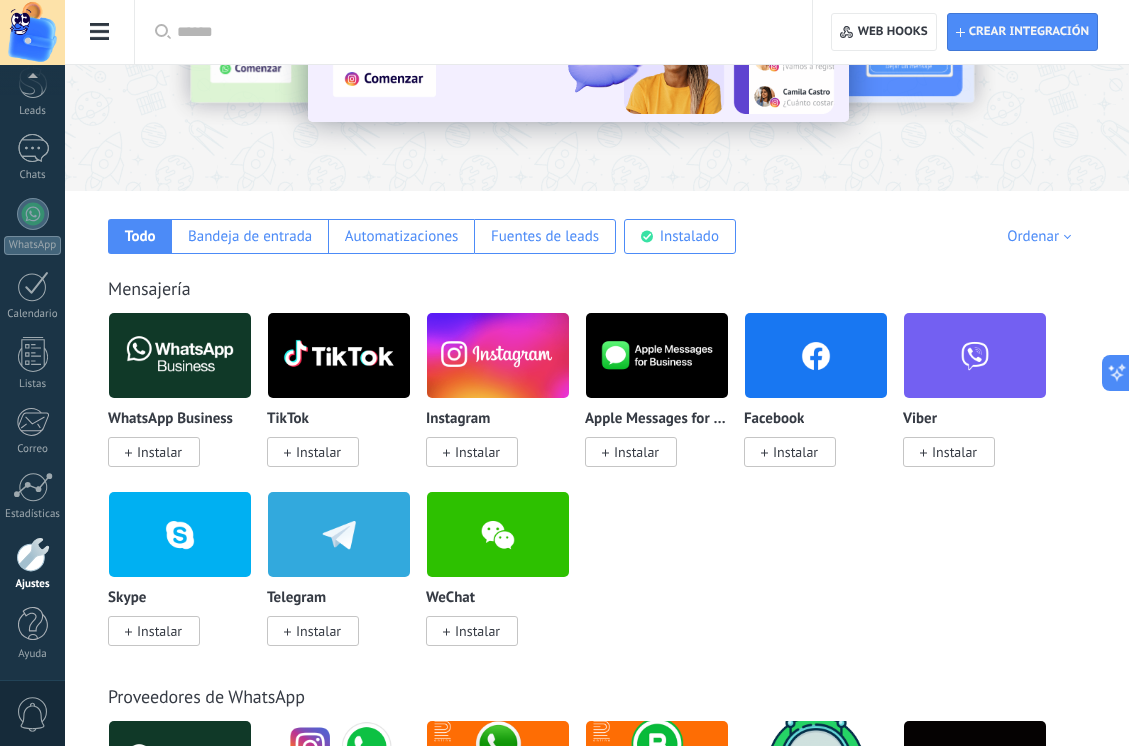 click on "Instalar" at bounding box center (159, 452) 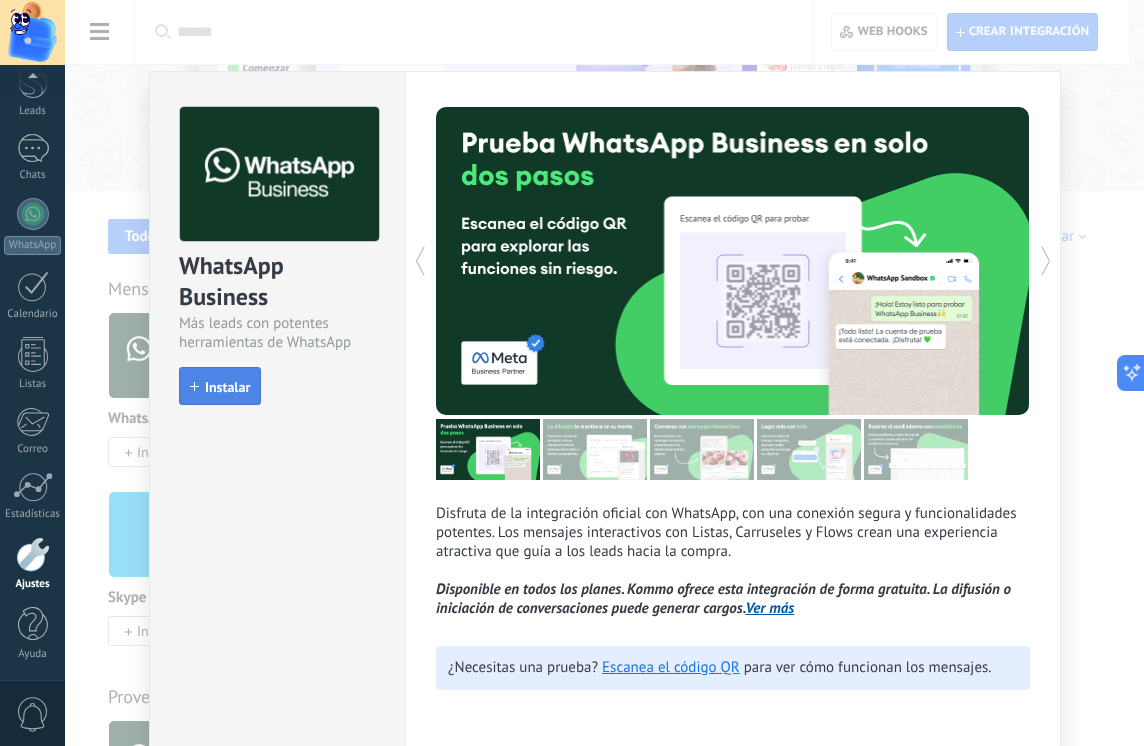 click on "Instalar" at bounding box center [227, 387] 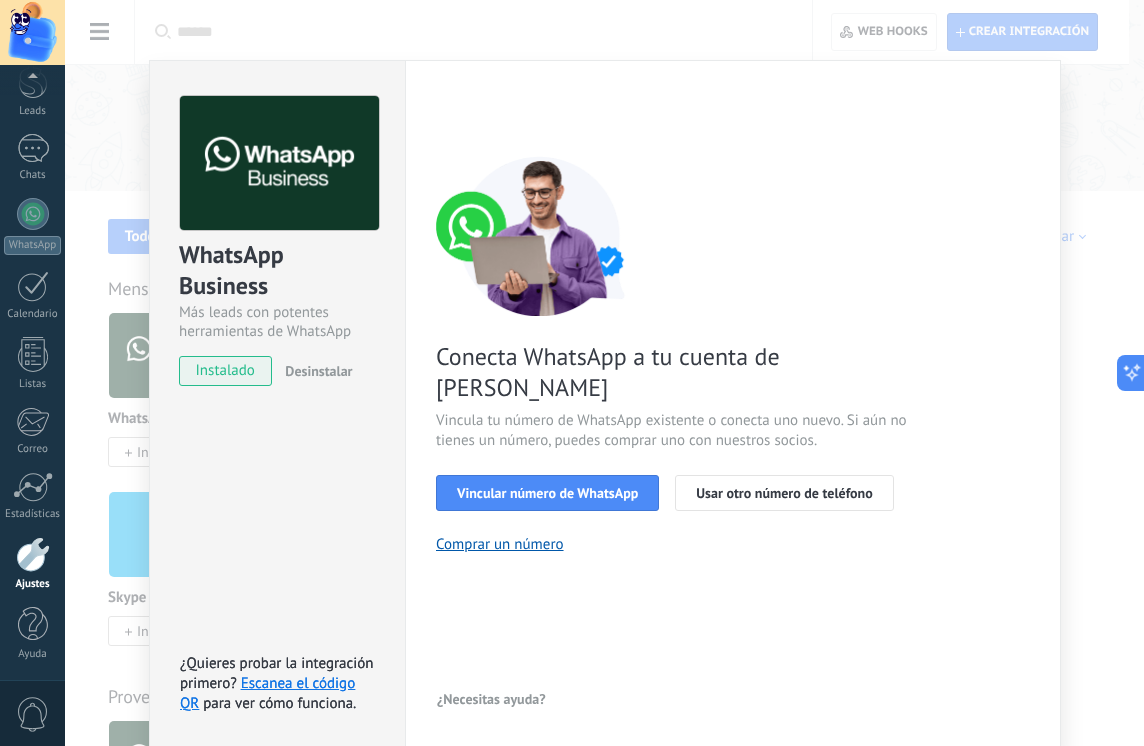 scroll, scrollTop: 20, scrollLeft: 0, axis: vertical 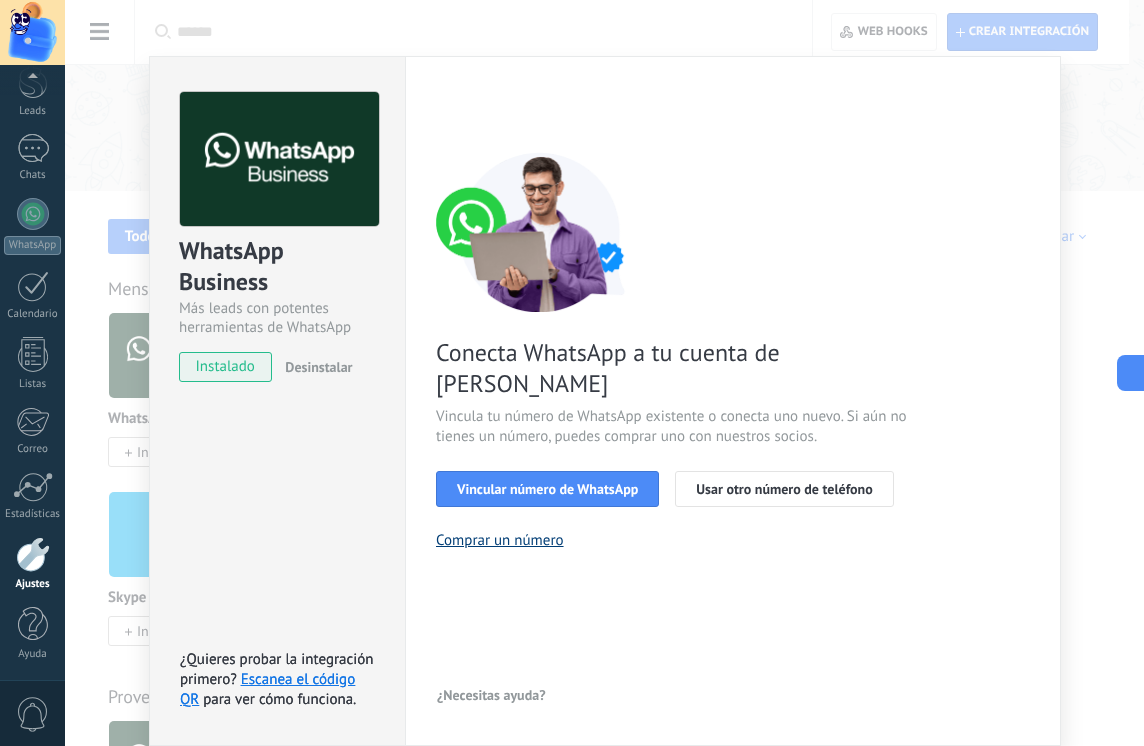 click on "Comprar un número" at bounding box center [500, 540] 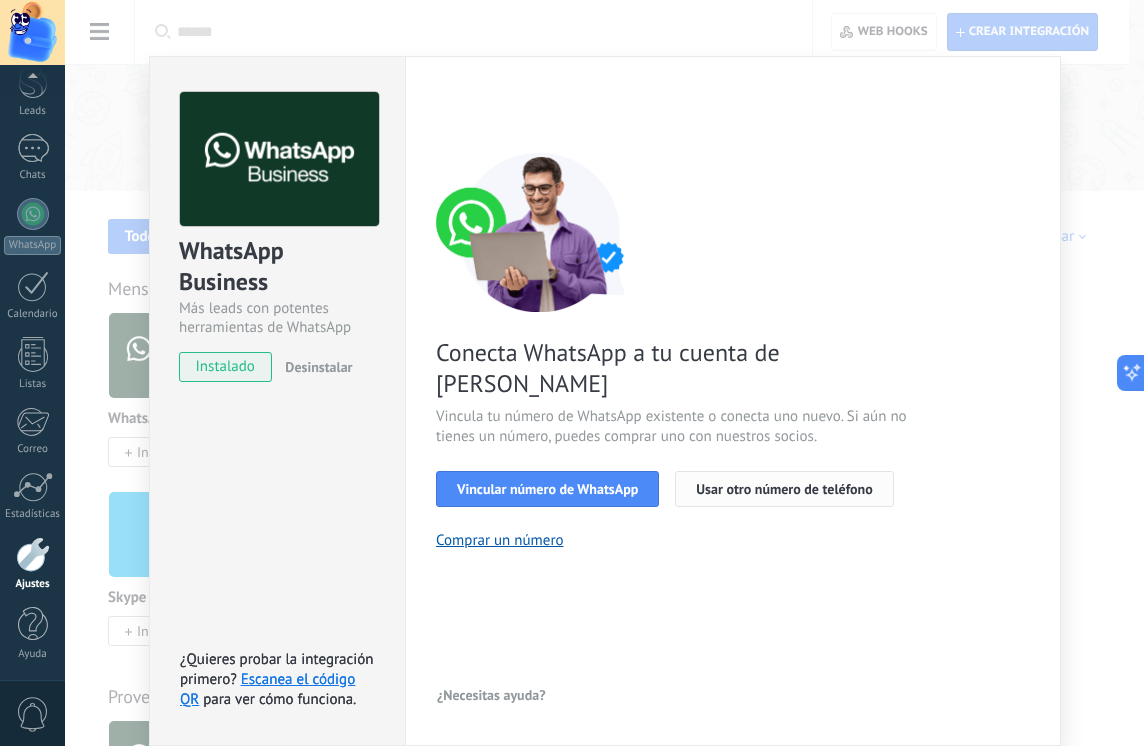 click on "Usar otro número de teléfono" at bounding box center (784, 489) 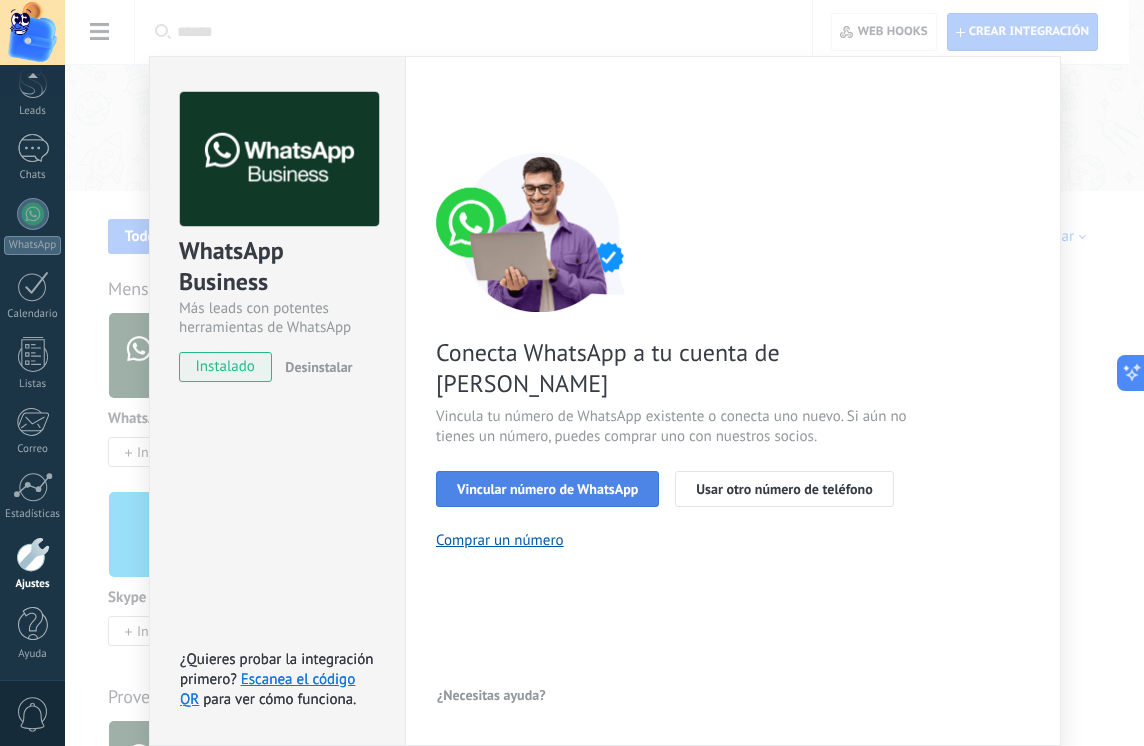 click on "Vincular número de WhatsApp" at bounding box center [547, 489] 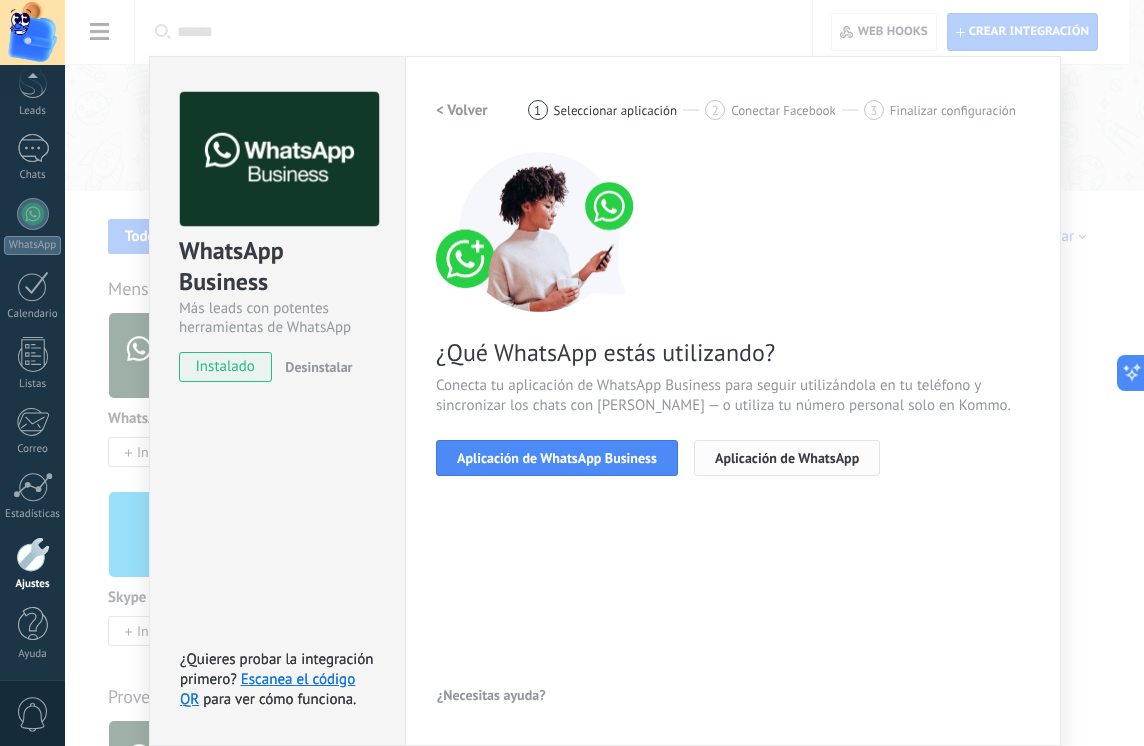 click on "Aplicación de WhatsApp" at bounding box center [787, 458] 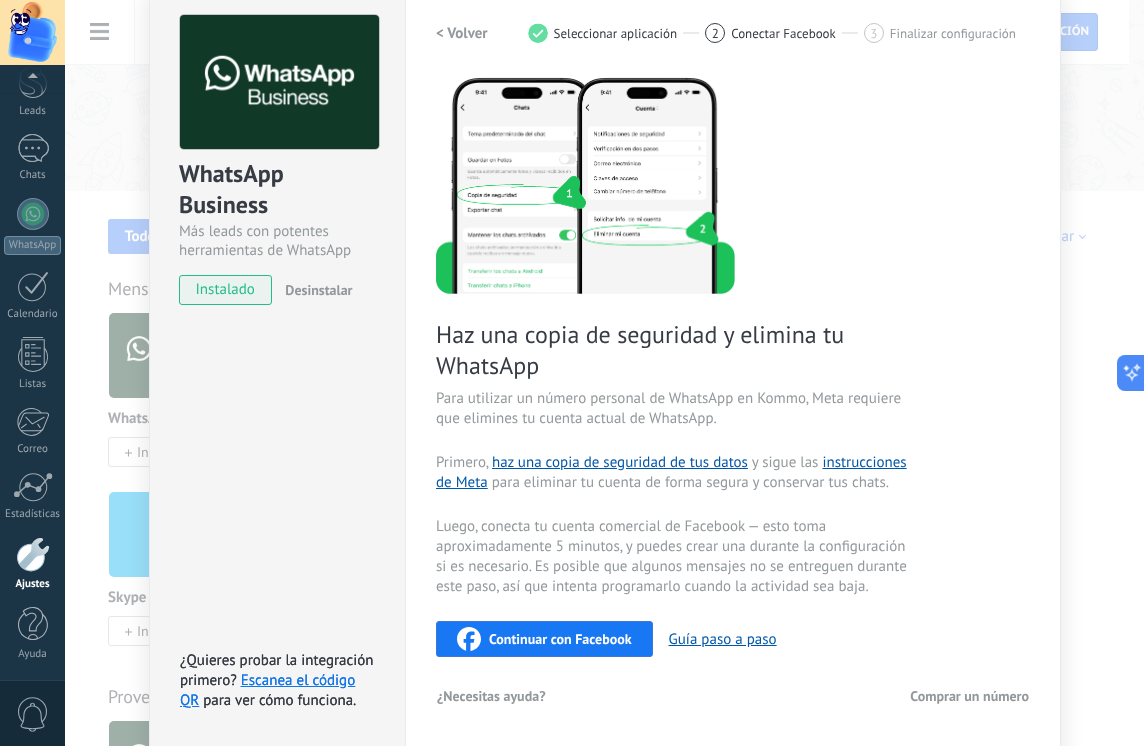 scroll, scrollTop: 0, scrollLeft: 0, axis: both 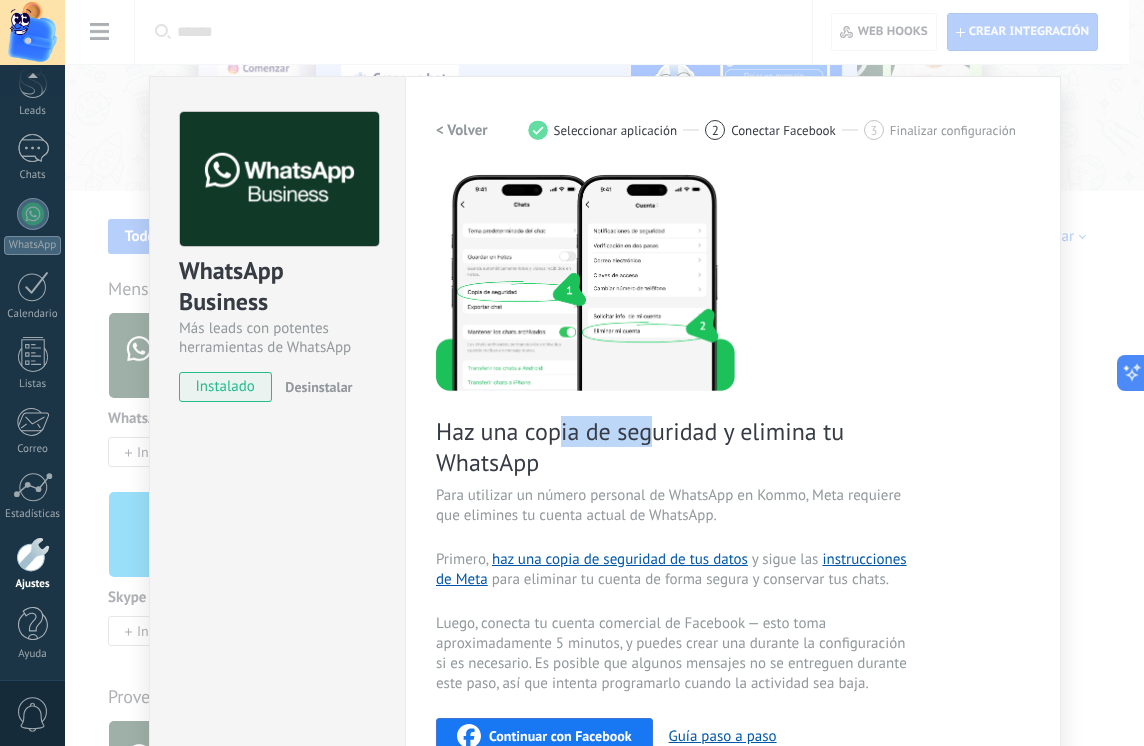 drag, startPoint x: 560, startPoint y: 432, endPoint x: 655, endPoint y: 433, distance: 95.005264 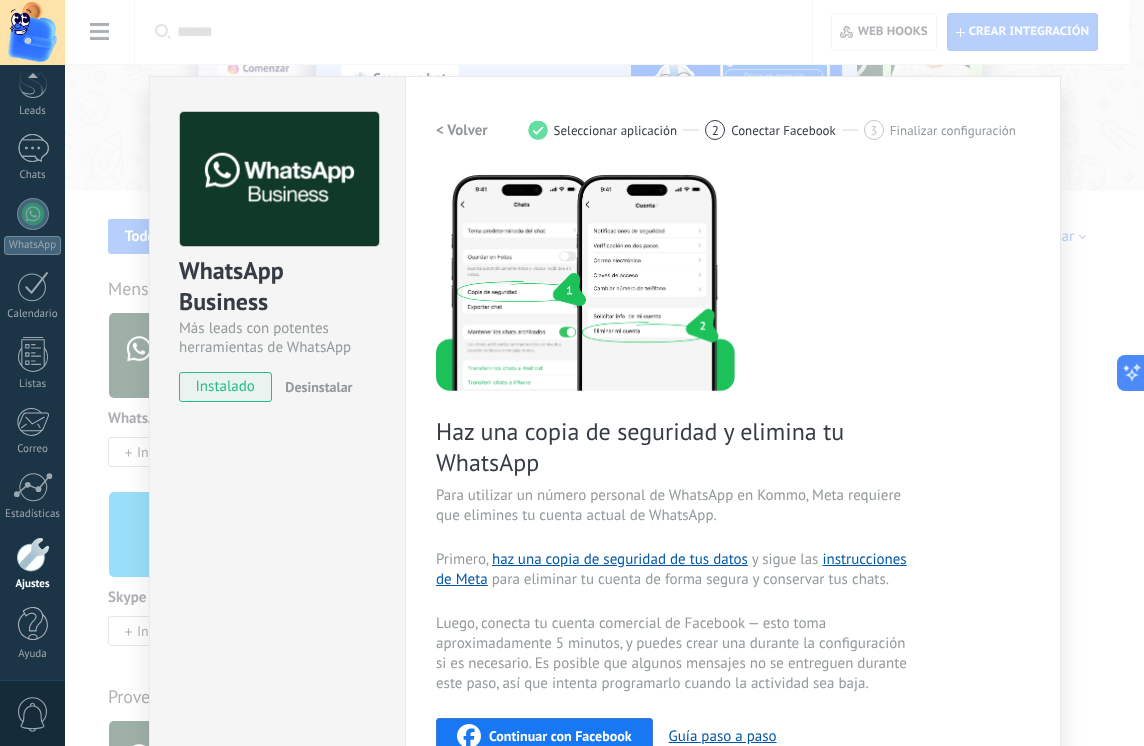 drag, startPoint x: 655, startPoint y: 433, endPoint x: 618, endPoint y: 475, distance: 55.97321 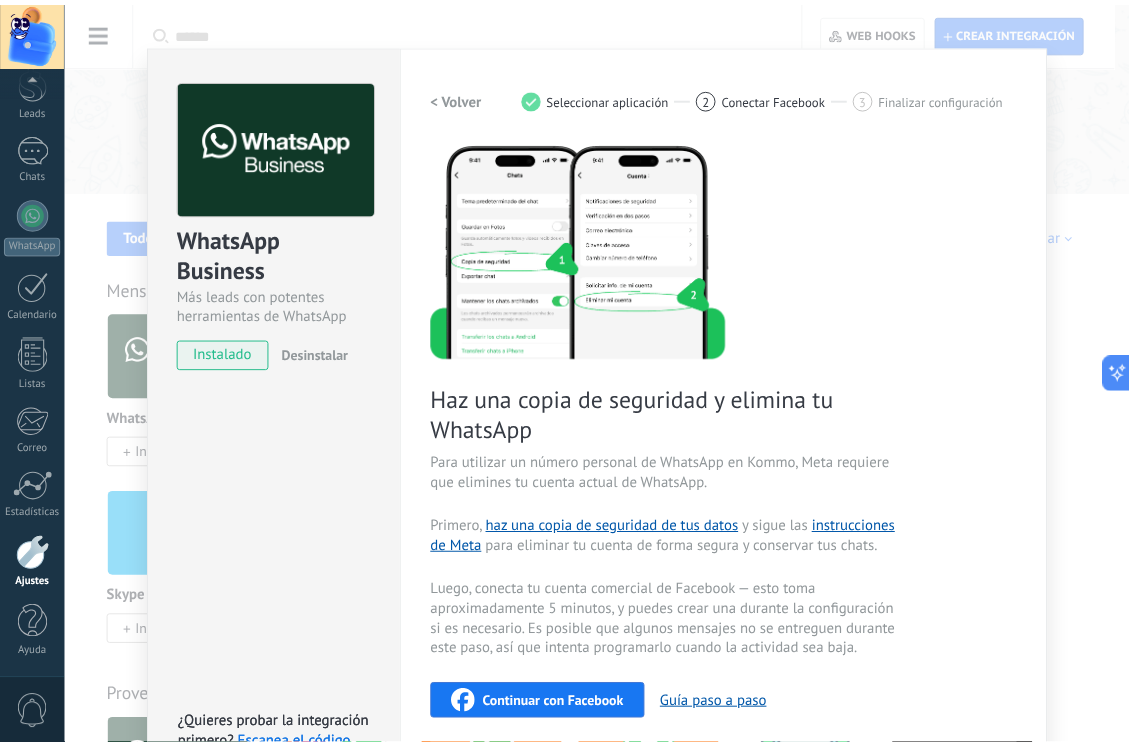 scroll, scrollTop: 0, scrollLeft: 0, axis: both 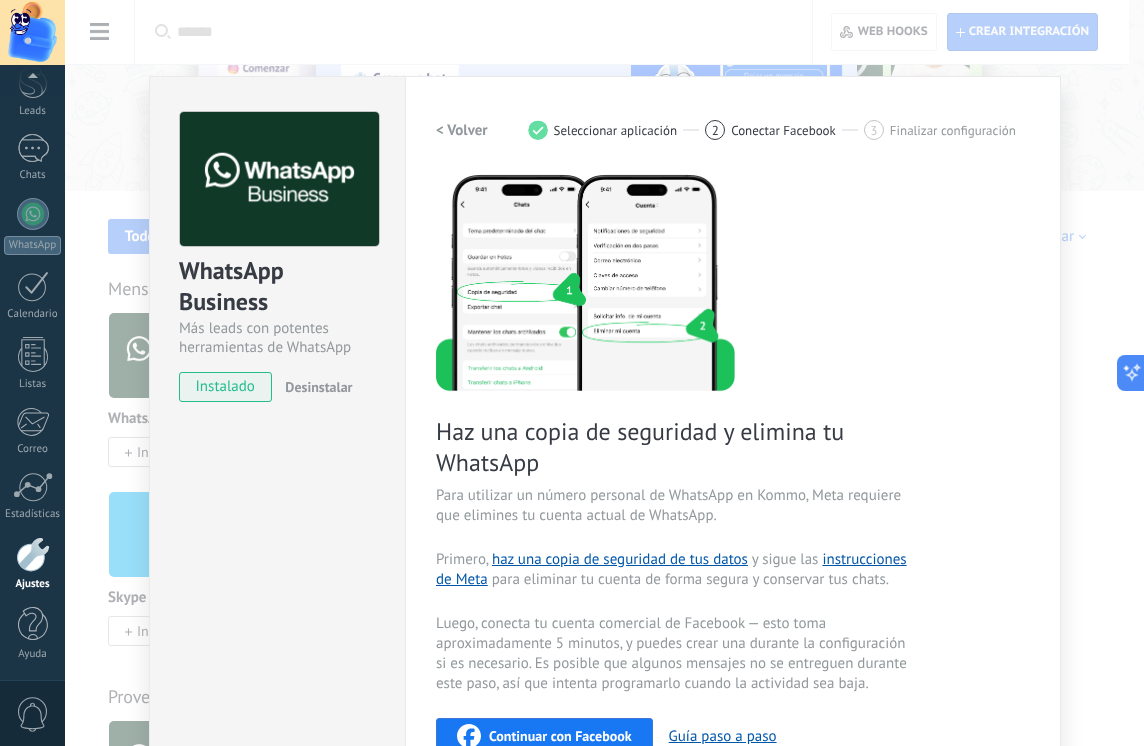 click on "WhatsApp Business Más leads con potentes herramientas de WhatsApp instalado Desinstalar ¿Quieres probar la integración primero?   Escanea el código QR   para ver cómo funciona. ¿Quieres probar la integración primero?   Escanea el código QR   para ver cómo funciona. Configuraciones Autorizaciones Esta pestaña registra a los usuarios que han concedido acceso a las integración a esta cuenta. Si deseas remover la posibilidad que un usuario pueda enviar solicitudes a la cuenta en nombre de esta integración, puedes revocar el acceso. Si el acceso a todos los usuarios es revocado, la integración dejará de funcionar. Esta aplicacion está instalada, pero nadie le ha dado acceso aun. WhatsApp Cloud API más _:  Guardar < Volver 1 Seleccionar aplicación 2 Conectar Facebook  3 Finalizar configuración Haz una copia de seguridad y elimina tu WhatsApp Para utilizar un número personal de WhatsApp en Kommo, Meta requiere que elimines tu cuenta actual de WhatsApp. Primero,     y sigue las" at bounding box center (604, 373) 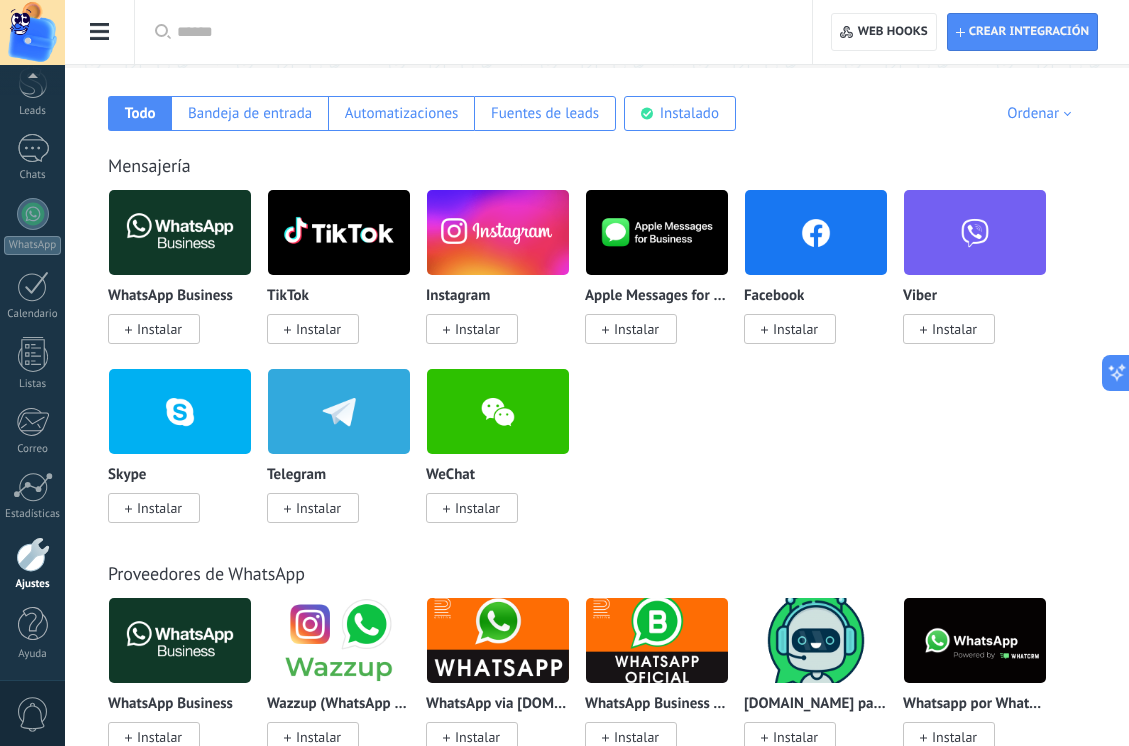 scroll, scrollTop: 0, scrollLeft: 0, axis: both 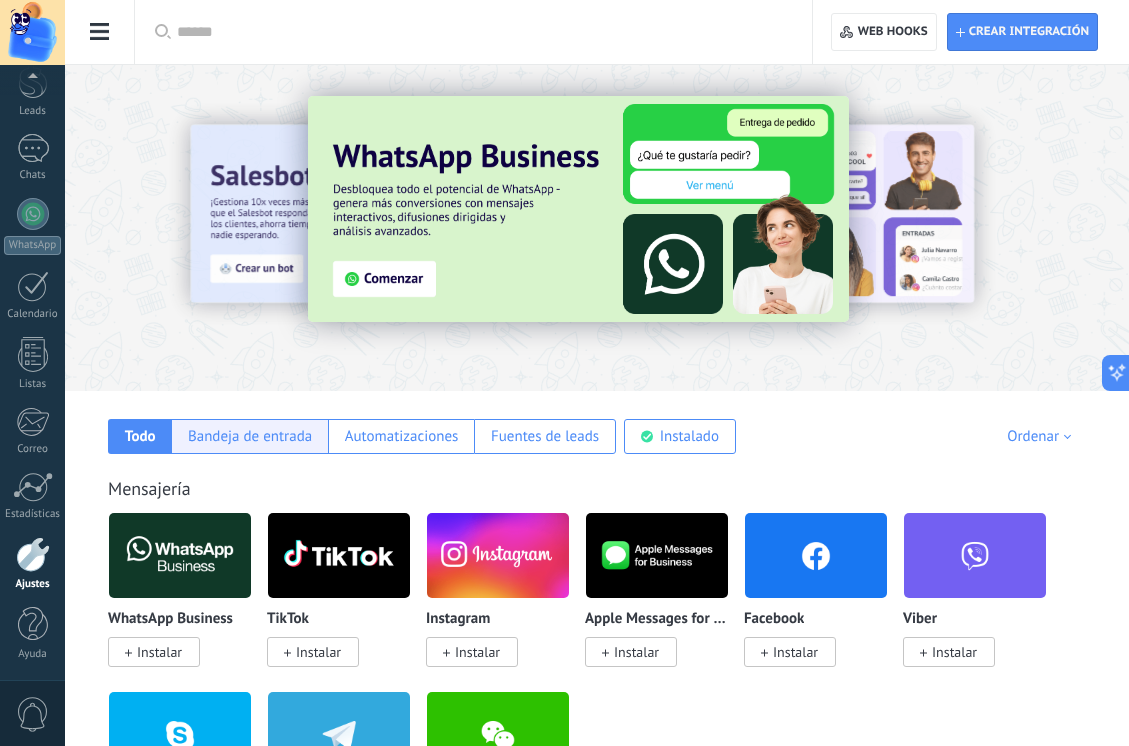 click on "Bandeja de entrada" at bounding box center (250, 436) 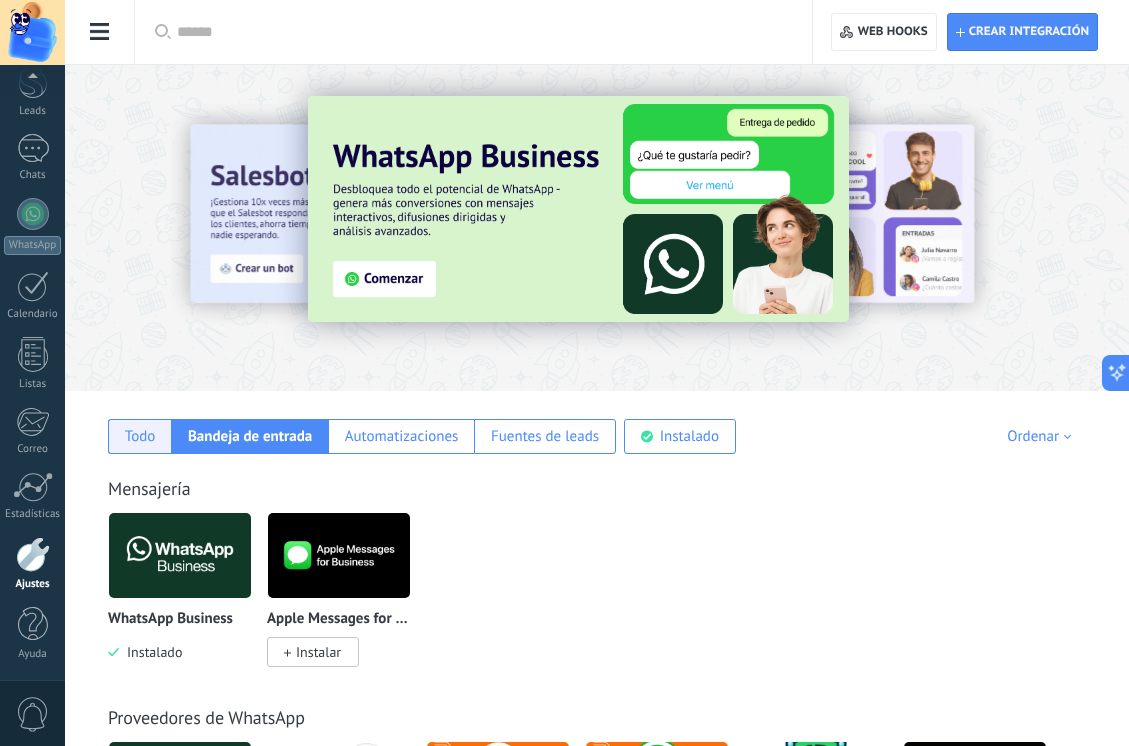 click on "Todo" at bounding box center (140, 436) 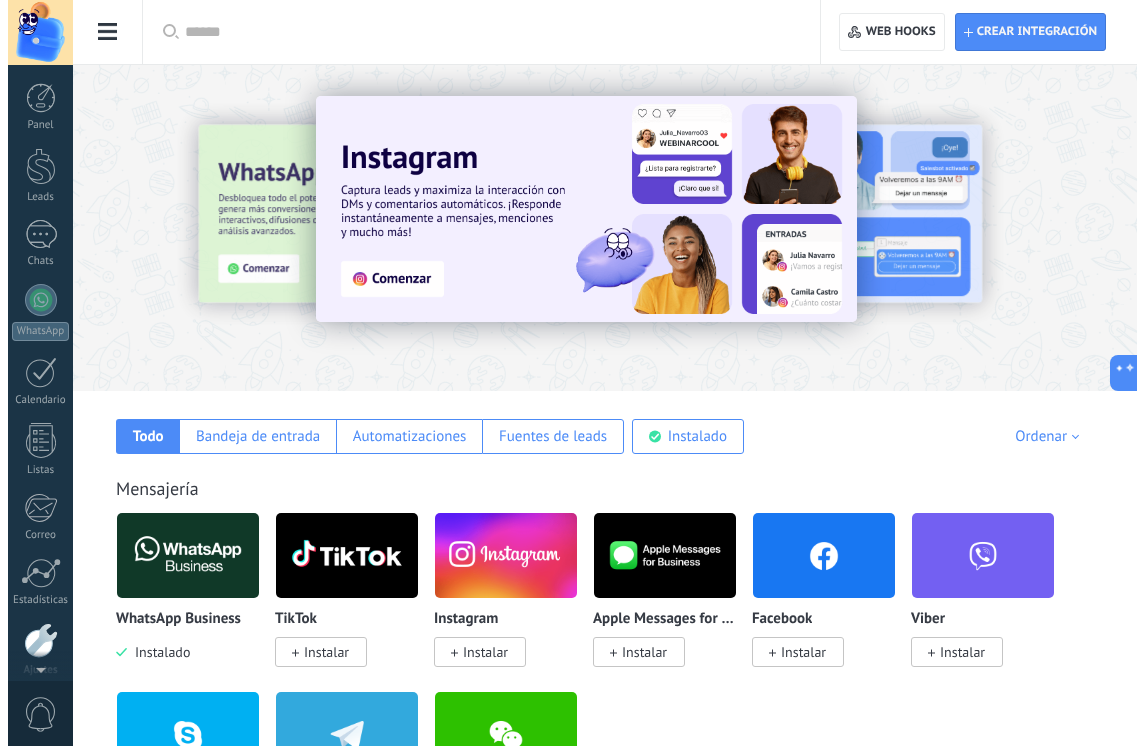 scroll, scrollTop: 86, scrollLeft: 0, axis: vertical 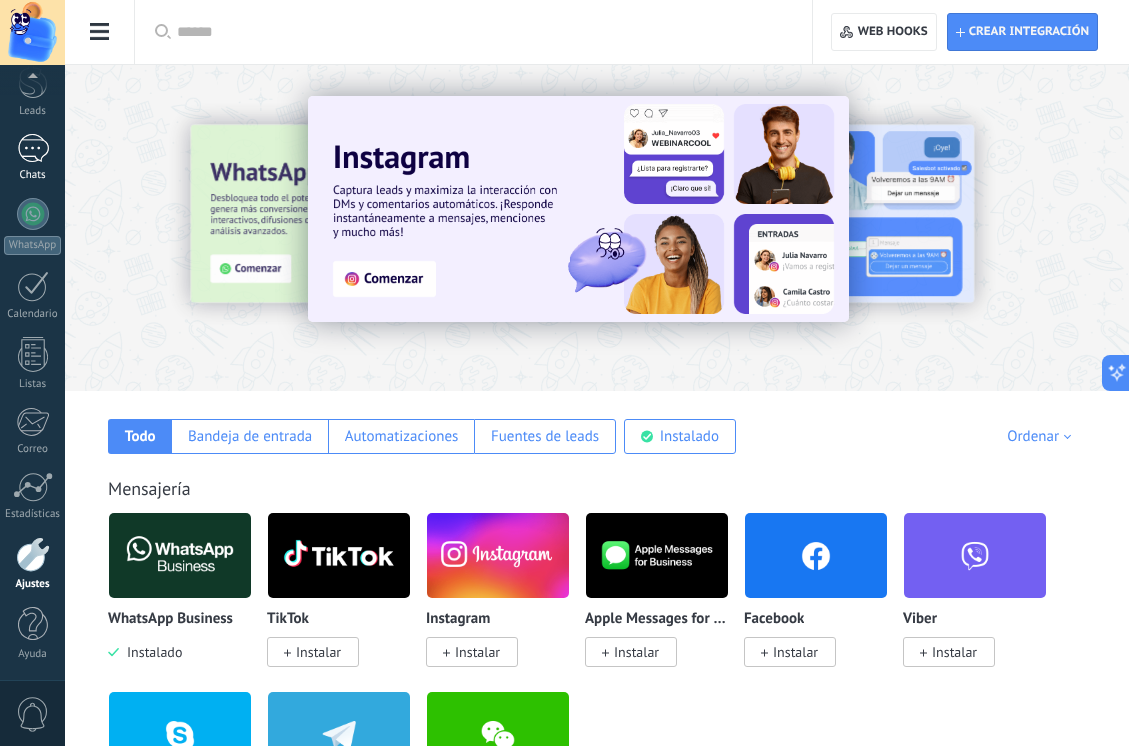 click on "Chats" at bounding box center [32, 158] 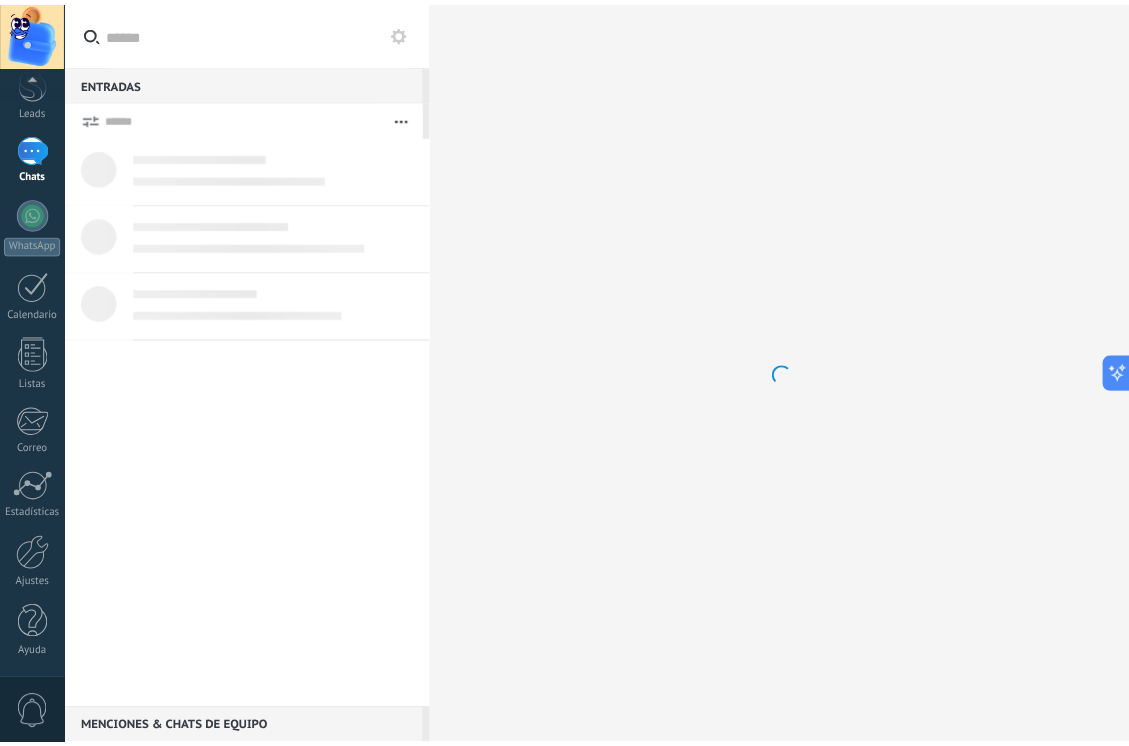 scroll, scrollTop: 0, scrollLeft: 0, axis: both 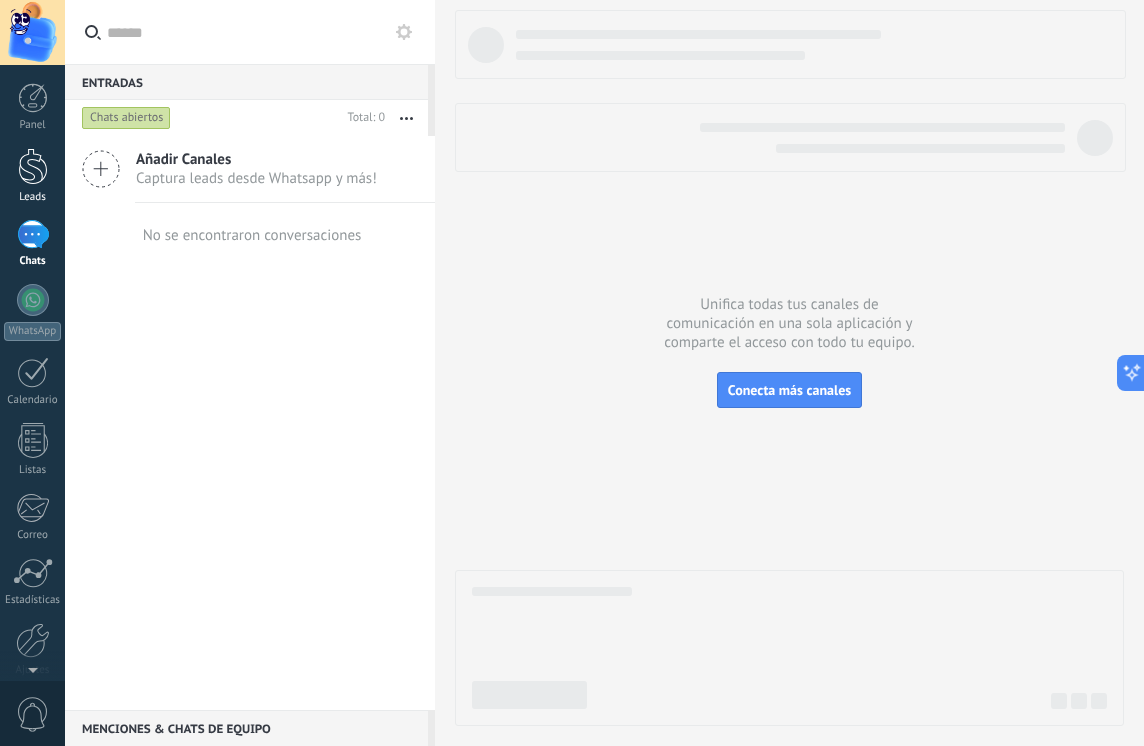 click at bounding box center (33, 166) 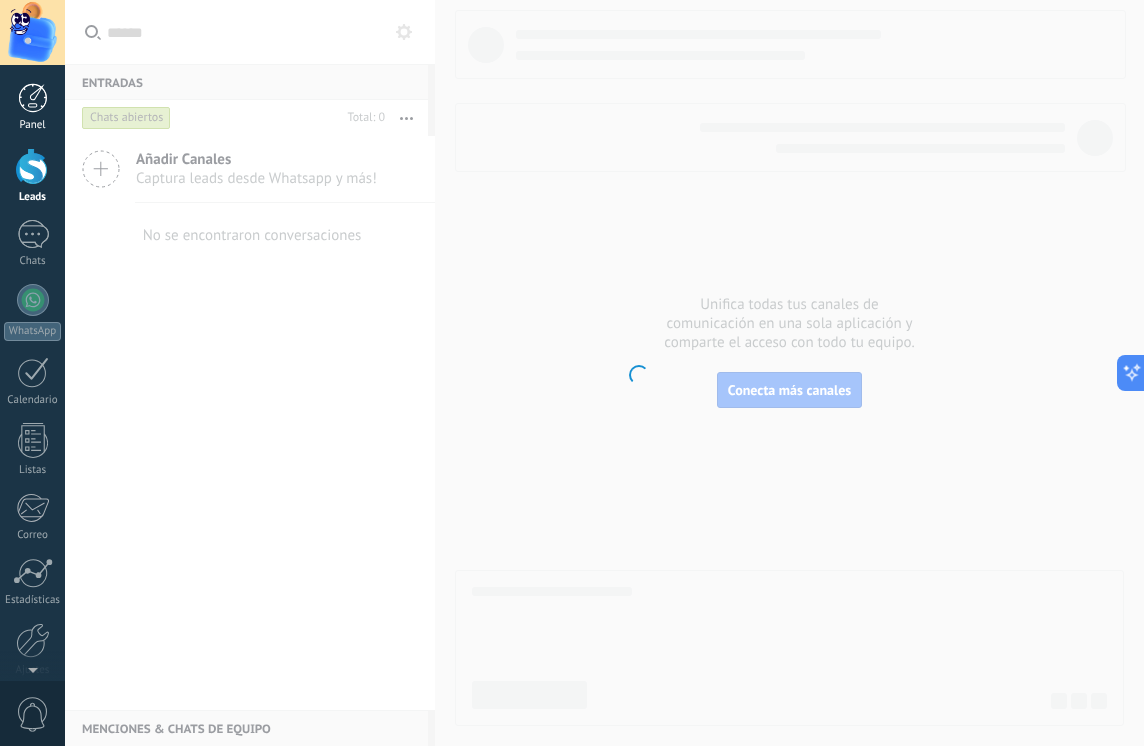 click at bounding box center (33, 98) 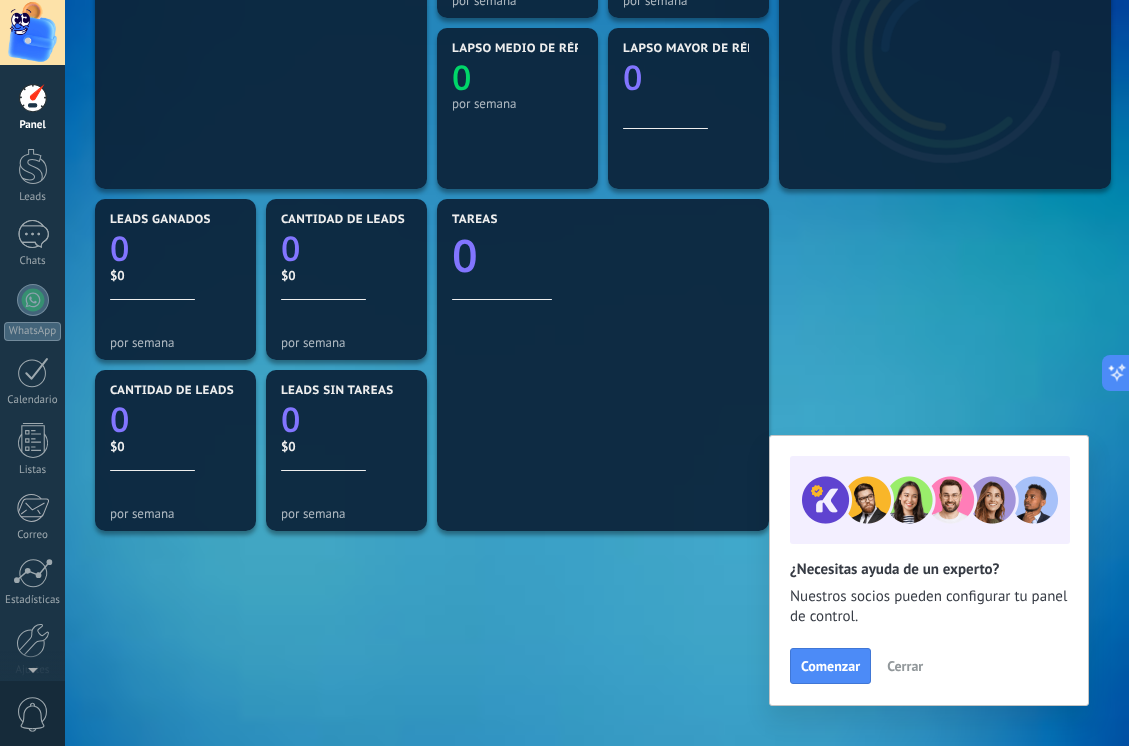 scroll, scrollTop: 424, scrollLeft: 0, axis: vertical 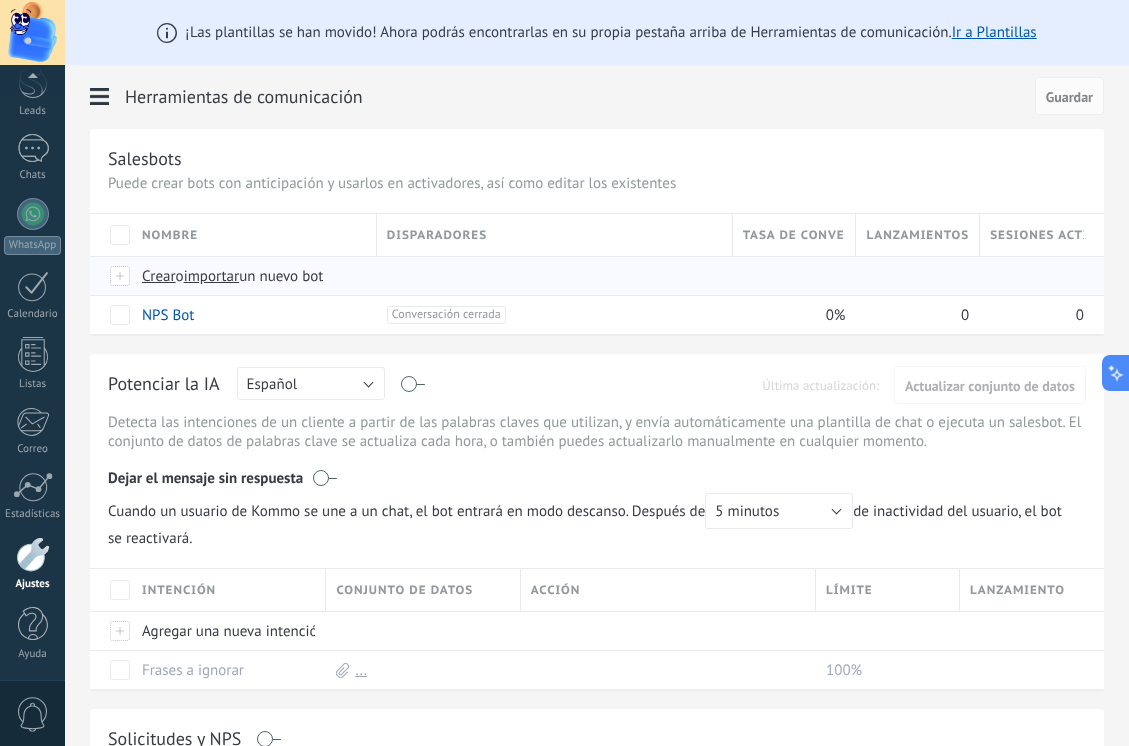 click on "Crear  o  importar  un nuevo bot" at bounding box center (487, 276) 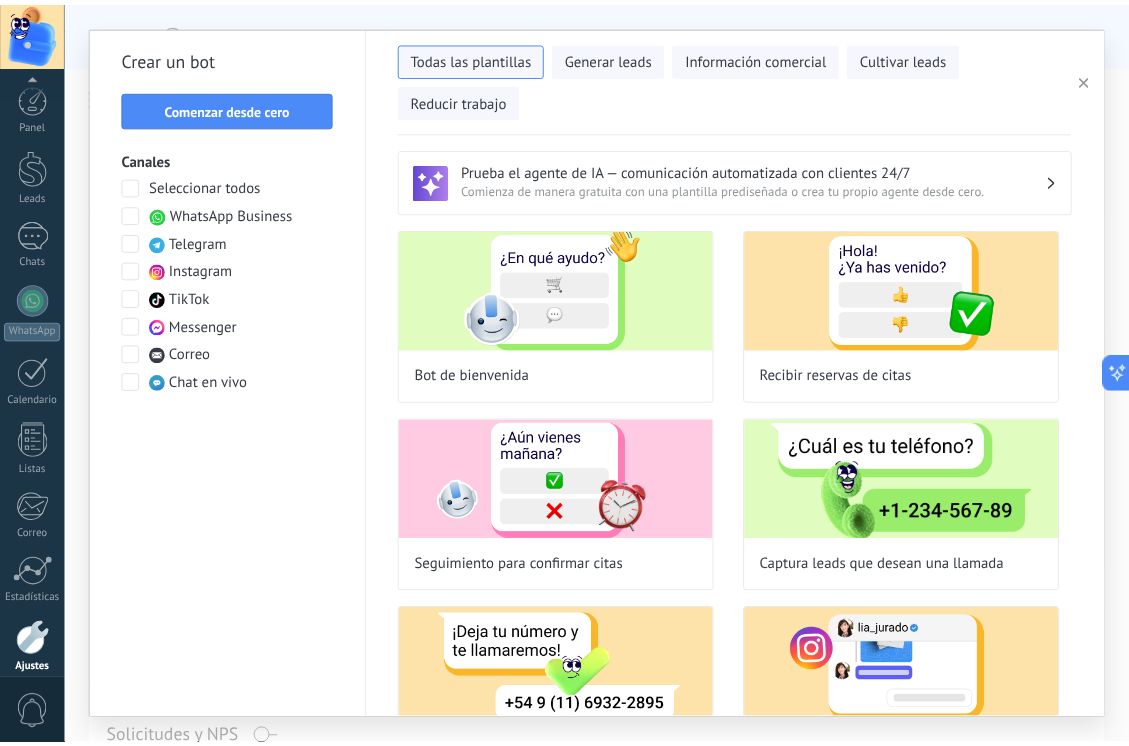scroll, scrollTop: 86, scrollLeft: 0, axis: vertical 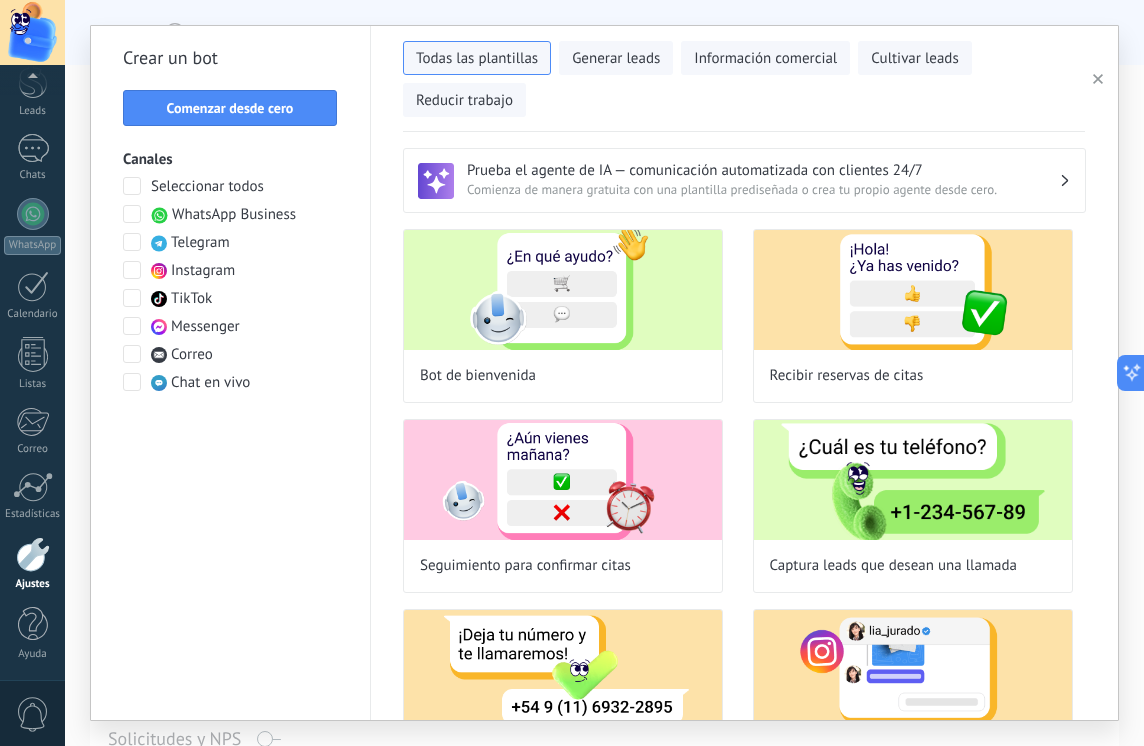 click on "Prueba el agente de IA — comunicación automatizada con clientes 24/7" at bounding box center [763, 170] 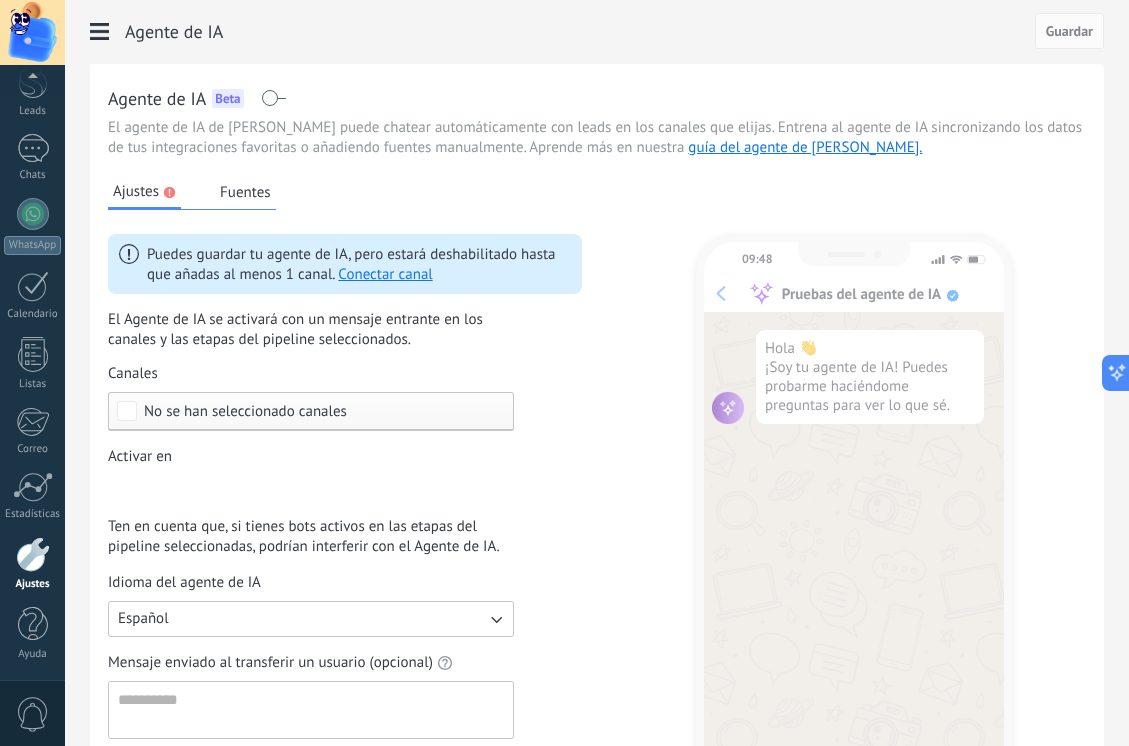 click on "No se han seleccionado canales" at bounding box center [311, 411] 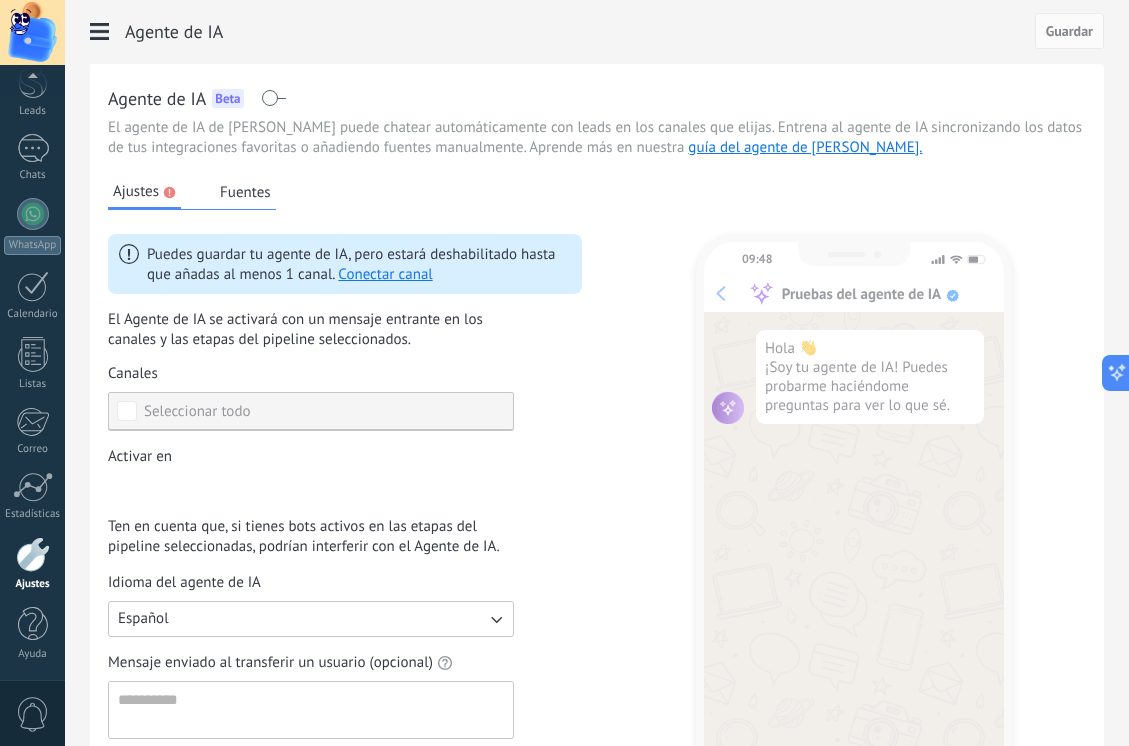 click on "Seleccionar todo" at bounding box center [311, 411] 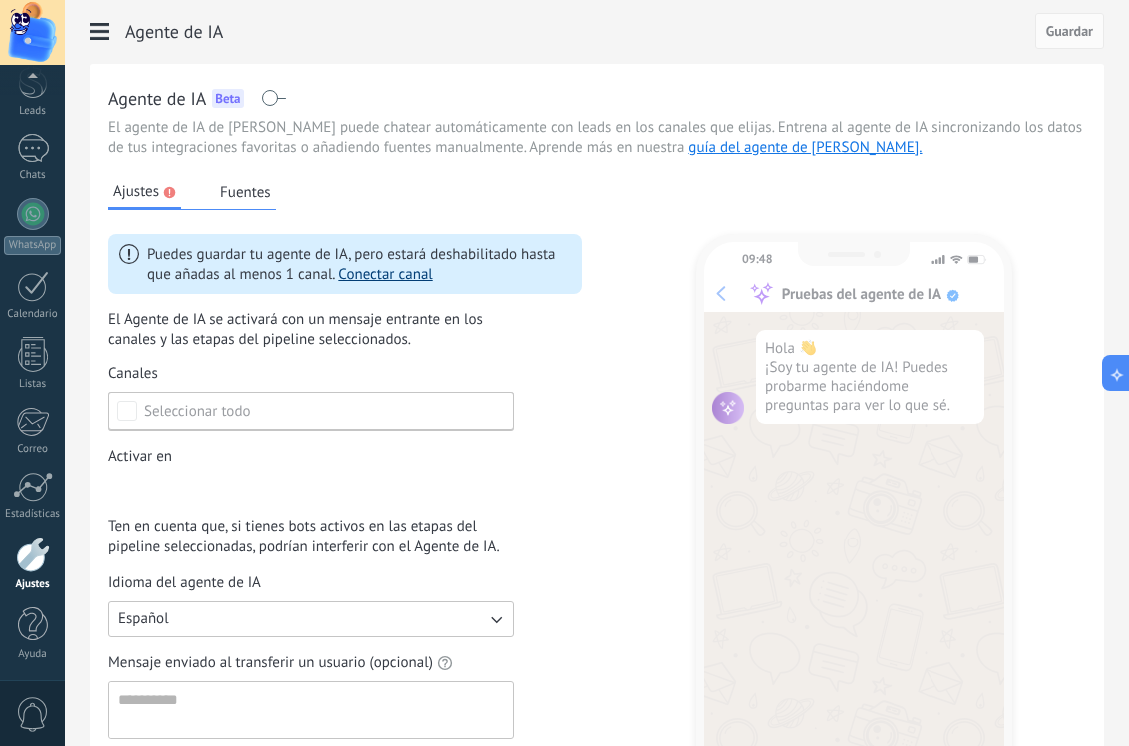 click on "Conectar canal" at bounding box center [385, 274] 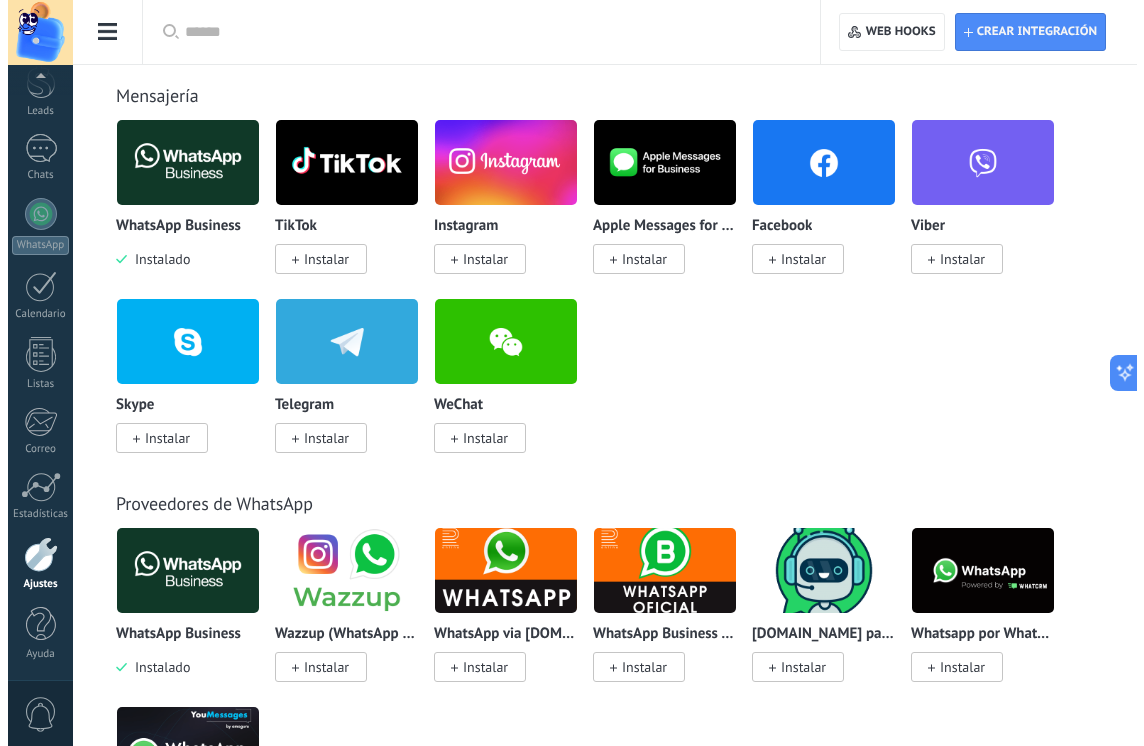 scroll, scrollTop: 0, scrollLeft: 0, axis: both 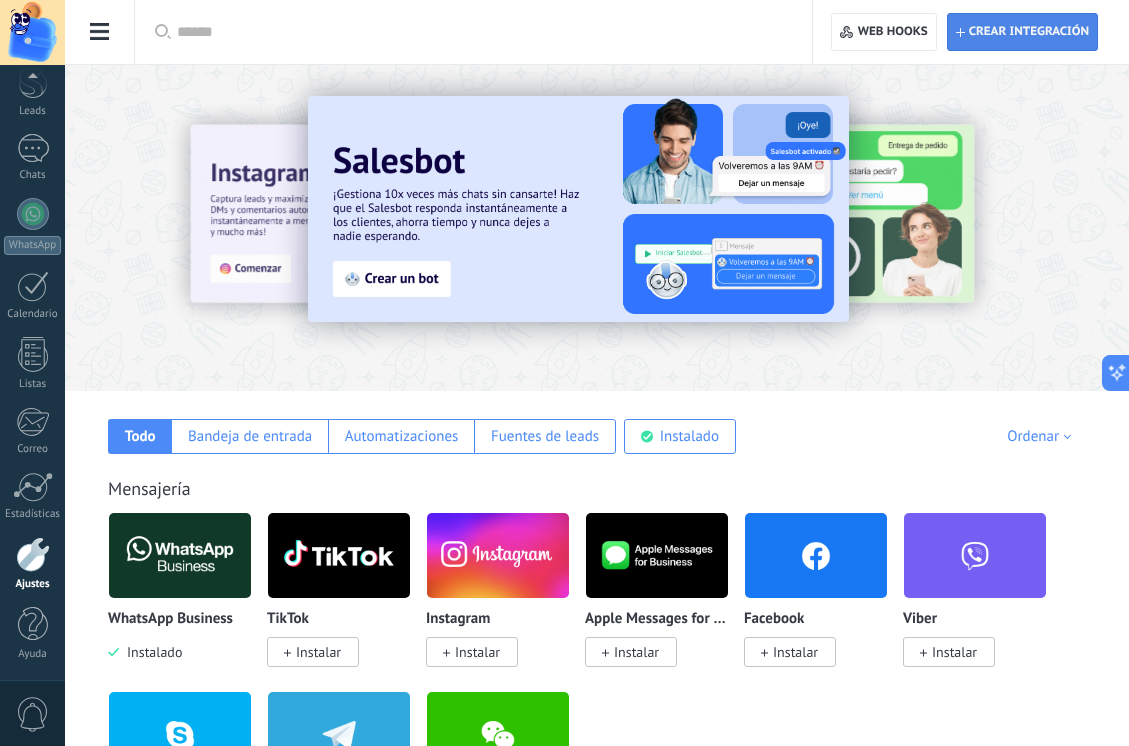 click on "Crear integración" at bounding box center [1022, 32] 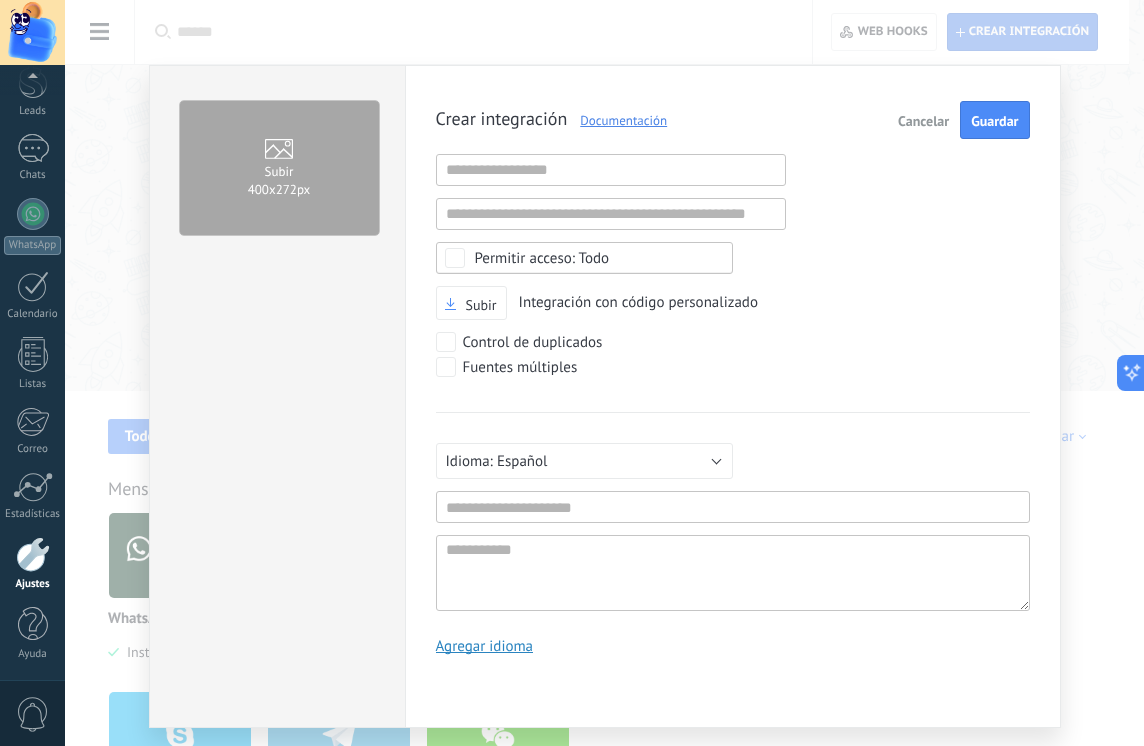 scroll, scrollTop: 19, scrollLeft: 0, axis: vertical 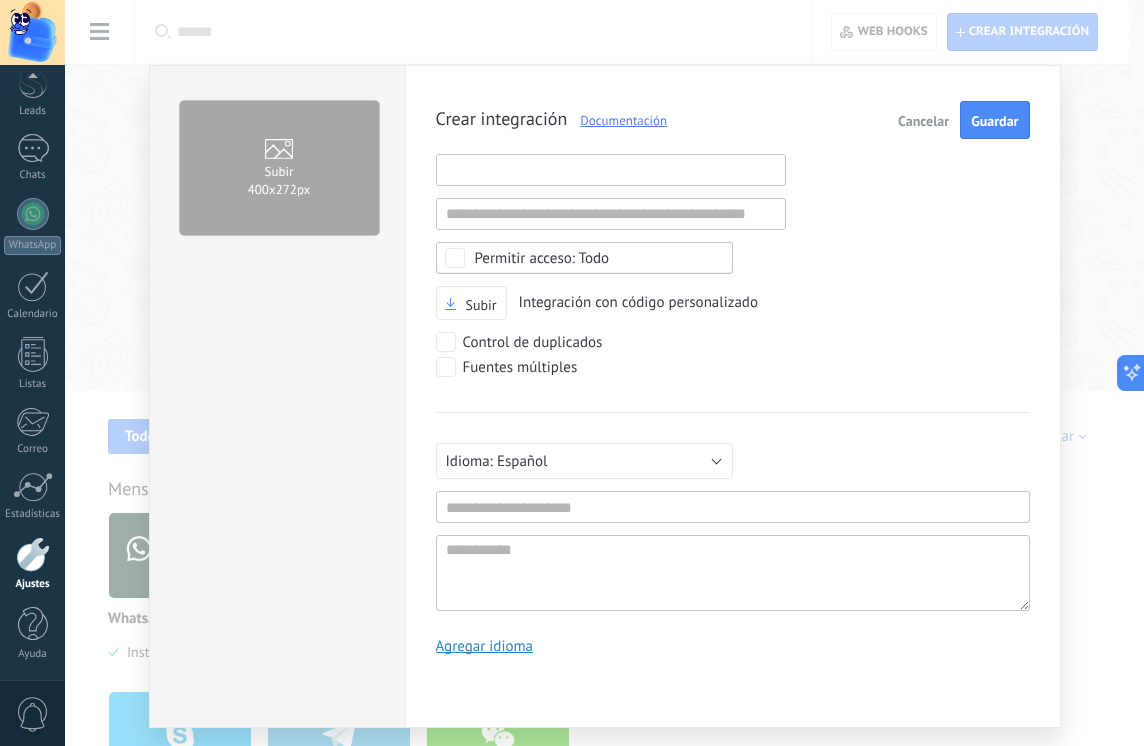 click at bounding box center [611, 170] 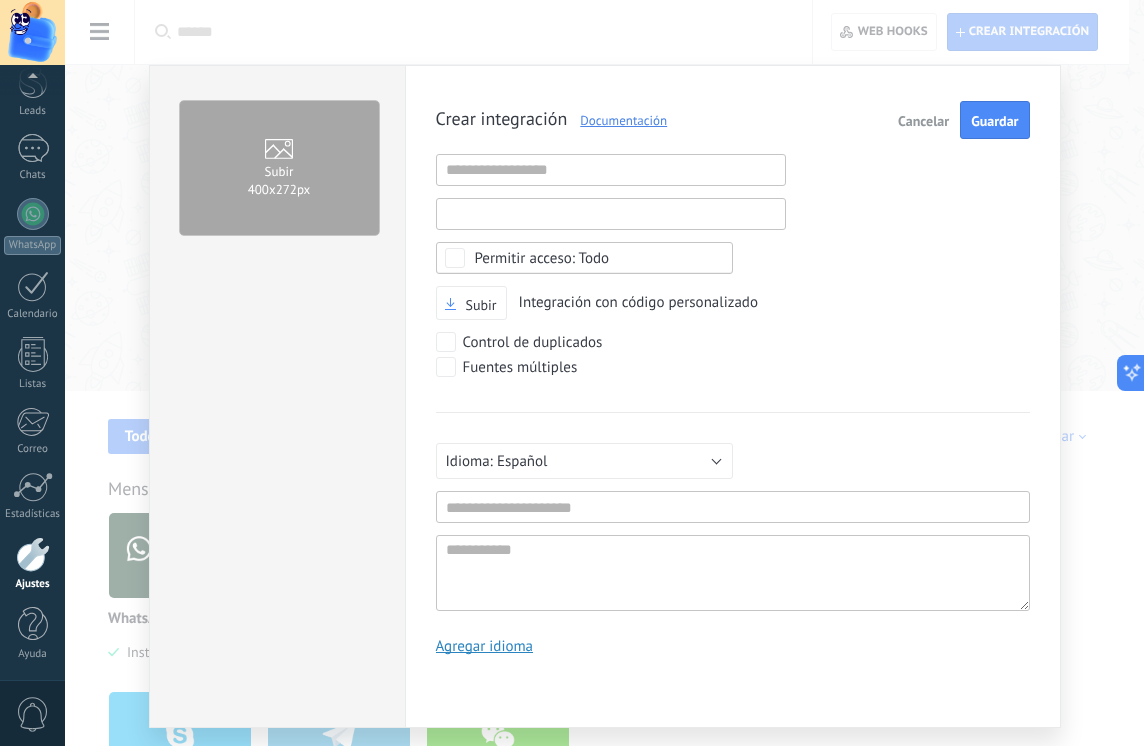 click at bounding box center [611, 214] 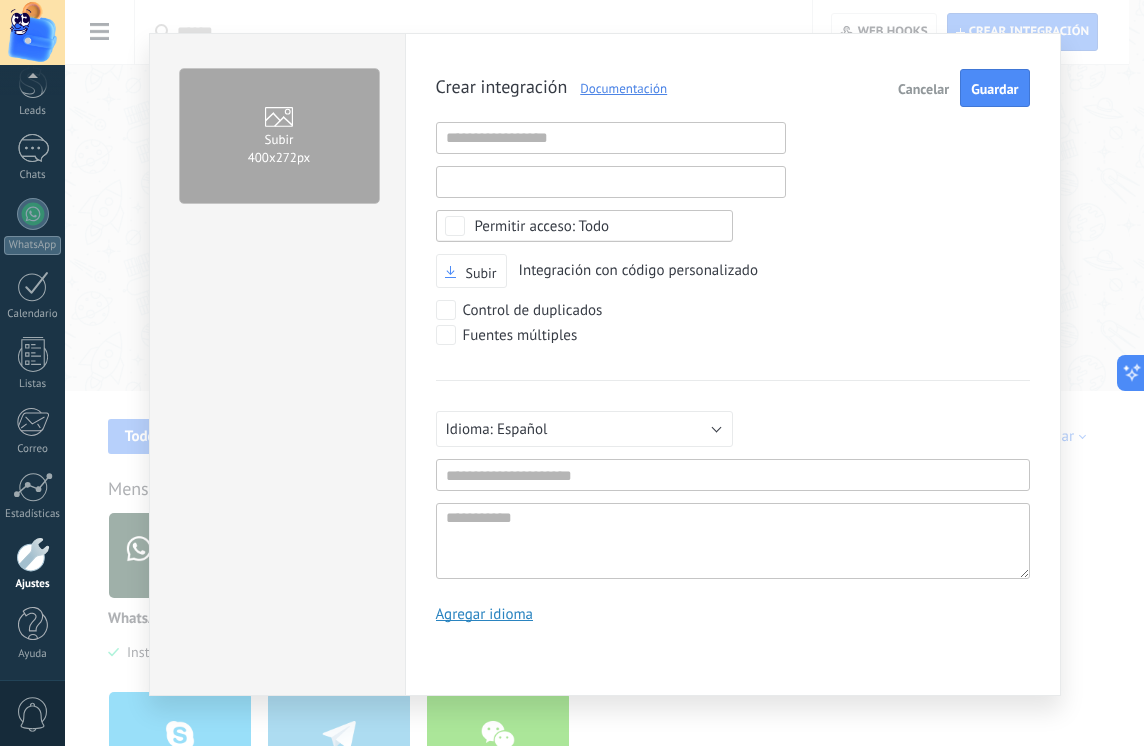scroll, scrollTop: 45, scrollLeft: 0, axis: vertical 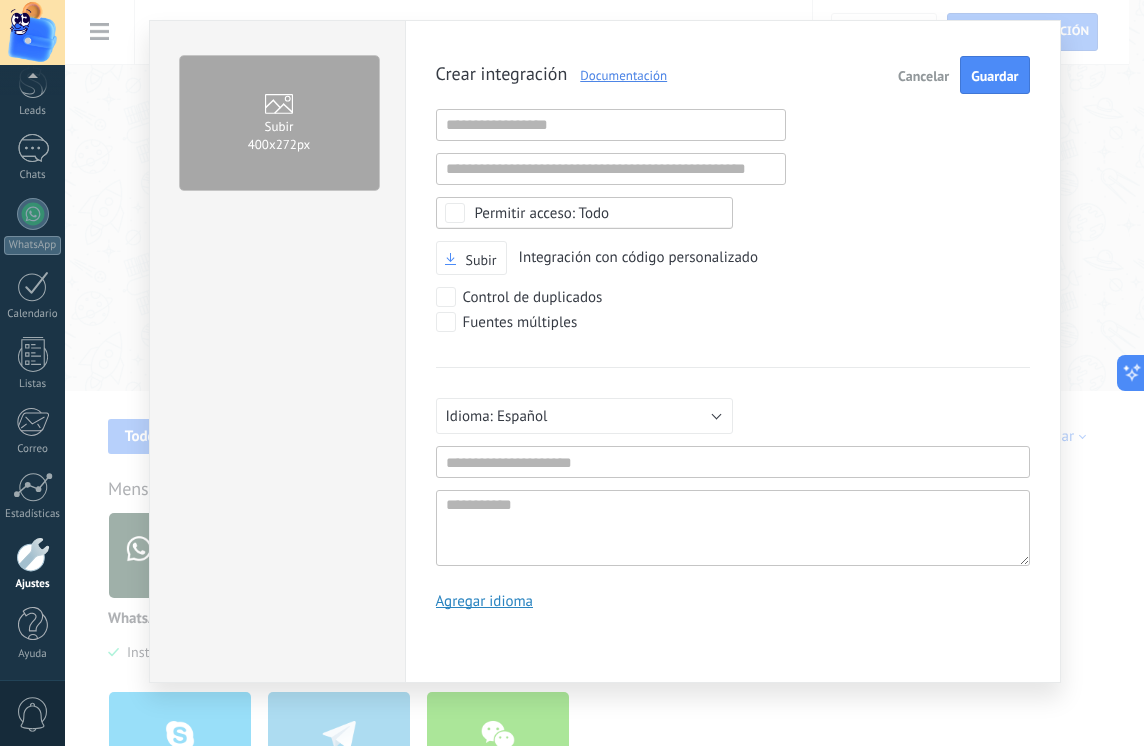 click on "Cancelar" at bounding box center [923, 75] 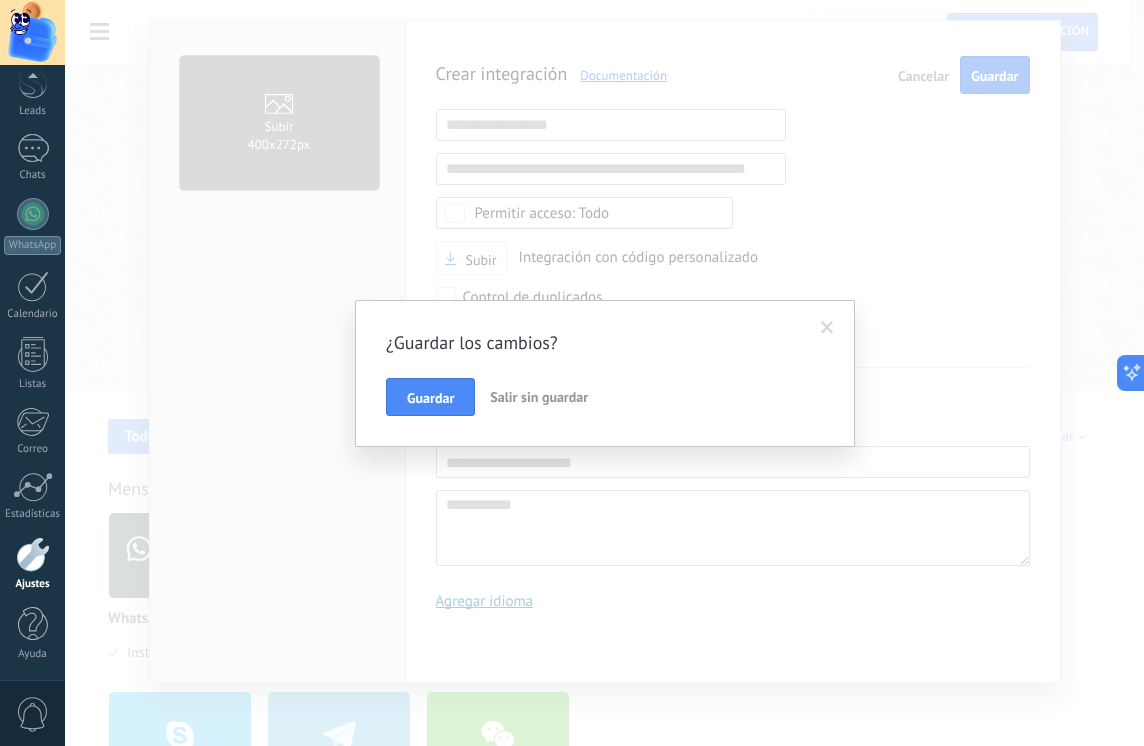 click on "Salir sin guardar" at bounding box center (539, 397) 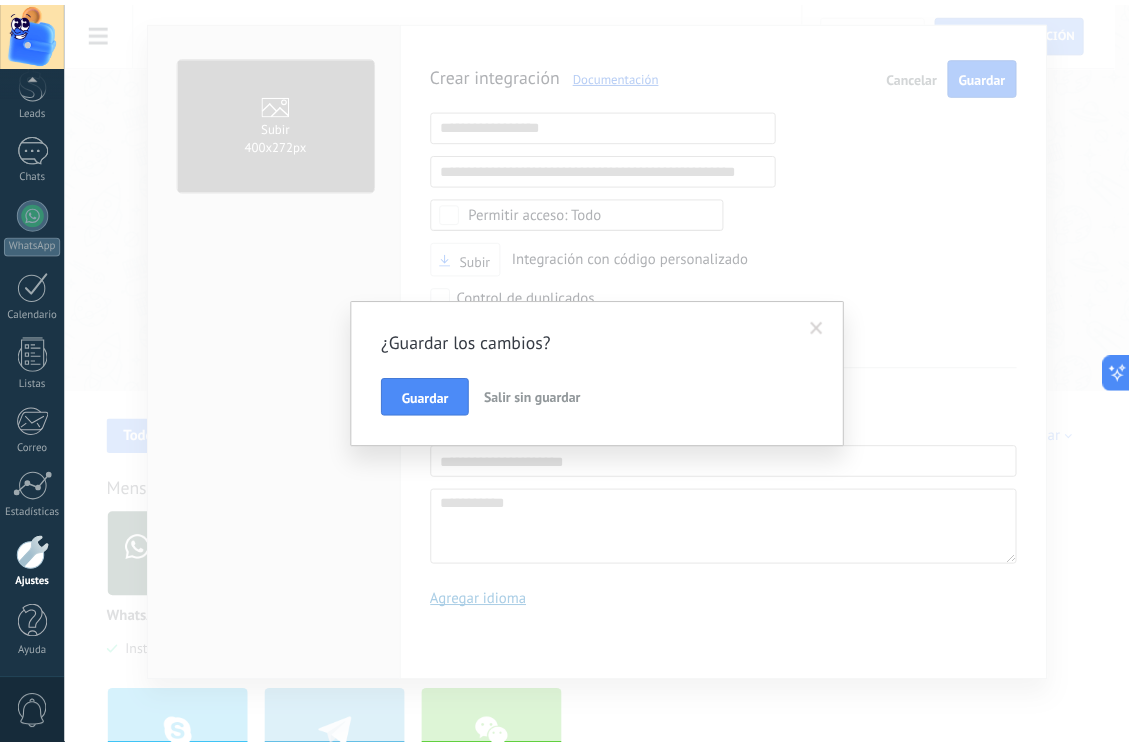 scroll, scrollTop: 0, scrollLeft: 0, axis: both 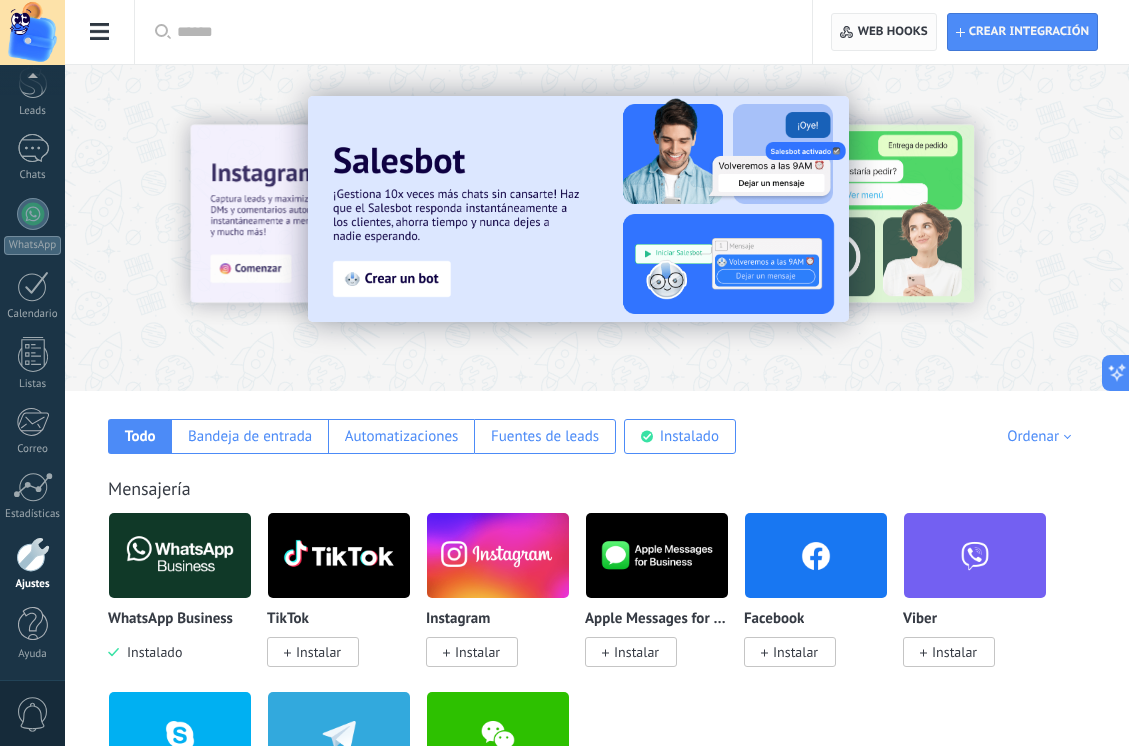 click on "Web hooks  0" at bounding box center (893, 32) 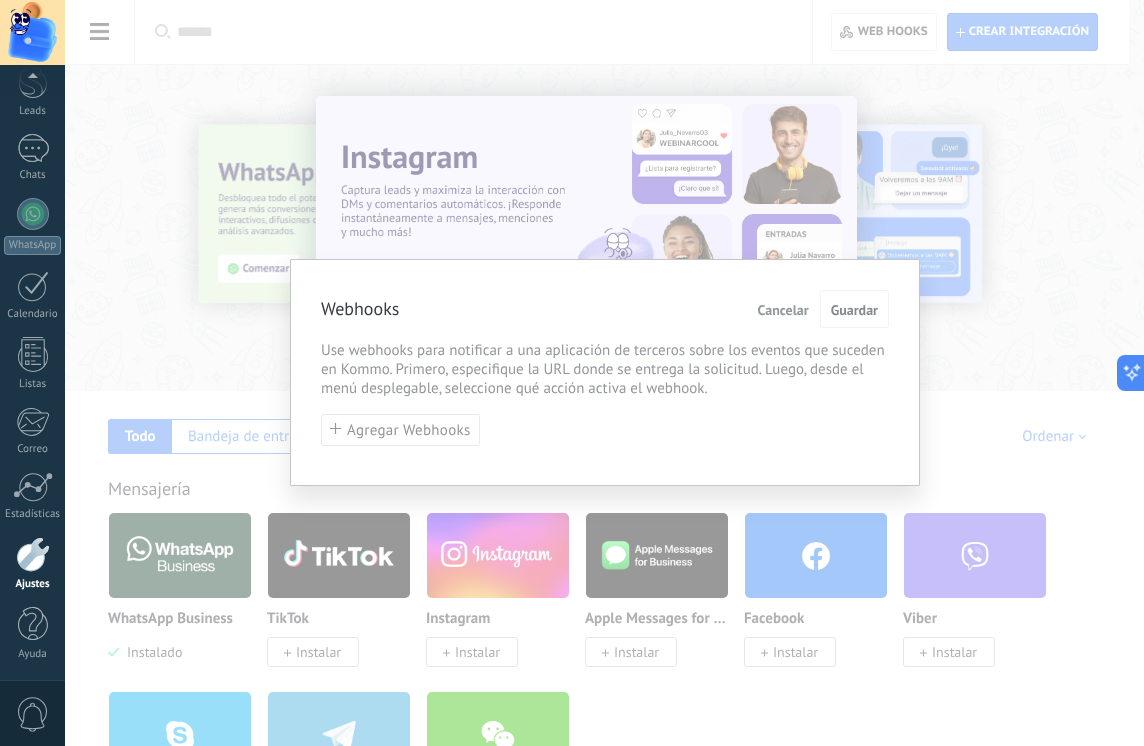 click on "Cancelar" at bounding box center [783, 310] 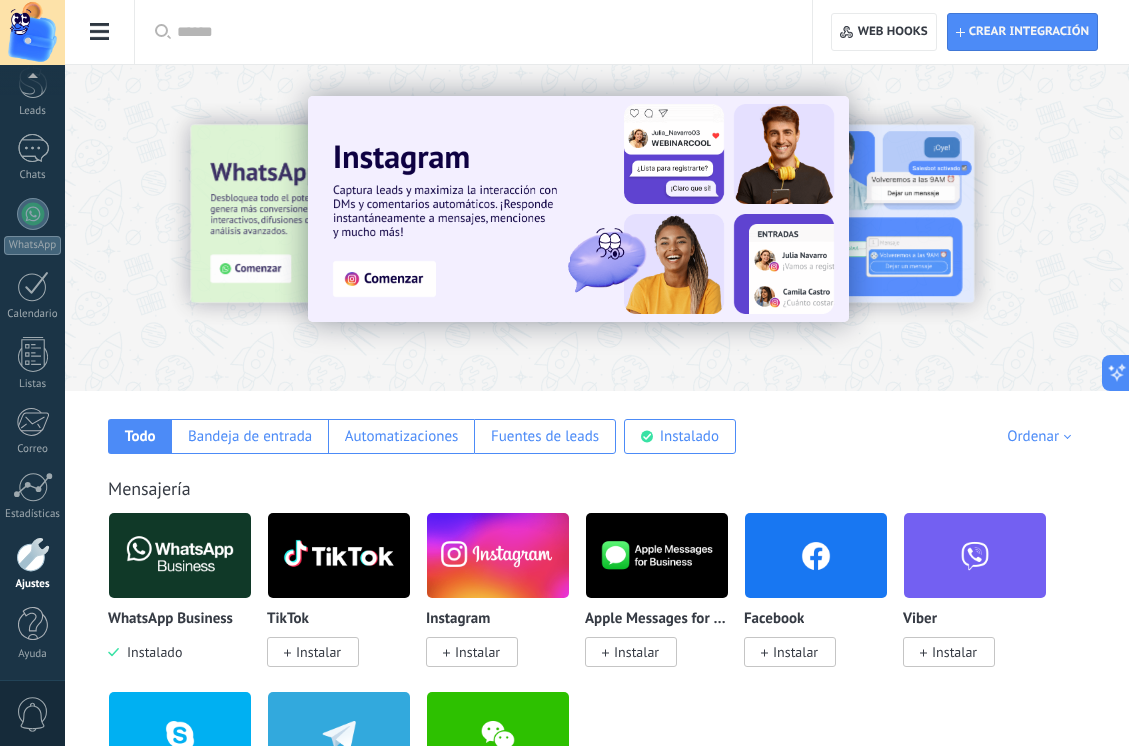 click on "Todo Bandeja de entrada Automatizaciones Fuentes de leads Instalado Mis contribuciones Ordenar Elegidos del equipo Tendencias Más popular Lo más nuevo primero" at bounding box center [597, 422] 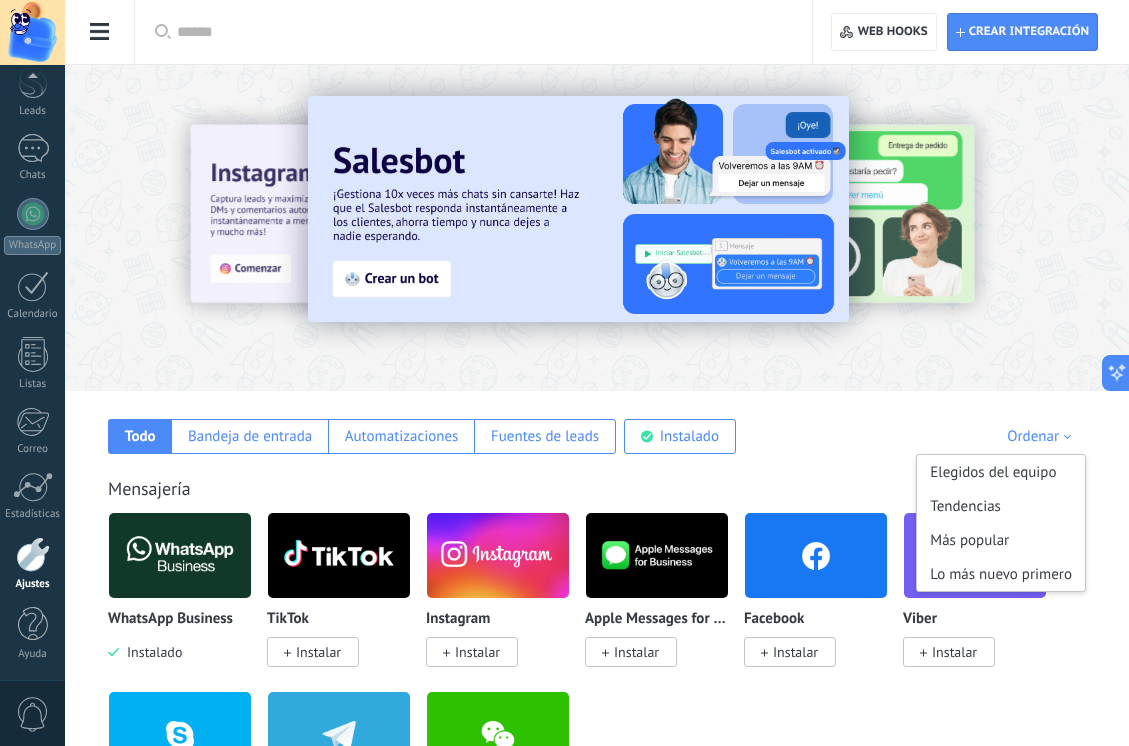 click on "Ordenar" at bounding box center (1042, 436) 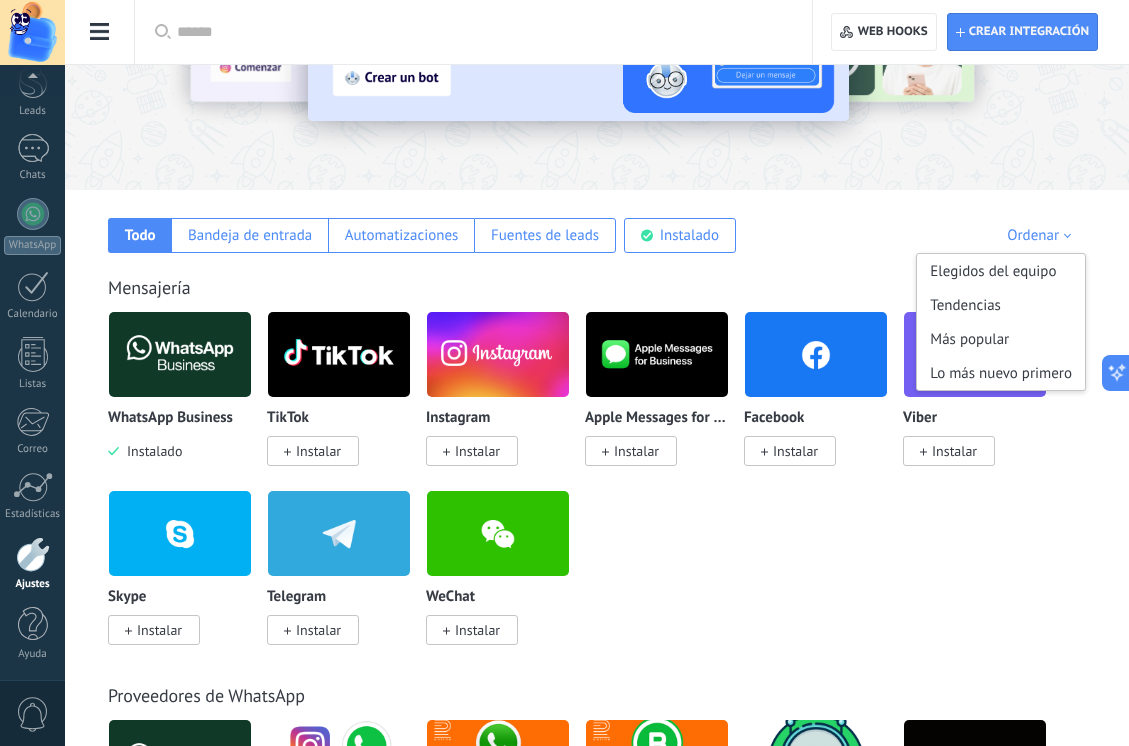 scroll, scrollTop: 200, scrollLeft: 0, axis: vertical 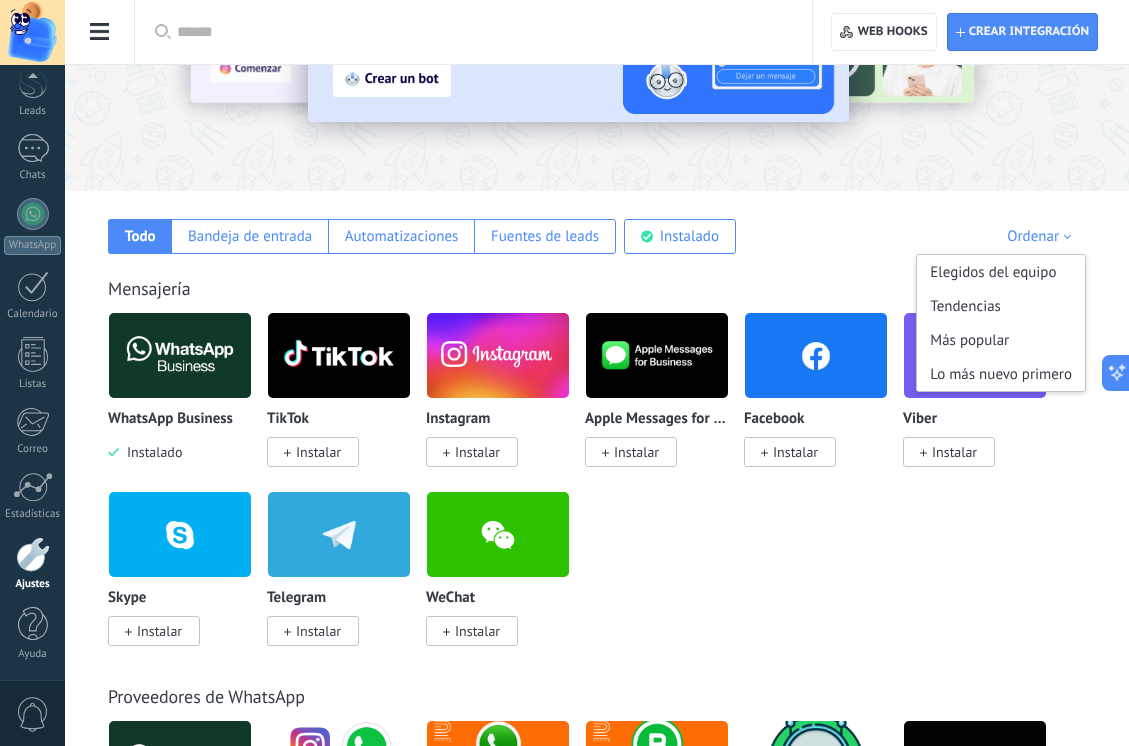 click on "WhatsApp Business Instalado TikTok Instalar Instagram Instalar Apple Messages for Business Instalar Facebook Instalar Viber Instalar Skype Instalar Telegram Instalar WeChat Instalar" at bounding box center (607, 491) 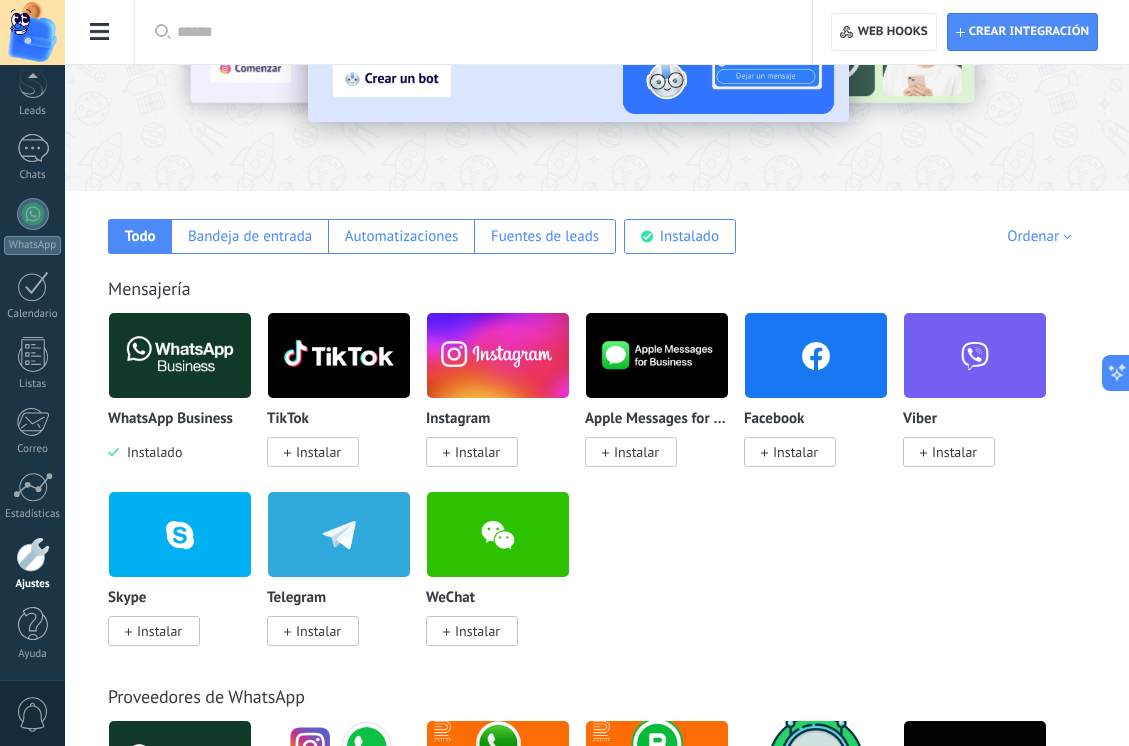 click at bounding box center [180, 355] 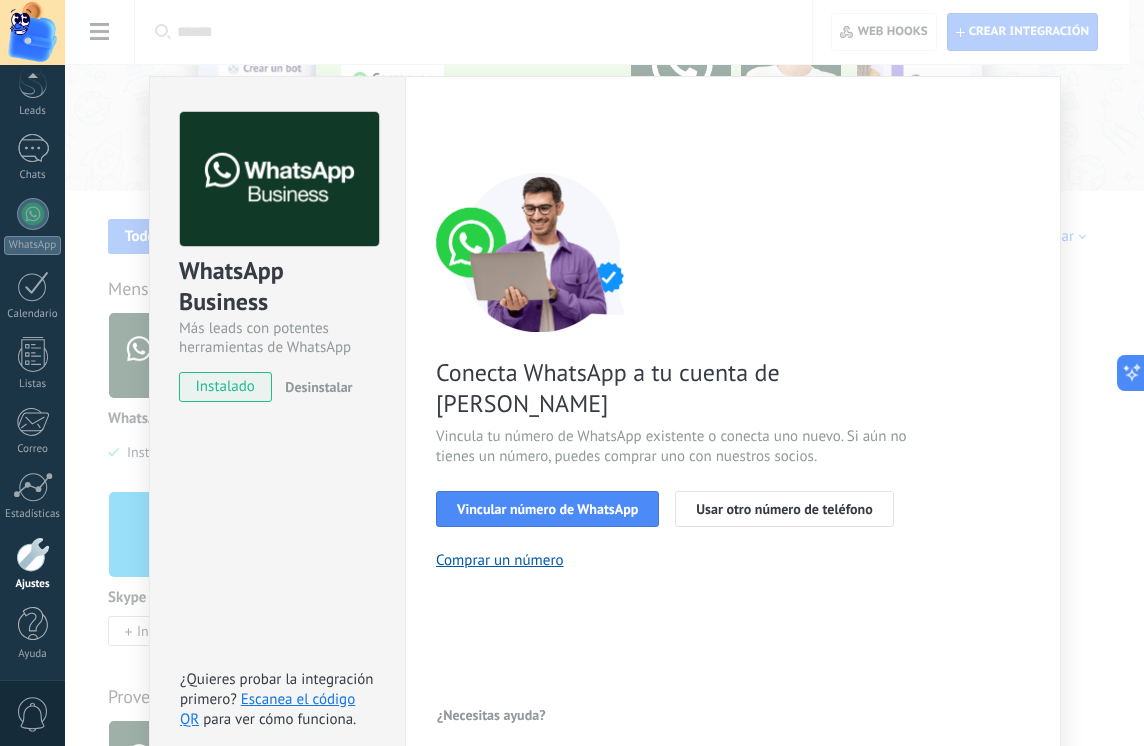 click at bounding box center (279, 179) 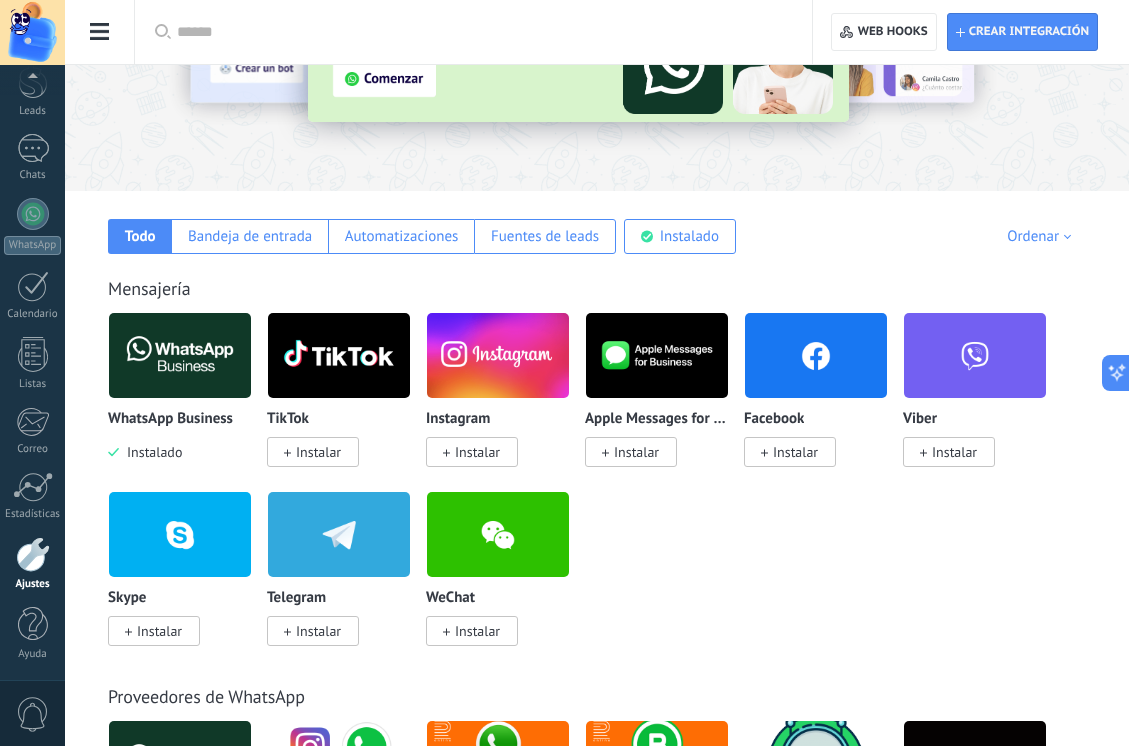 scroll, scrollTop: 0, scrollLeft: 0, axis: both 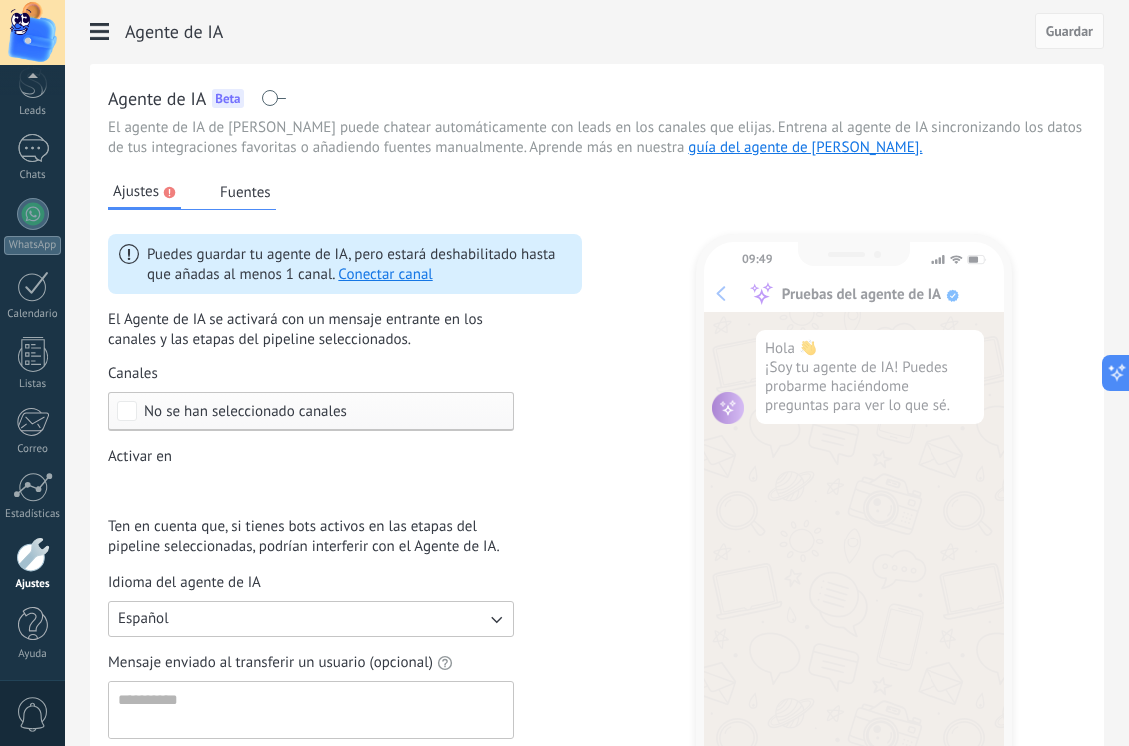 click on "Fuentes" at bounding box center (245, 192) 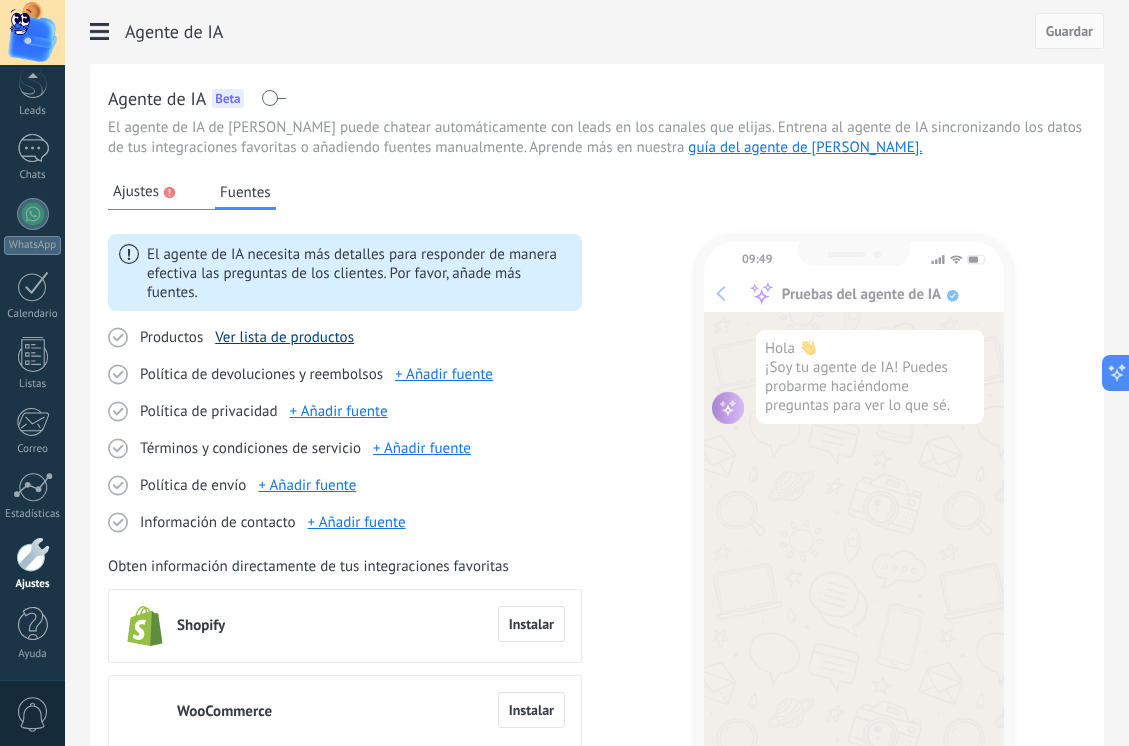 click on "Ver lista de productos" at bounding box center [284, 337] 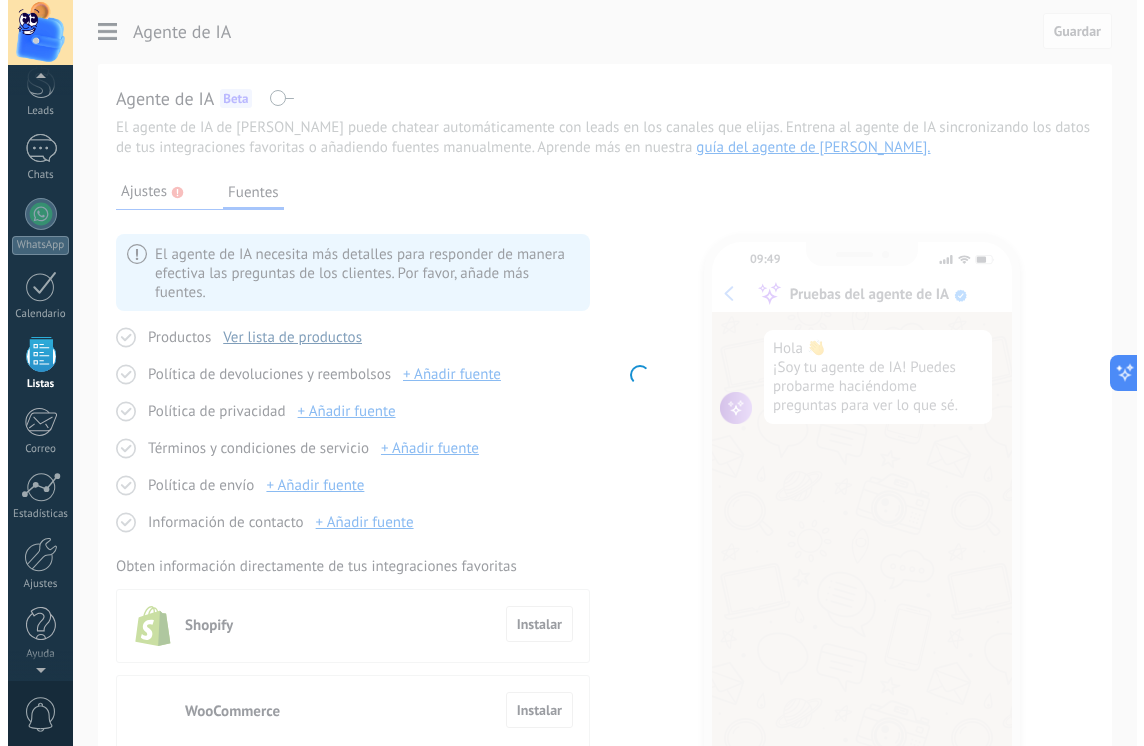 scroll, scrollTop: 52, scrollLeft: 0, axis: vertical 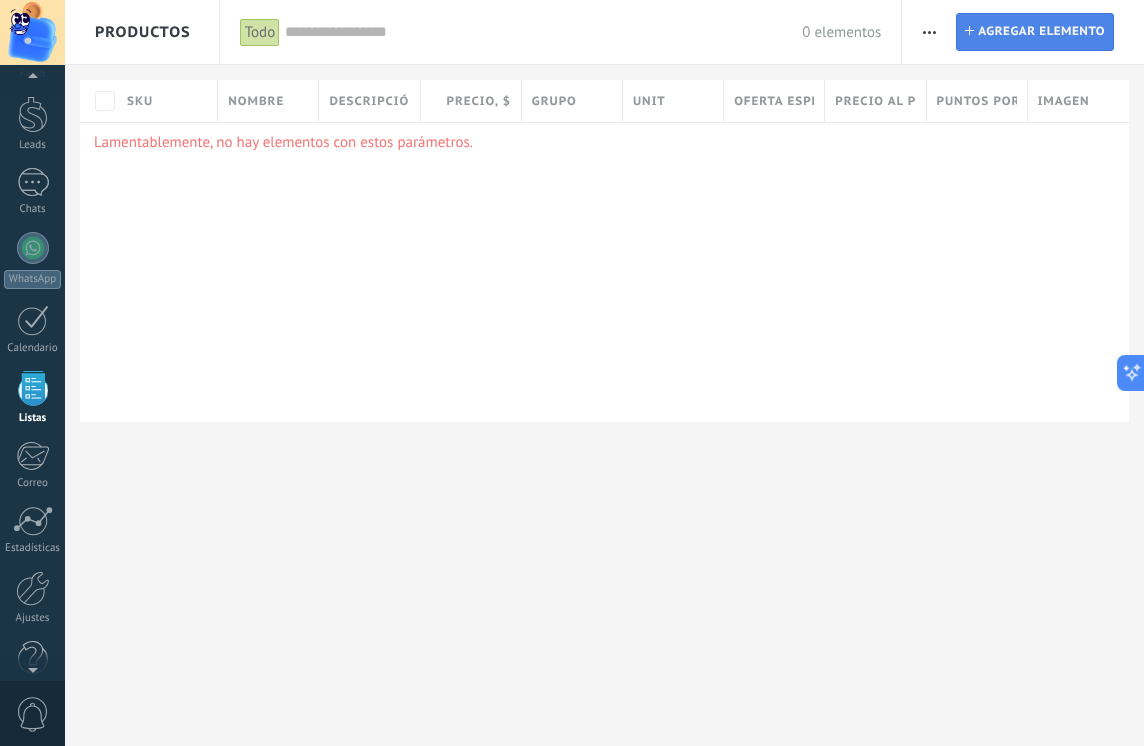click on "Agregar elemento" at bounding box center (1041, 32) 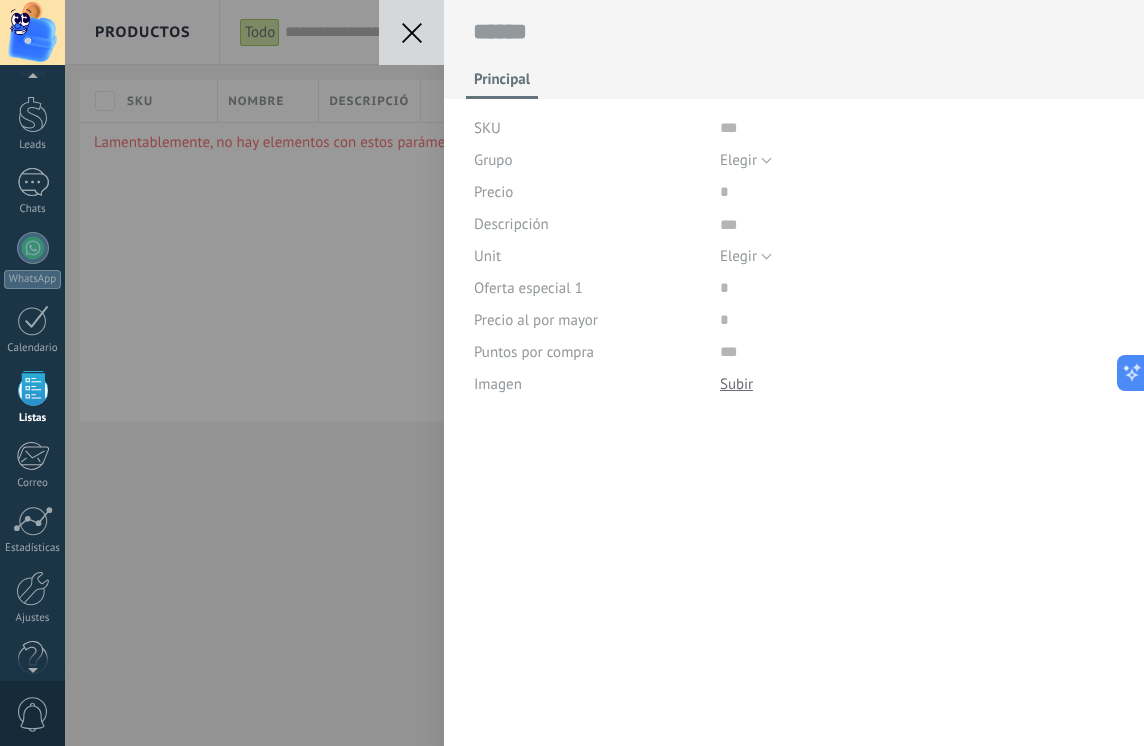 scroll, scrollTop: 20, scrollLeft: 0, axis: vertical 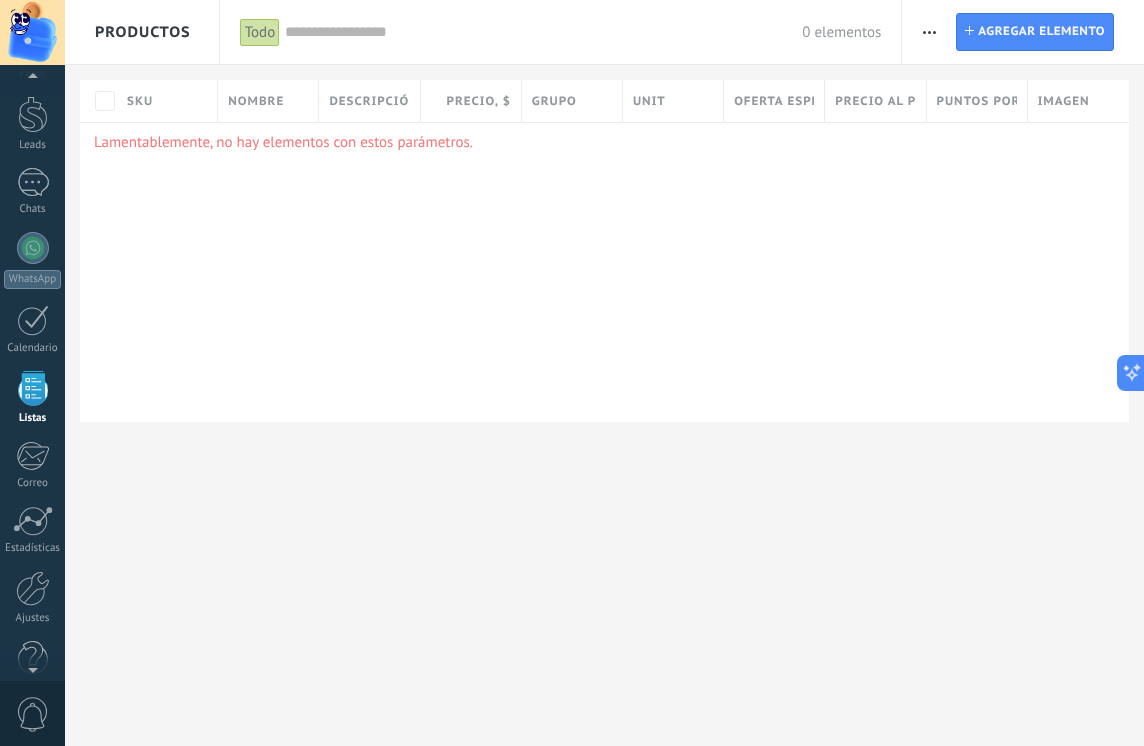 click at bounding box center [929, 32] 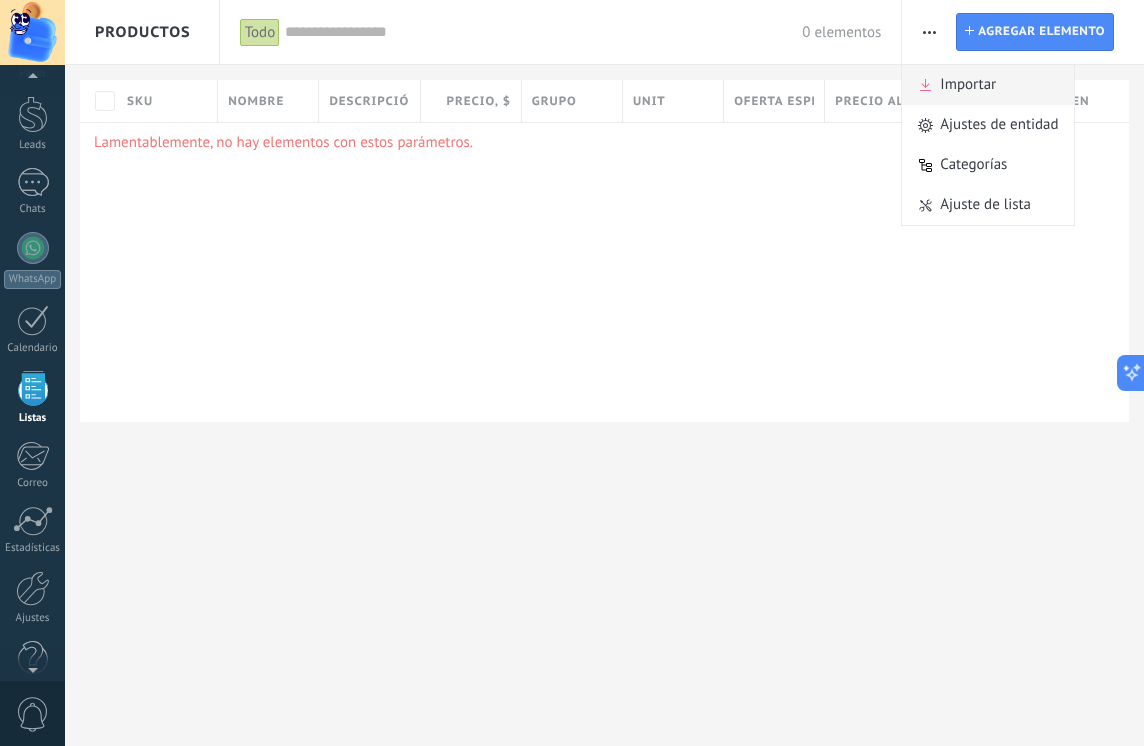 click on "Importar" at bounding box center (968, 85) 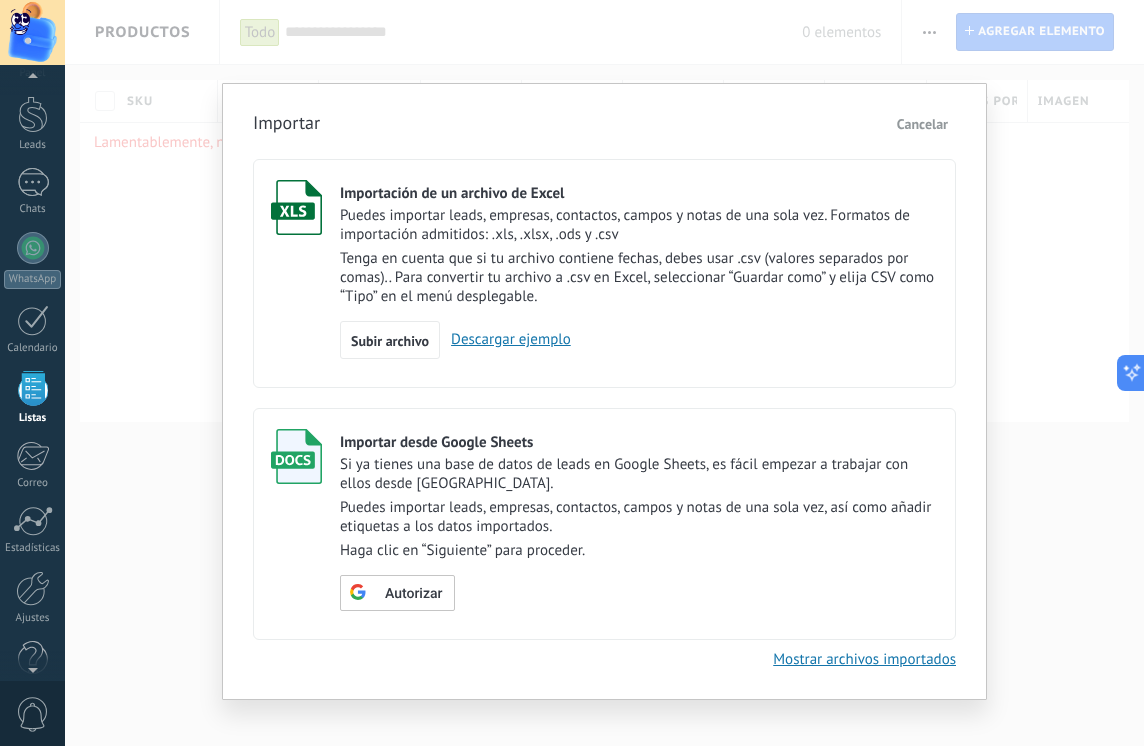 click on "Cancelar" at bounding box center (922, 124) 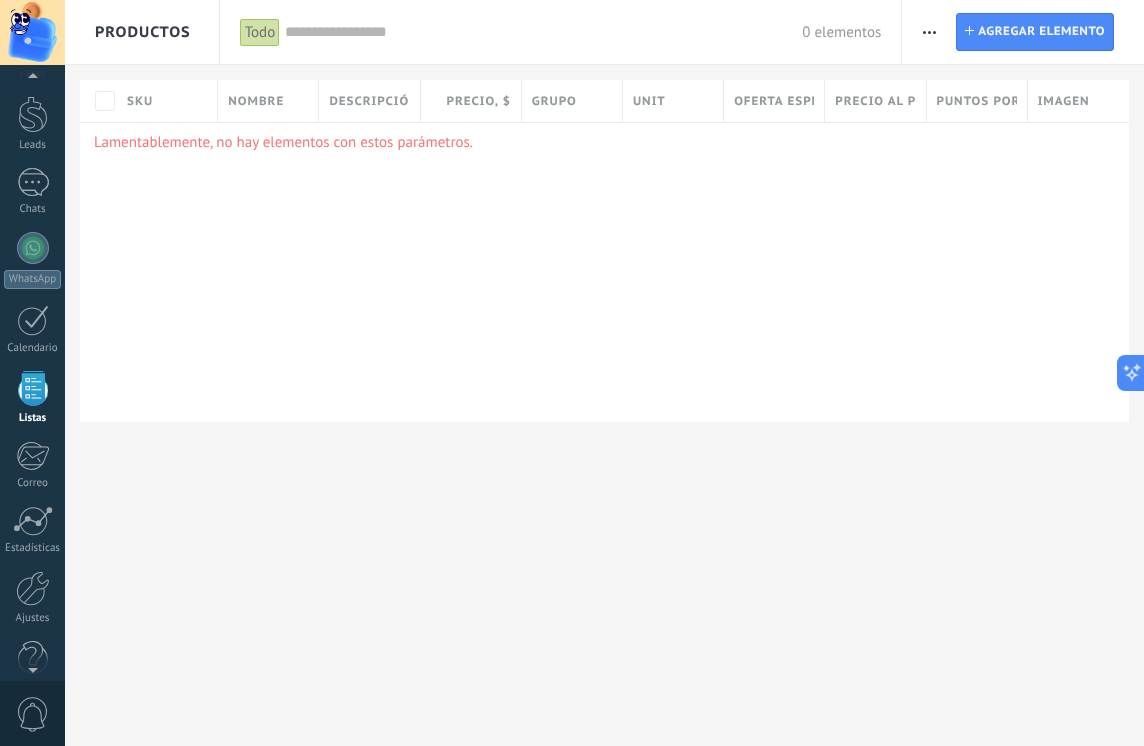 click on "Importar Ajustes de entidad Categorías Ajuste de lista Ajustes de entidad Instalar Agregar elemento" at bounding box center (1023, 32) 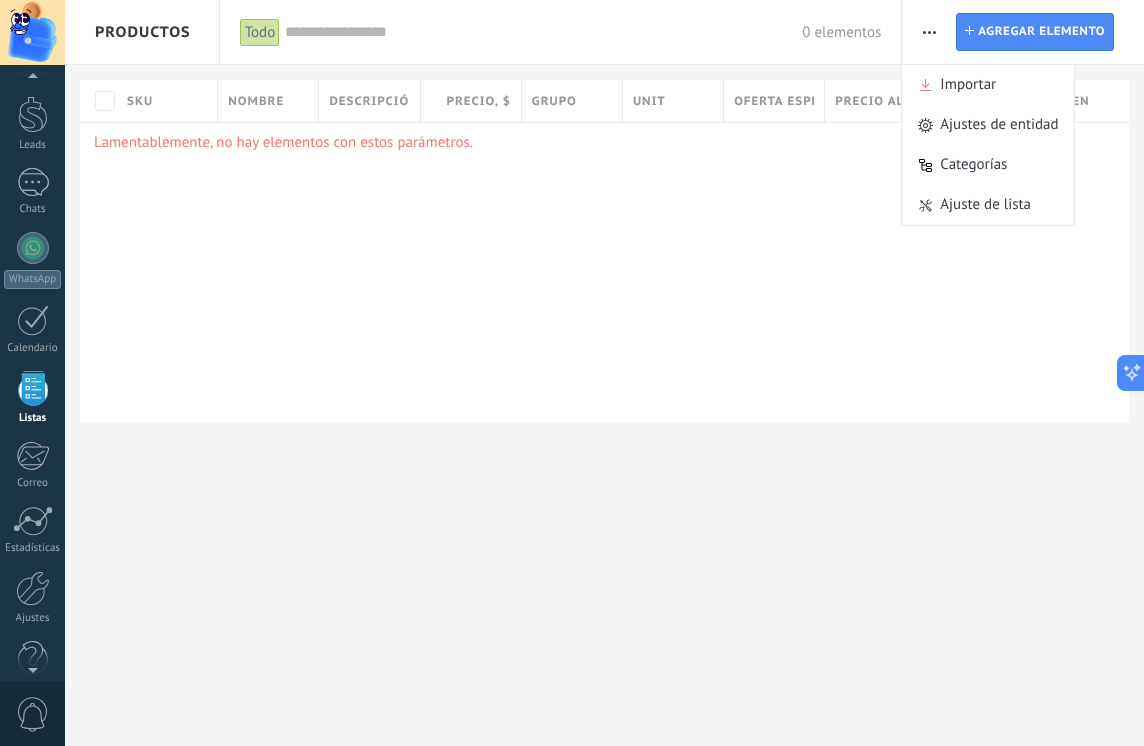 click at bounding box center [929, 32] 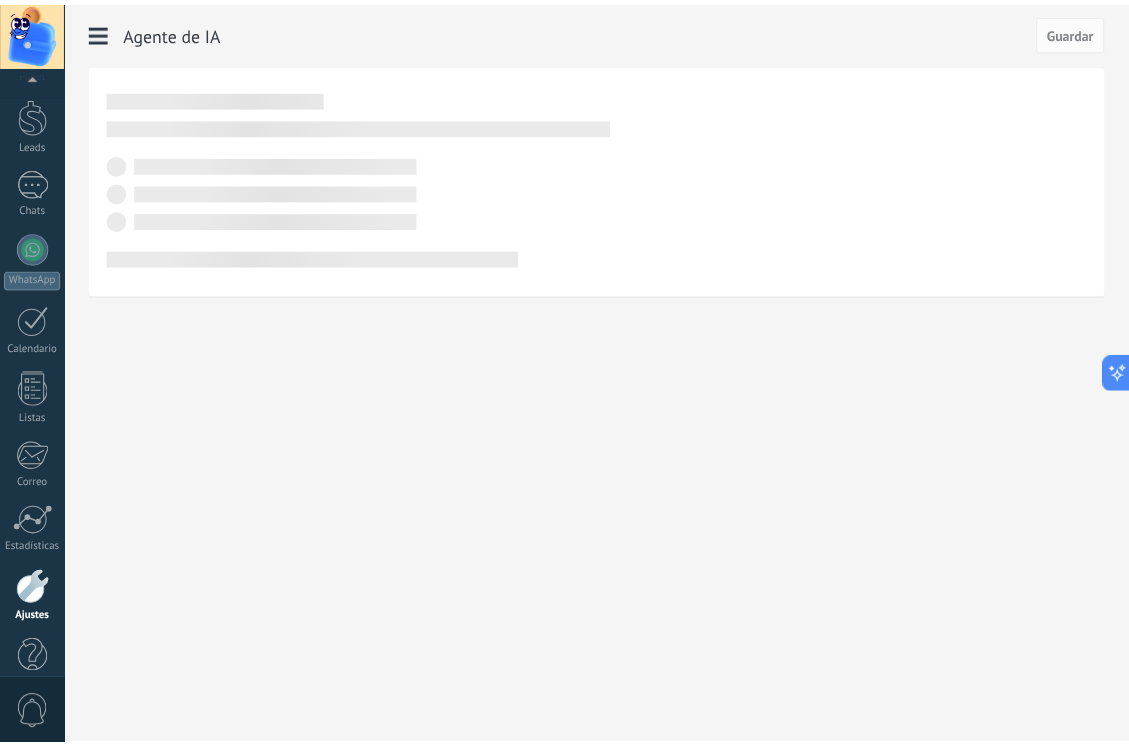 scroll, scrollTop: 86, scrollLeft: 0, axis: vertical 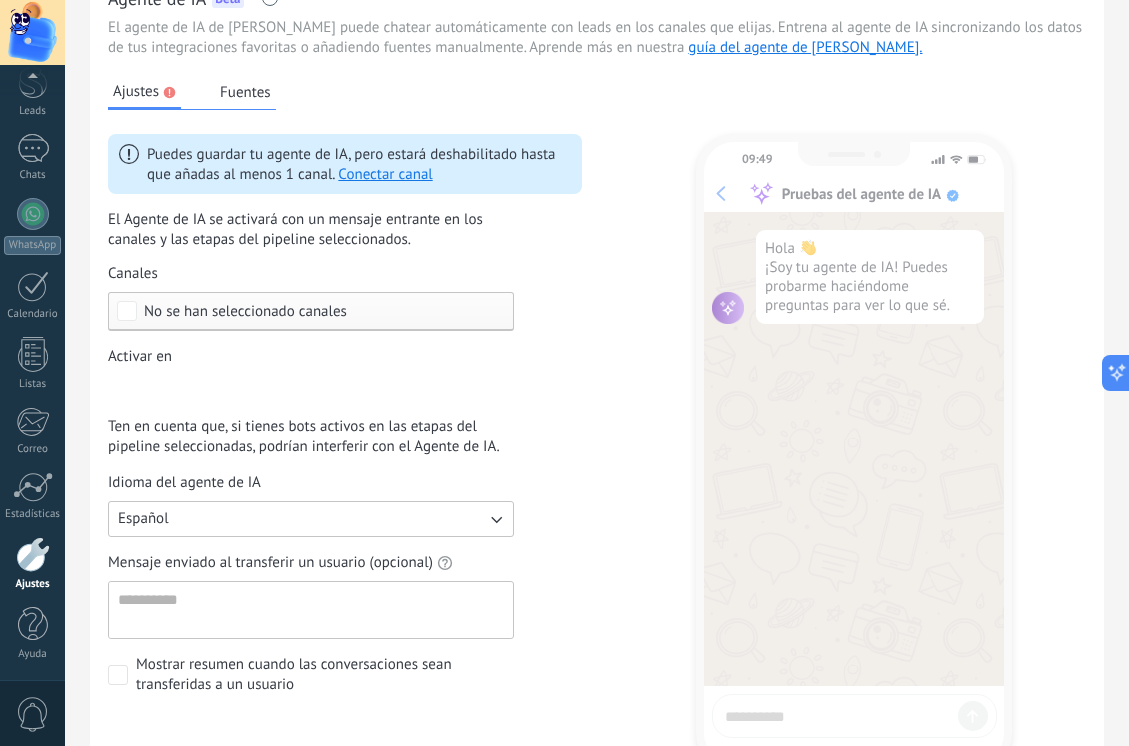 click on "Activar en Incoming leads Contacto inicial Negociación Debate contractual Discusión de contrato Logrado con éxito Venta Perdido Ten en cuenta que, si tienes bots activos en las etapas del pipeline seleccionadas, podrían interferir con el Agente de IA." at bounding box center (311, 402) 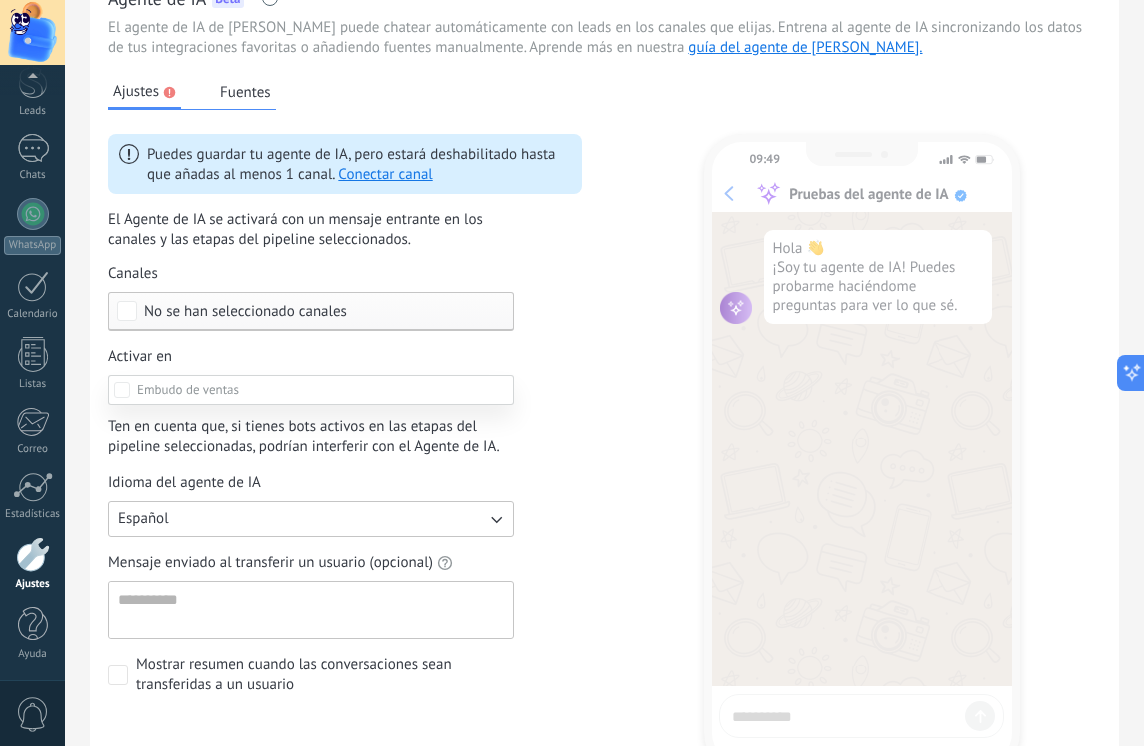 click at bounding box center (311, 390) 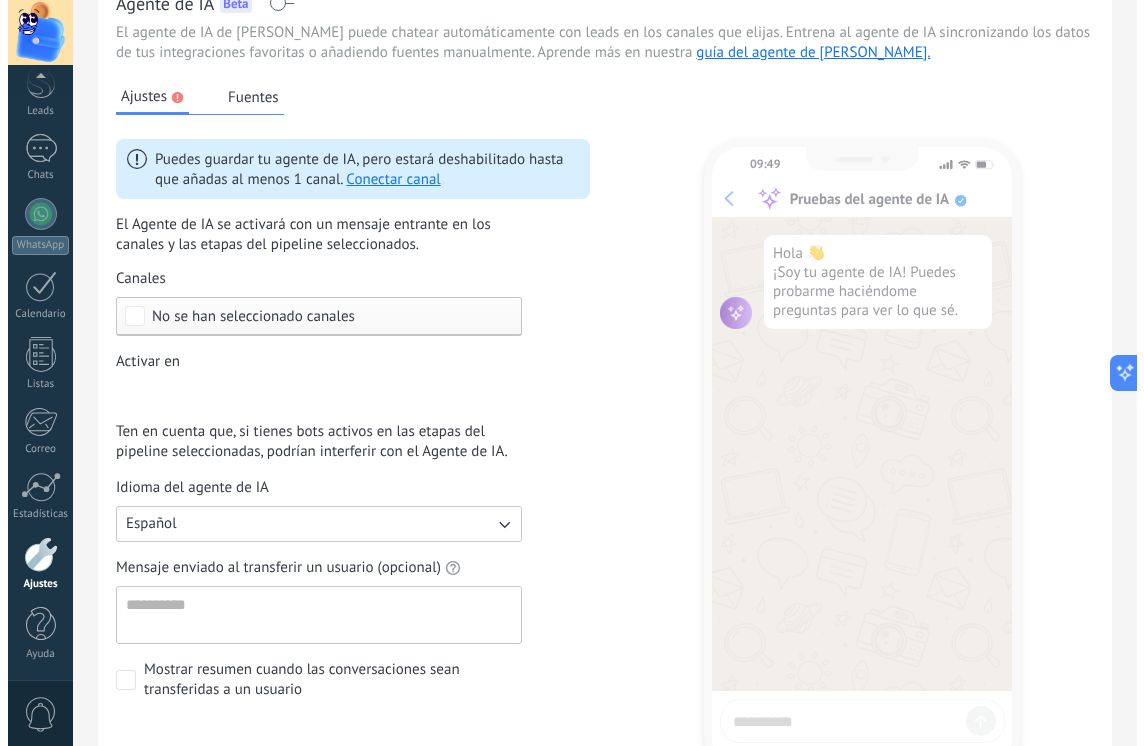 scroll, scrollTop: 0, scrollLeft: 0, axis: both 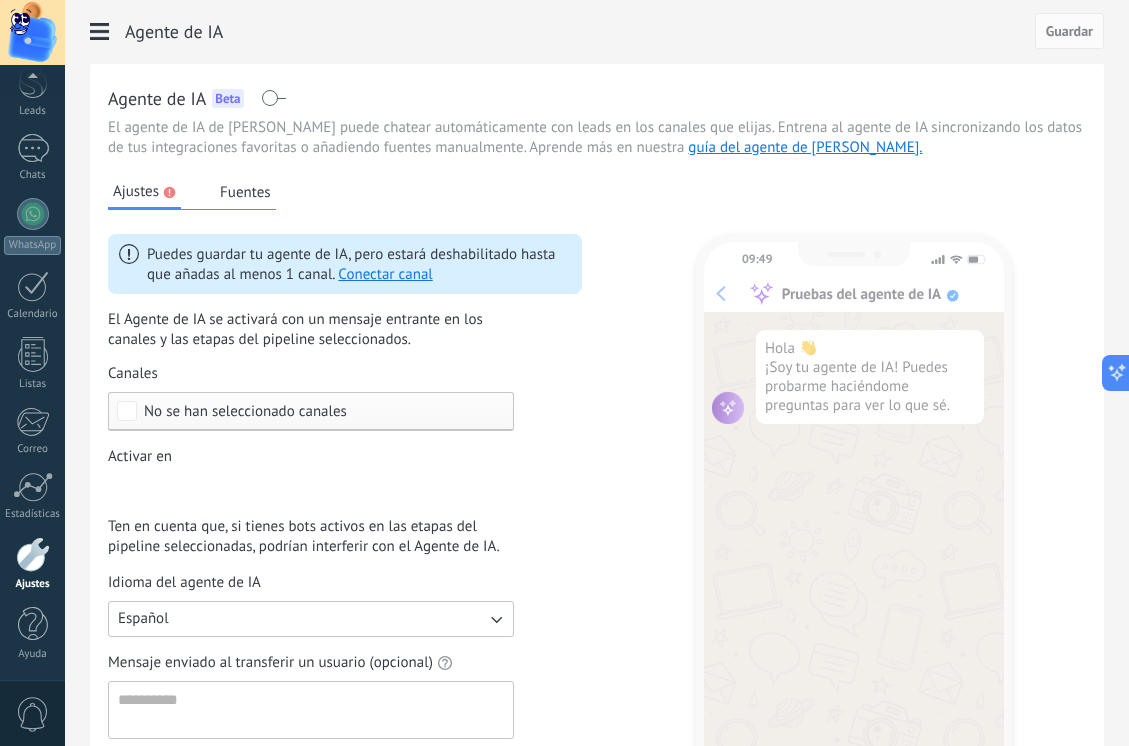 click on "Ajustes Fuentes Puedes guardar tu agente de IA, pero estará deshabilitado hasta que añadas al menos 1 canal.   Conectar canal El Agente de IA se activará con un mensaje entrante en los canales y las etapas del pipeline seleccionados. Canales No se han seleccionado canales Activar en Incoming leads Contacto inicial Negociación Debate contractual Discusión de contrato Logrado con éxito Venta Perdido Ten en cuenta que, si tienes bots activos en las etapas del pipeline seleccionadas, podrían interferir con el Agente de IA. Idioma del agente de IA Español Mensaje enviado al transferir un usuario (opcional) Mostrar resumen cuando las conversaciones sean transferidas a un usuario" at bounding box center (345, 557) 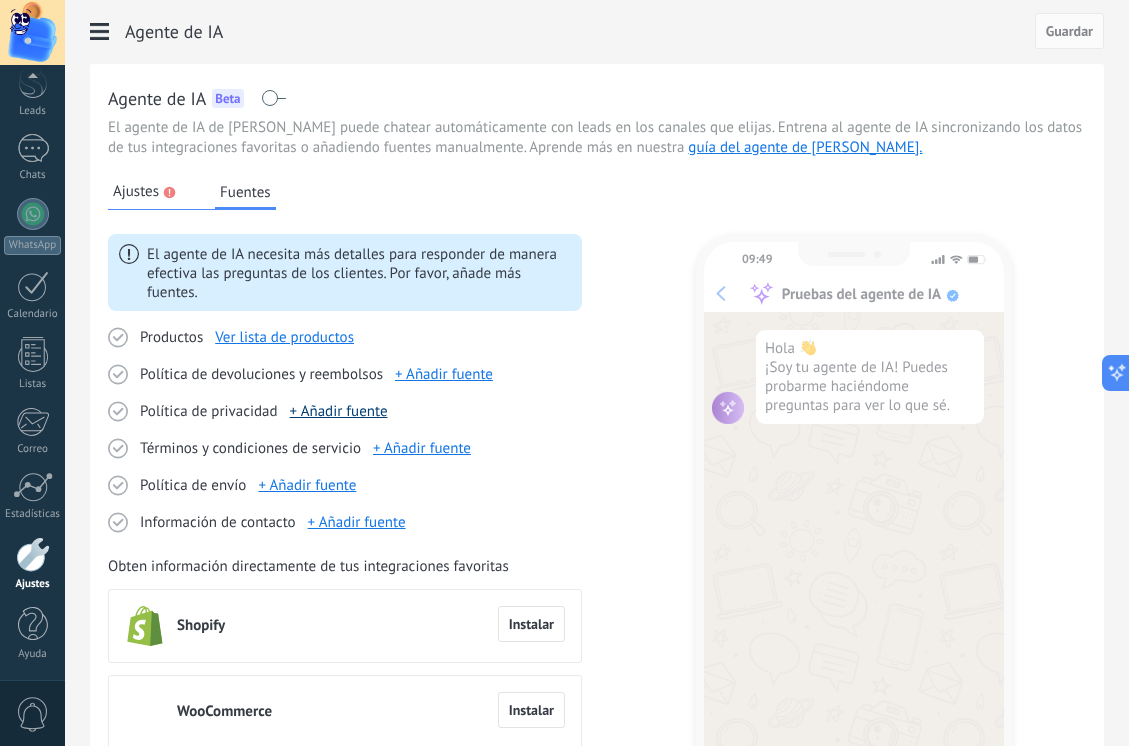 click on "+ Añadir fuente" at bounding box center (339, 411) 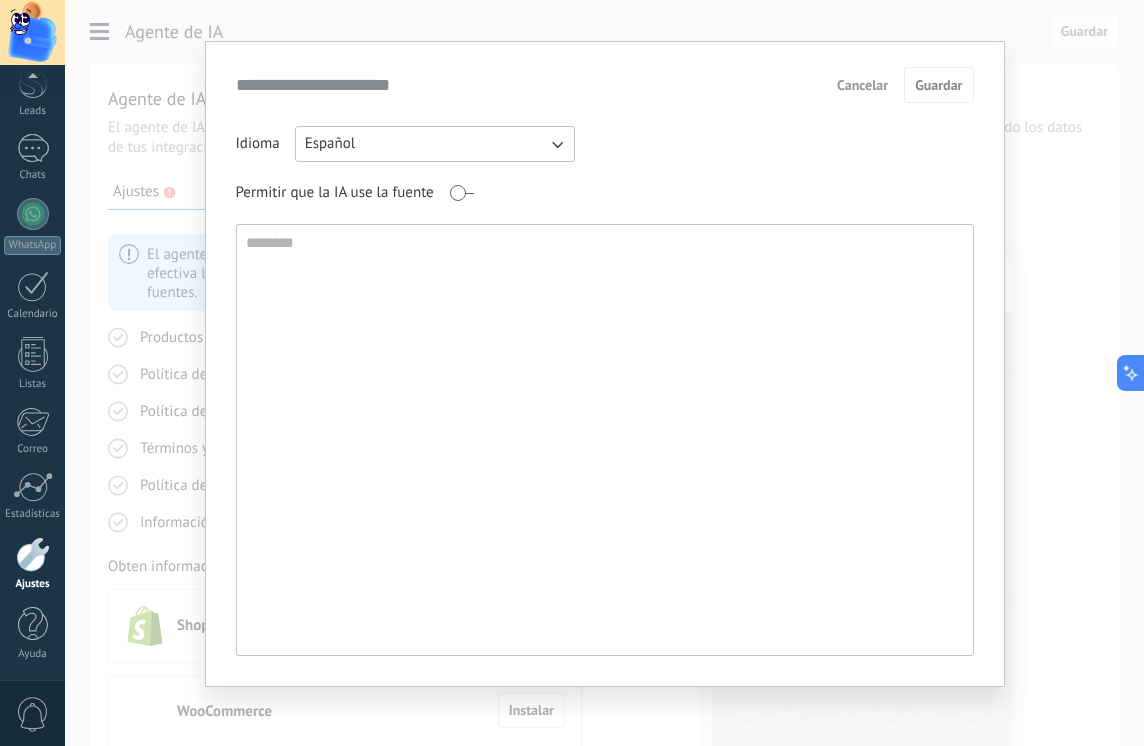 scroll, scrollTop: 30, scrollLeft: 0, axis: vertical 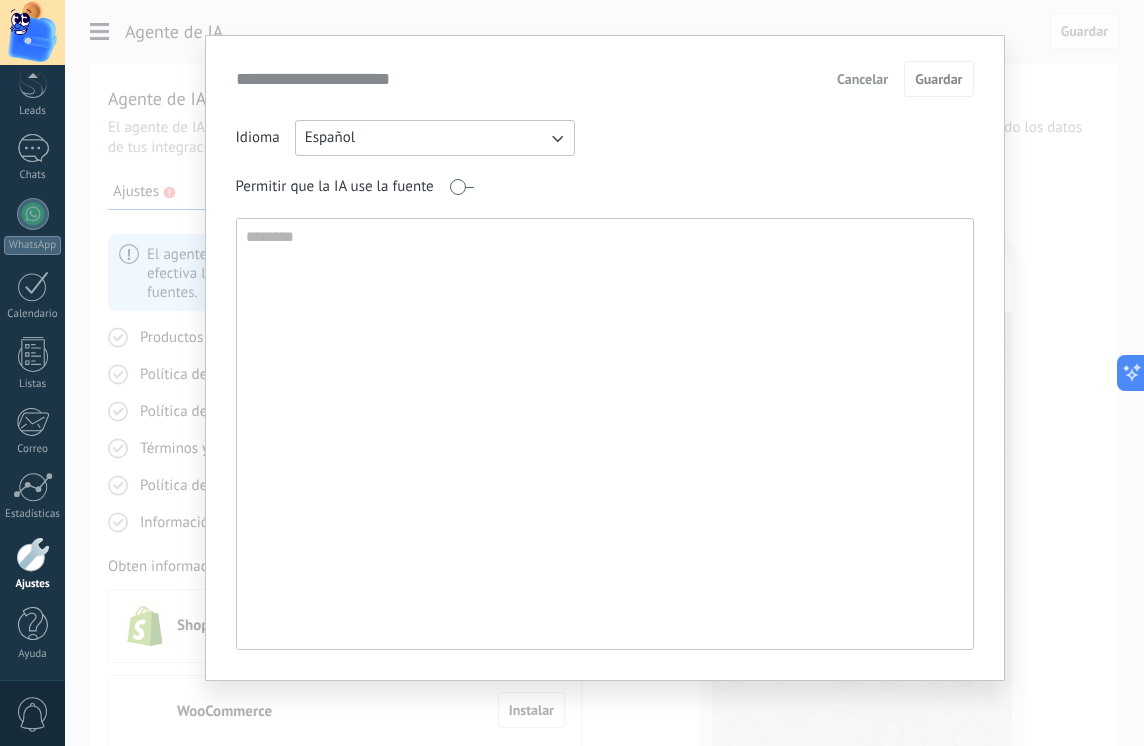 click at bounding box center (603, 434) 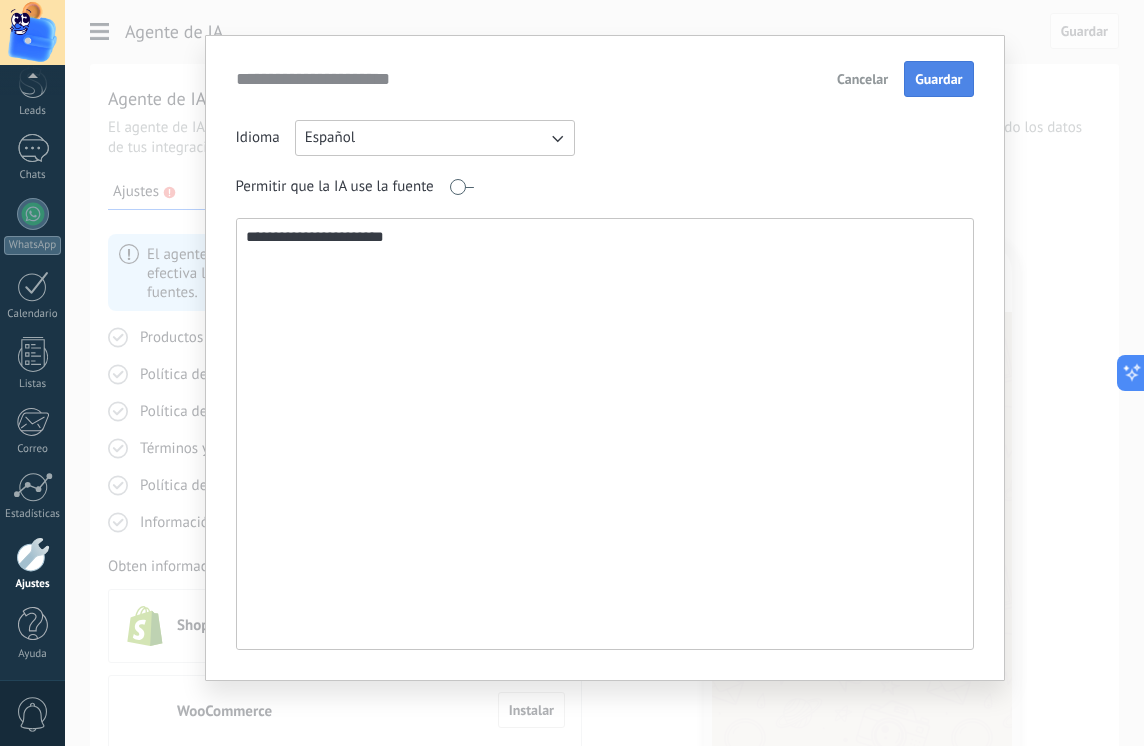 type on "**********" 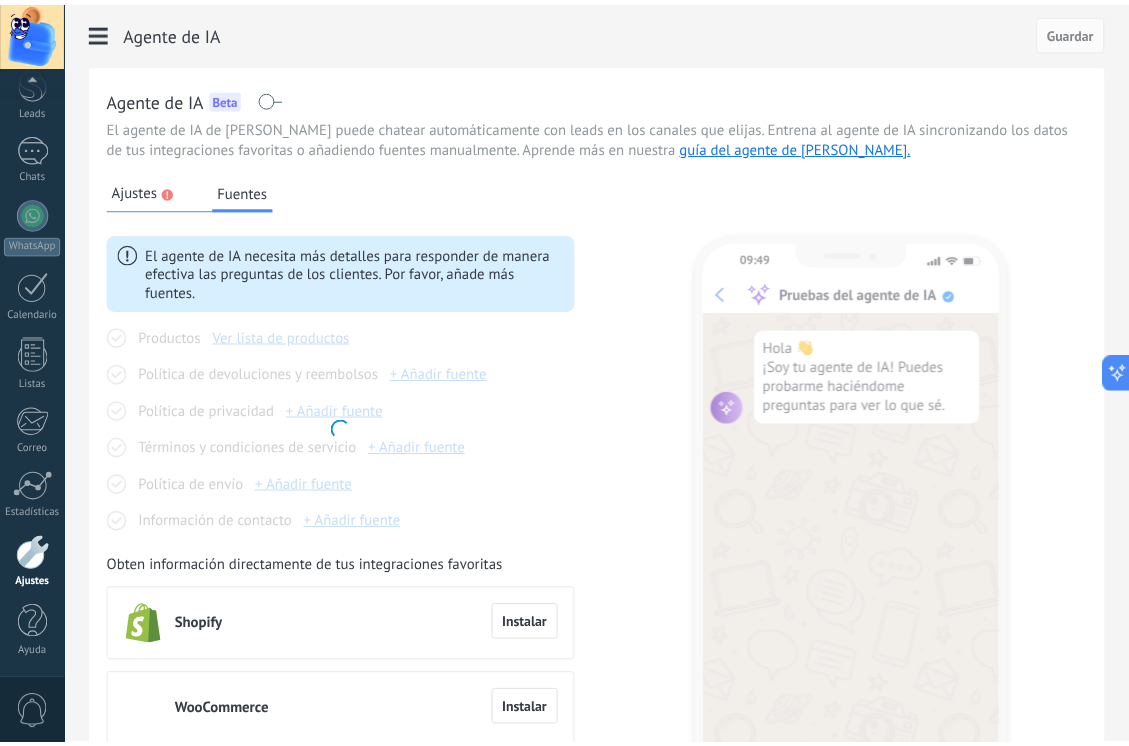 scroll, scrollTop: 0, scrollLeft: 0, axis: both 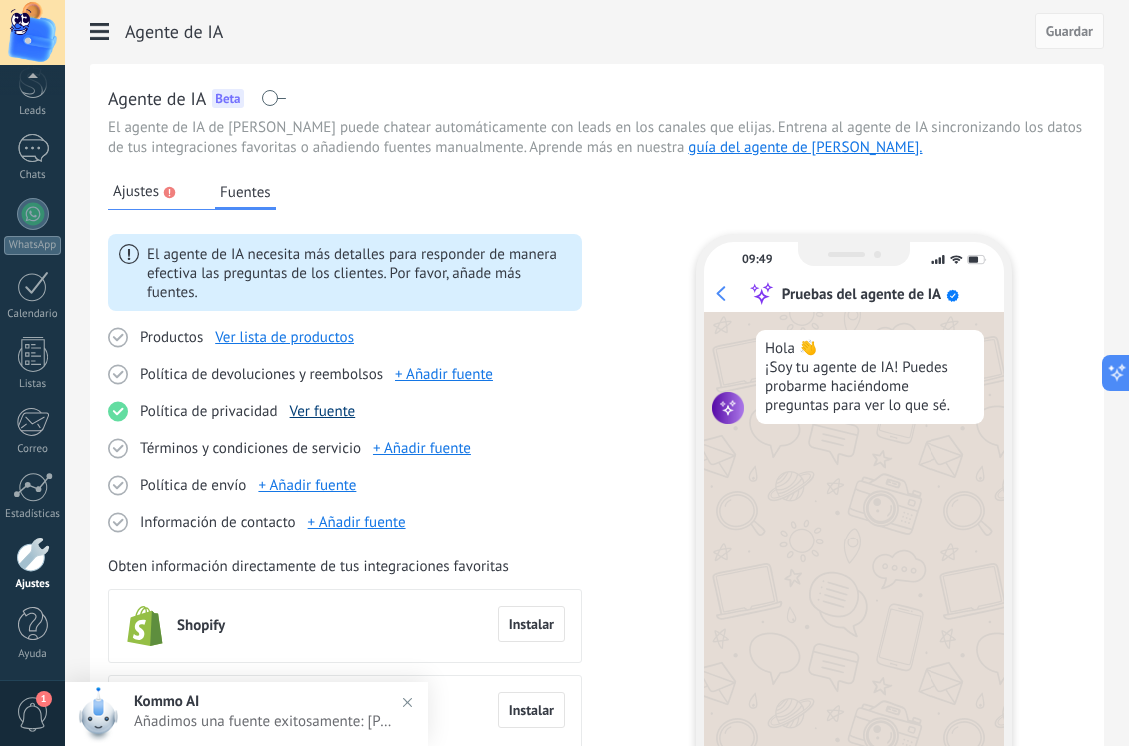 click on "Ver fuente" at bounding box center [323, 411] 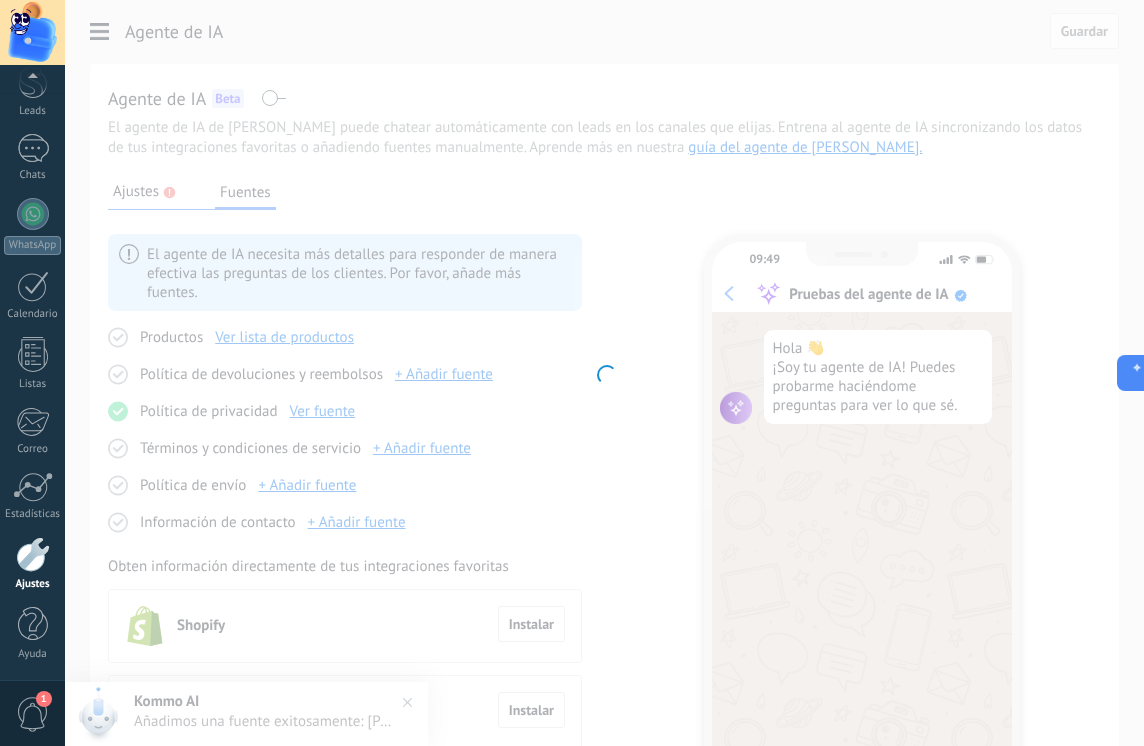 type on "**********" 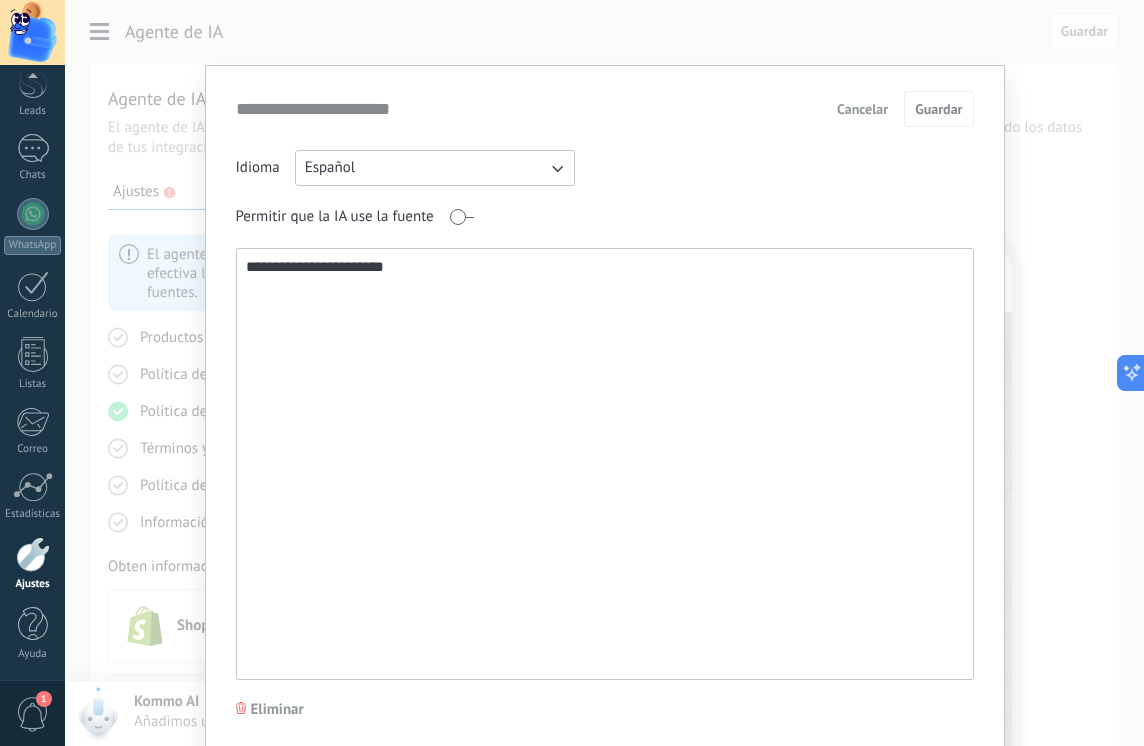 click on "Cancelar" at bounding box center [862, 109] 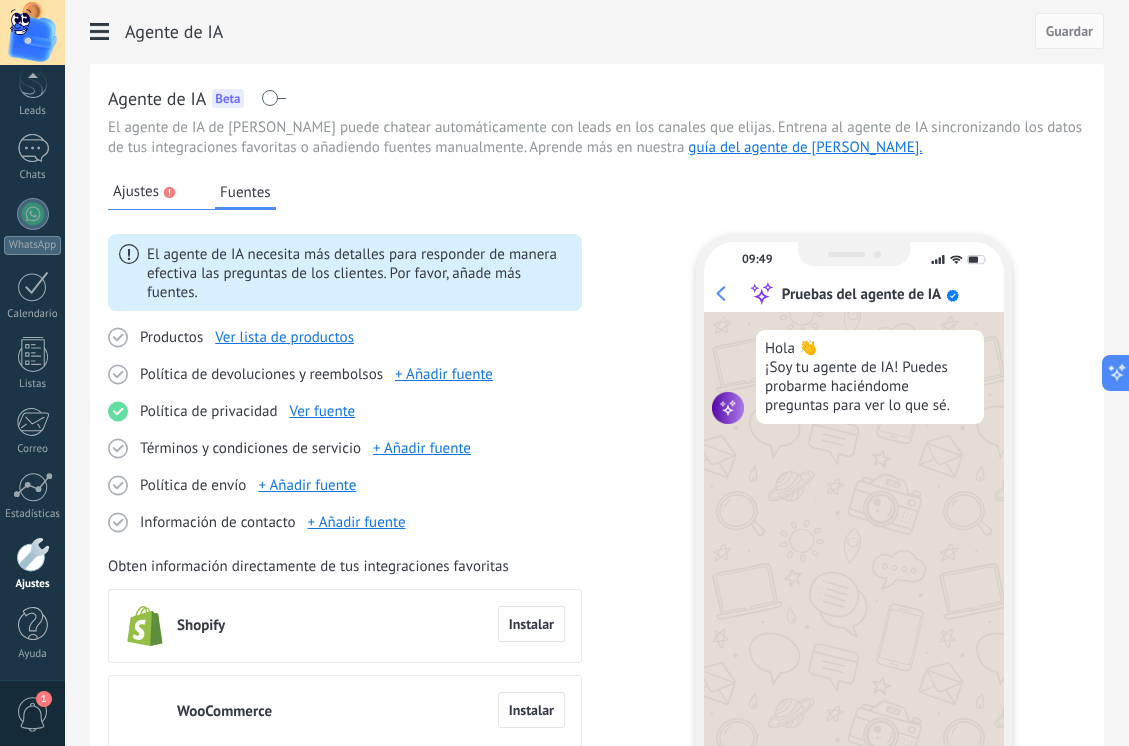 click on "Ajustes Fuentes El agente de IA necesita más detalles para responder de manera efectiva las preguntas de los clientes. Por favor, añade más fuentes. Productos Ver lista de productos Política de devoluciones y reembolsos + Añadir fuente Política de privacidad Ver fuente Términos y condiciones de servicio + Añadir fuente Política de envío + Añadir fuente Información de contacto + Añadir fuente Obten información directamente de tus integraciones favoritas Shopify Instalar WooCommerce Instalar Nuvemshop/Tiendanube Instalar Lazada Instalar 09:49 Pruebas del agente de IA Hola 👋 ¡Soy tu agente de IA! Puedes probarme haciéndome preguntas para ver lo que sé. Reiniciar" at bounding box center [597, 545] 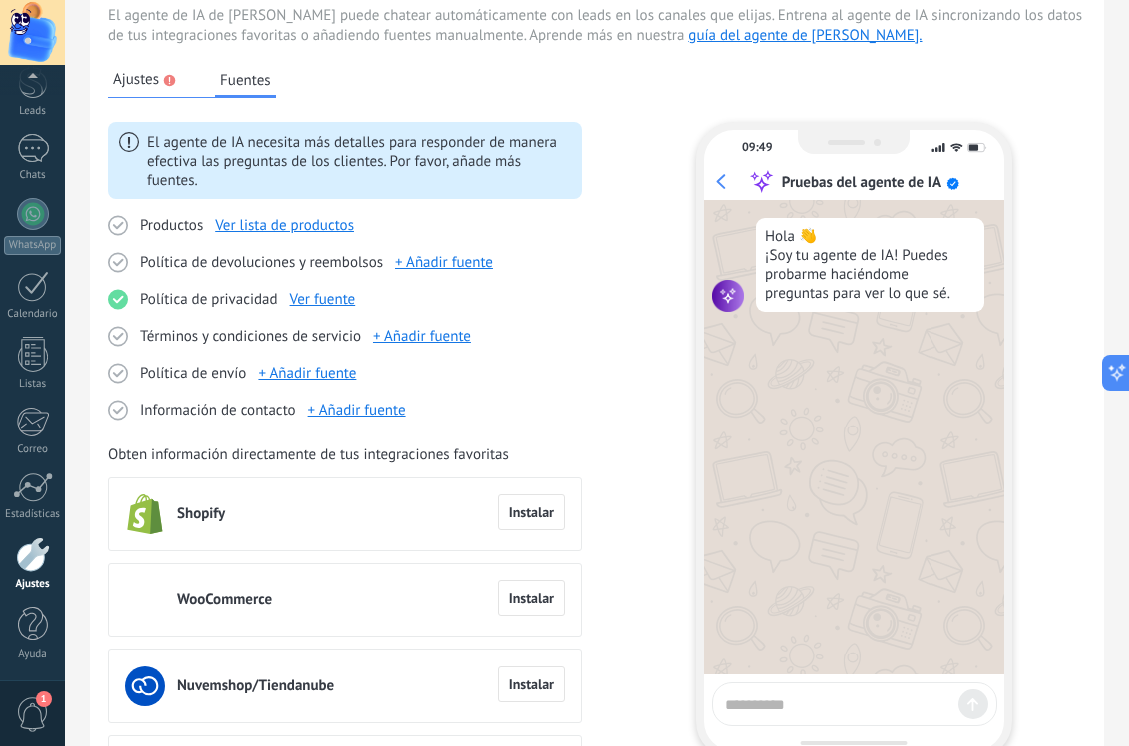 scroll, scrollTop: 280, scrollLeft: 0, axis: vertical 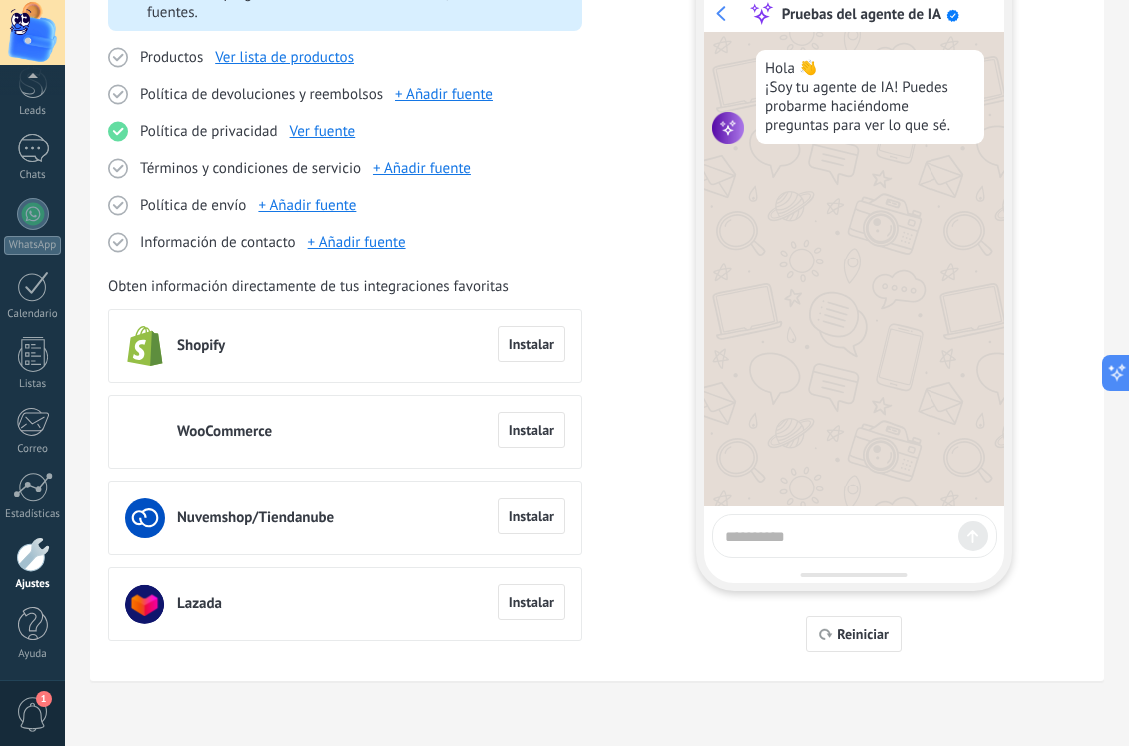 click at bounding box center [854, 536] 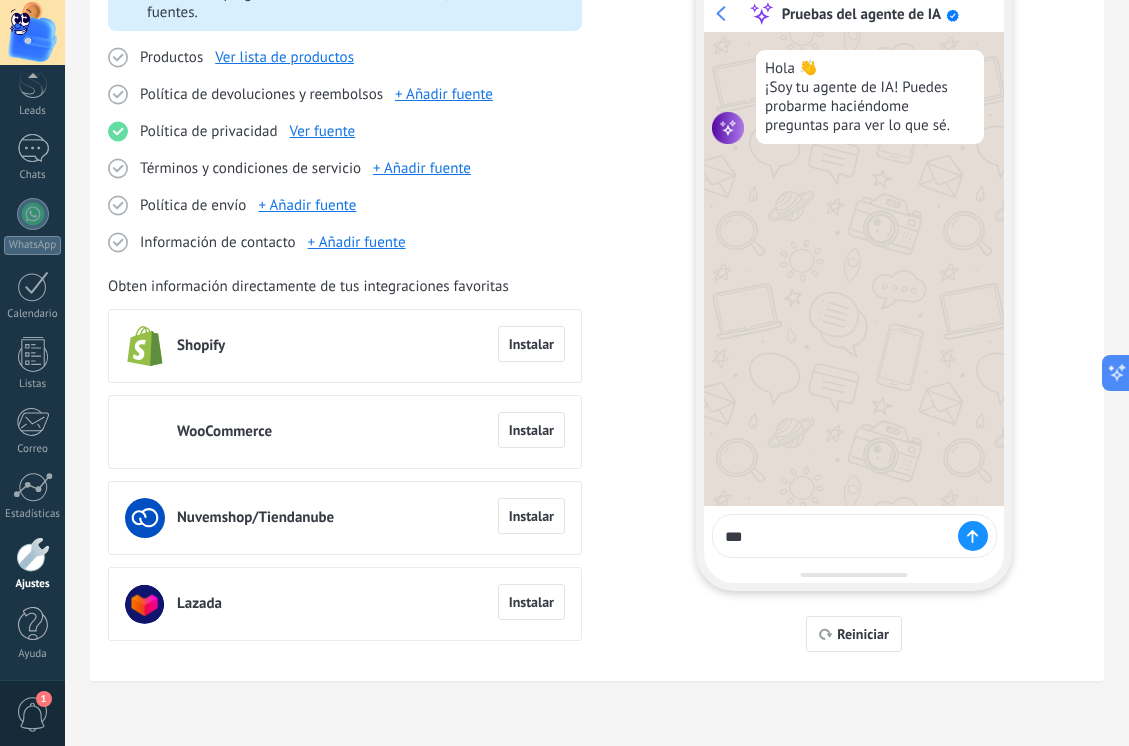 type on "****" 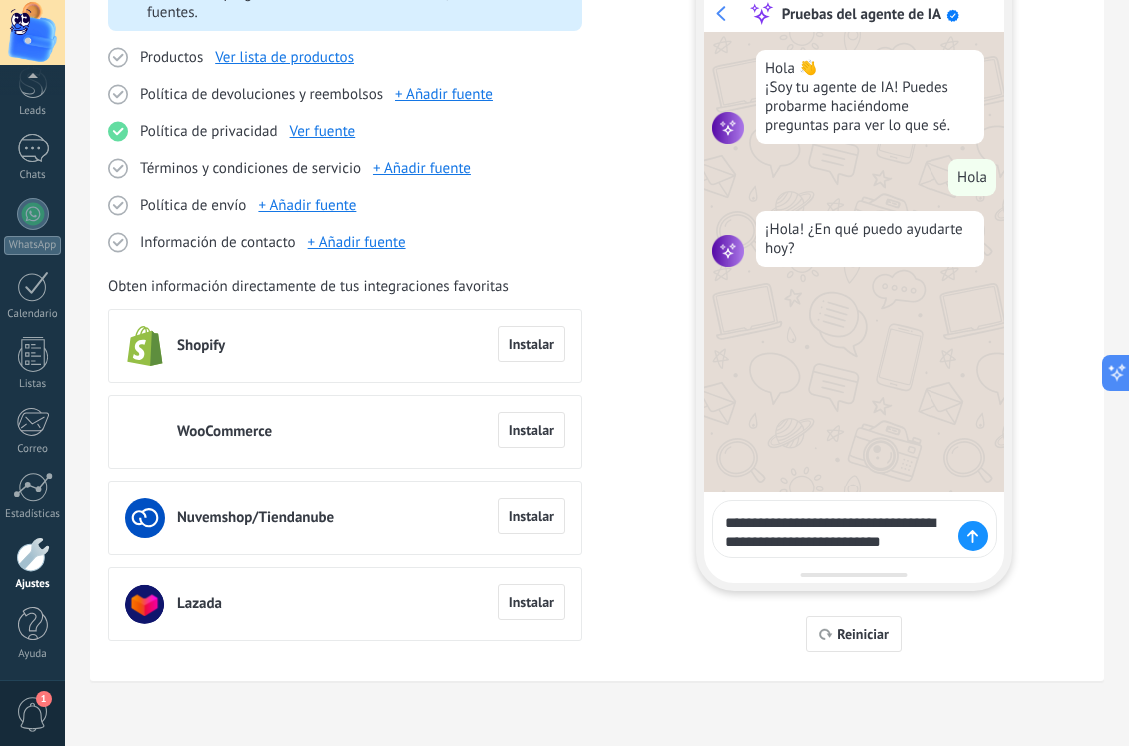 type on "**********" 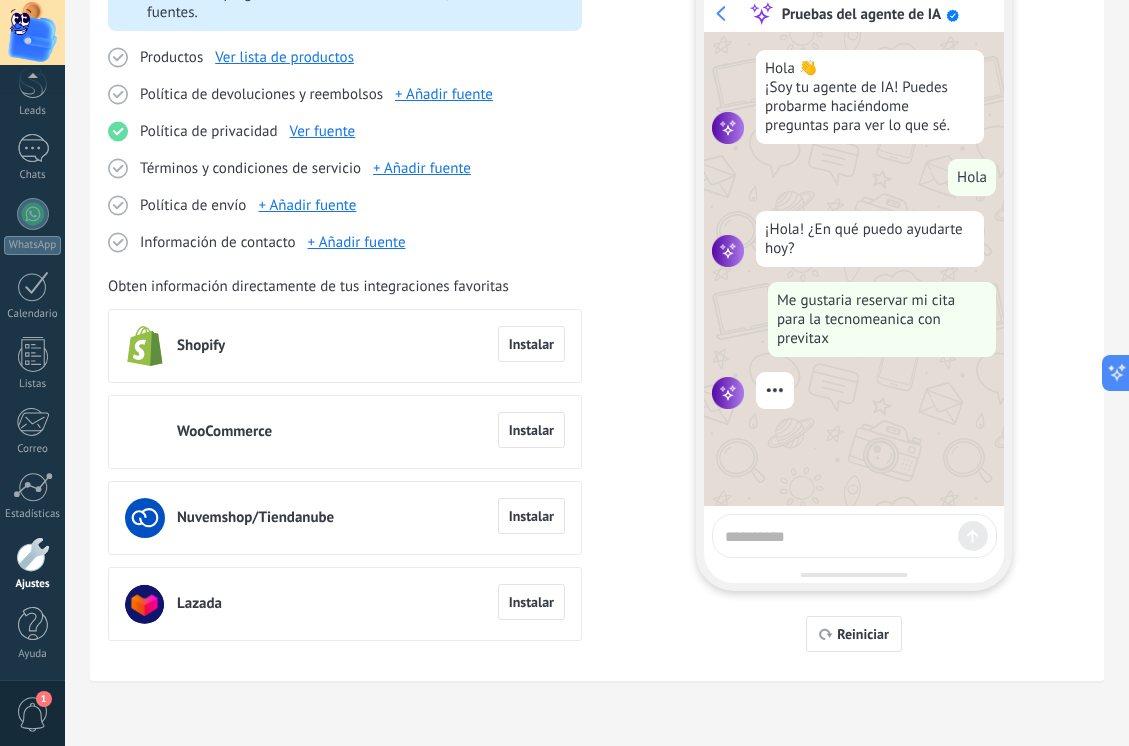 scroll, scrollTop: 43, scrollLeft: 0, axis: vertical 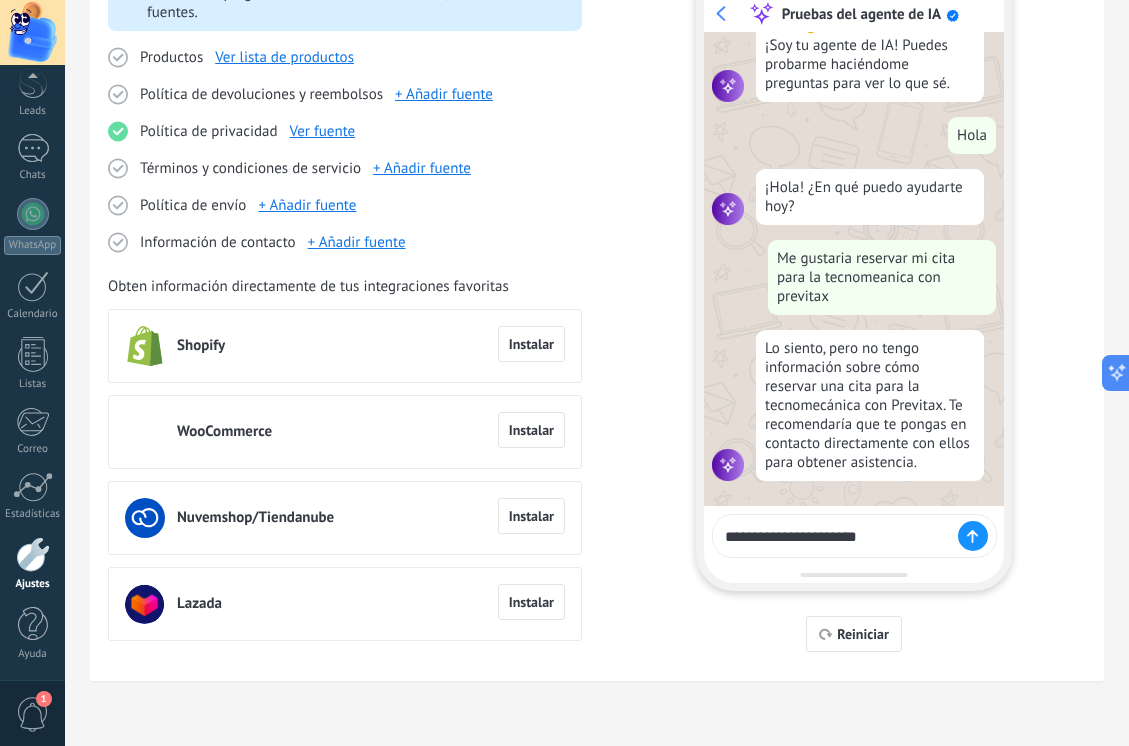 type on "**********" 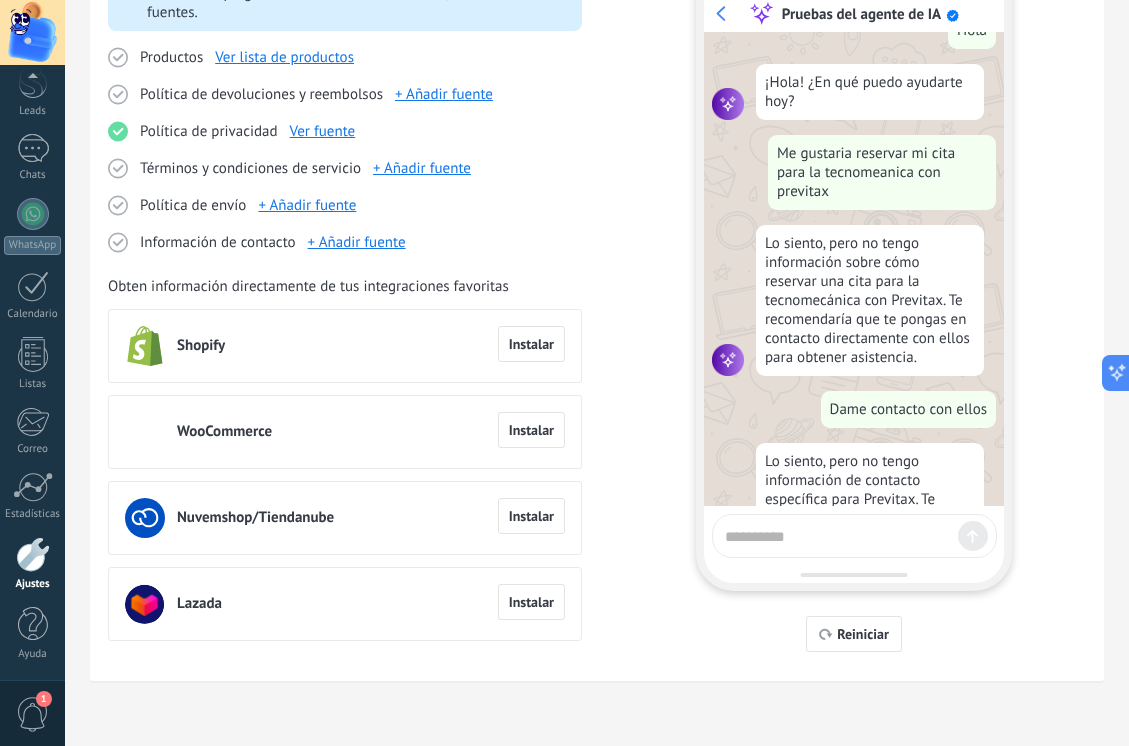 scroll, scrollTop: 261, scrollLeft: 0, axis: vertical 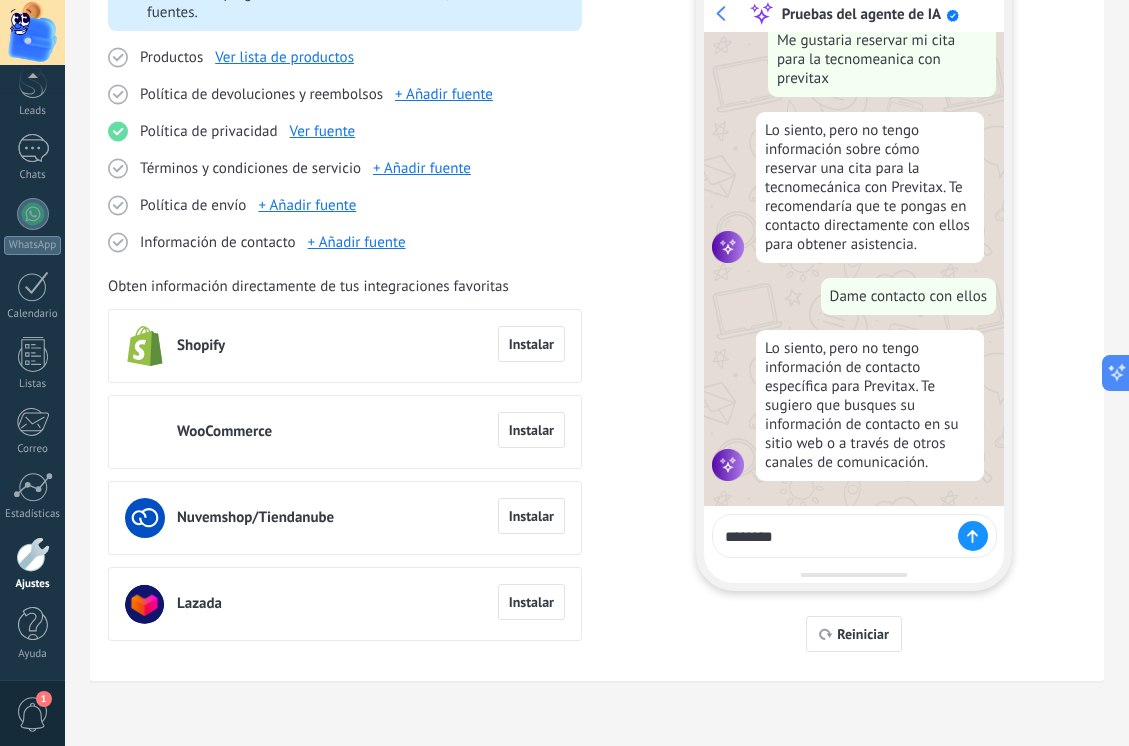 type on "*********" 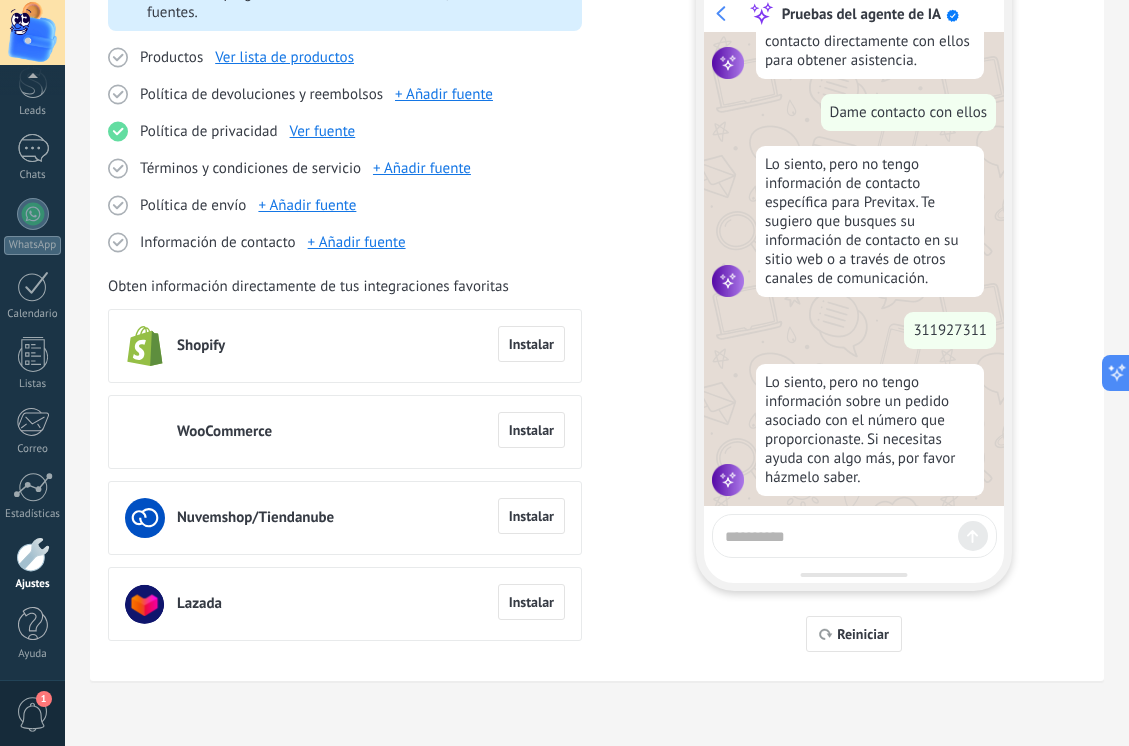 scroll, scrollTop: 460, scrollLeft: 0, axis: vertical 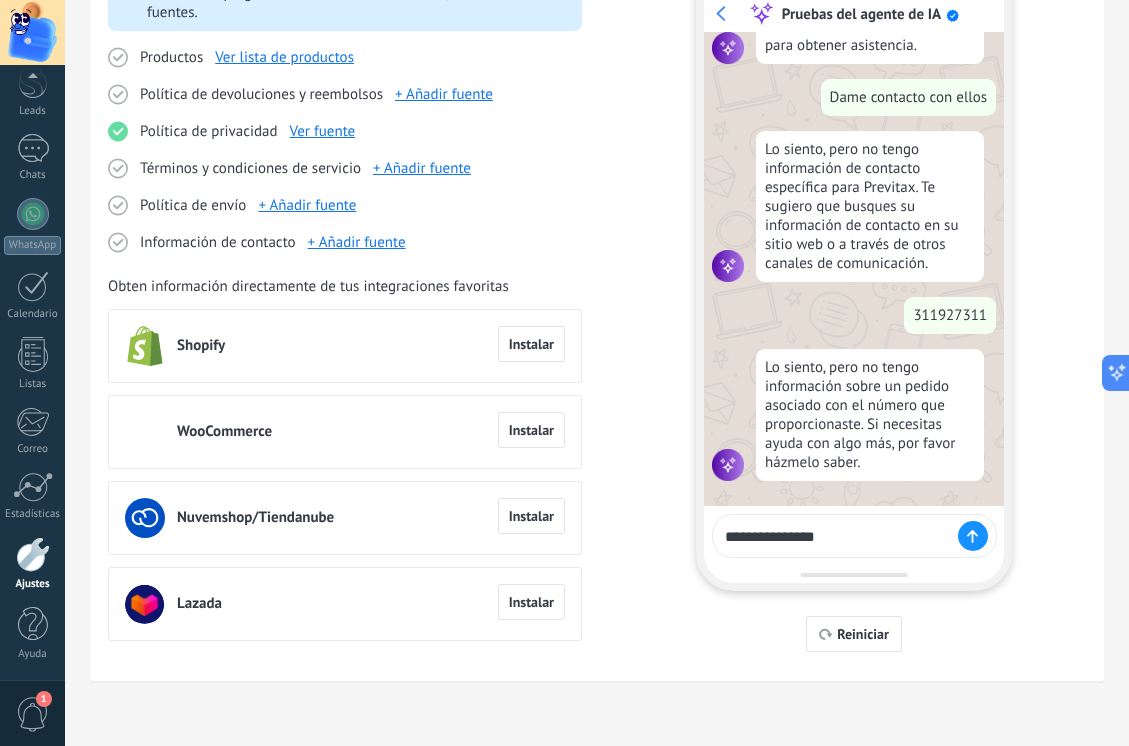 type on "**********" 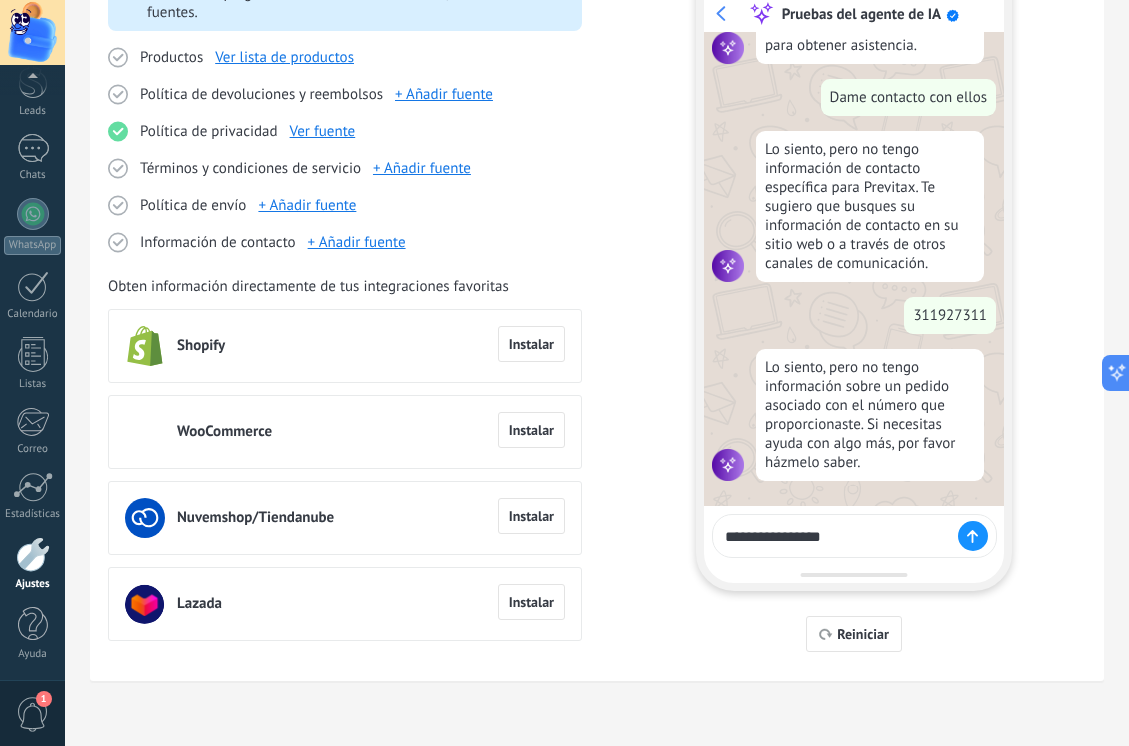 type 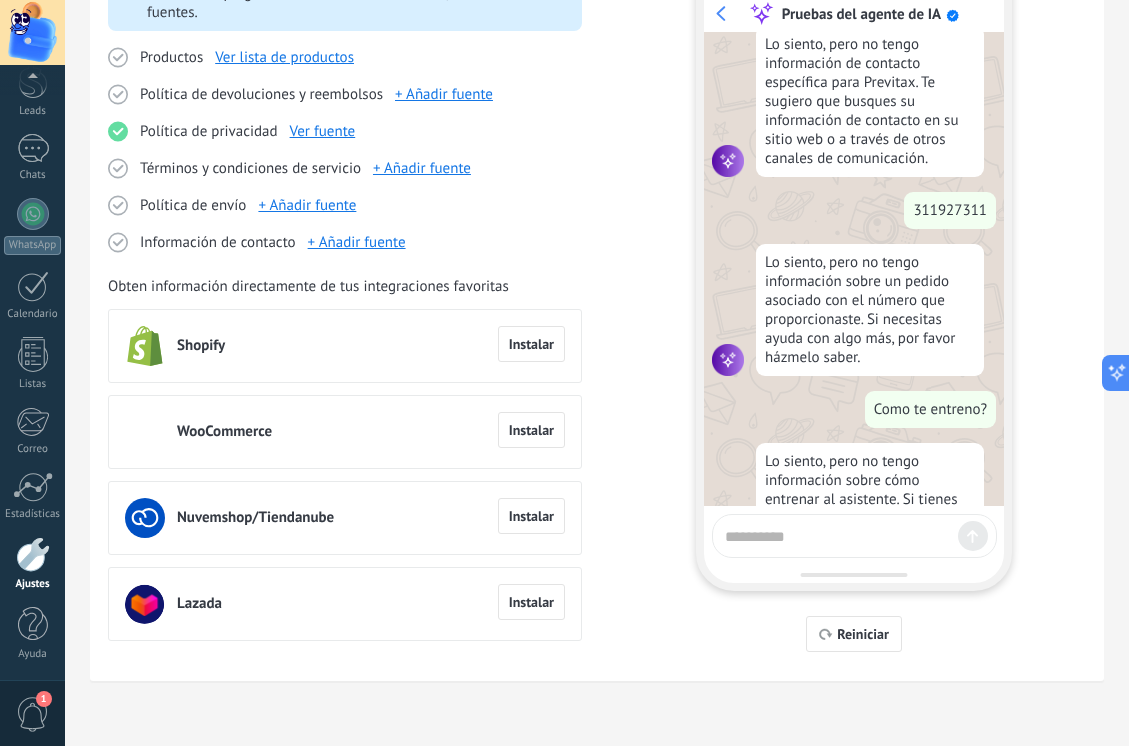 scroll, scrollTop: 659, scrollLeft: 0, axis: vertical 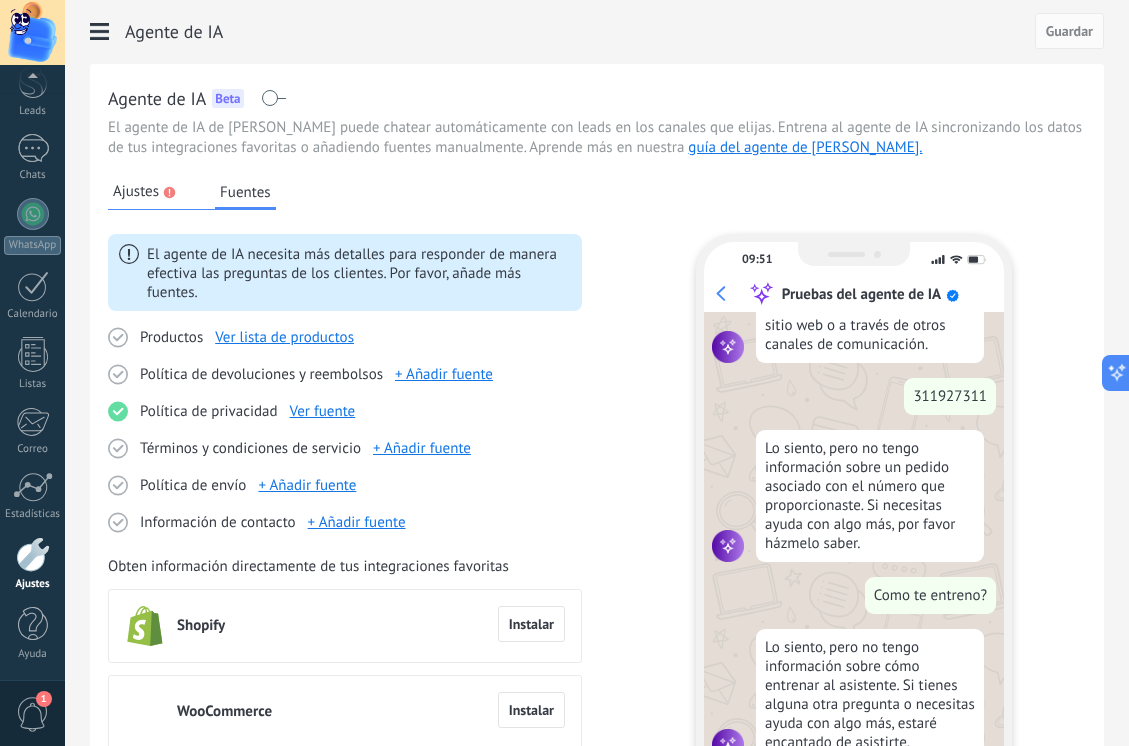 click on "Productos Ver lista de productos Política de devoluciones y reembolsos + Añadir fuente Política de privacidad Ver fuente Términos y condiciones de servicio + Añadir fuente Política de envío + Añadir fuente Información de contacto + Añadir fuente" at bounding box center (345, 430) 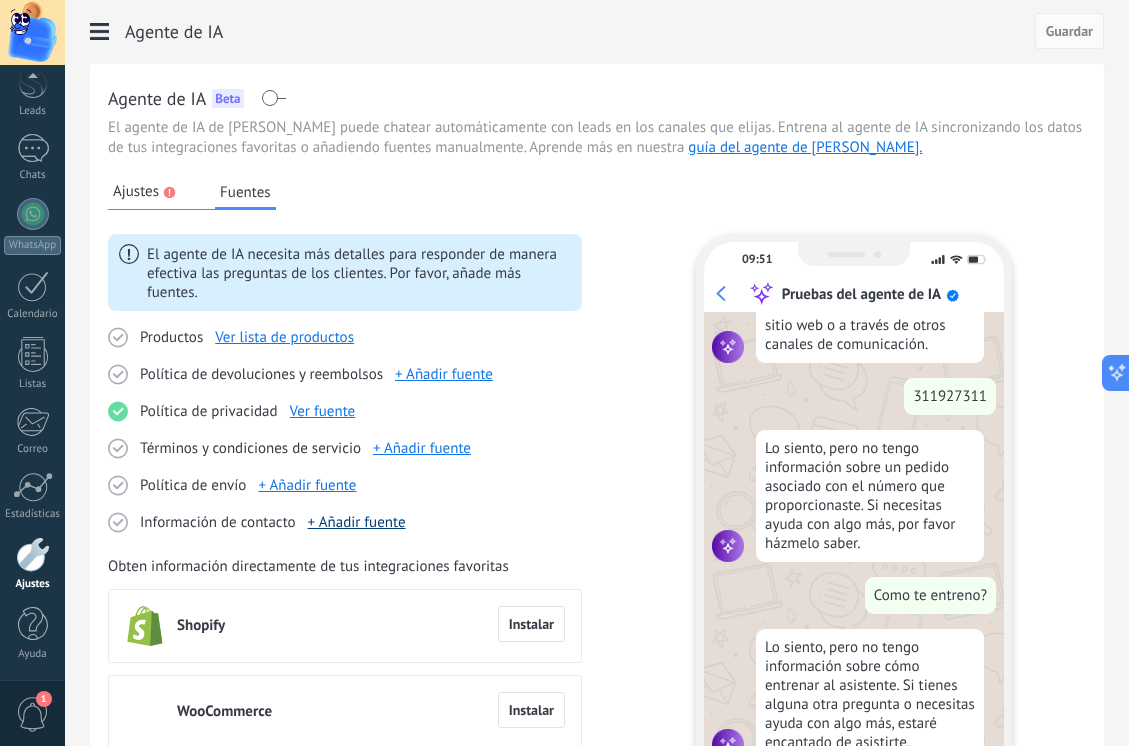 click on "+ Añadir fuente" at bounding box center [357, 522] 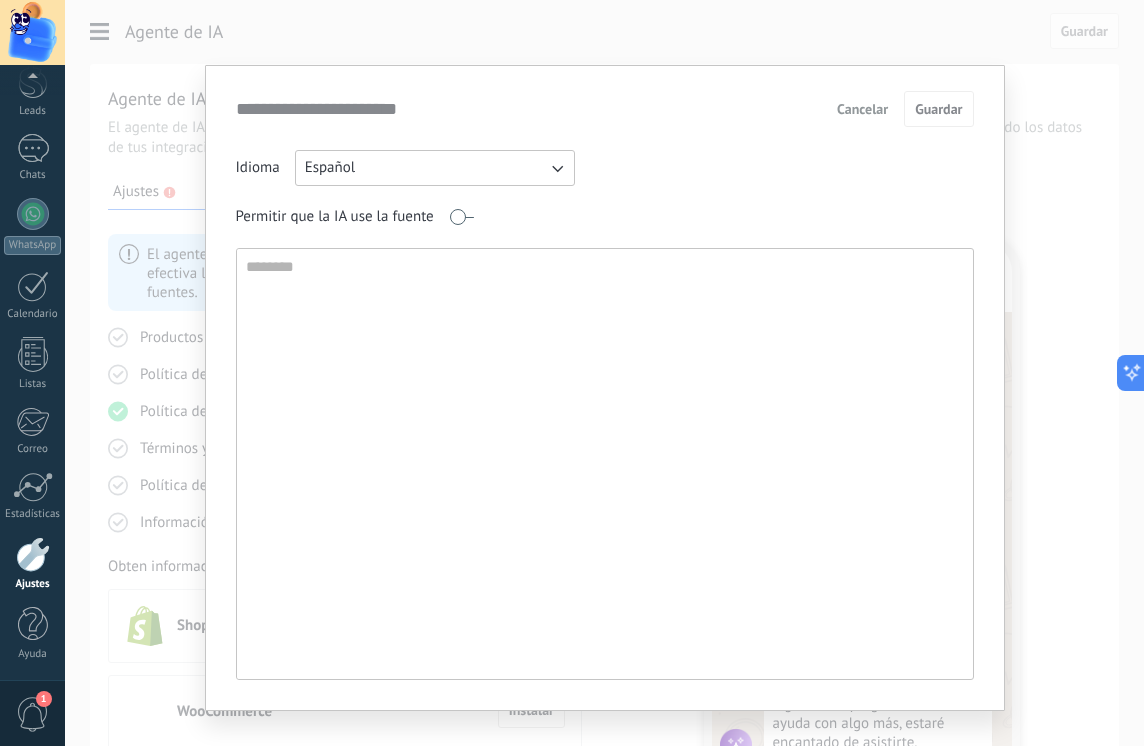 click on "Permitir que la IA use la fuente" at bounding box center [605, 217] 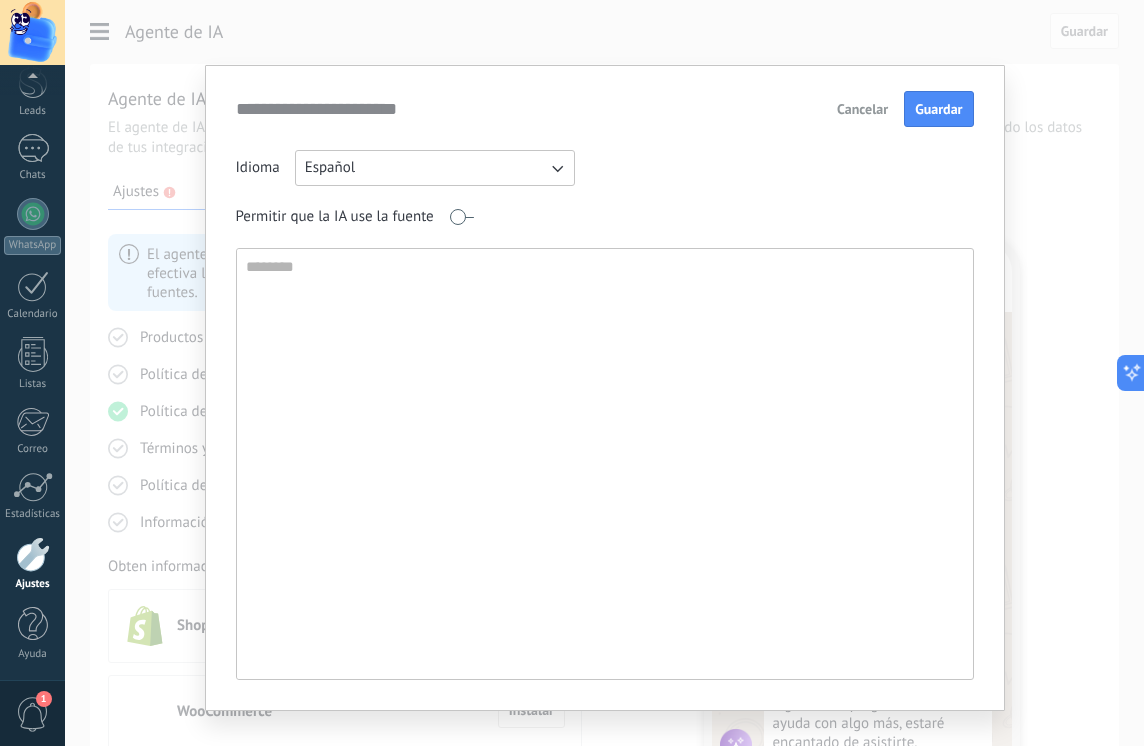 click at bounding box center [461, 217] 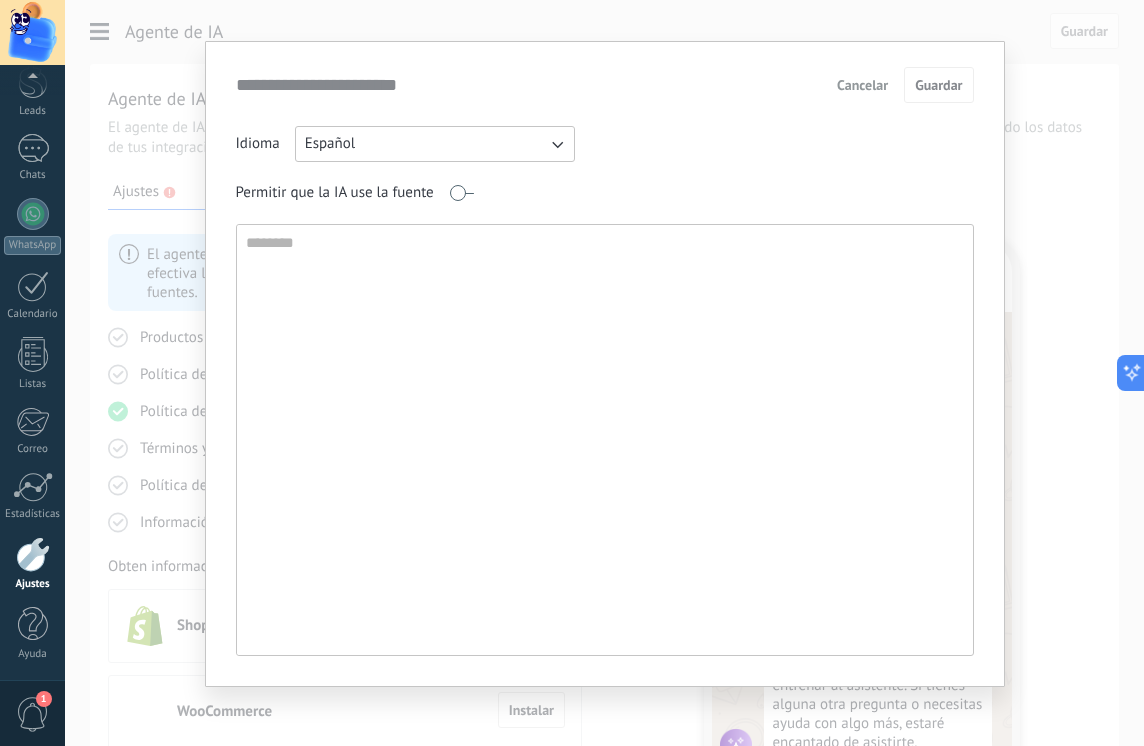 scroll, scrollTop: 30, scrollLeft: 0, axis: vertical 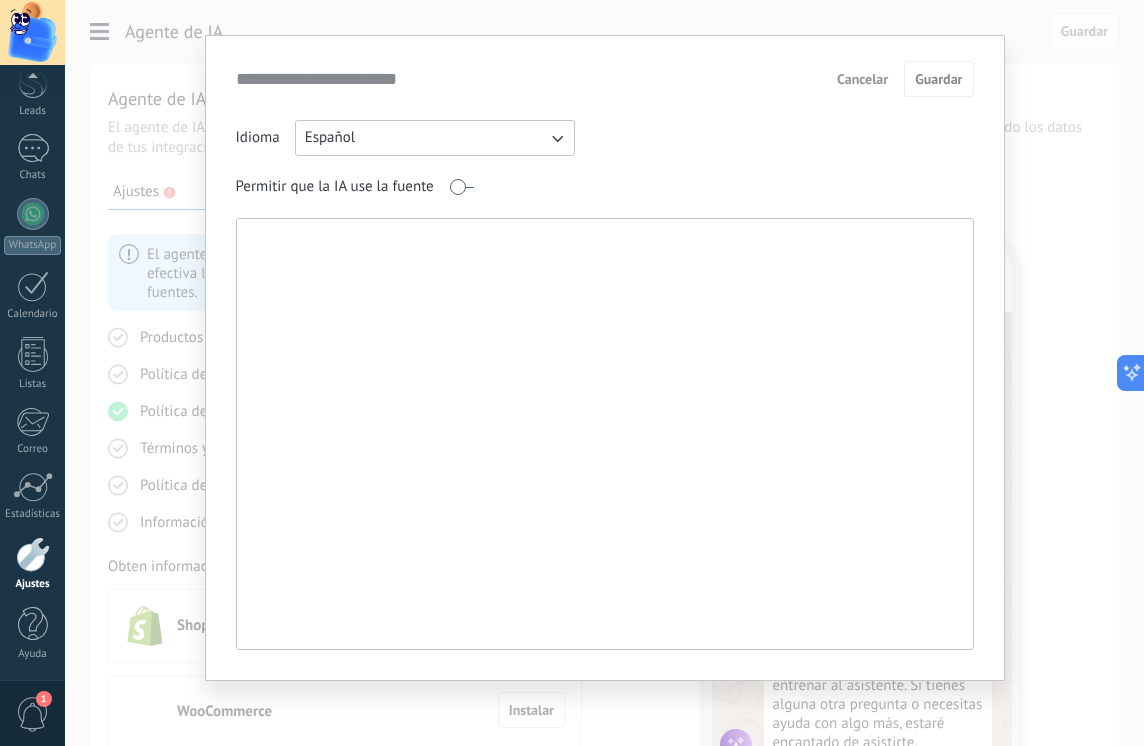 click at bounding box center [603, 434] 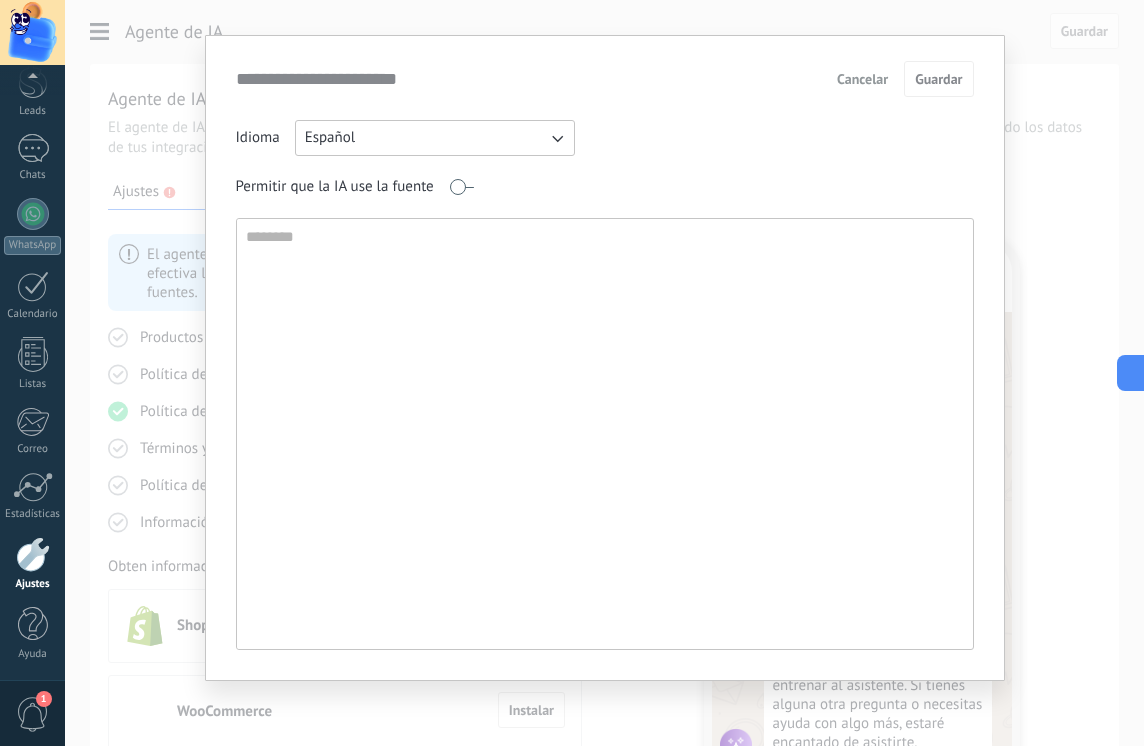 click on "Cancelar" at bounding box center [862, 79] 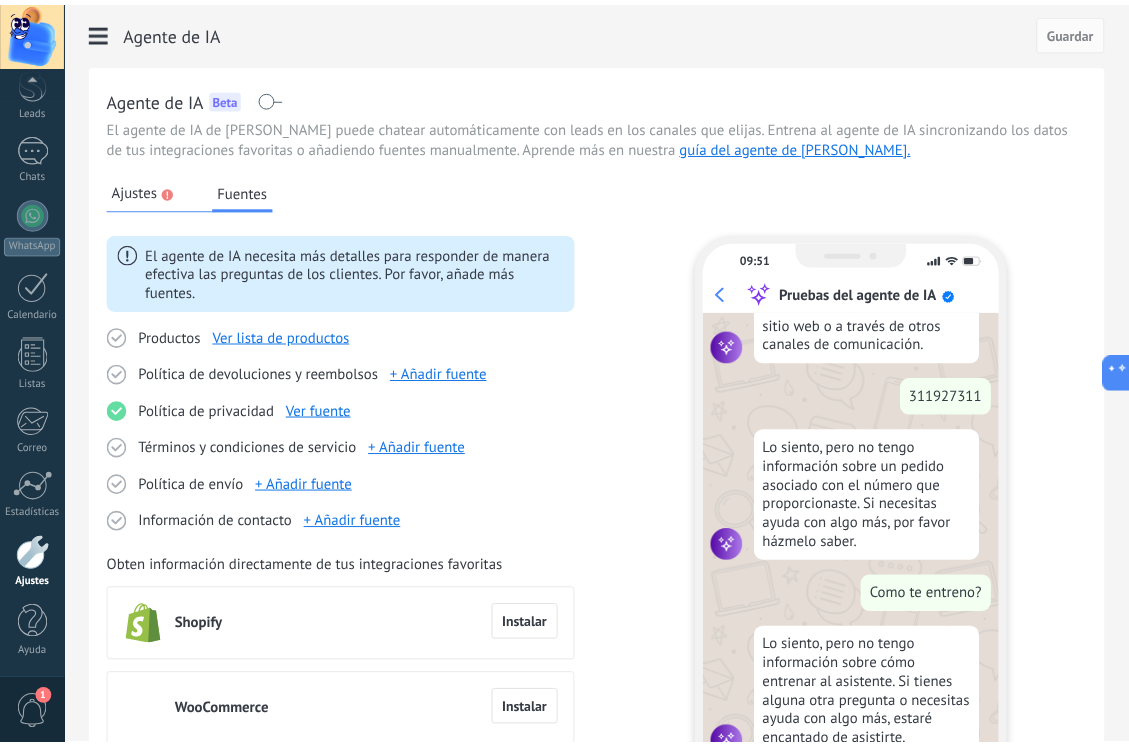 scroll, scrollTop: 0, scrollLeft: 0, axis: both 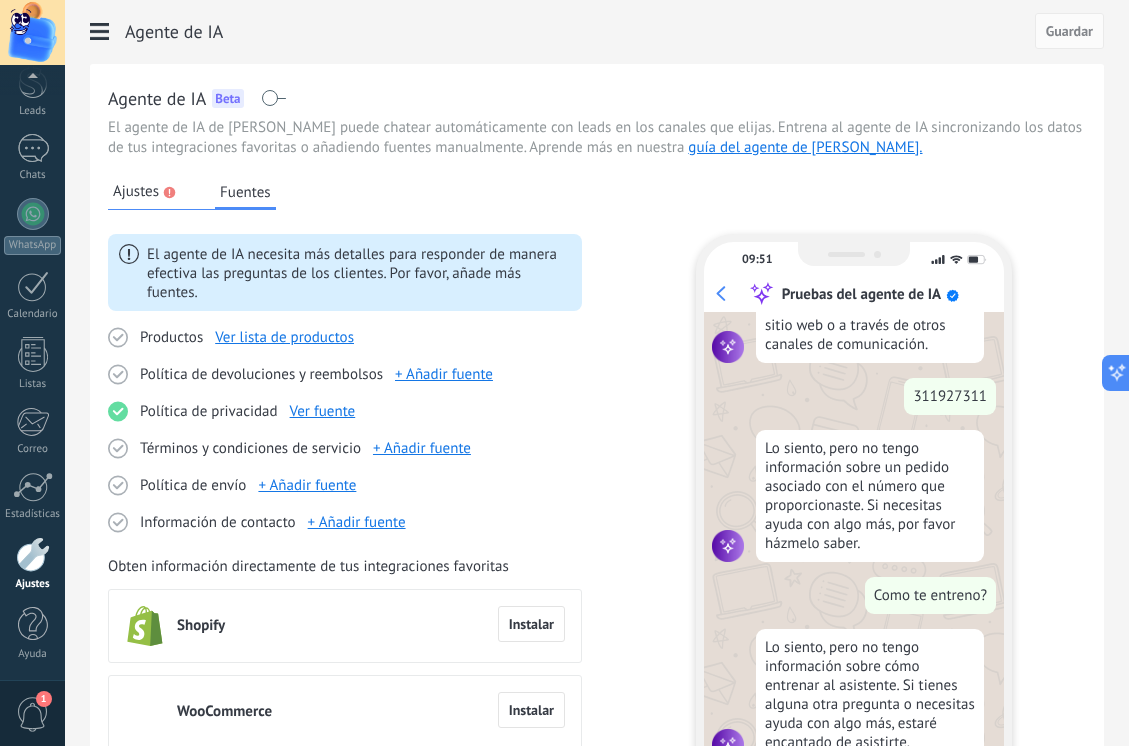 click on "Productos Ver lista de productos Política de devoluciones y reembolsos + Añadir fuente Política de privacidad Ver fuente Términos y condiciones de servicio + Añadir fuente Política de envío + Añadir fuente Información de contacto + Añadir fuente" at bounding box center (345, 430) 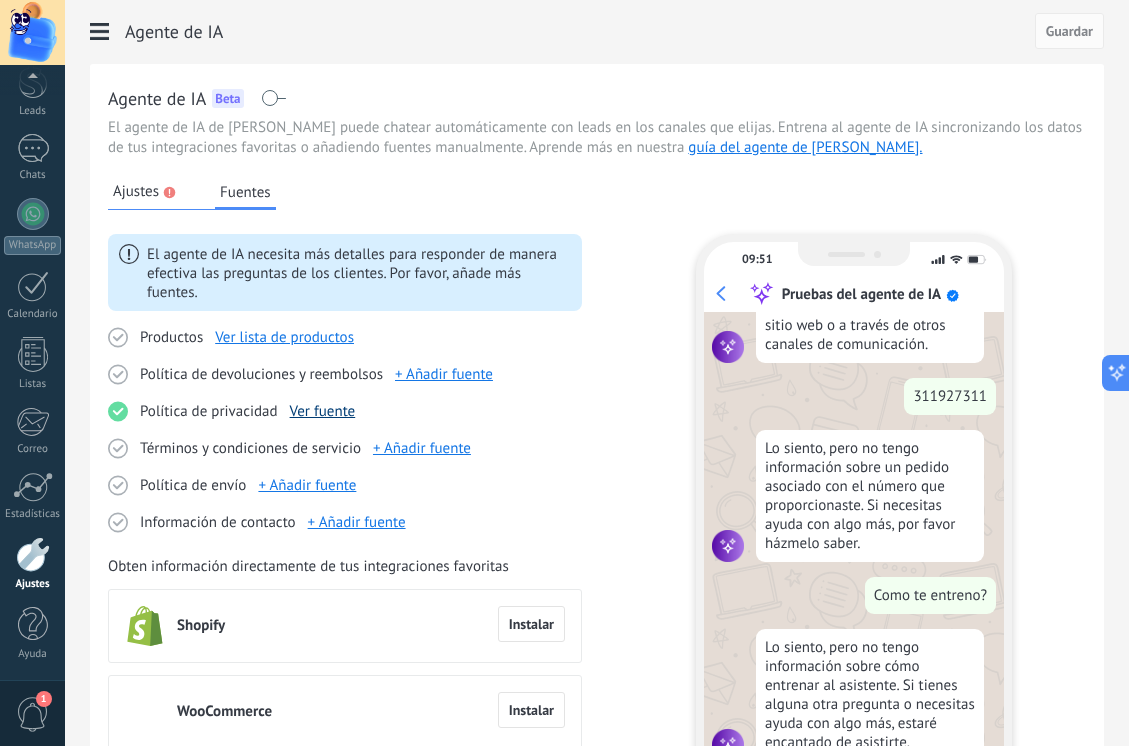 click on "Ver fuente" at bounding box center [323, 411] 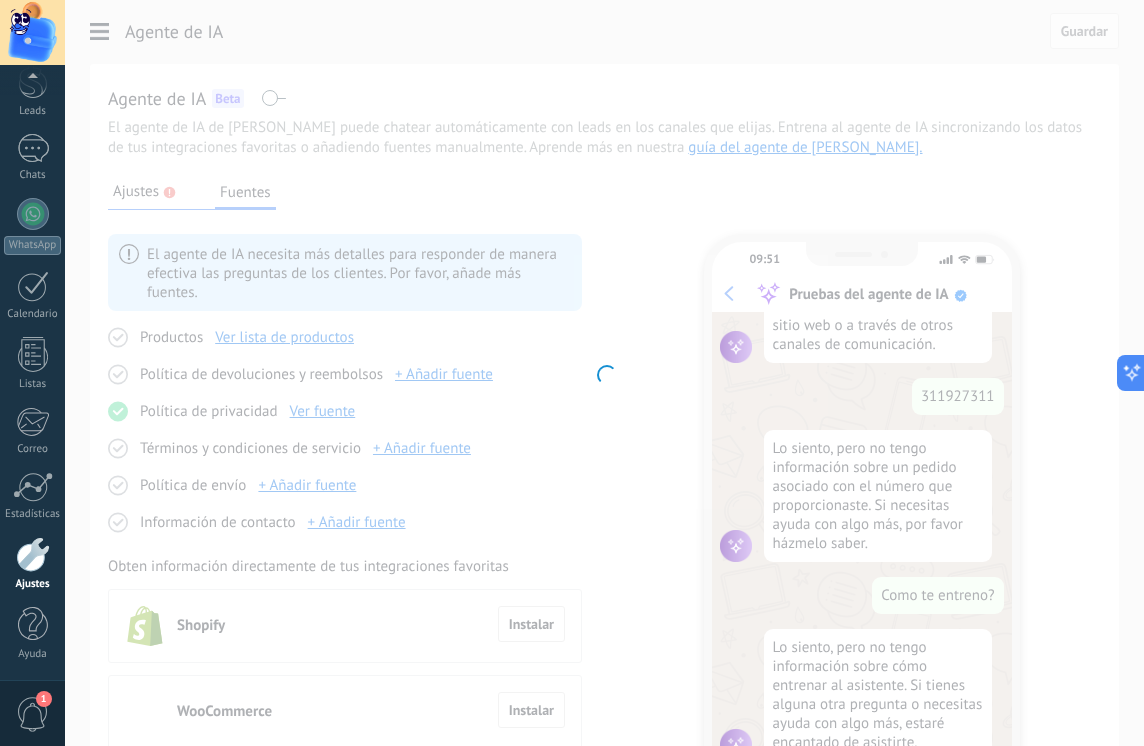 type on "**********" 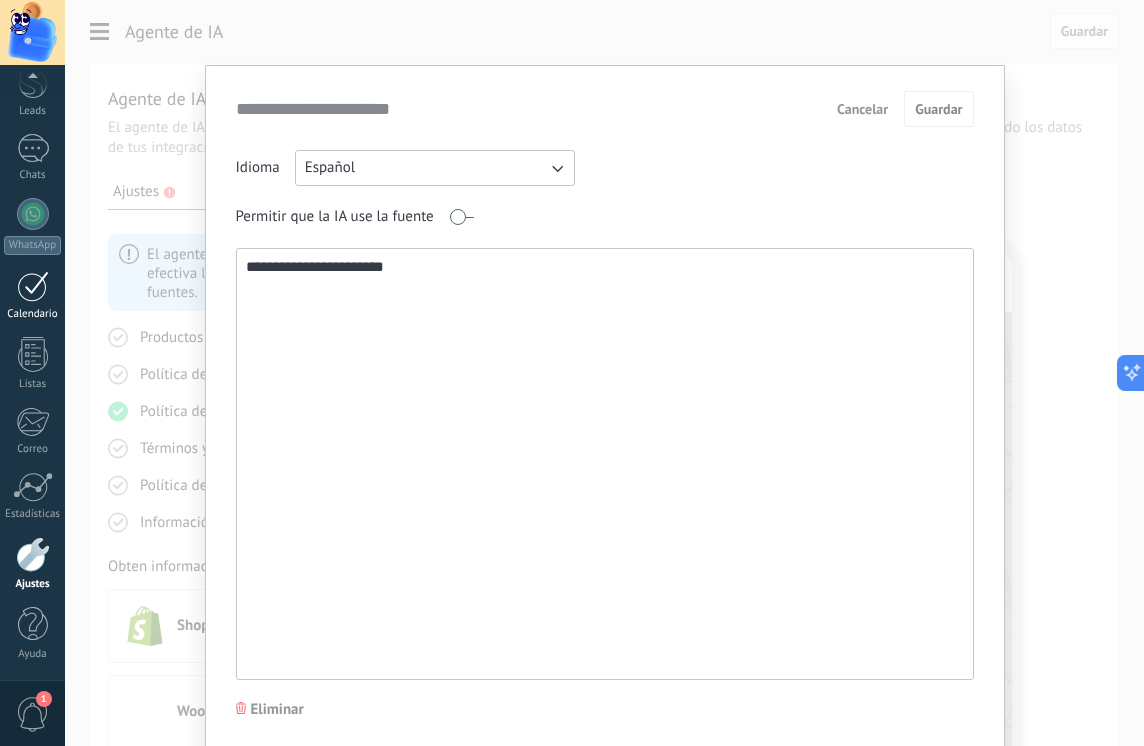 drag, startPoint x: 429, startPoint y: 255, endPoint x: 39, endPoint y: 301, distance: 392.70346 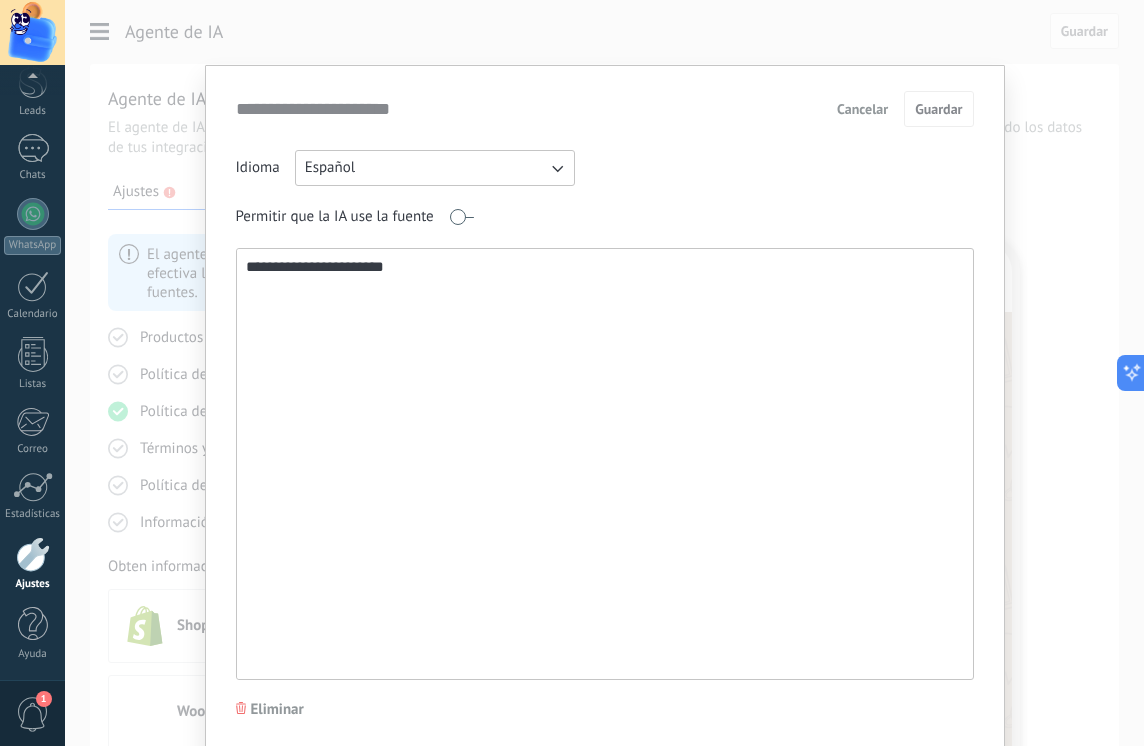 click on "**********" at bounding box center (605, 408) 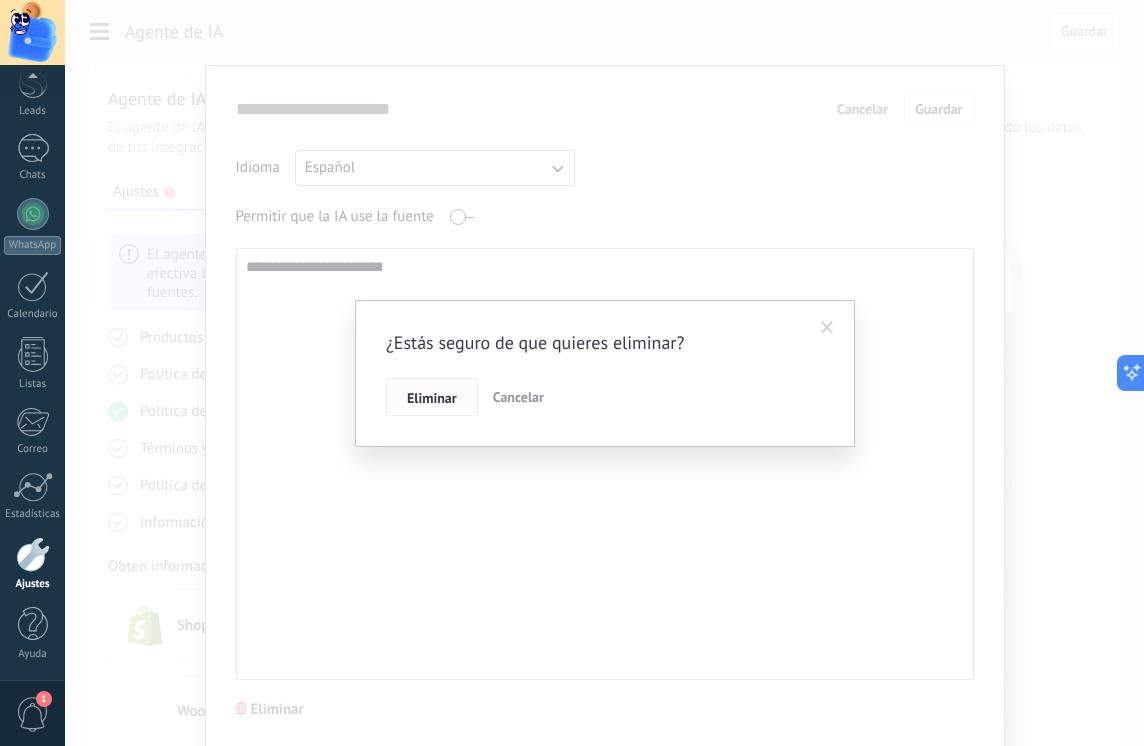 click on "Eliminar" at bounding box center [432, 397] 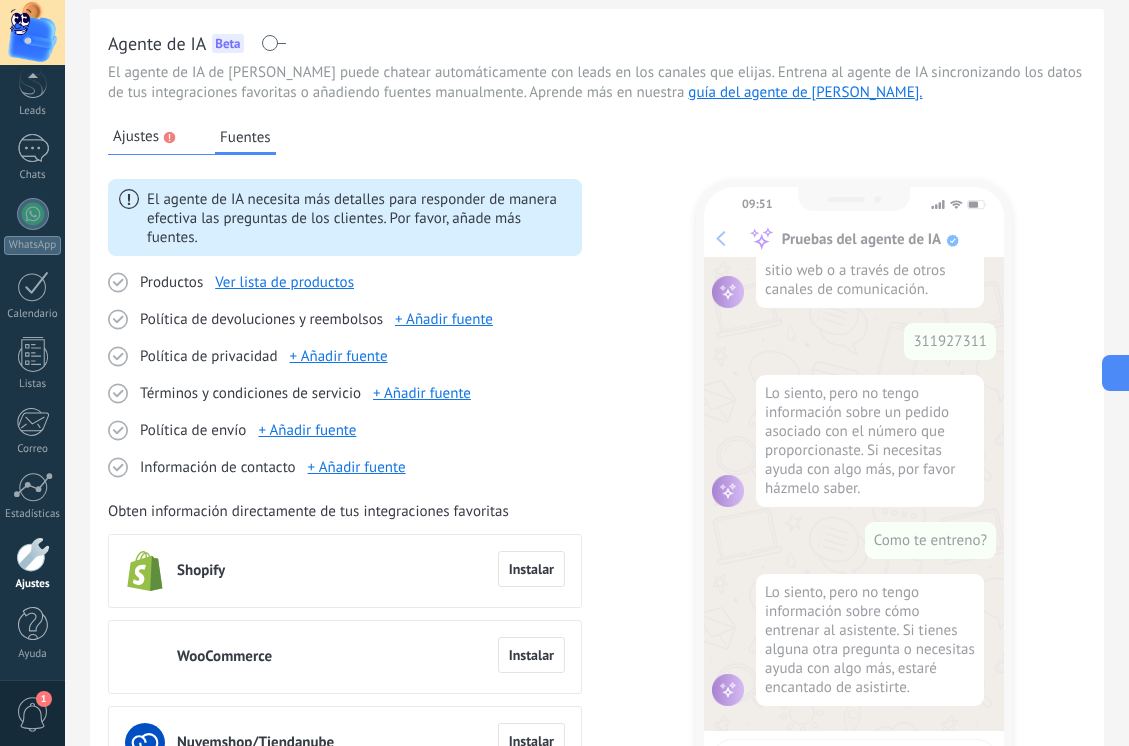 scroll, scrollTop: 280, scrollLeft: 0, axis: vertical 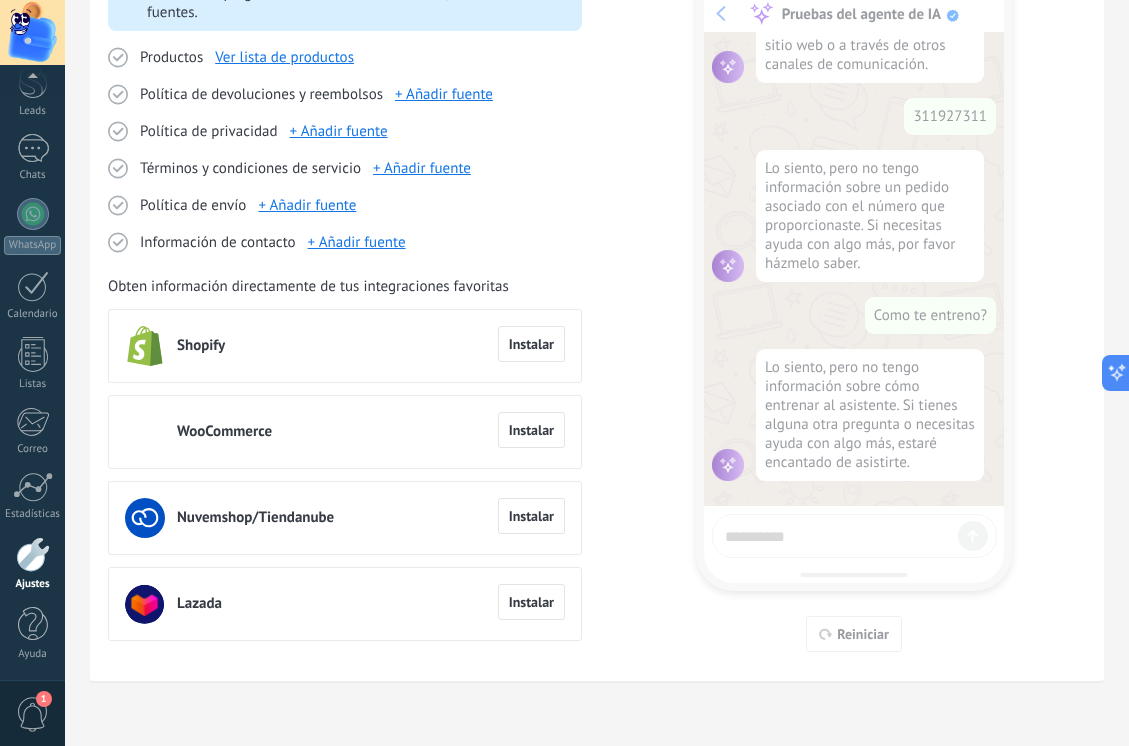 click on "Ajustes Fuentes El agente de IA necesita más detalles para responder de manera efectiva las preguntas de los clientes. Por favor, añade más fuentes. Productos Ver lista de productos Política de devoluciones y reembolsos + Añadir fuente Política de privacidad + Añadir fuente Términos y condiciones de servicio + Añadir fuente Política de envío + Añadir fuente Información de contacto + Añadir fuente Obten información directamente de tus integraciones favoritas Shopify Instalar WooCommerce Instalar Nuvemshop/Tiendanube Instalar Lazada Instalar 09:51 Pruebas del agente de IA Hola 👋 ¡Soy tu agente de IA! Puedes probarme haciéndome preguntas para ver lo que sé. Hola ¡Hola! ¿En qué puedo ayudarte hoy? Me gustaria reservar mi cita para la tecnomeanica con previtax Lo siento, pero no tengo información sobre cómo reservar una cita para la tecnomecánica con Previtax. Te recomendaría que te pongas en contacto directamente con ellos para obtener asistencia. Dame contacto con ellos 311927311" at bounding box center (597, 265) 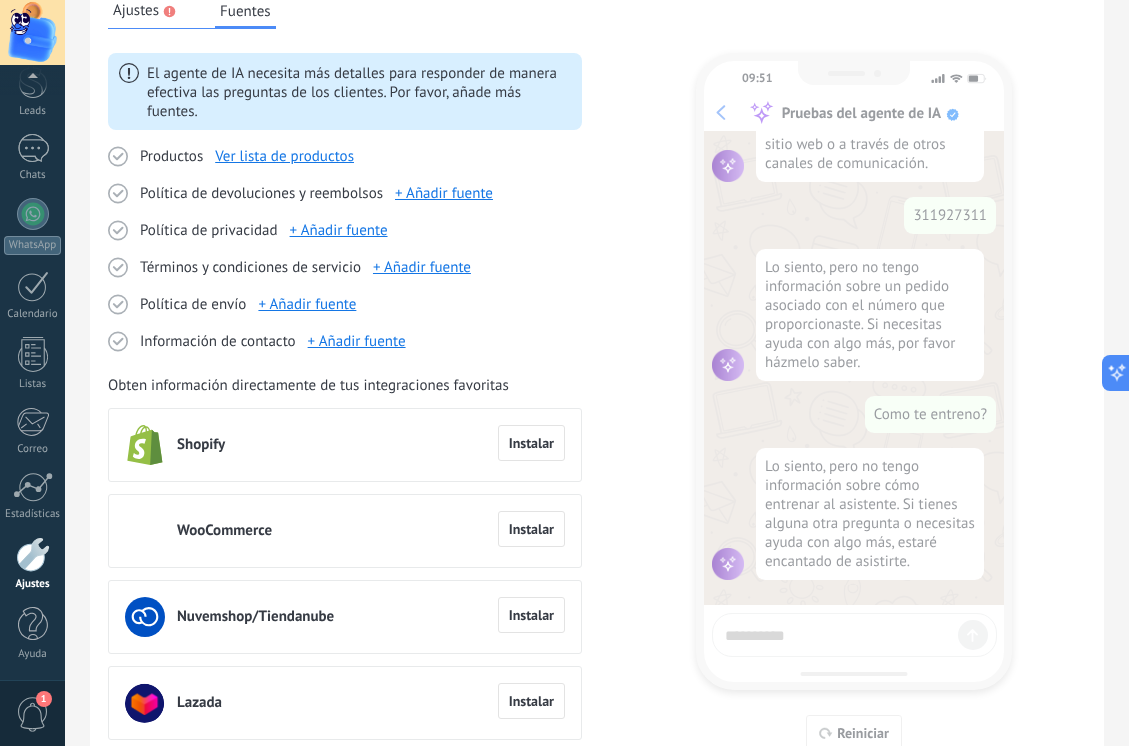 scroll, scrollTop: 280, scrollLeft: 0, axis: vertical 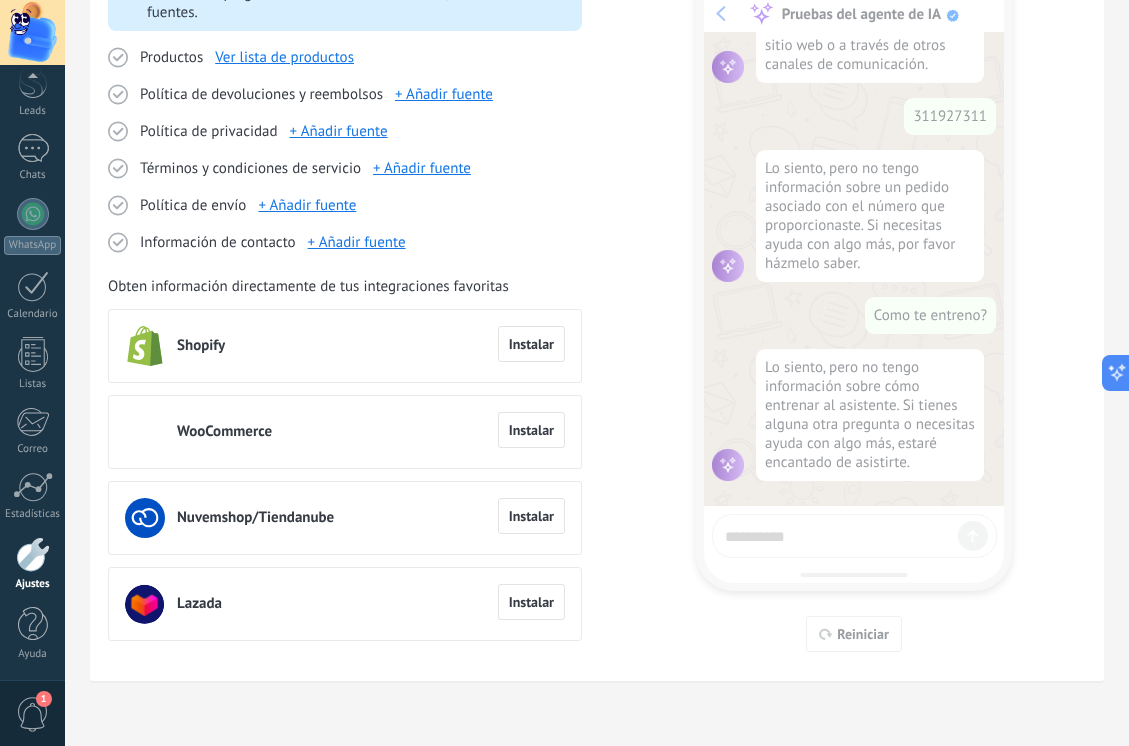 click on "09:51 Pruebas del agente de IA Hola 👋 ¡Soy tu agente de IA! Puedes probarme haciéndome preguntas para ver lo que sé. Hola ¡Hola! ¿En qué puedo ayudarte hoy? Me gustaria reservar mi cita para la tecnomeanica con previtax Lo siento, pero no tengo información sobre cómo reservar una cita para la tecnomecánica con Previtax. Te recomendaría que te pongas en contacto directamente con ellos para obtener asistencia. Dame contacto con ellos Lo siento, pero no tengo información de contacto específica para Previtax. Te sugiero que busques su información de contacto en su sitio web o a través de otros canales de comunicación. 311927311 Lo siento, pero no tengo información sobre un pedido asociado con el número que proporcionaste. Si necesitas ayuda con algo más, por favor házmelo saber. Como te entreno? Lo siento, pero no tengo información sobre cómo entrenar al asistente. Si tienes alguna otra pregunta o necesitas ayuda con algo más, estaré encantado de asistirte. Reiniciar" at bounding box center [854, 277] 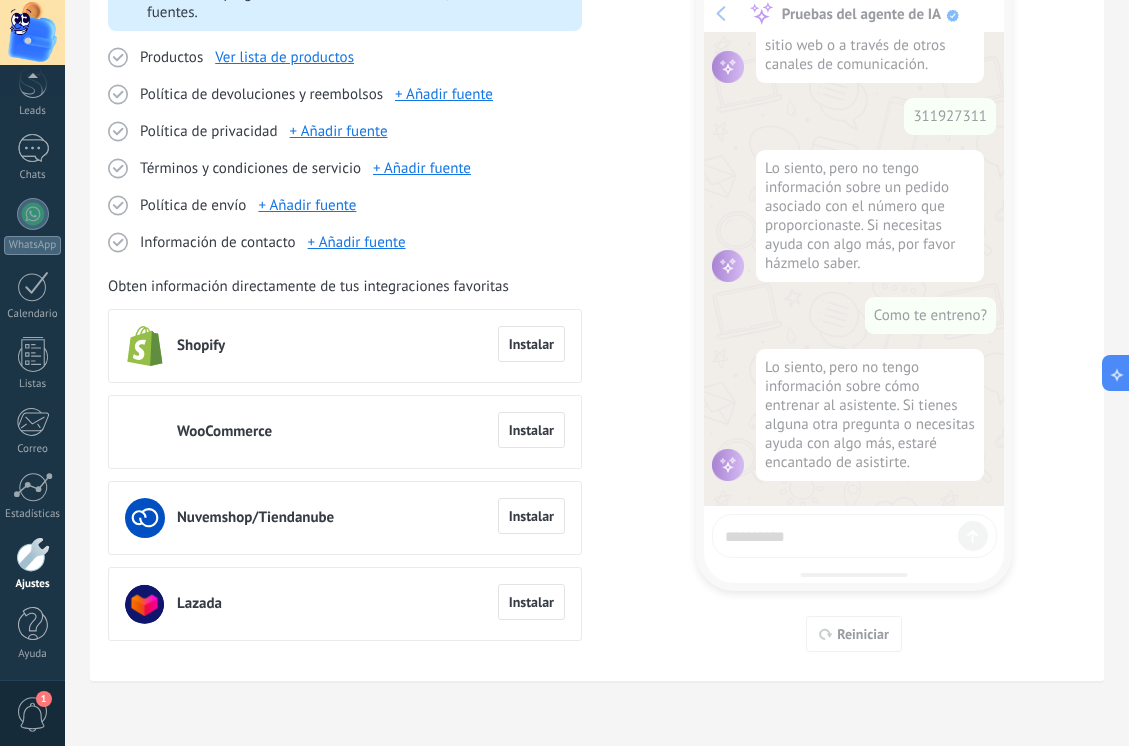 click on "09:51 Pruebas del agente de IA Hola 👋 ¡Soy tu agente de IA! Puedes probarme haciéndome preguntas para ver lo que sé. Hola ¡Hola! ¿En qué puedo ayudarte hoy? Me gustaria reservar mi cita para la tecnomeanica con previtax Lo siento, pero no tengo información sobre cómo reservar una cita para la tecnomecánica con Previtax. Te recomendaría que te pongas en contacto directamente con ellos para obtener asistencia. Dame contacto con ellos Lo siento, pero no tengo información de contacto específica para Previtax. Te sugiero que busques su información de contacto en su sitio web o a través de otros canales de comunicación. 311927311 Lo siento, pero no tengo información sobre un pedido asociado con el número que proporcionaste. Si necesitas ayuda con algo más, por favor házmelo saber. Como te entreno? Lo siento, pero no tengo información sobre cómo entrenar al asistente. Si tienes alguna otra pregunta o necesitas ayuda con algo más, estaré encantado de asistirte. Reiniciar" at bounding box center [854, 277] 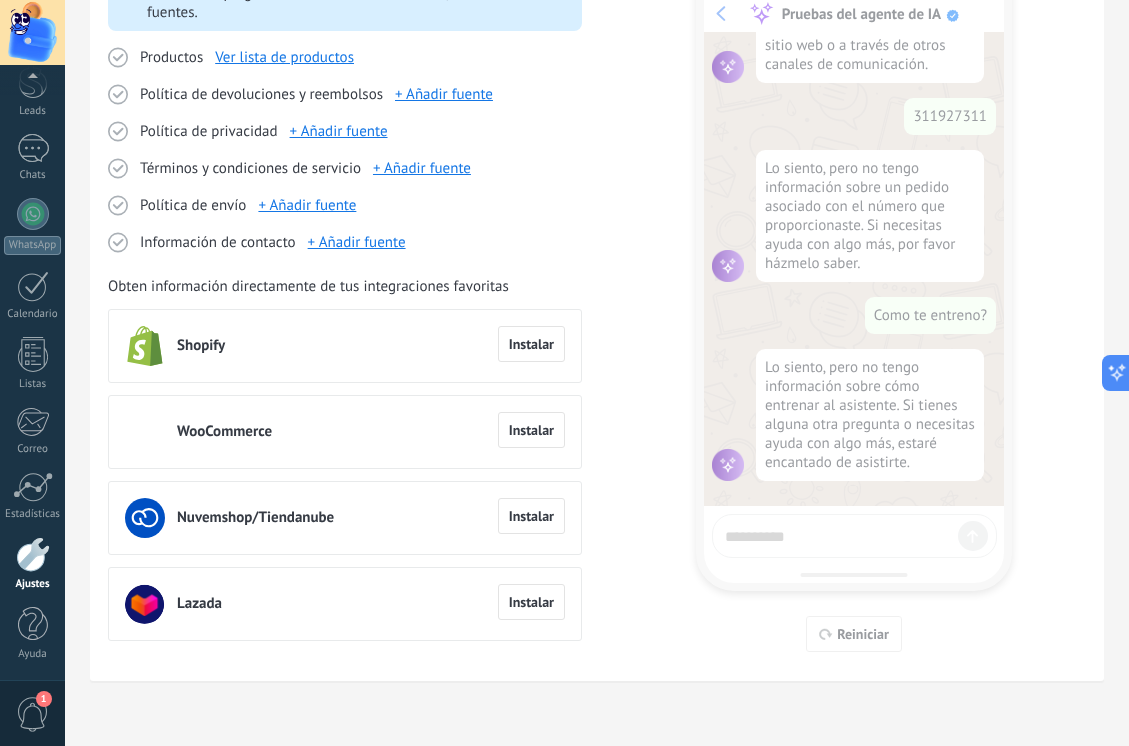 drag, startPoint x: 794, startPoint y: 537, endPoint x: 852, endPoint y: 563, distance: 63.560993 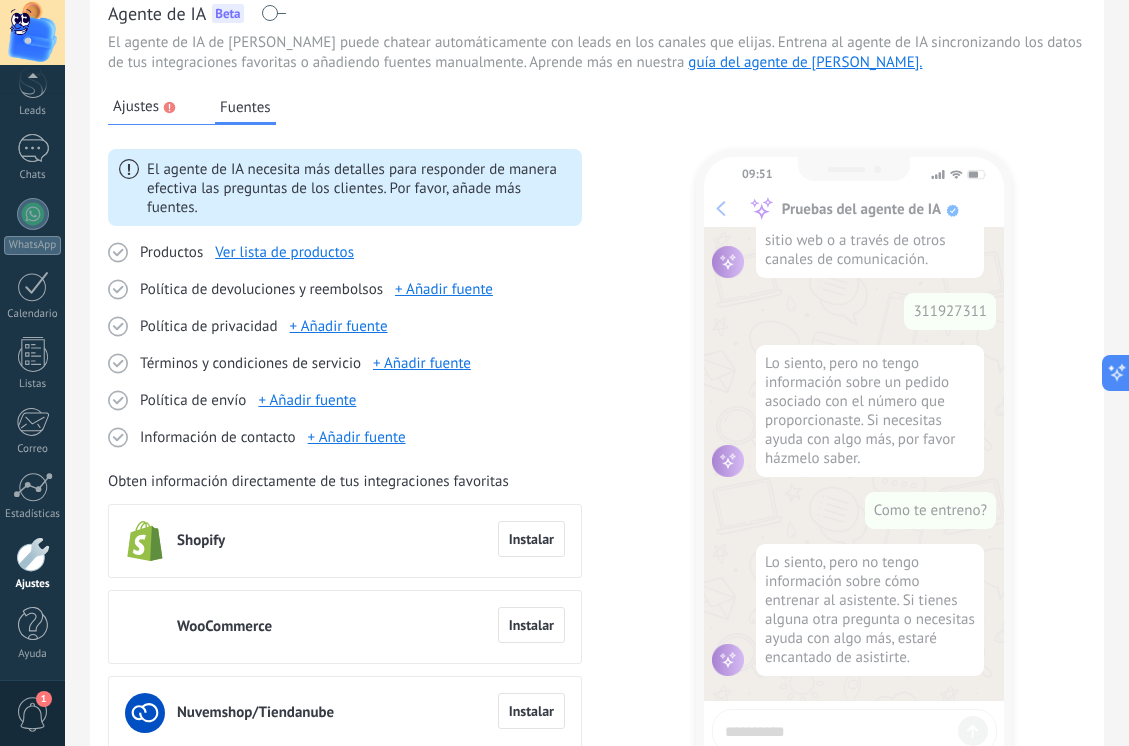 scroll, scrollTop: 0, scrollLeft: 0, axis: both 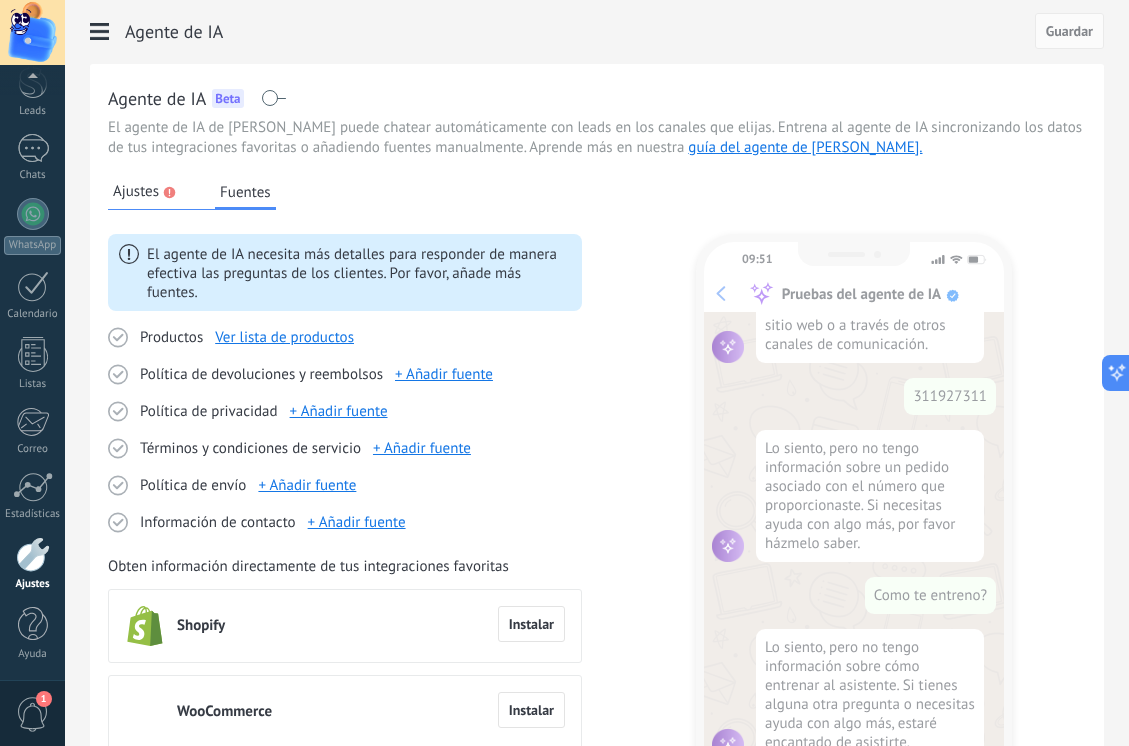 click on "Ajustes" at bounding box center (136, 192) 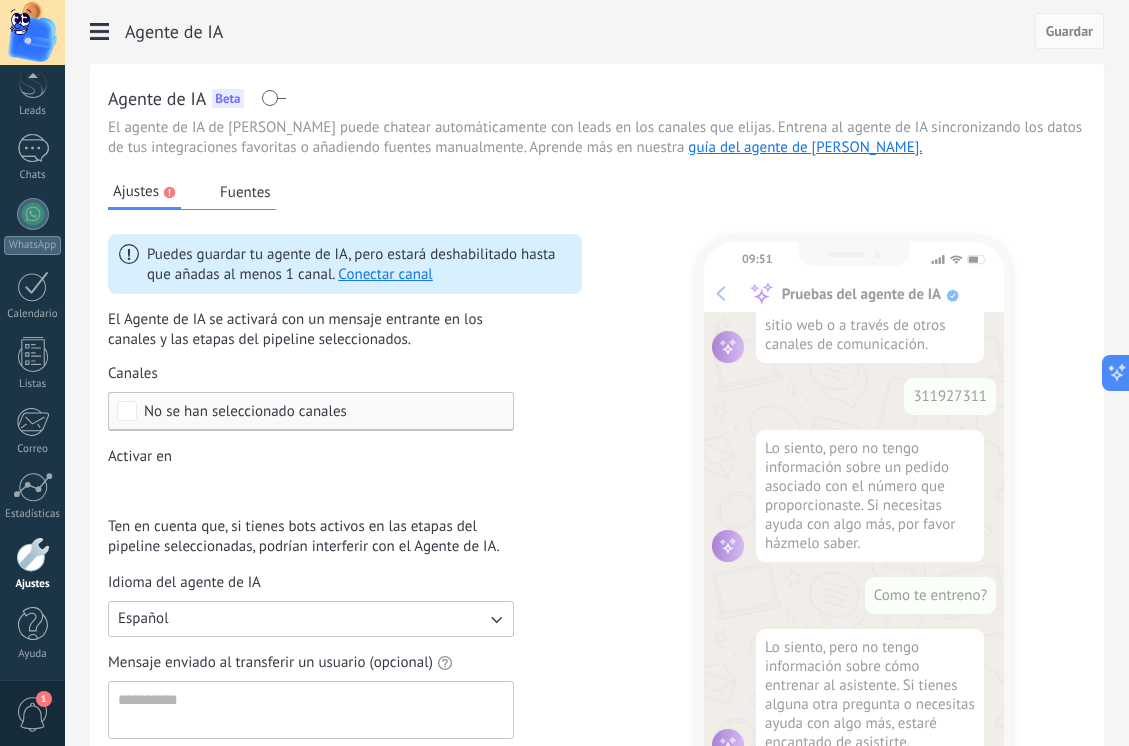 scroll, scrollTop: 280, scrollLeft: 0, axis: vertical 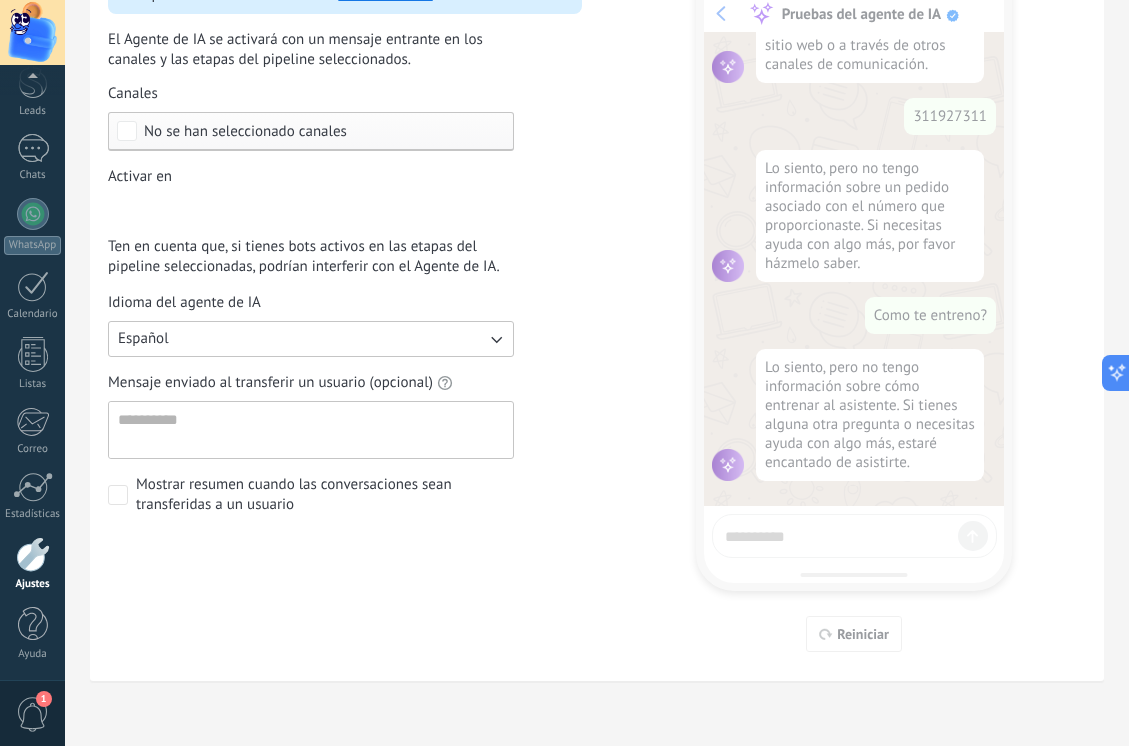 click on "No se han seleccionado canales" at bounding box center (245, 131) 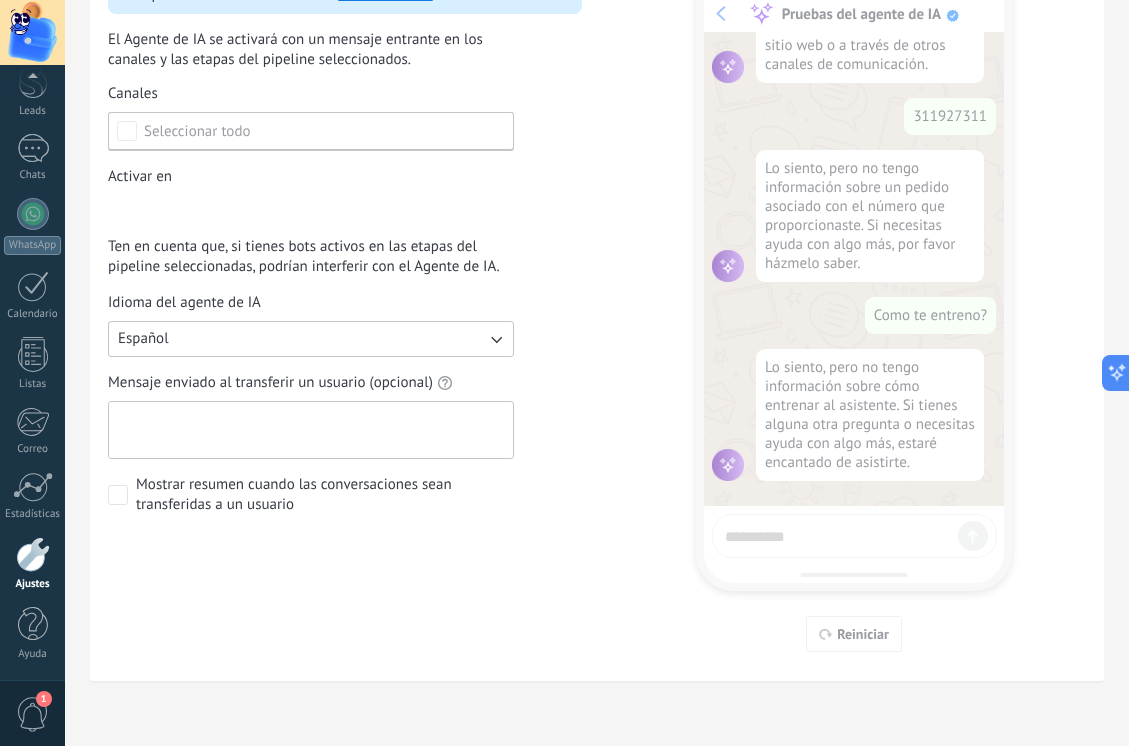 click on "Mensaje enviado al transferir un usuario (opcional)" at bounding box center [309, 430] 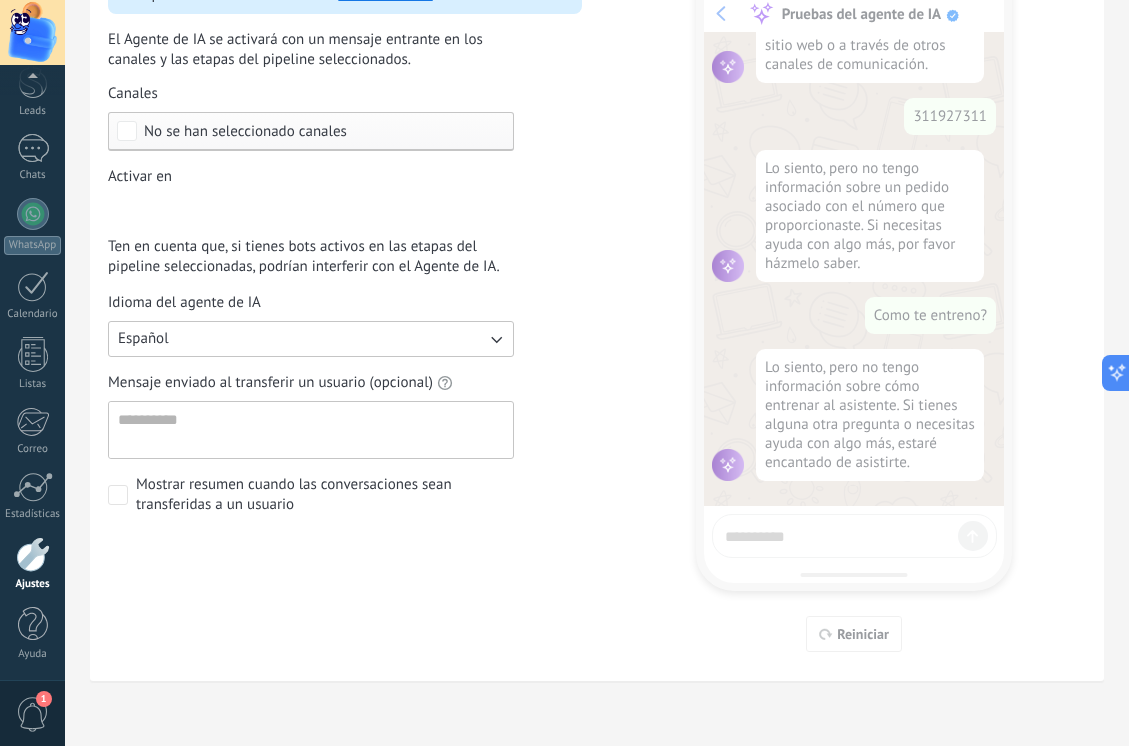click on "No se han seleccionado canales" at bounding box center (245, 131) 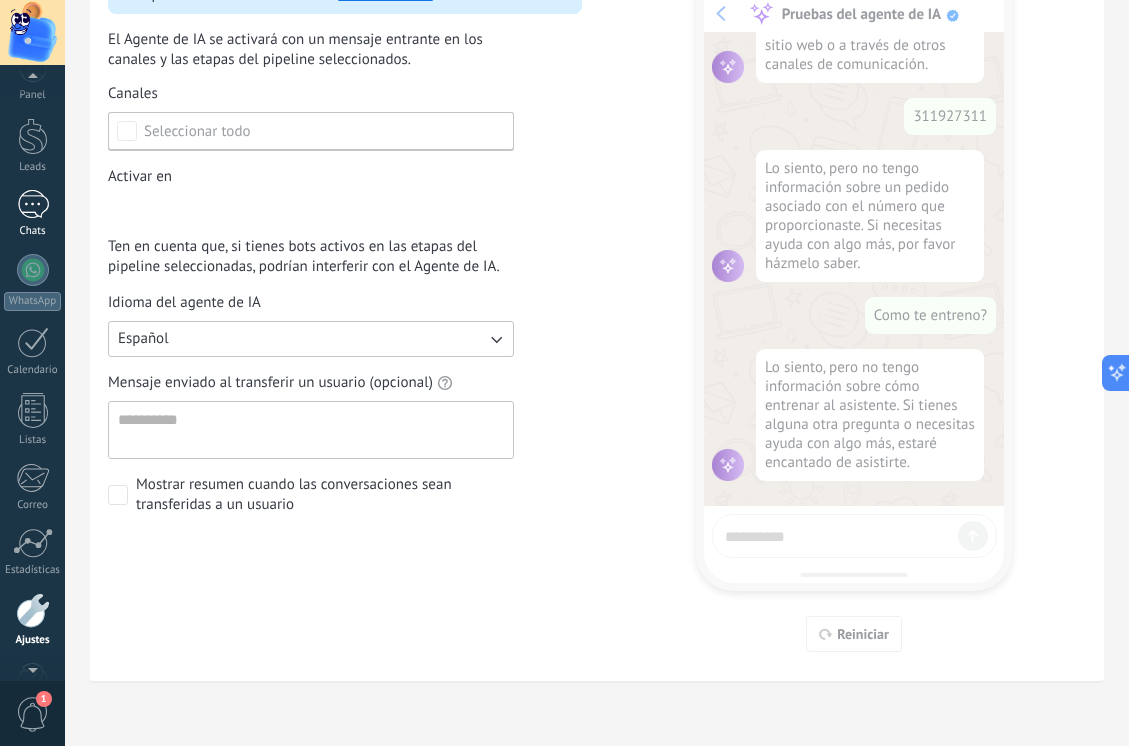 scroll, scrollTop: 0, scrollLeft: 0, axis: both 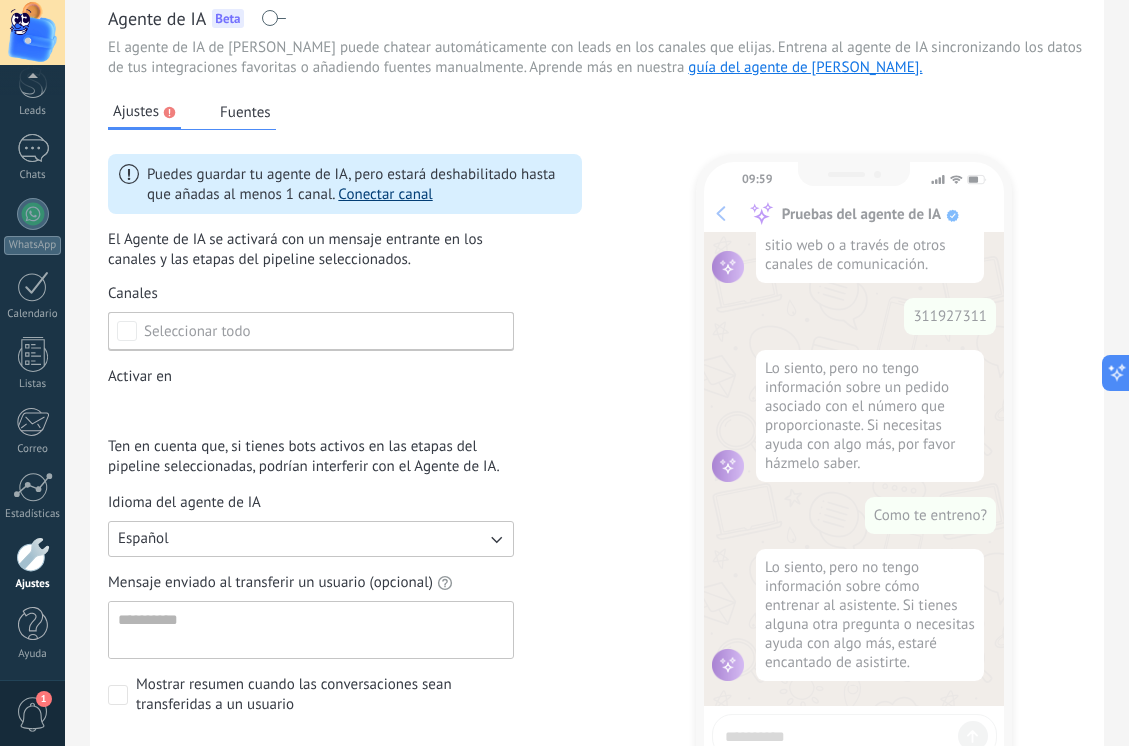 click on "Conectar canal" at bounding box center (385, 194) 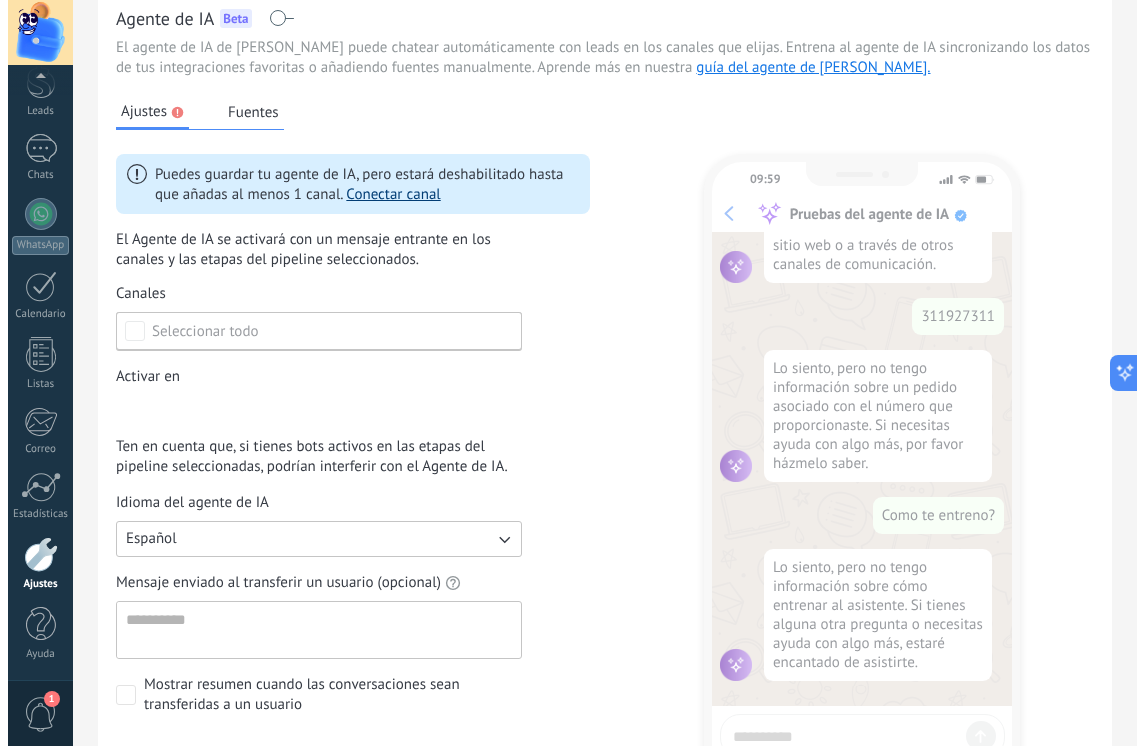 scroll, scrollTop: 0, scrollLeft: 0, axis: both 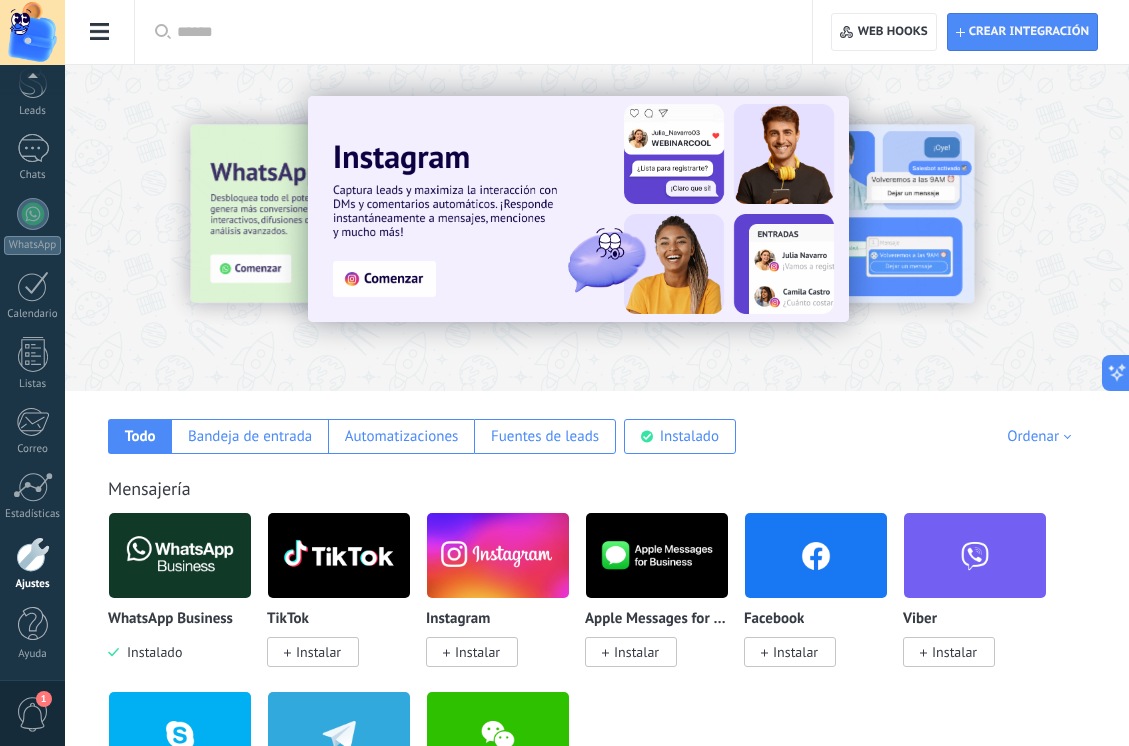 click on "WhatsApp Business" at bounding box center (170, 619) 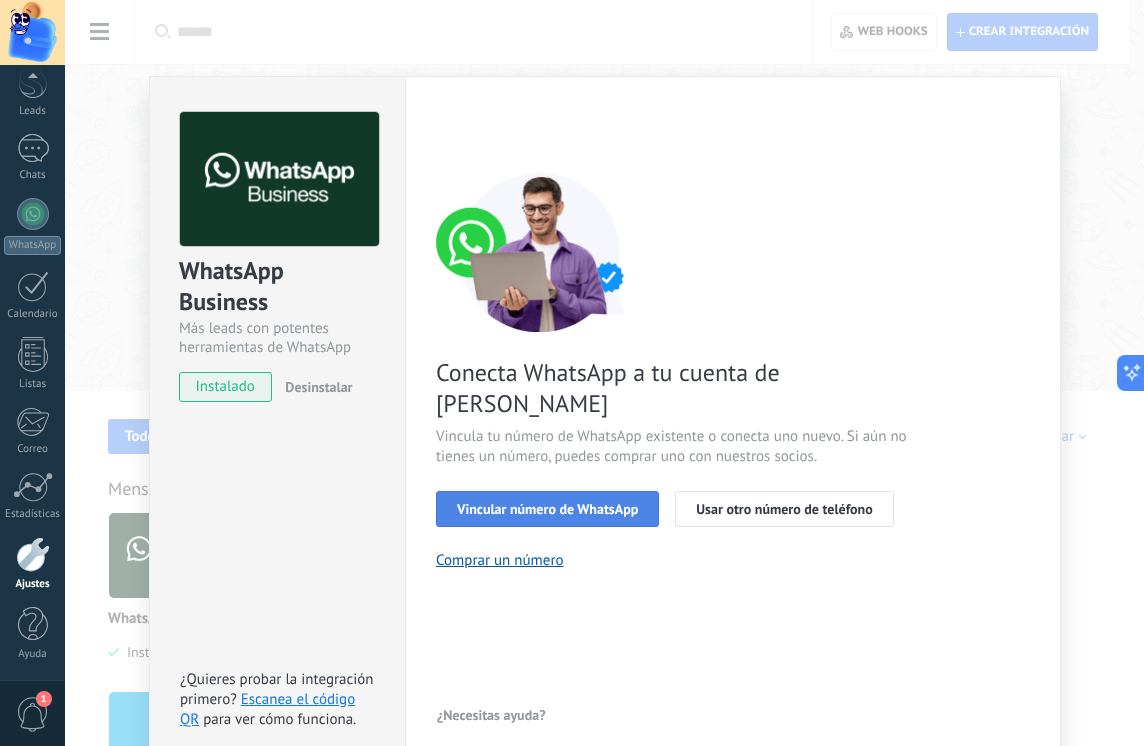 click on "Vincular número de WhatsApp" at bounding box center [547, 509] 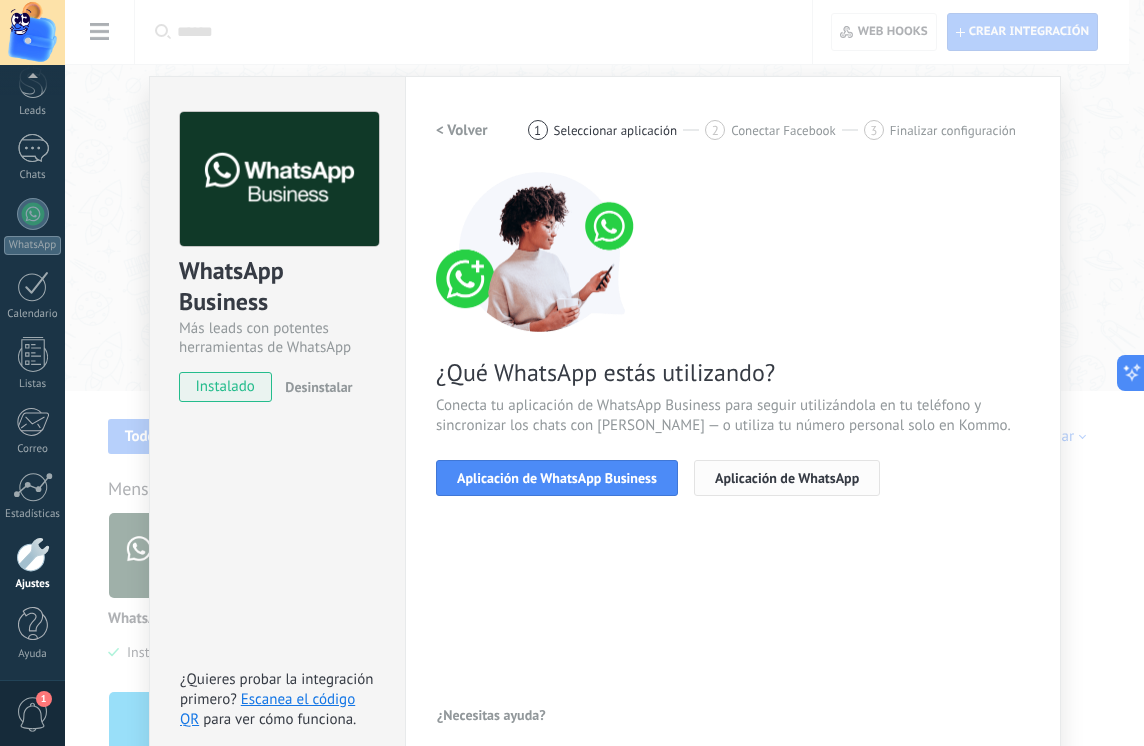 click on "Aplicación de WhatsApp" at bounding box center [787, 478] 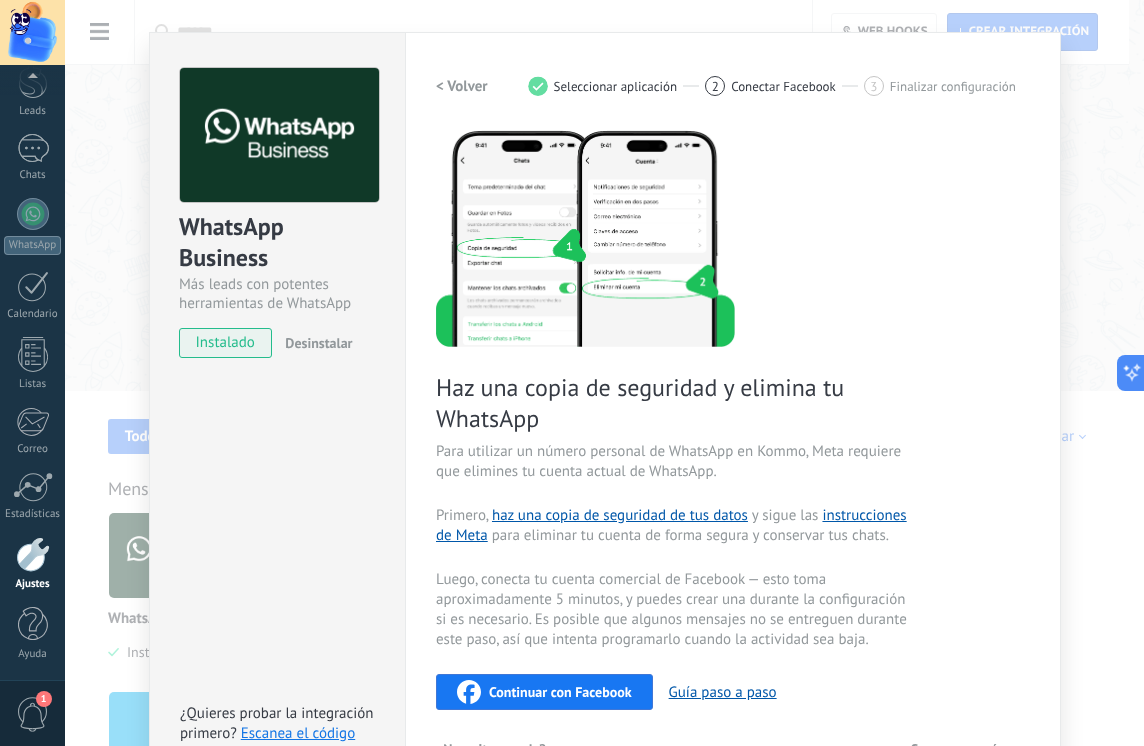 scroll, scrollTop: 0, scrollLeft: 0, axis: both 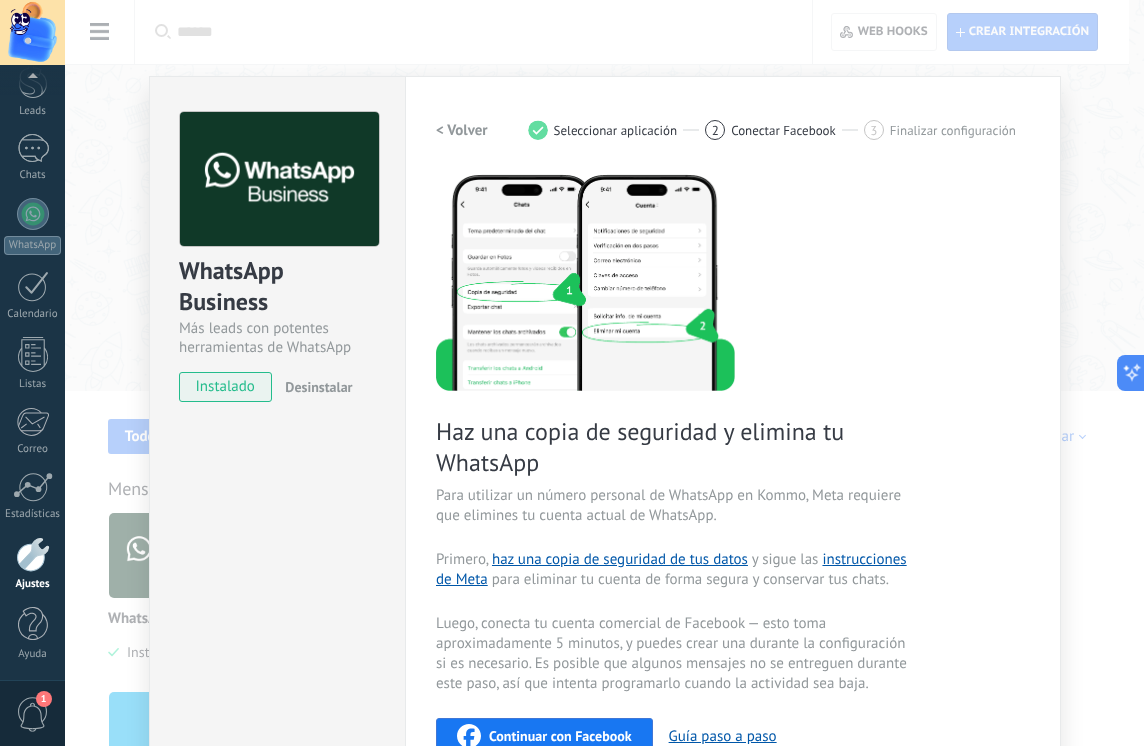 click on "2" at bounding box center (715, 130) 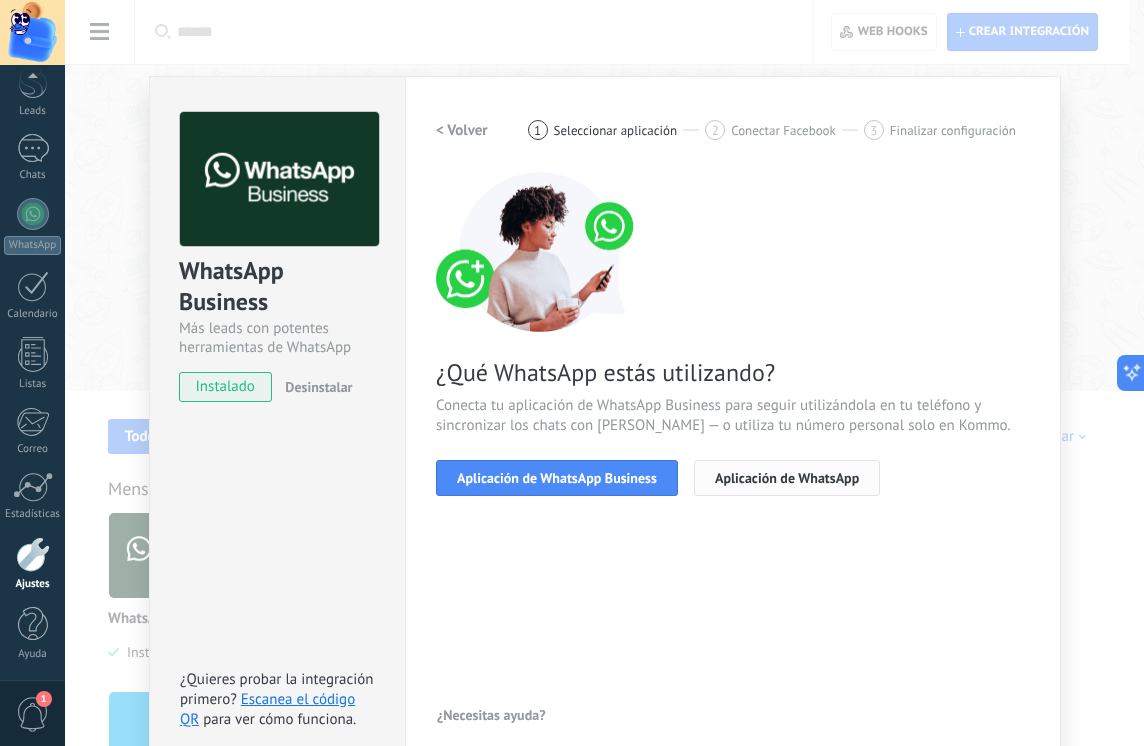 click on "Aplicación de WhatsApp" at bounding box center [787, 478] 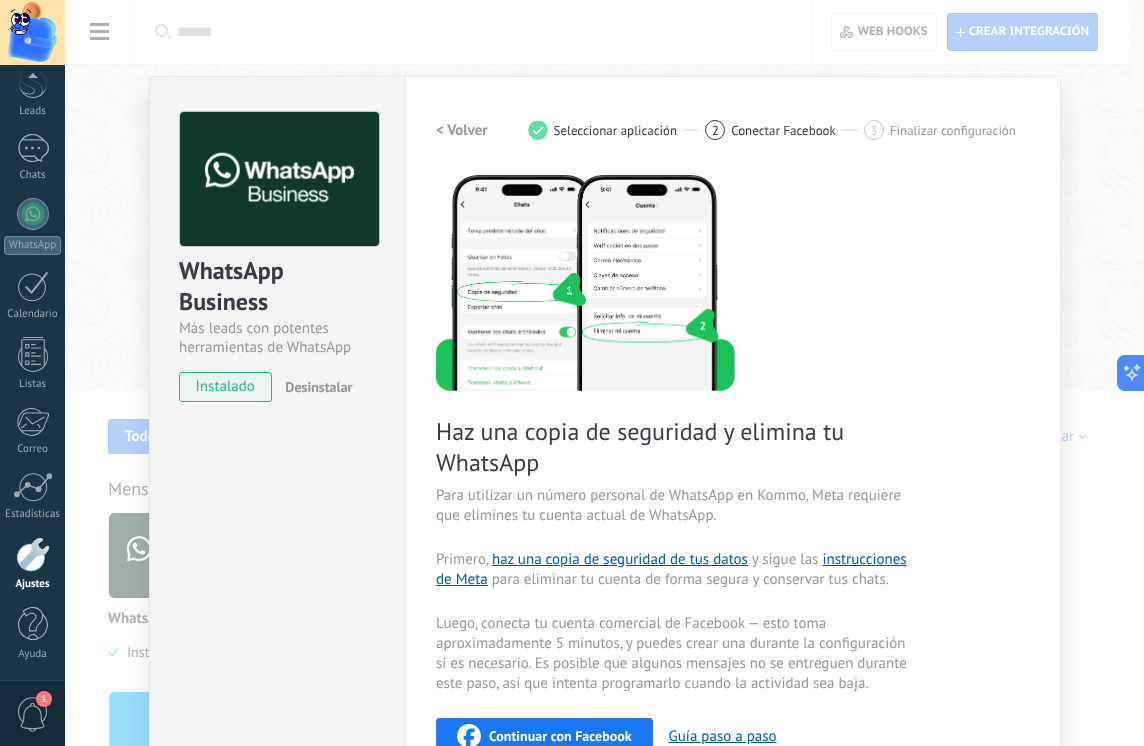 click on "< Volver" at bounding box center (462, 130) 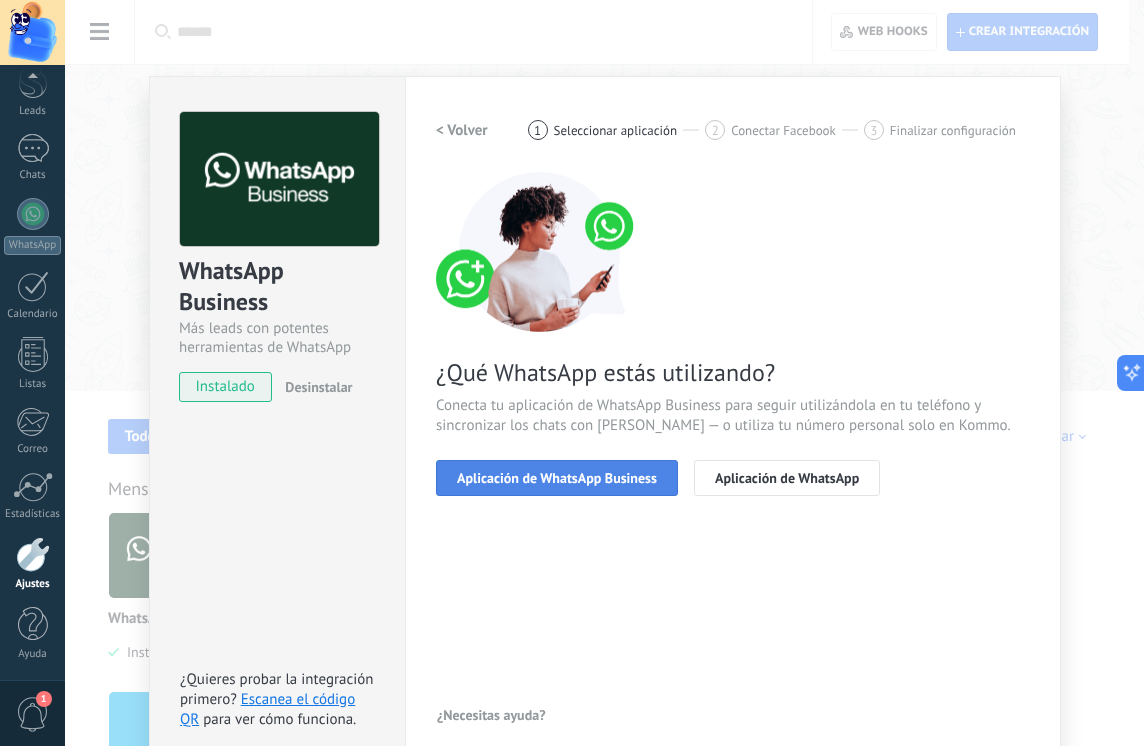 click on "Aplicación de WhatsApp Business" at bounding box center (557, 478) 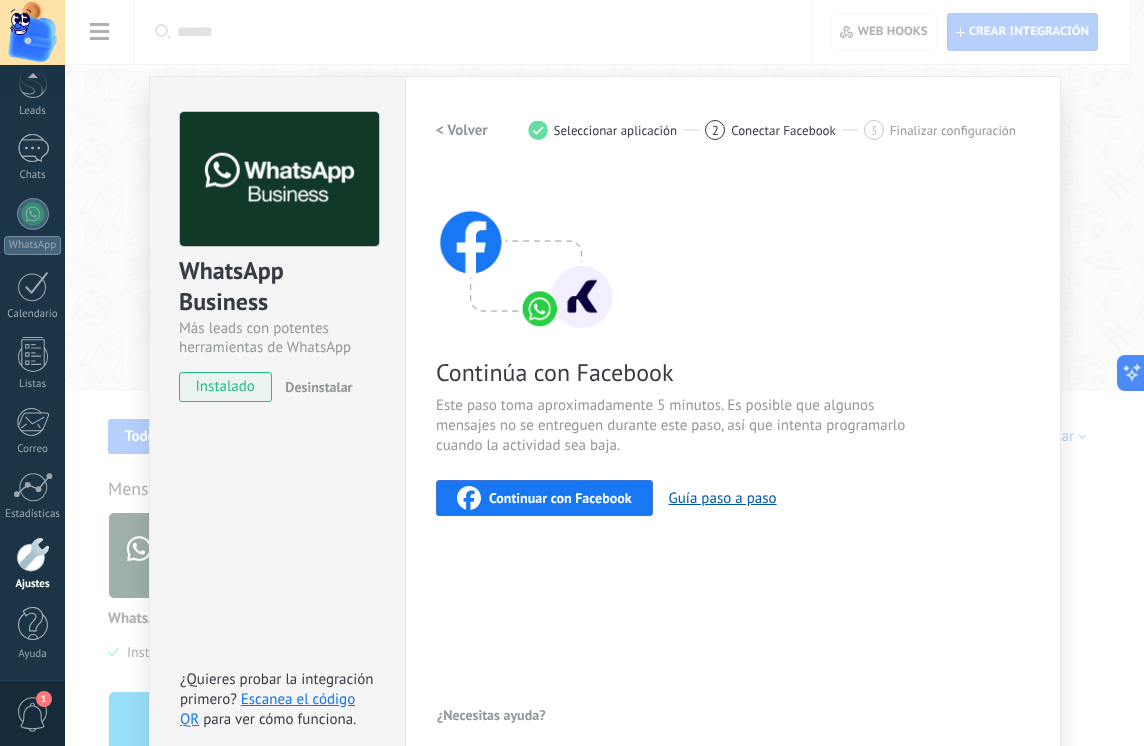 click on "< Volver" at bounding box center (462, 130) 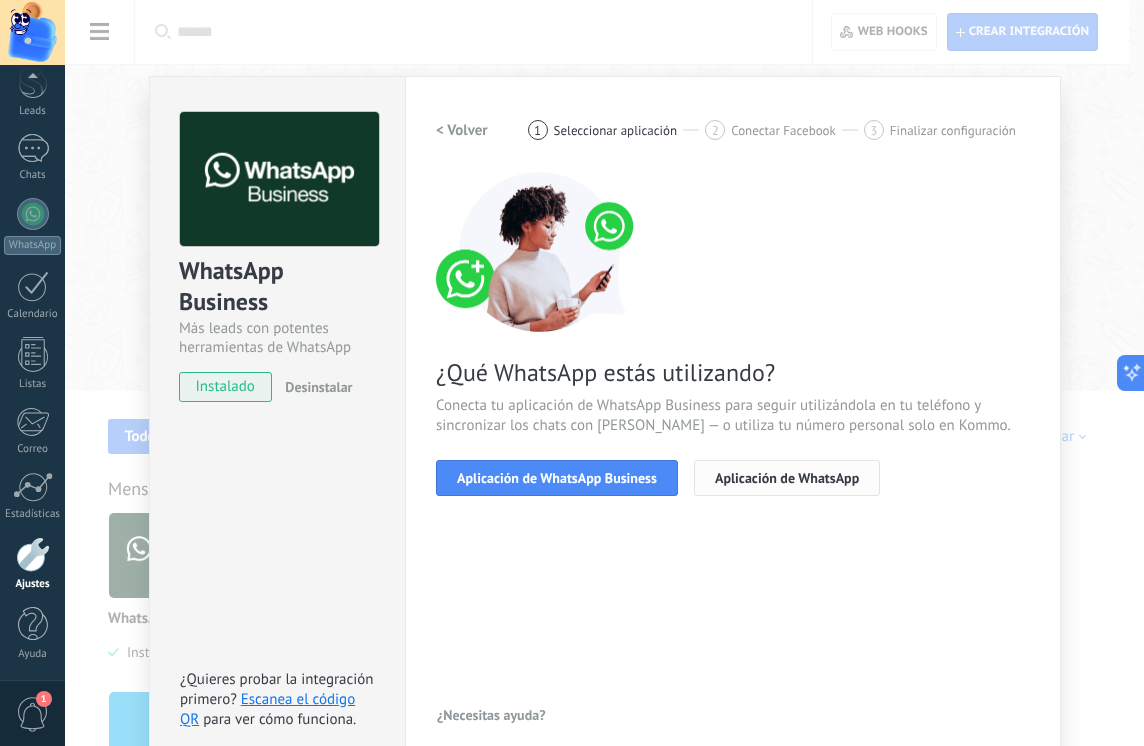 click on "Aplicación de WhatsApp" at bounding box center (787, 478) 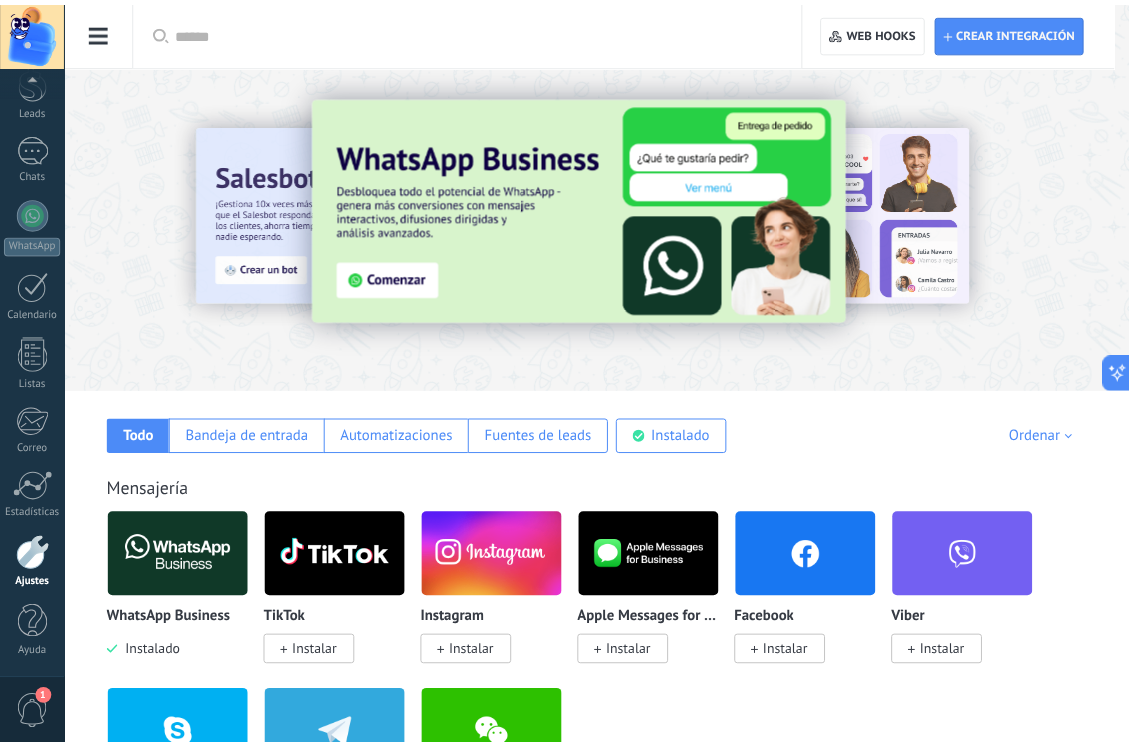 scroll, scrollTop: 0, scrollLeft: 0, axis: both 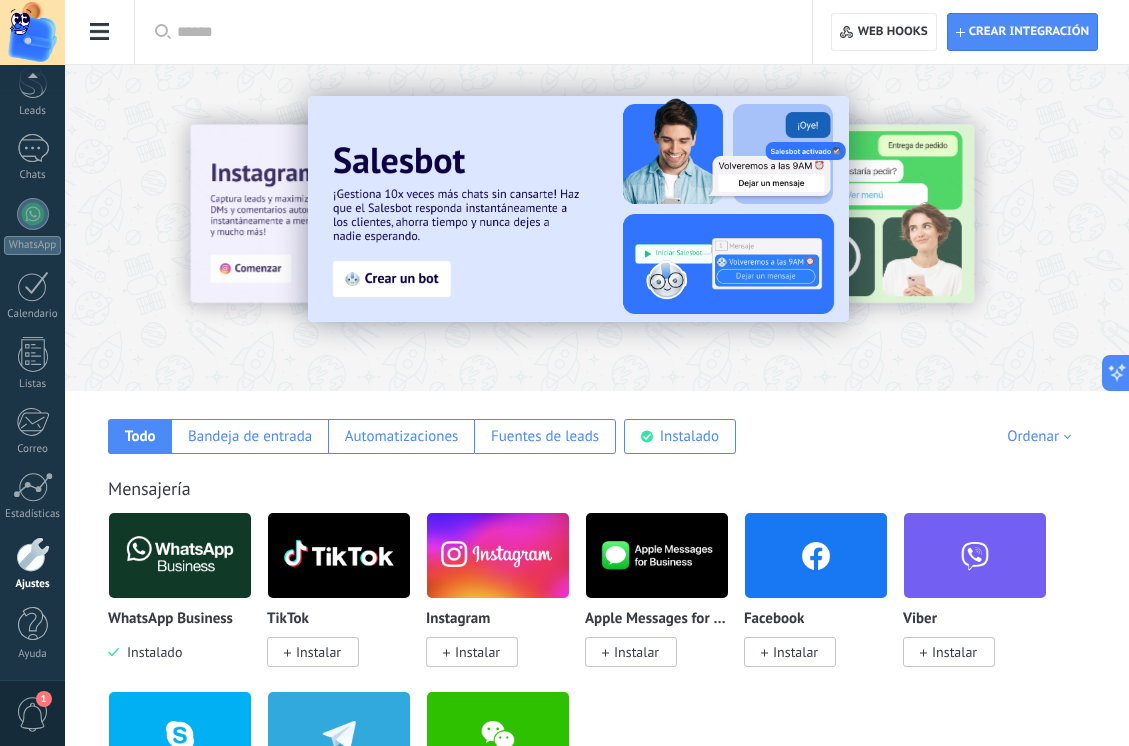 click on "1" at bounding box center [33, 714] 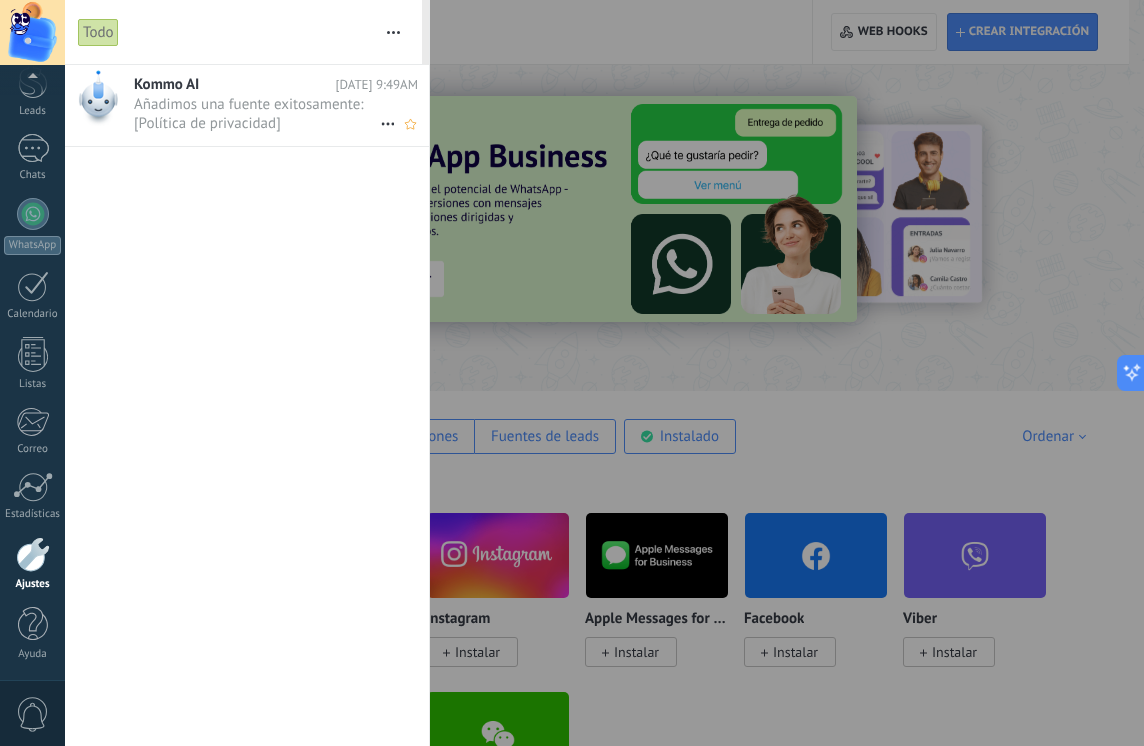 click on "Añadimos una fuente exitosamente: [Política de privacidad]
•••" at bounding box center (257, 114) 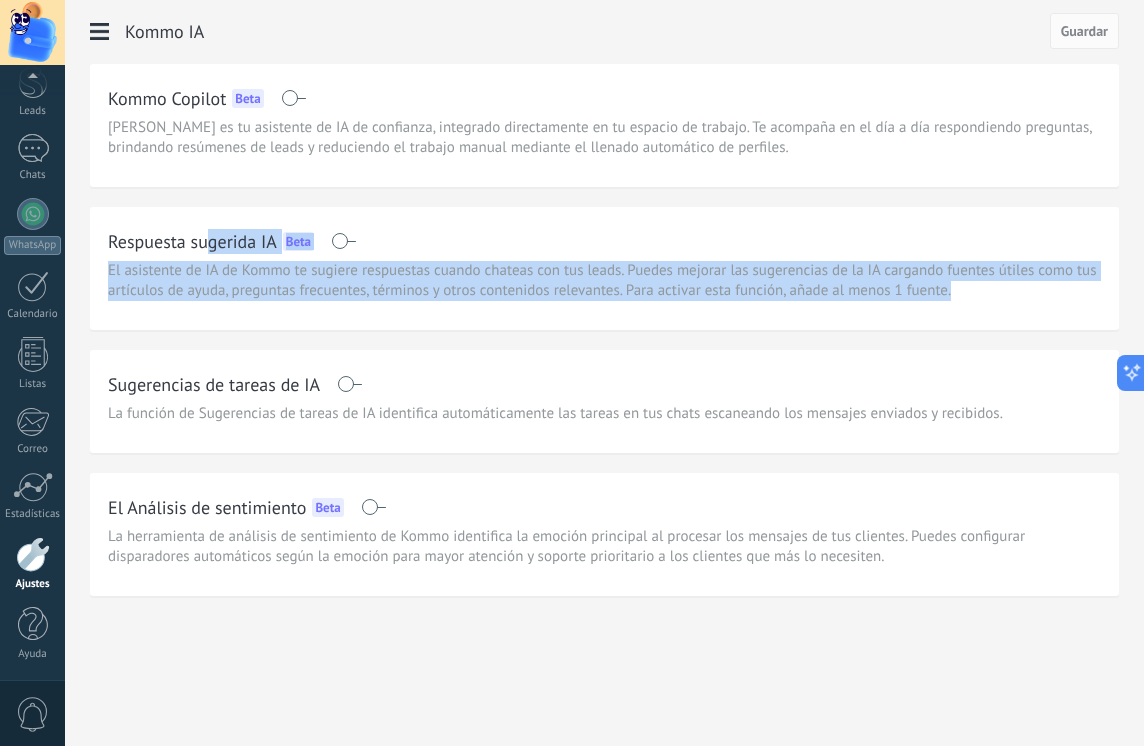drag, startPoint x: 212, startPoint y: 255, endPoint x: 787, endPoint y: 332, distance: 580.13275 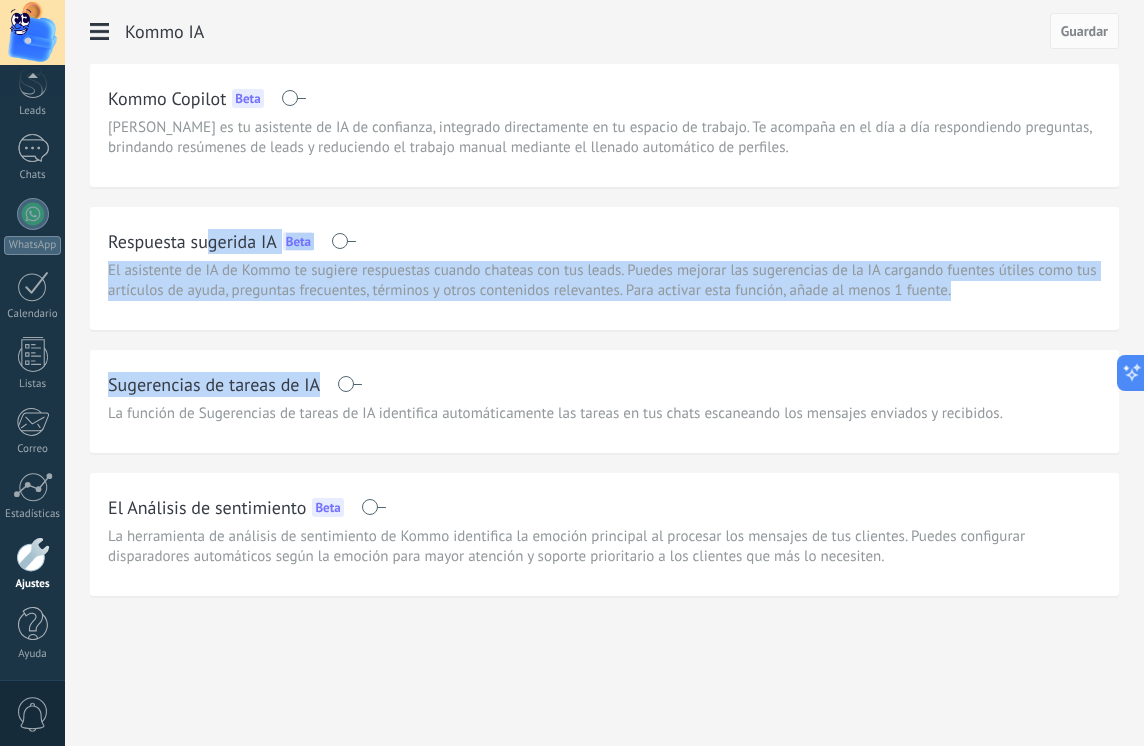 click at bounding box center (343, 241) 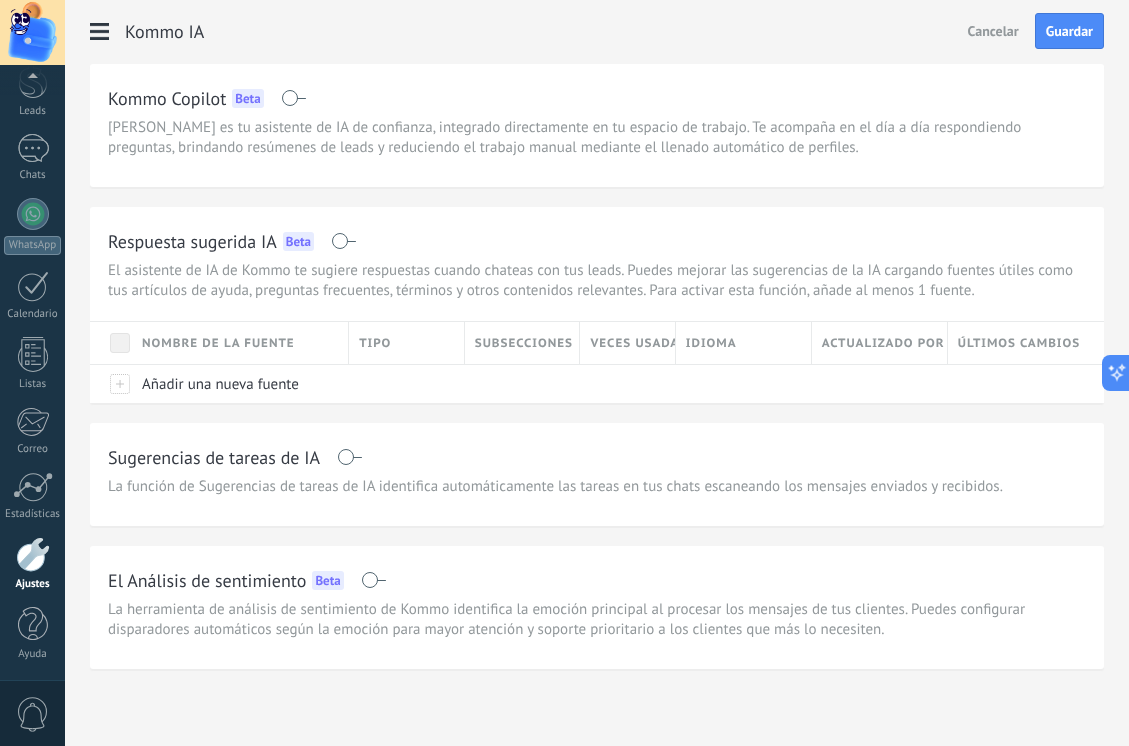 click on "Respuesta sugerida IA Beta" at bounding box center [597, 241] 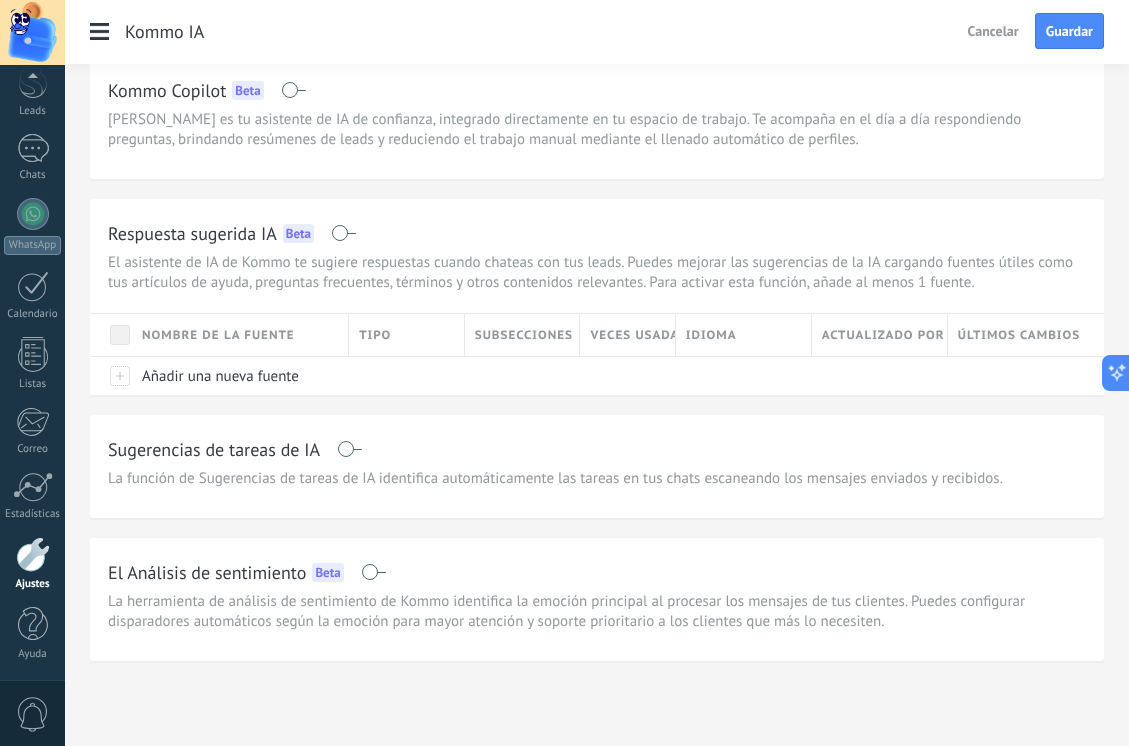 scroll, scrollTop: 0, scrollLeft: 0, axis: both 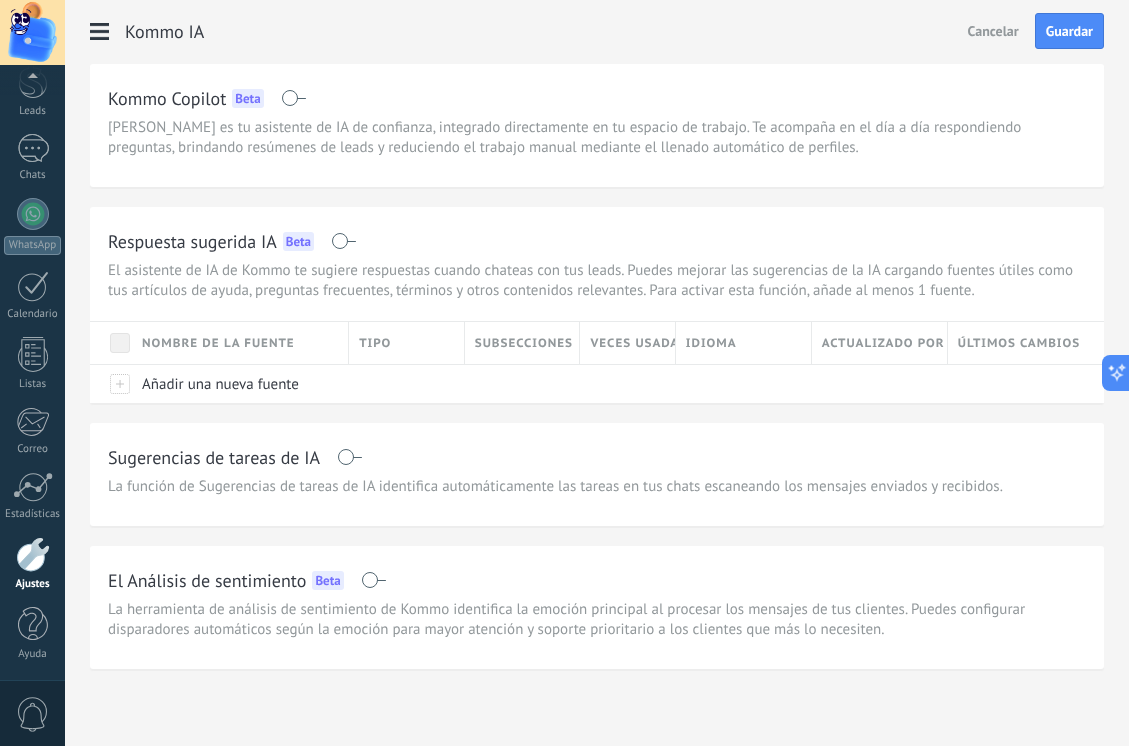 click on "El Análisis de sentimiento Beta" at bounding box center [597, 580] 